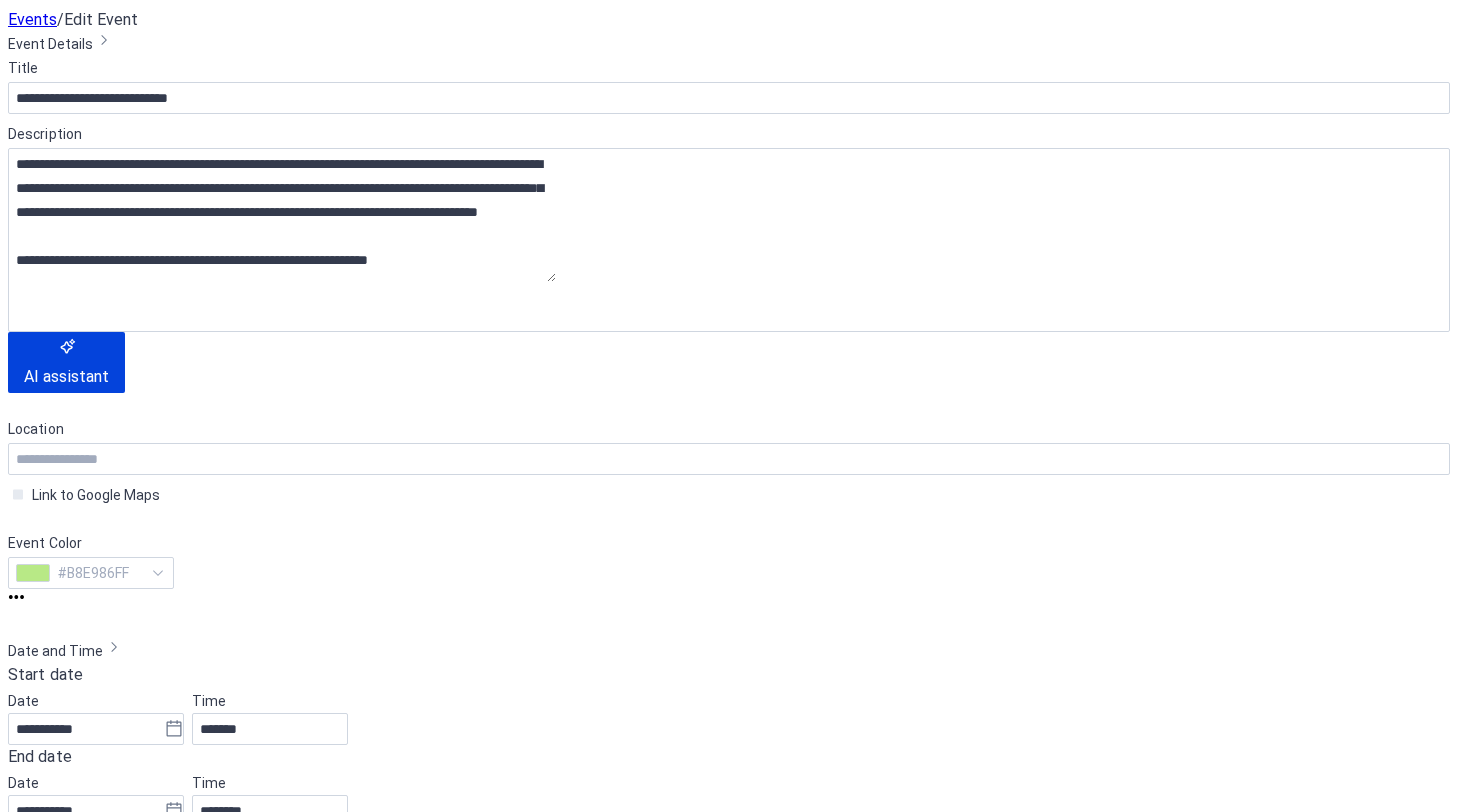 scroll, scrollTop: 0, scrollLeft: 0, axis: both 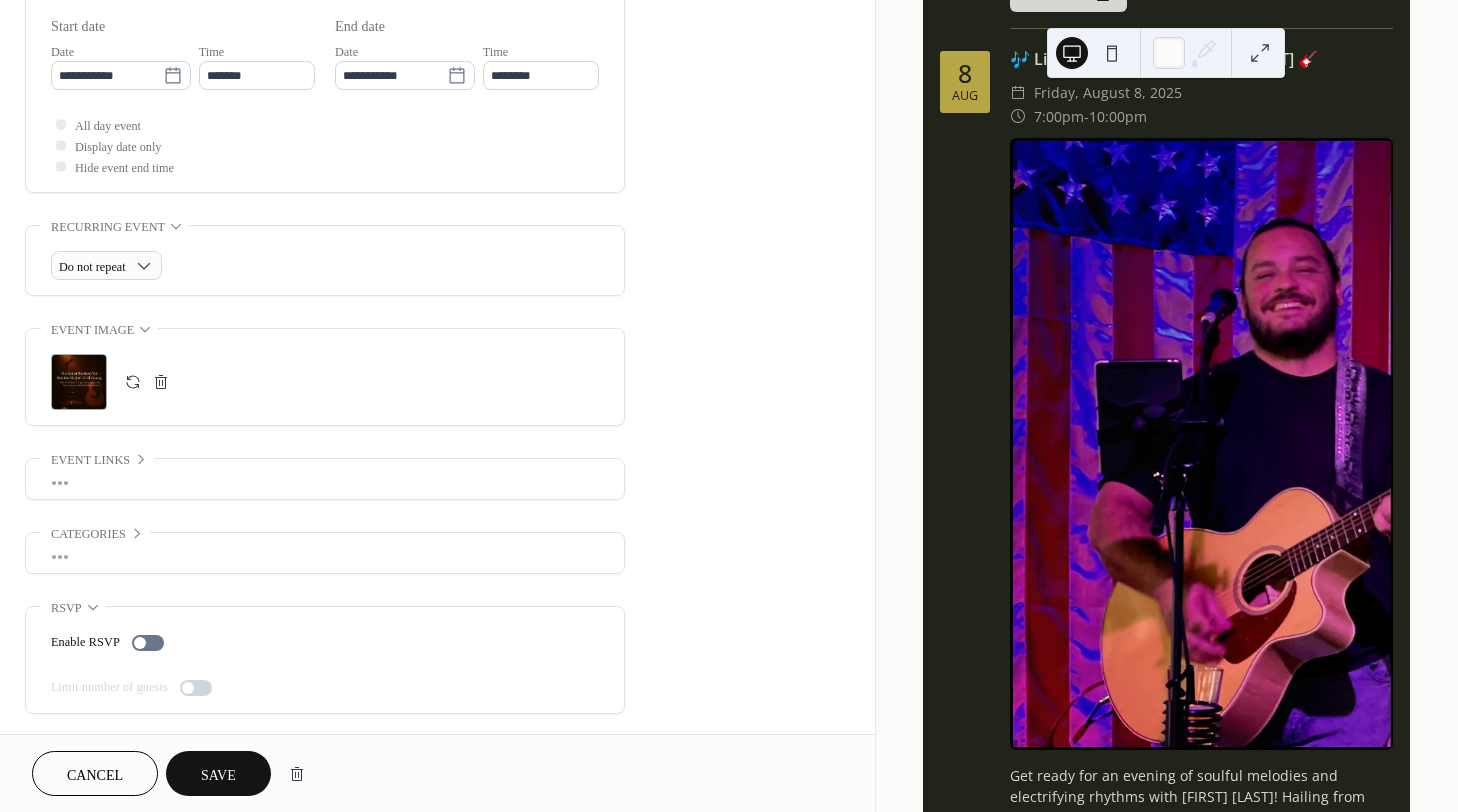 click on ";" at bounding box center (79, 382) 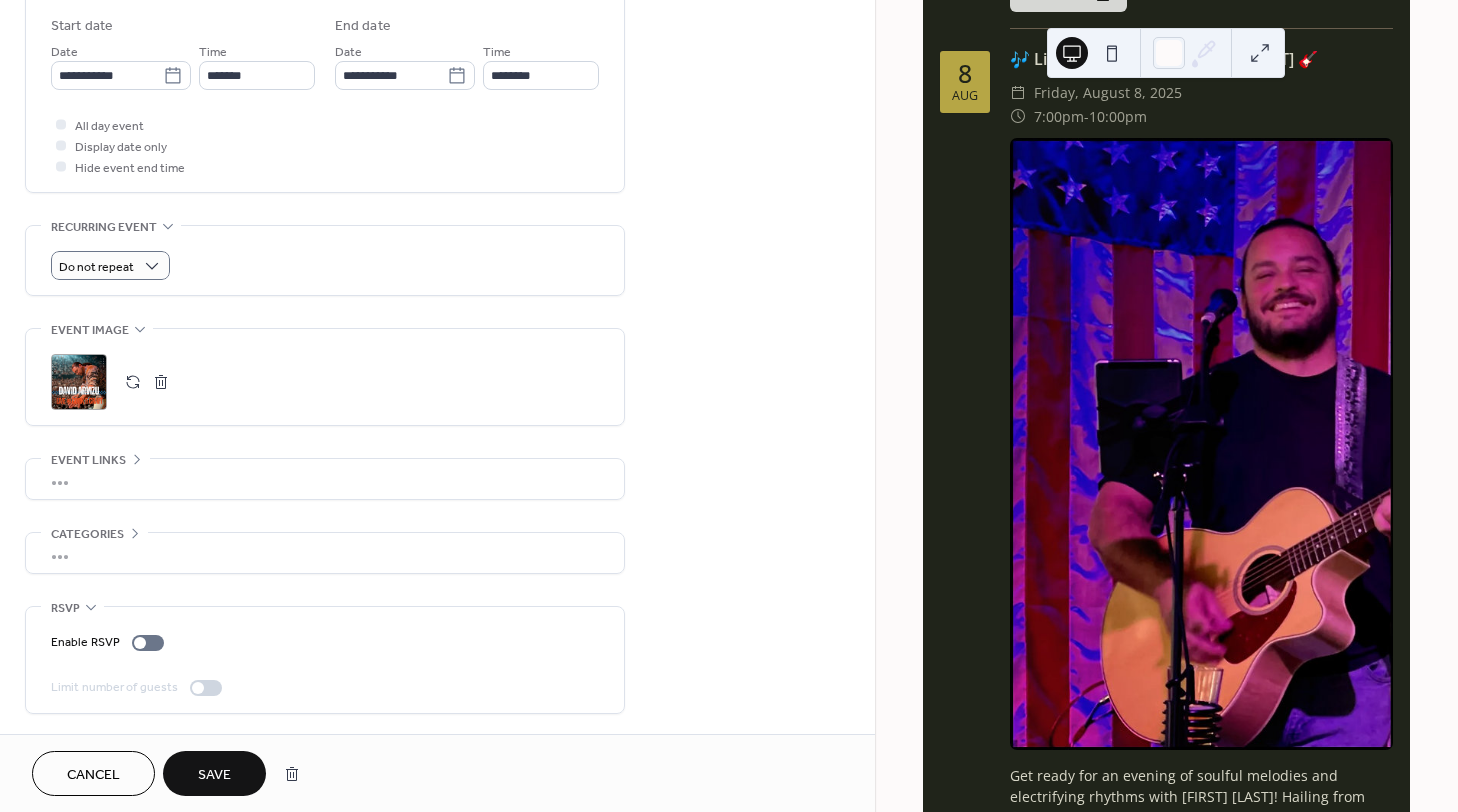 click on "Do not repeat" at bounding box center (325, 260) 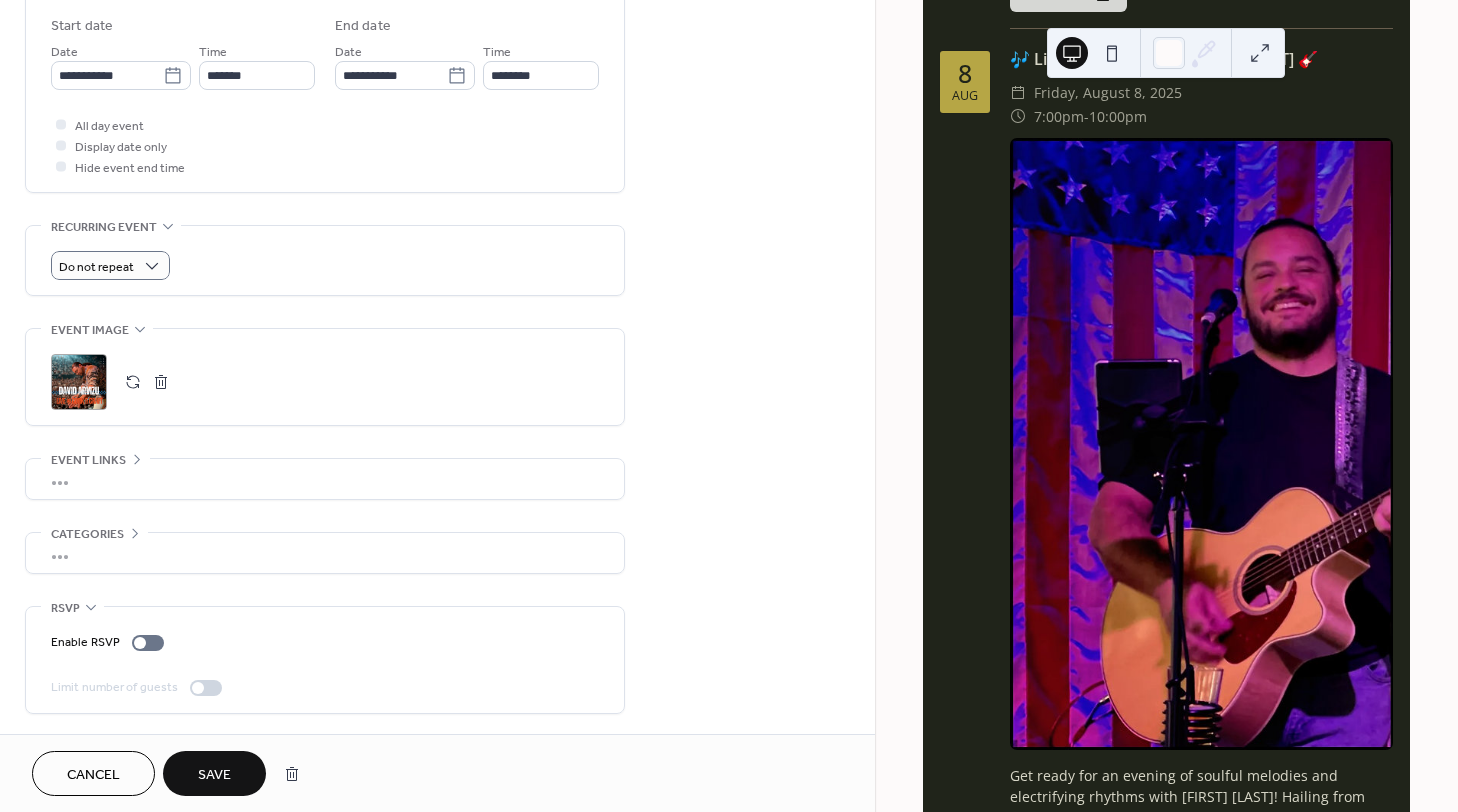 click on "**********" at bounding box center [437, 92] 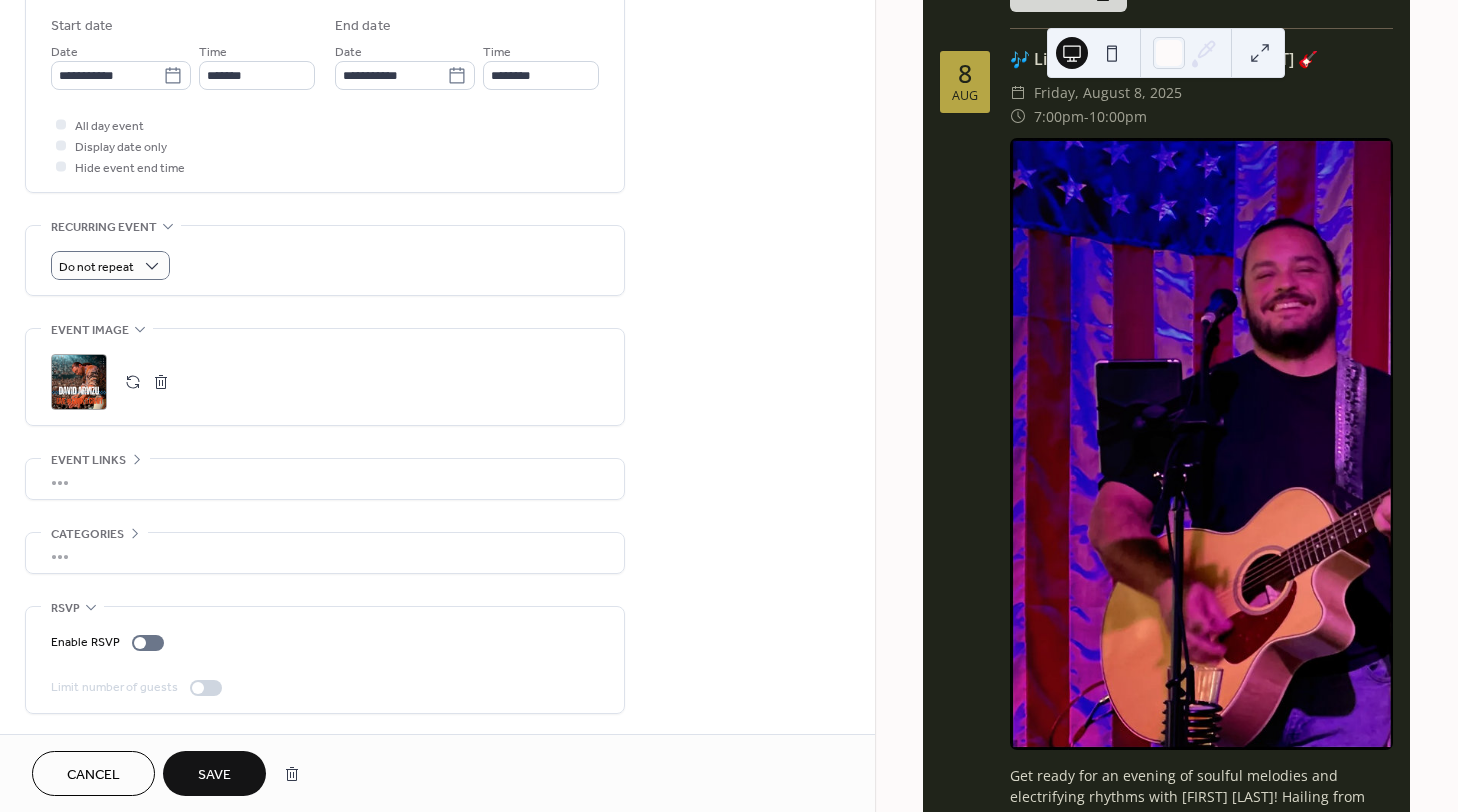 drag, startPoint x: 867, startPoint y: 433, endPoint x: 873, endPoint y: 363, distance: 70.256676 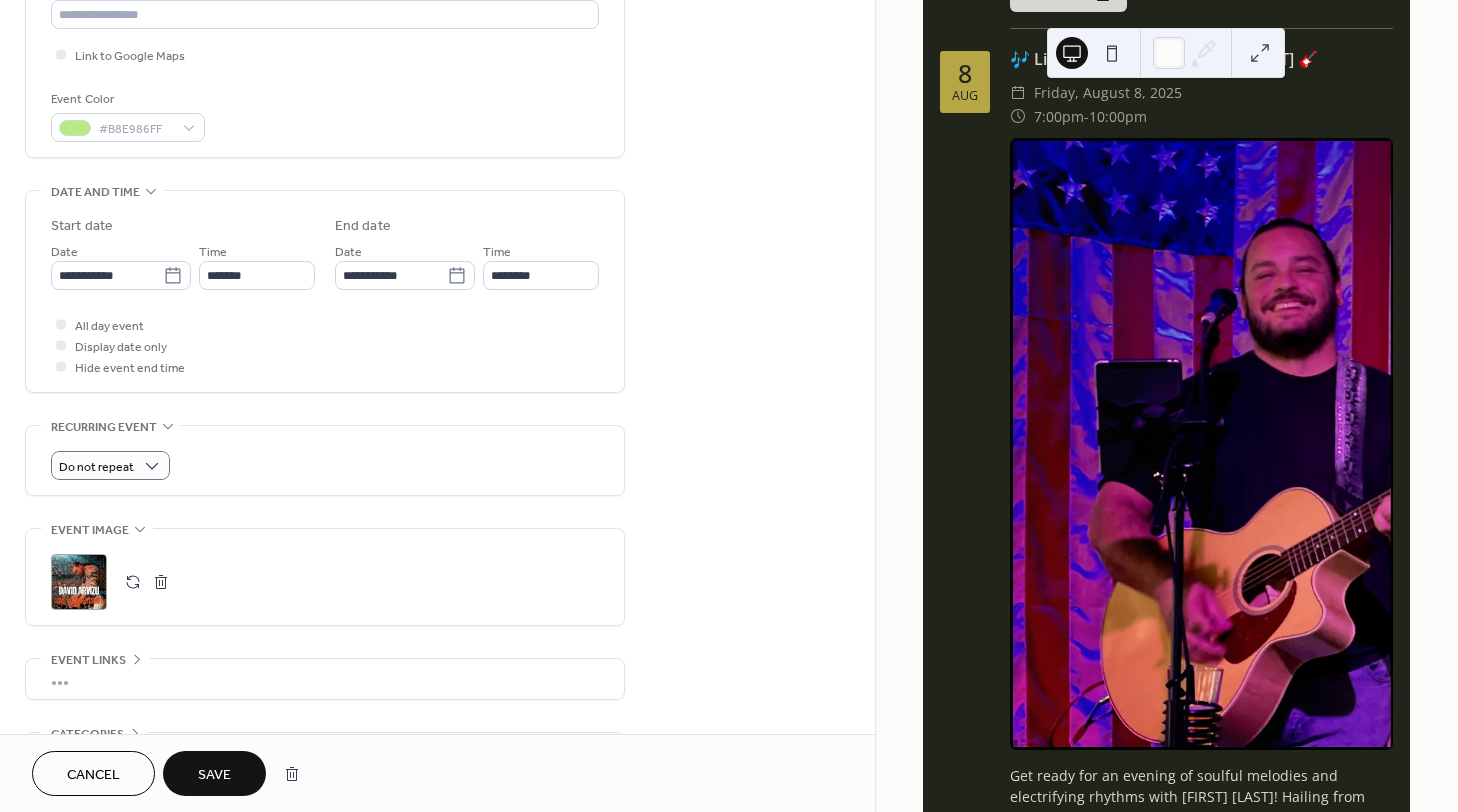 scroll, scrollTop: 661, scrollLeft: 0, axis: vertical 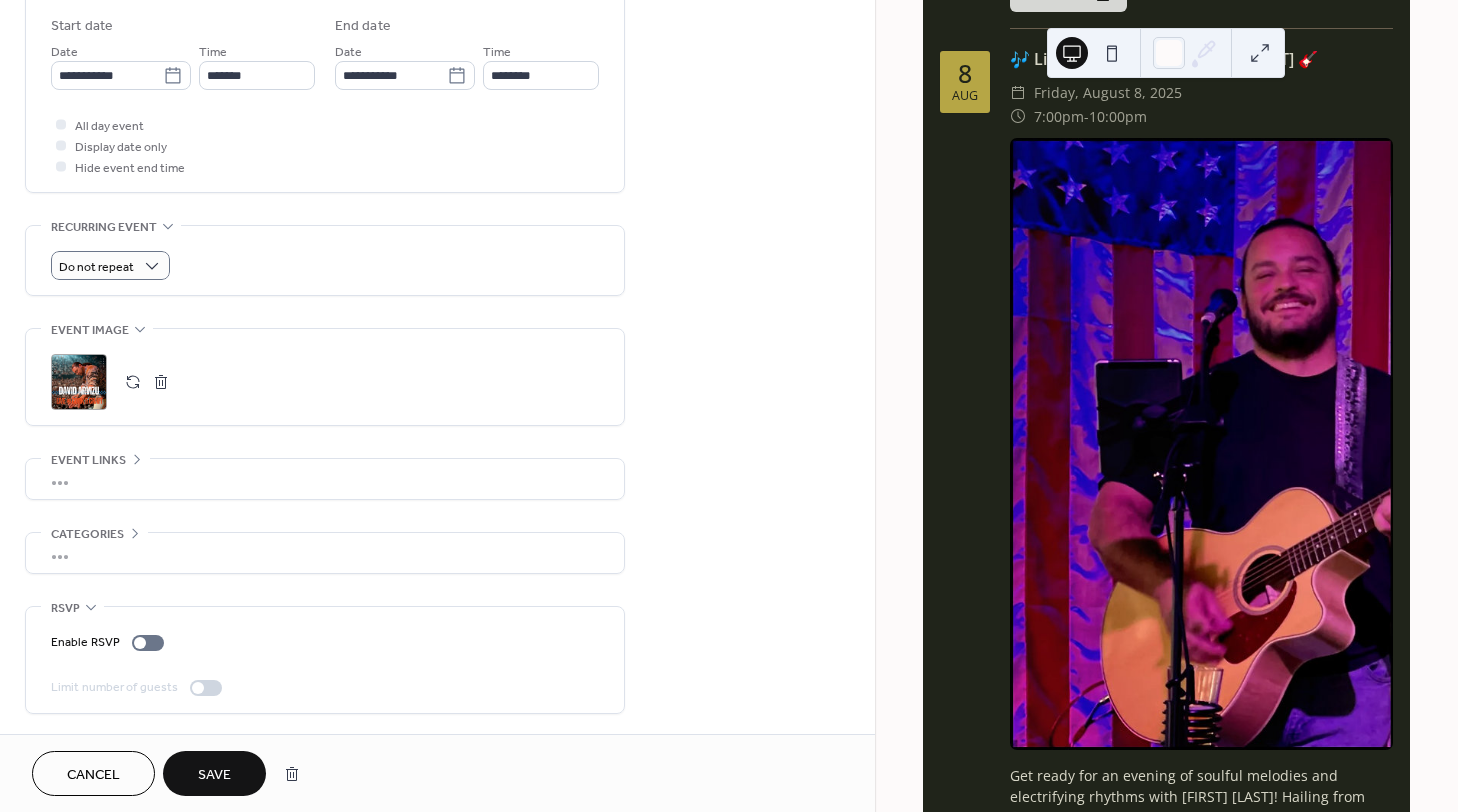 click on "Save" at bounding box center [214, 775] 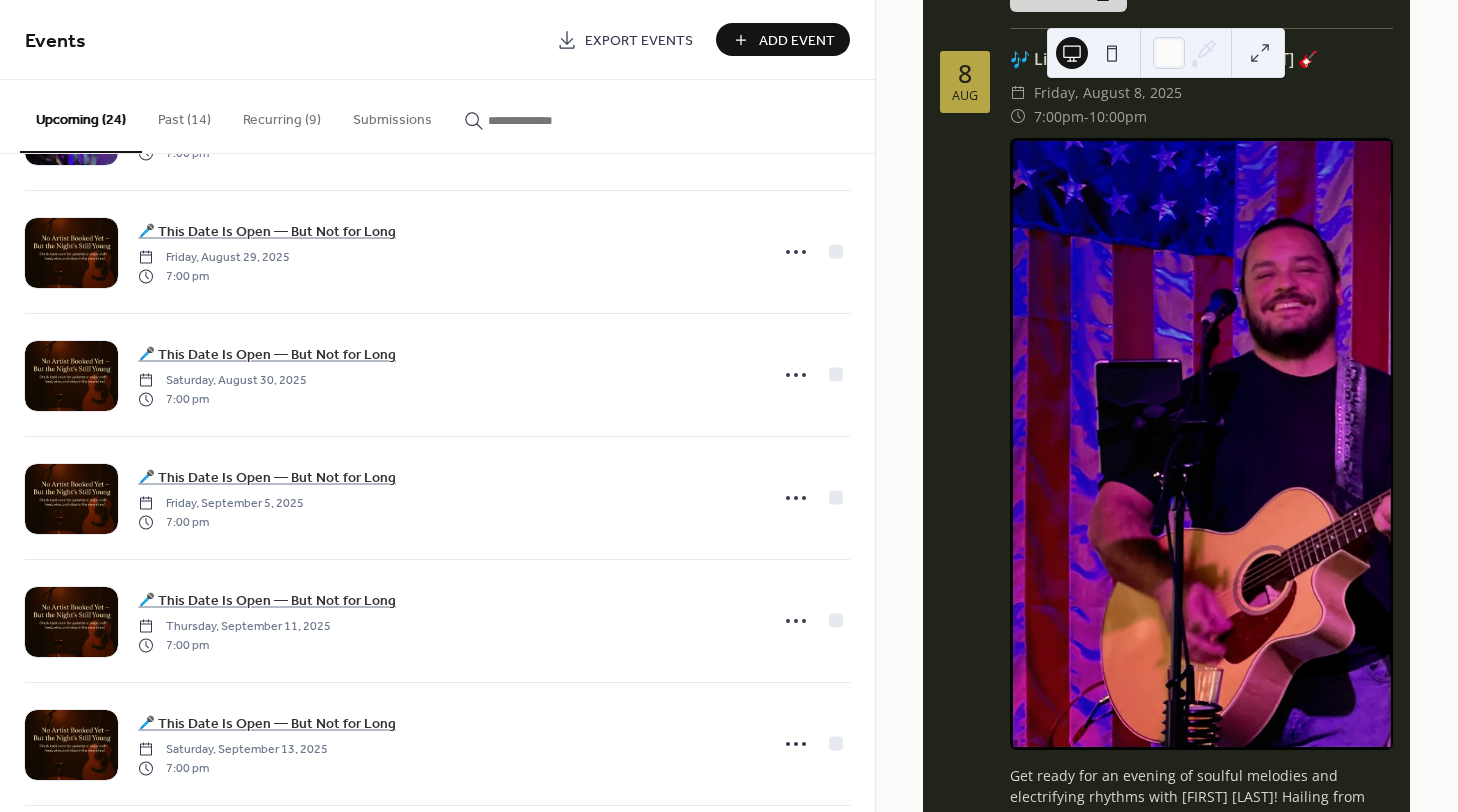 scroll, scrollTop: 1466, scrollLeft: 0, axis: vertical 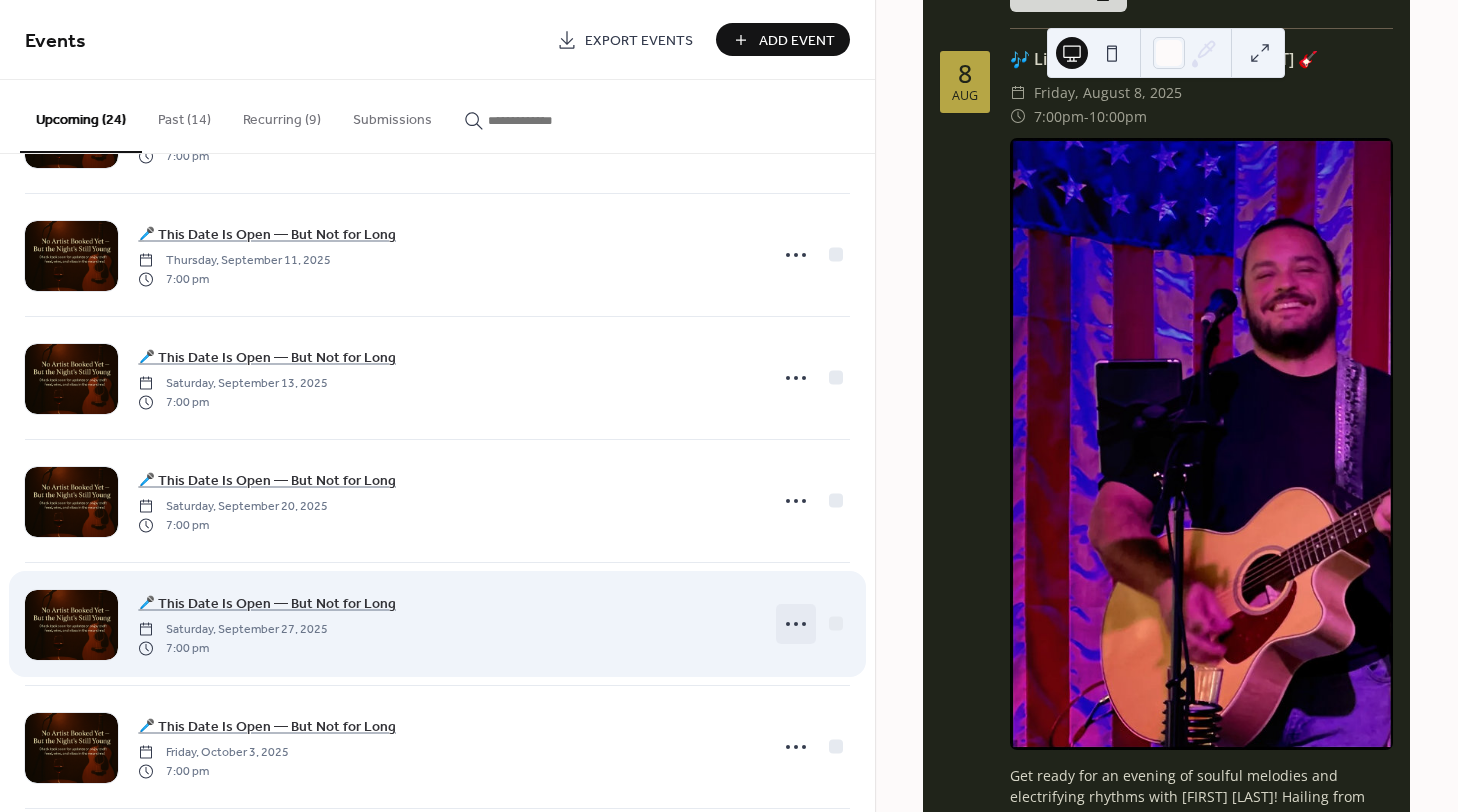click 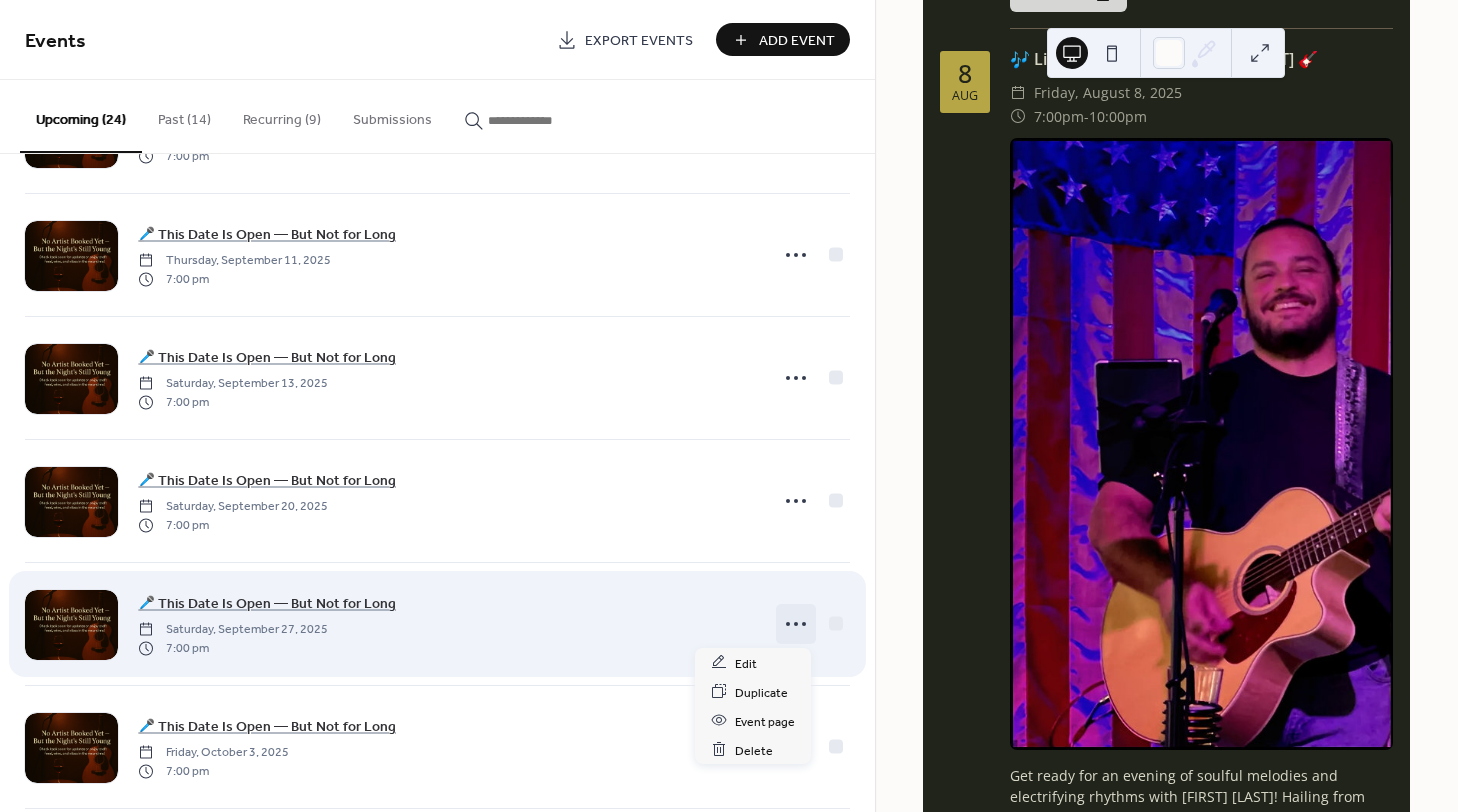 click on "🎤 This Date Is Open — But Not for Long Saturday, September 27, 2025 7:00 pm" at bounding box center (446, 624) 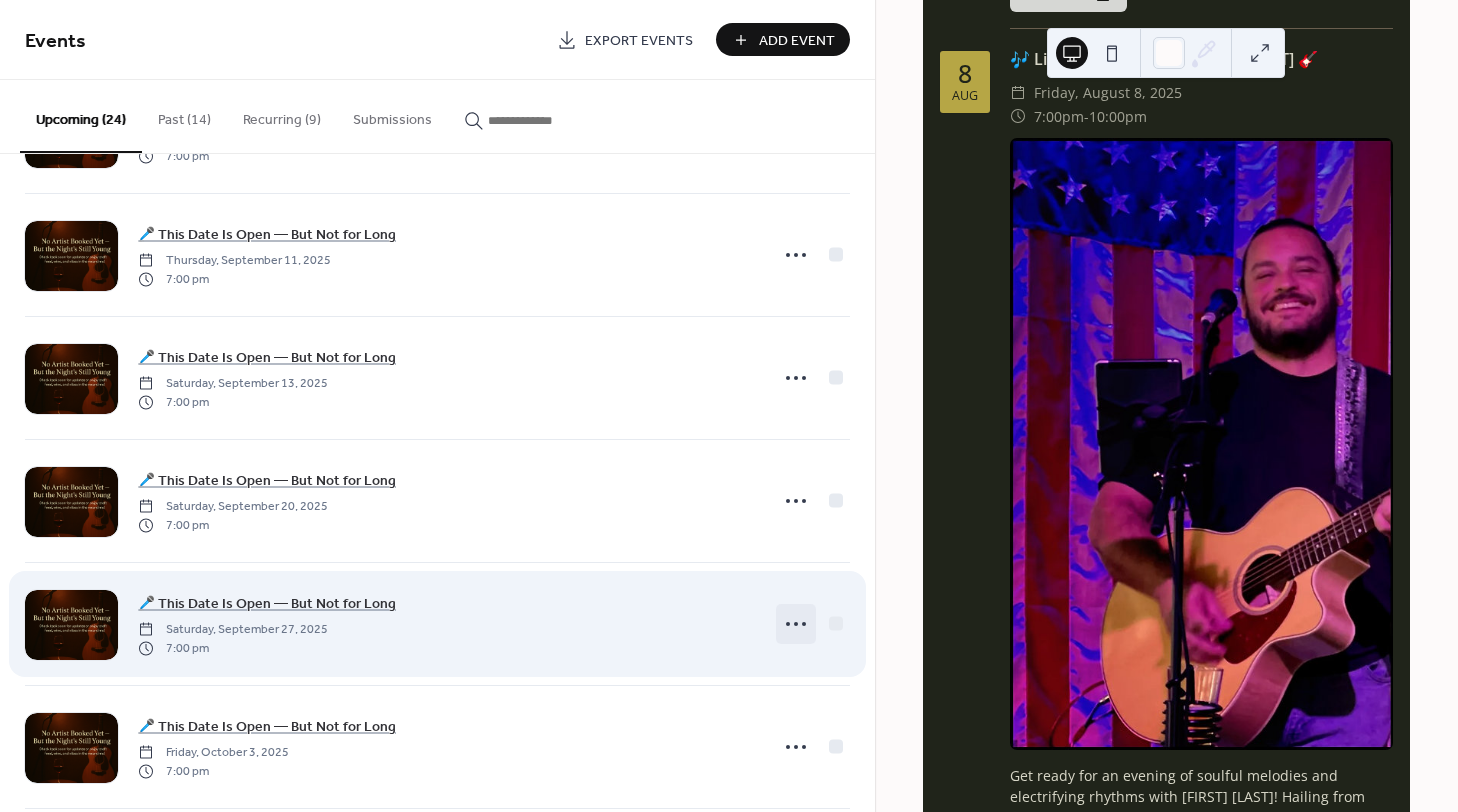 click 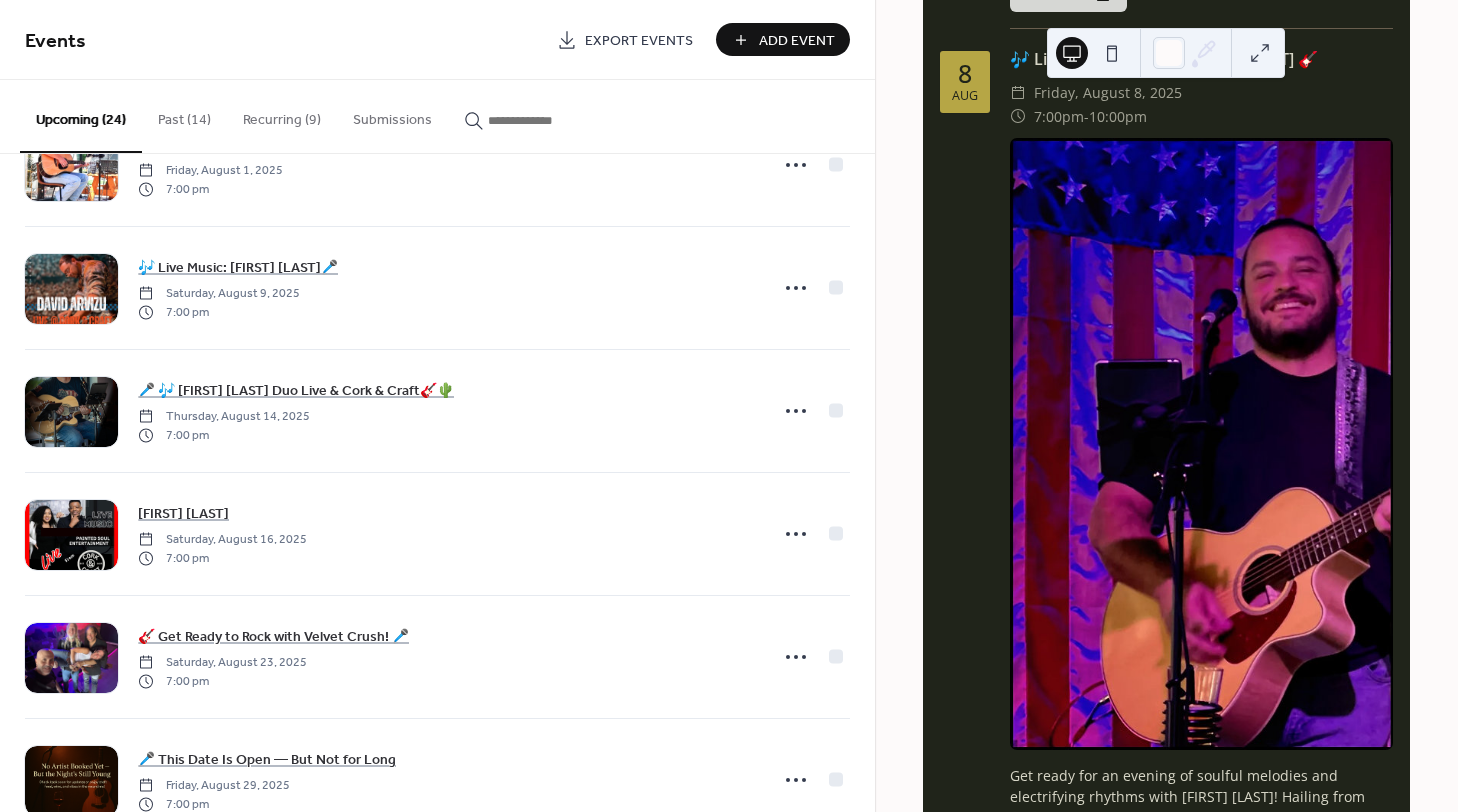 scroll, scrollTop: 496, scrollLeft: 0, axis: vertical 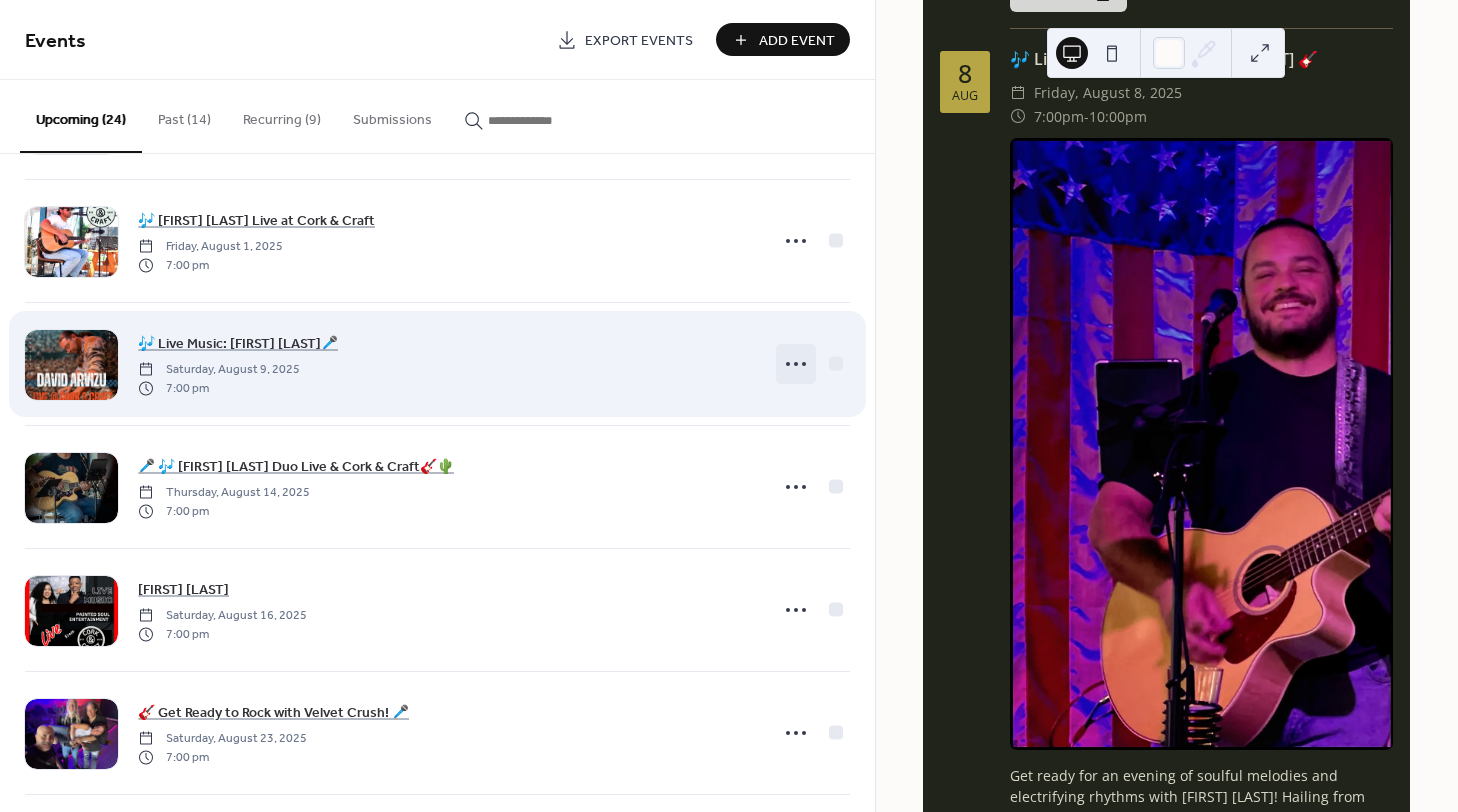 click 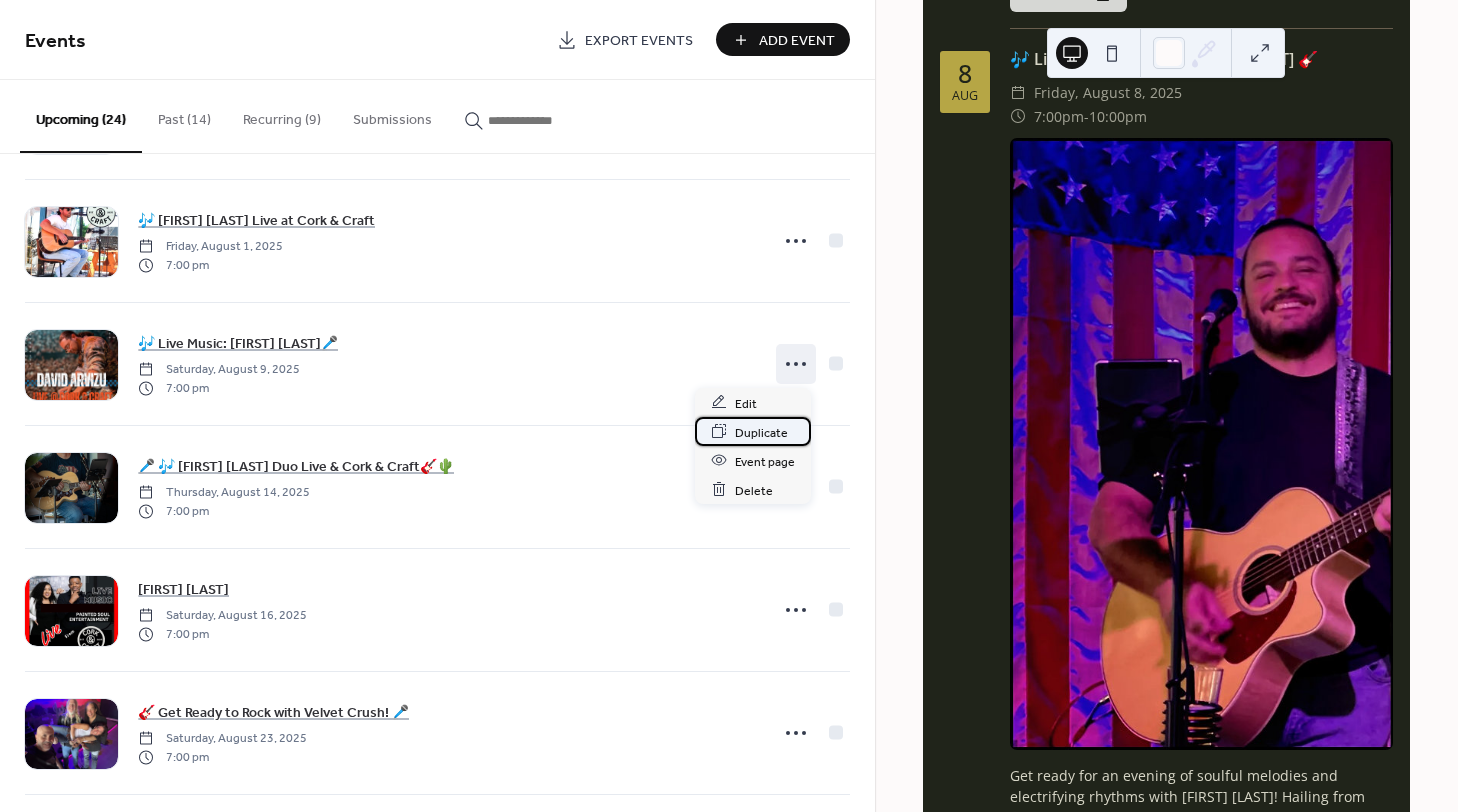 click on "Duplicate" at bounding box center (761, 432) 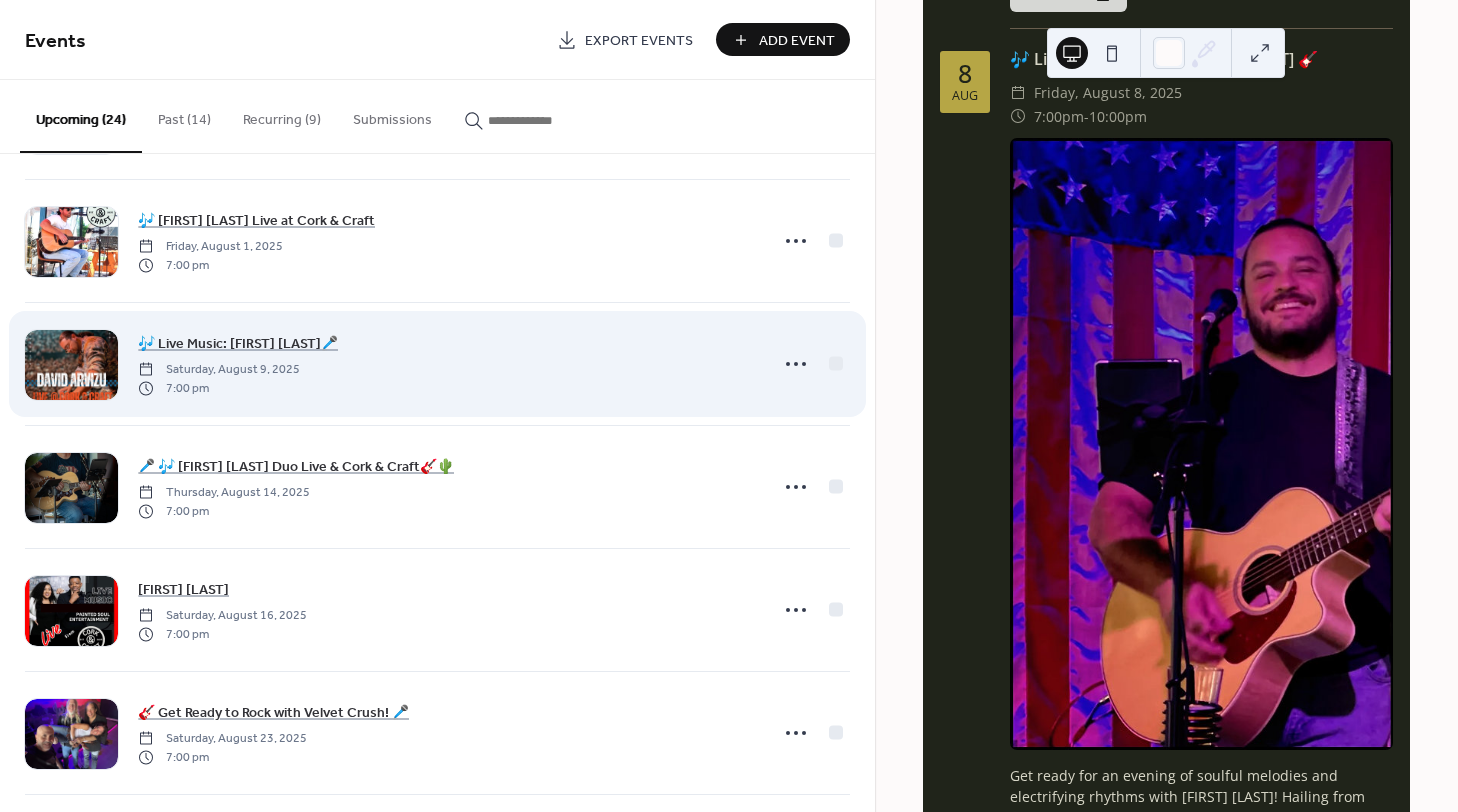scroll, scrollTop: 0, scrollLeft: 0, axis: both 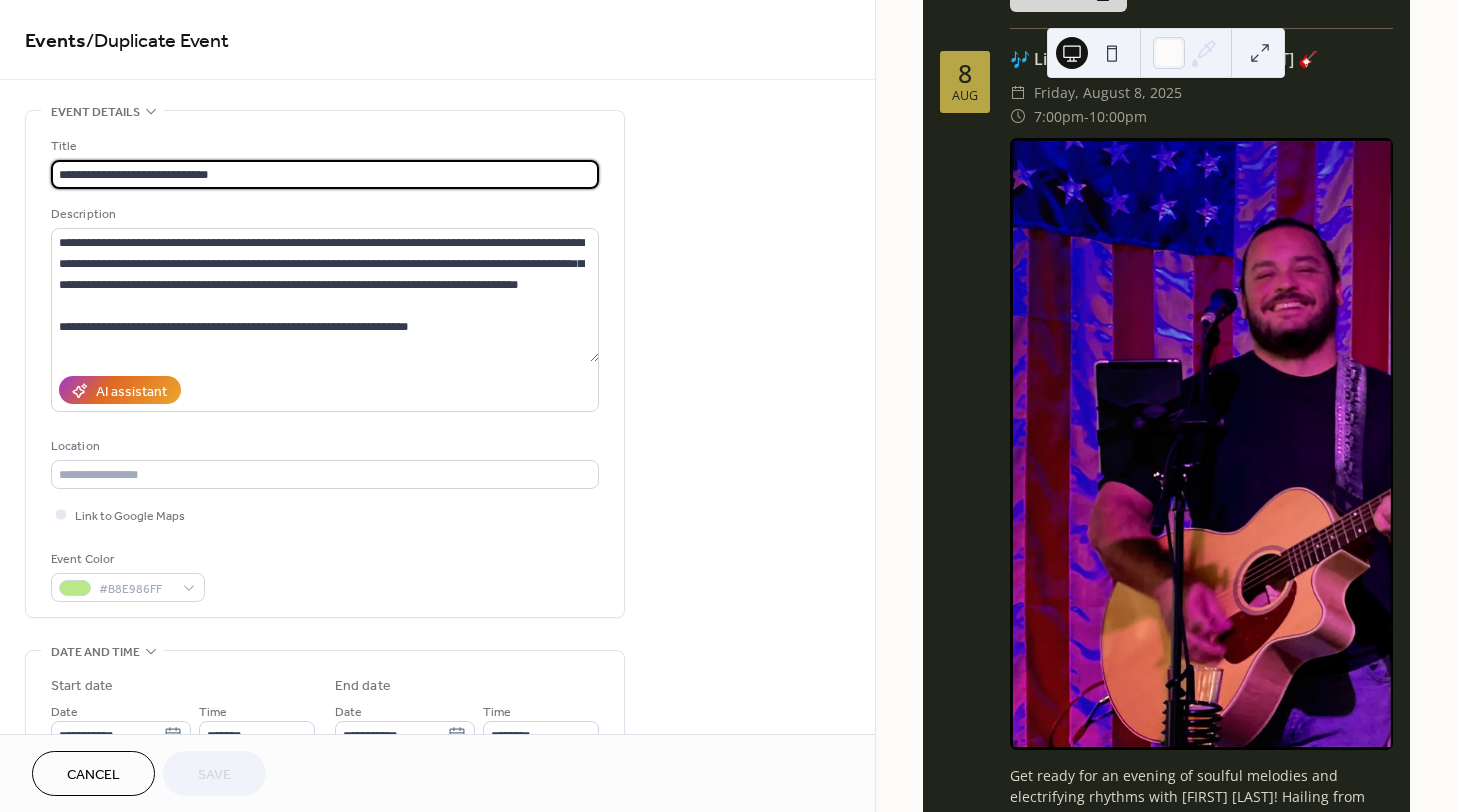 click on "**********" at bounding box center (325, 174) 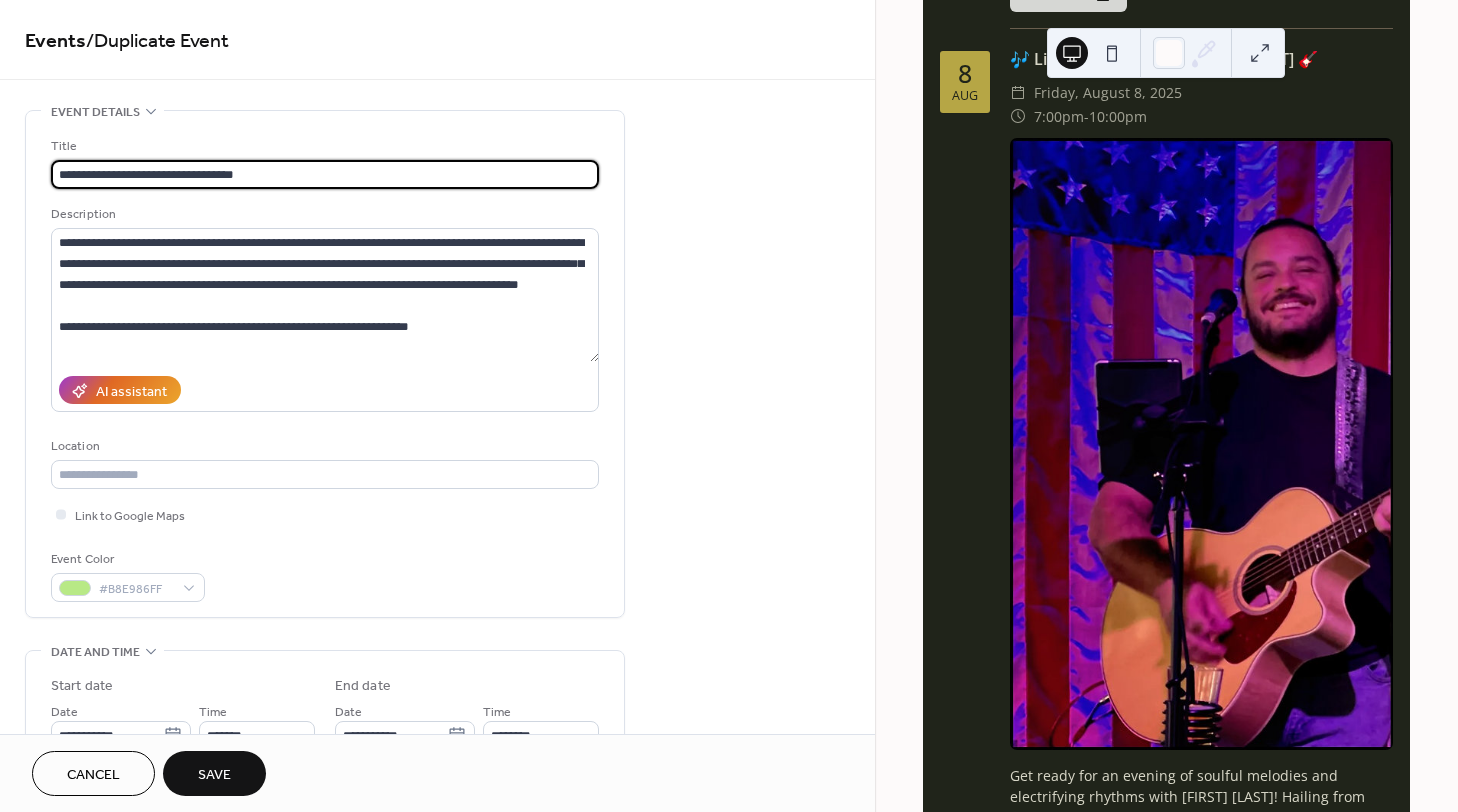 click on "**********" at bounding box center (325, 174) 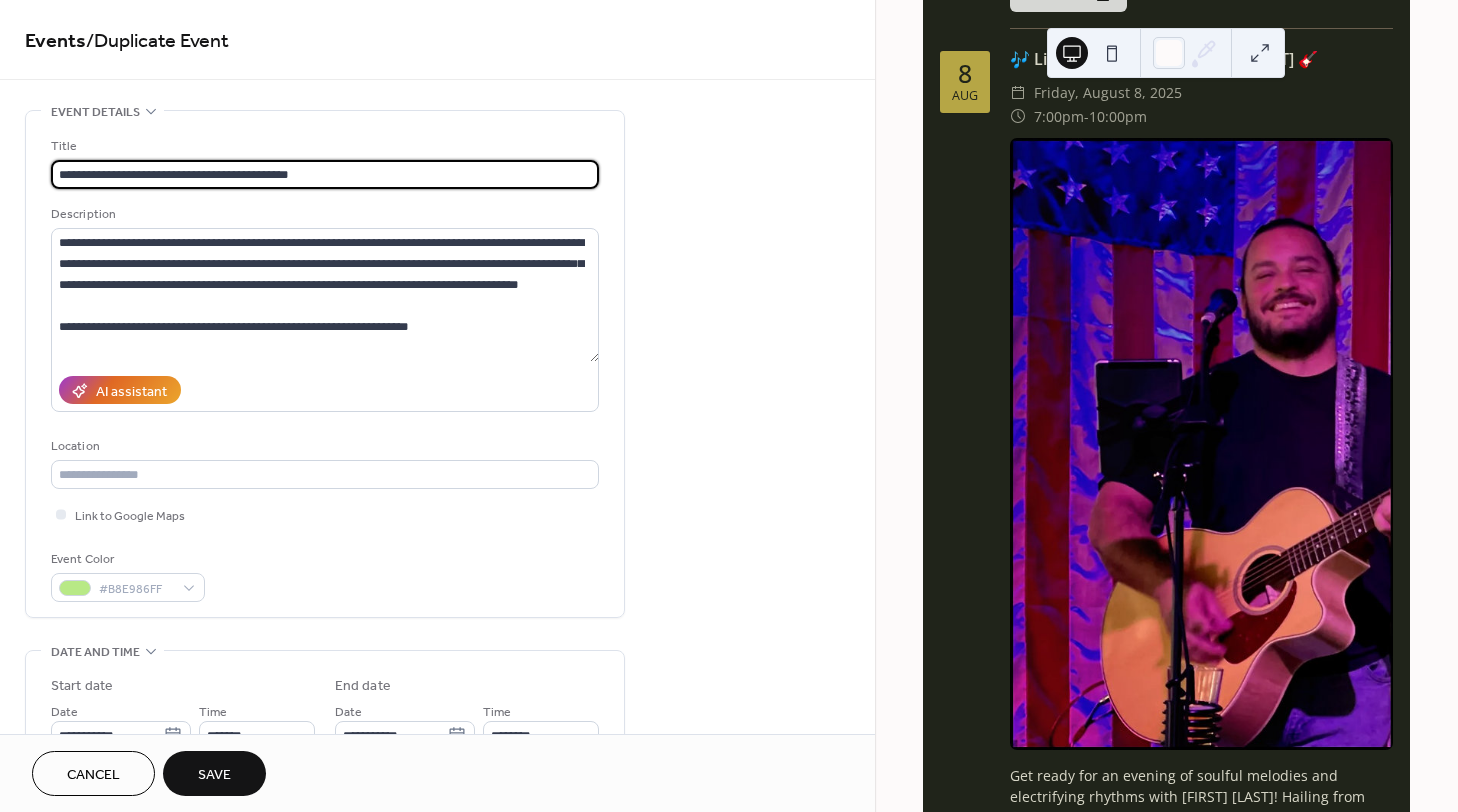 click on "**********" at bounding box center [325, 174] 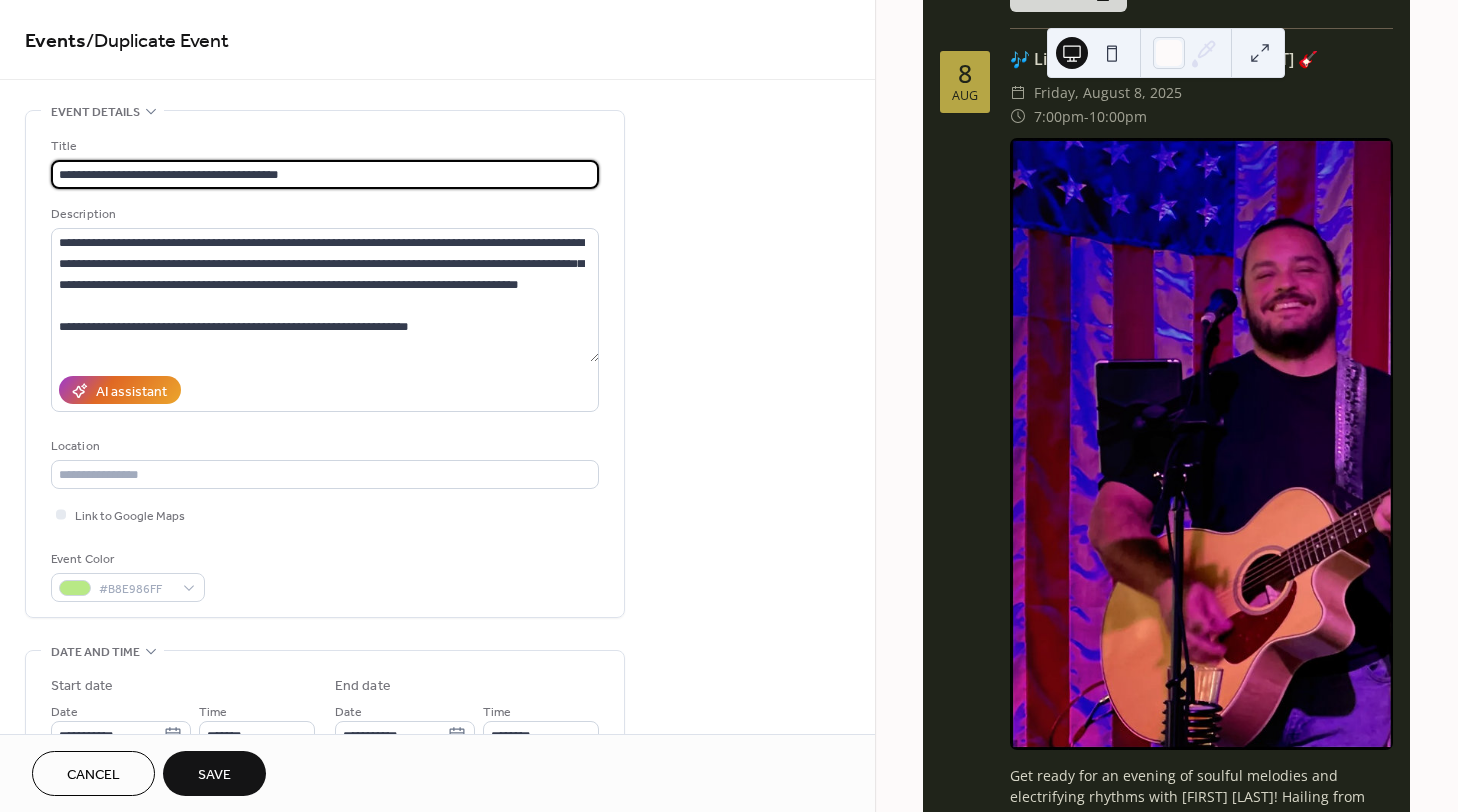 type on "**********" 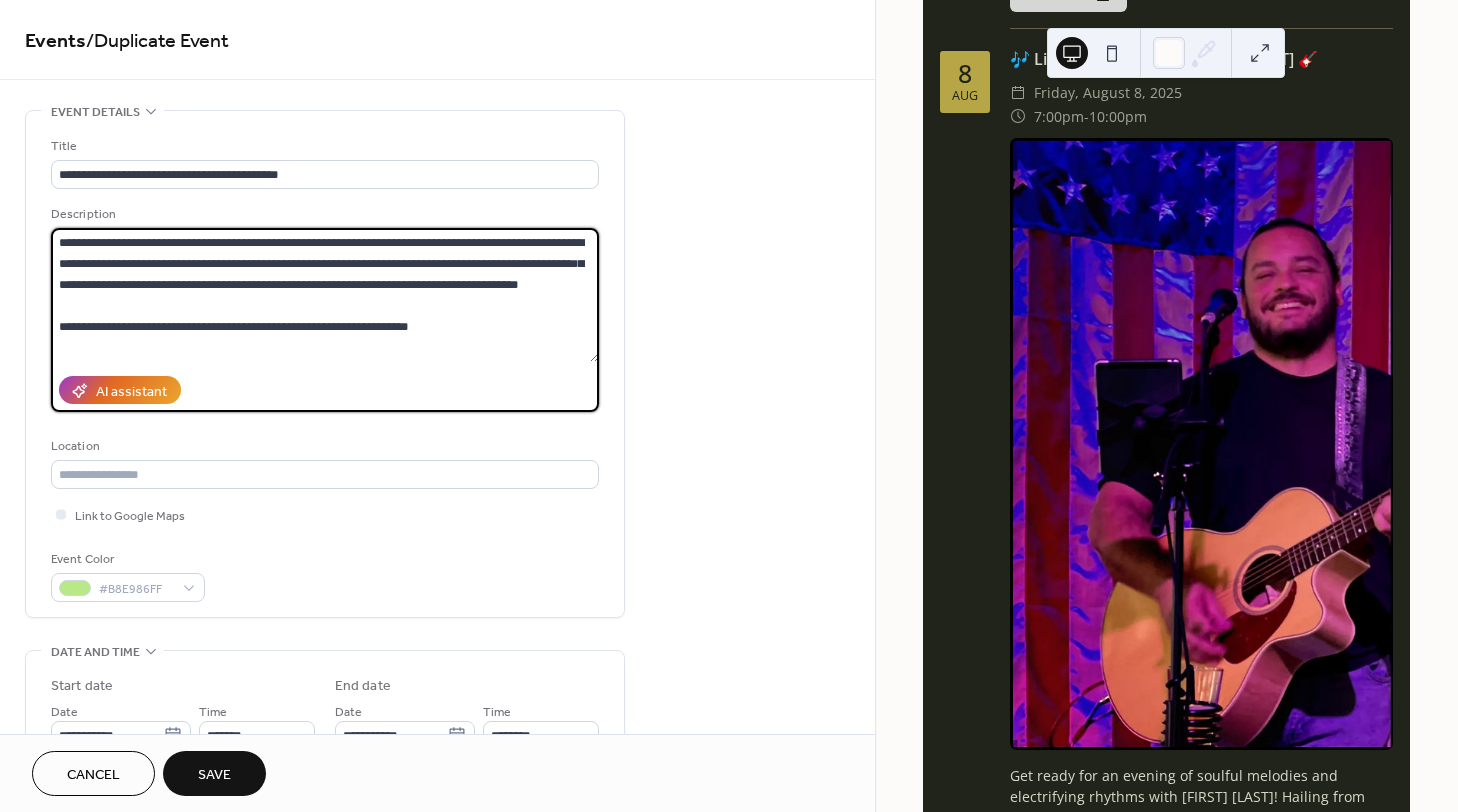 scroll, scrollTop: 42, scrollLeft: 0, axis: vertical 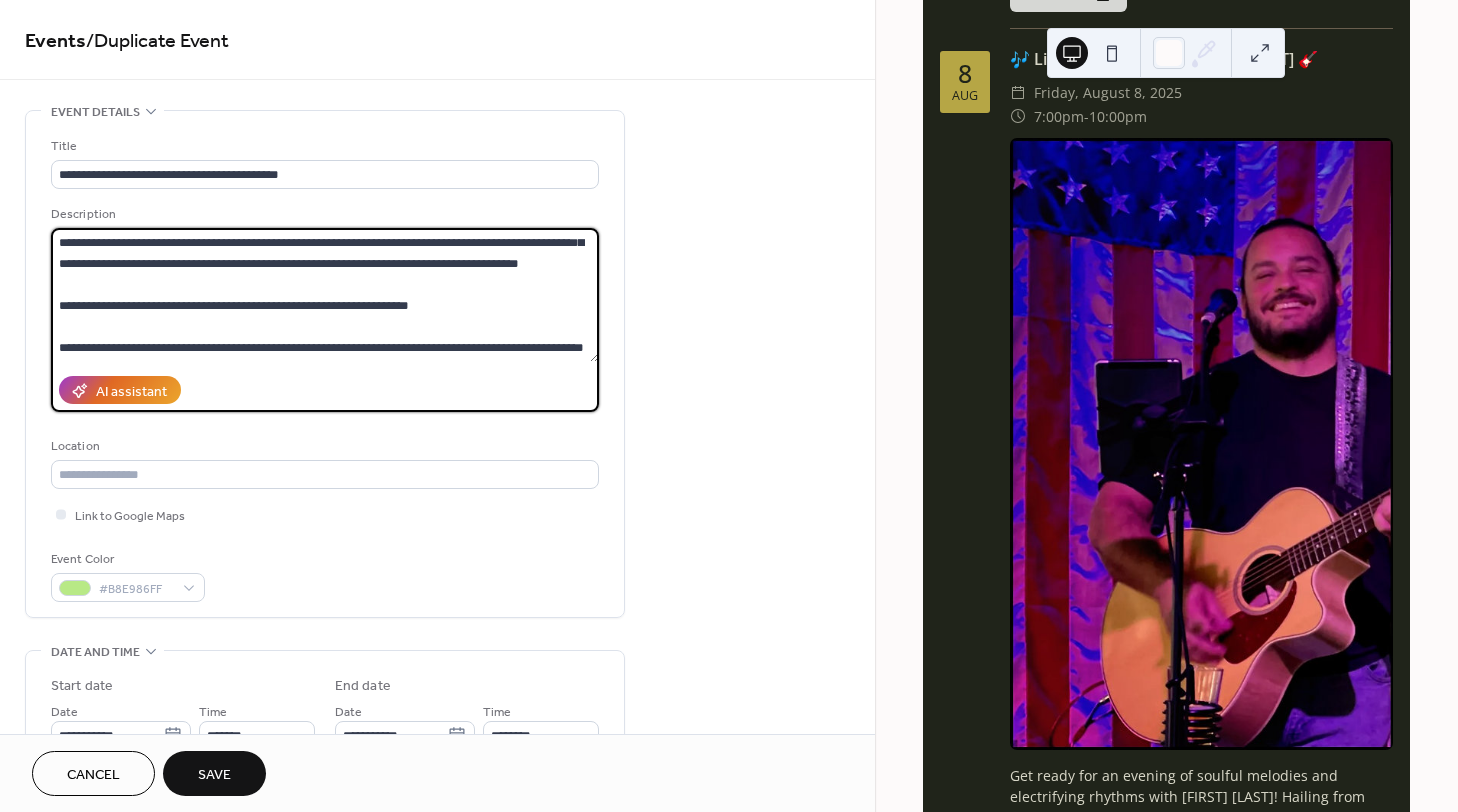 drag, startPoint x: 62, startPoint y: 245, endPoint x: 630, endPoint y: 382, distance: 584.28845 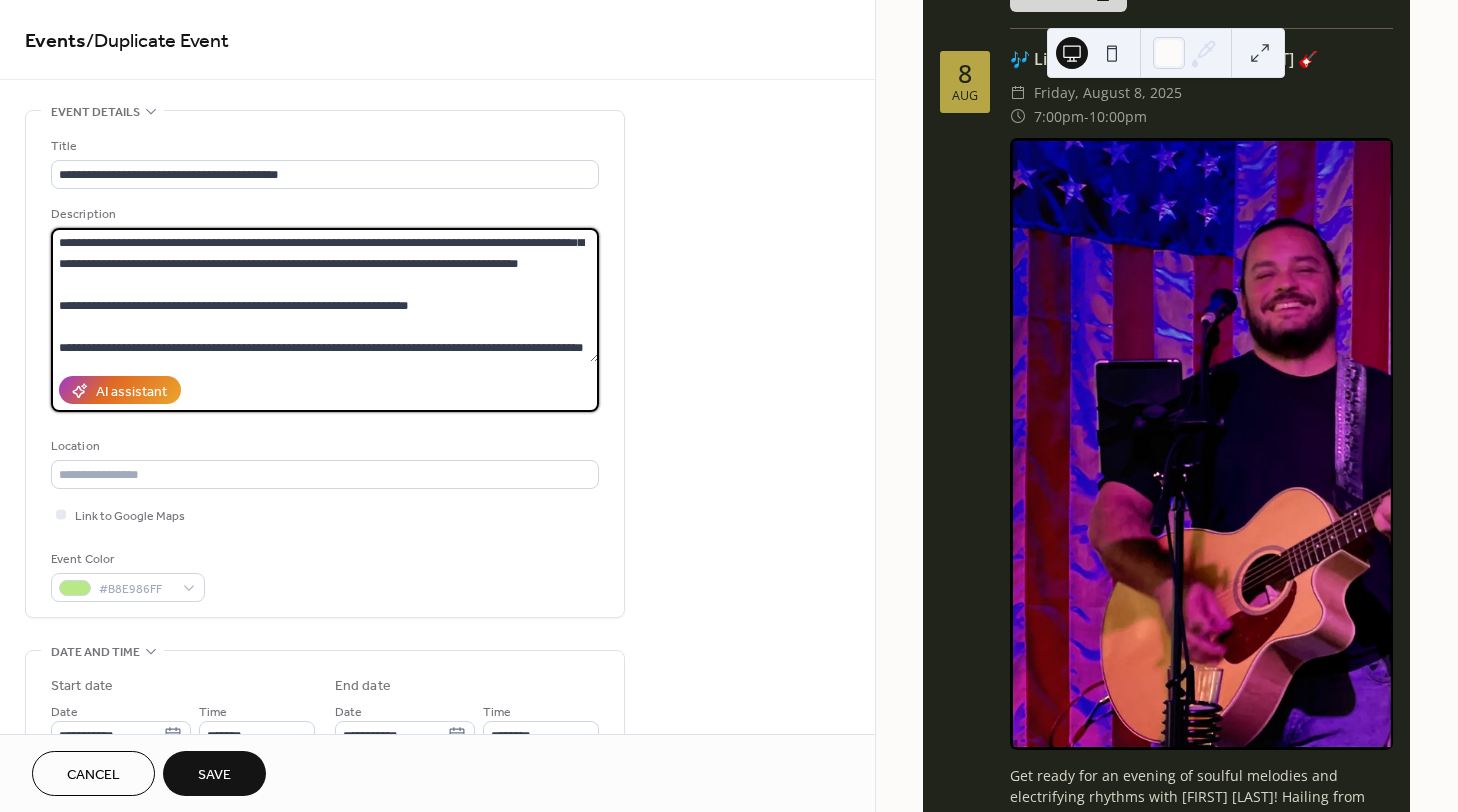 click on "**********" at bounding box center [437, 752] 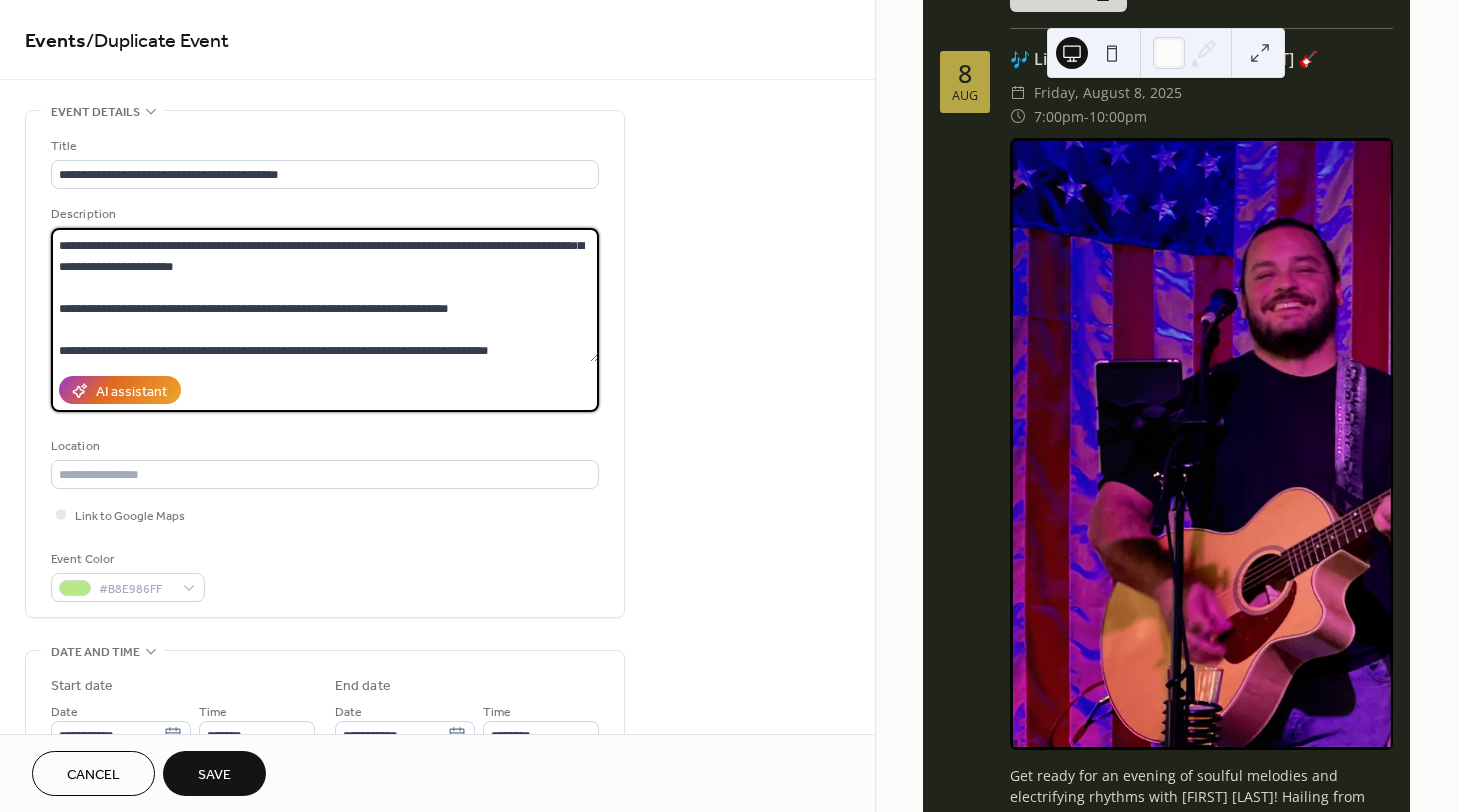 scroll, scrollTop: 0, scrollLeft: 0, axis: both 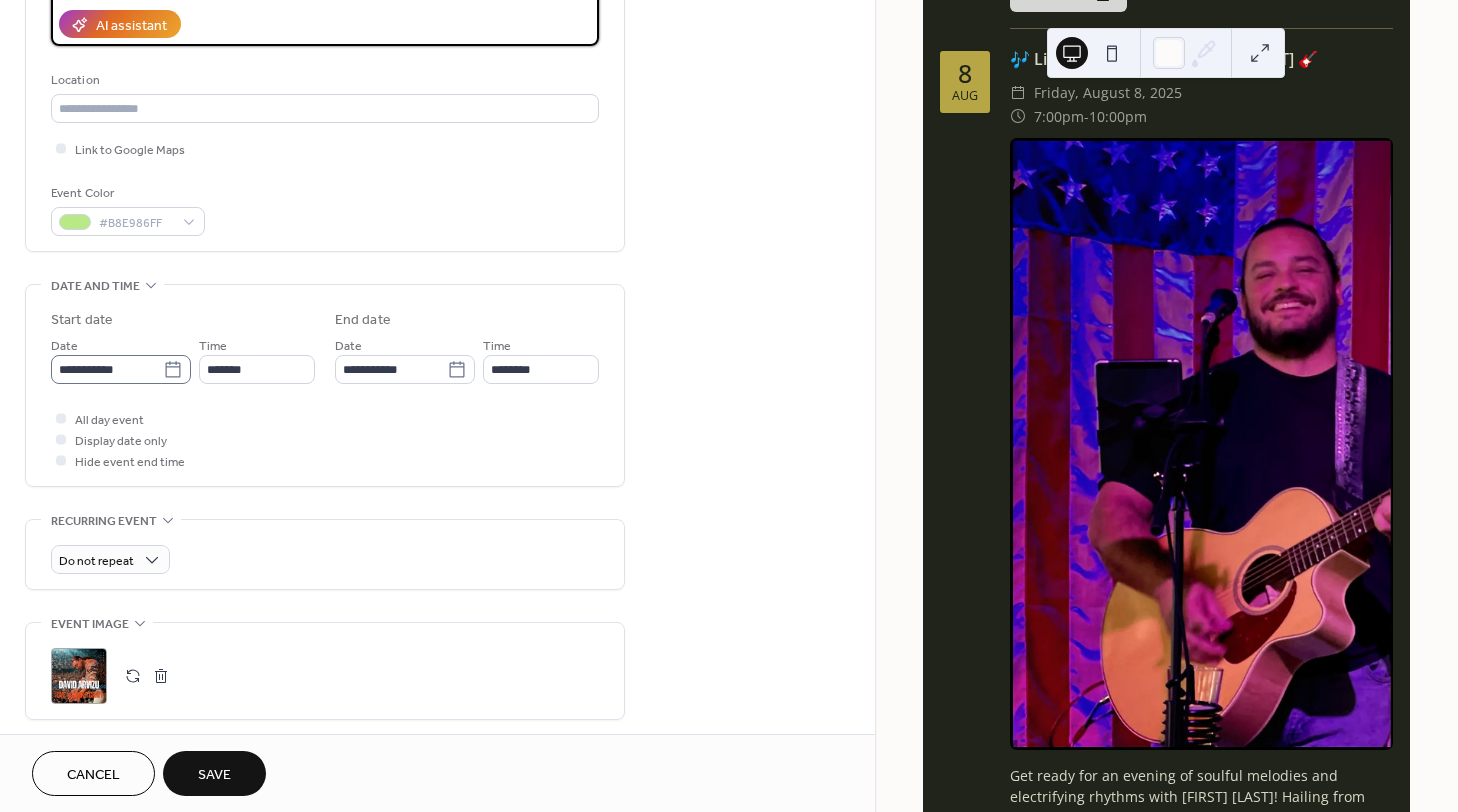 type on "**********" 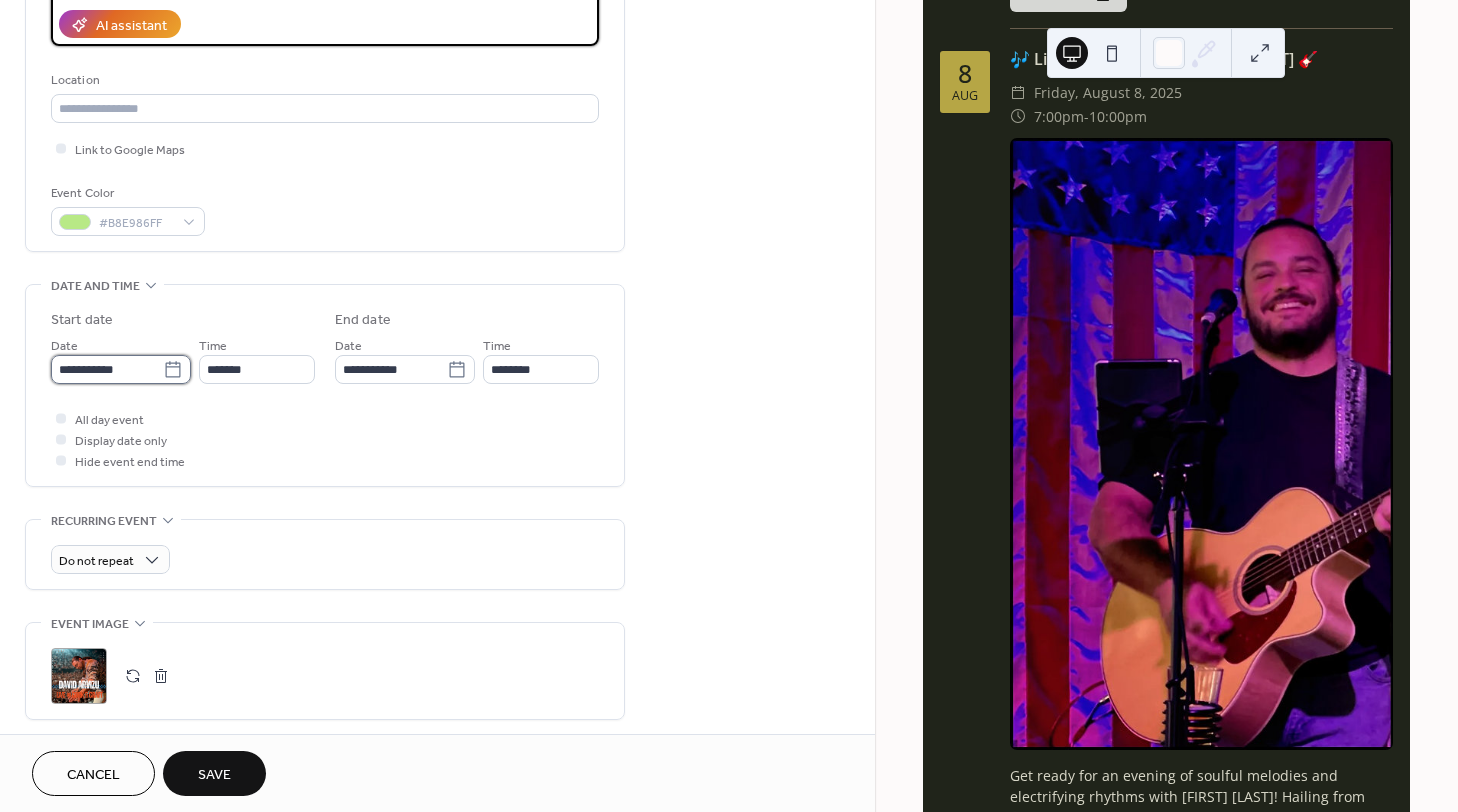 click on "**********" at bounding box center (107, 369) 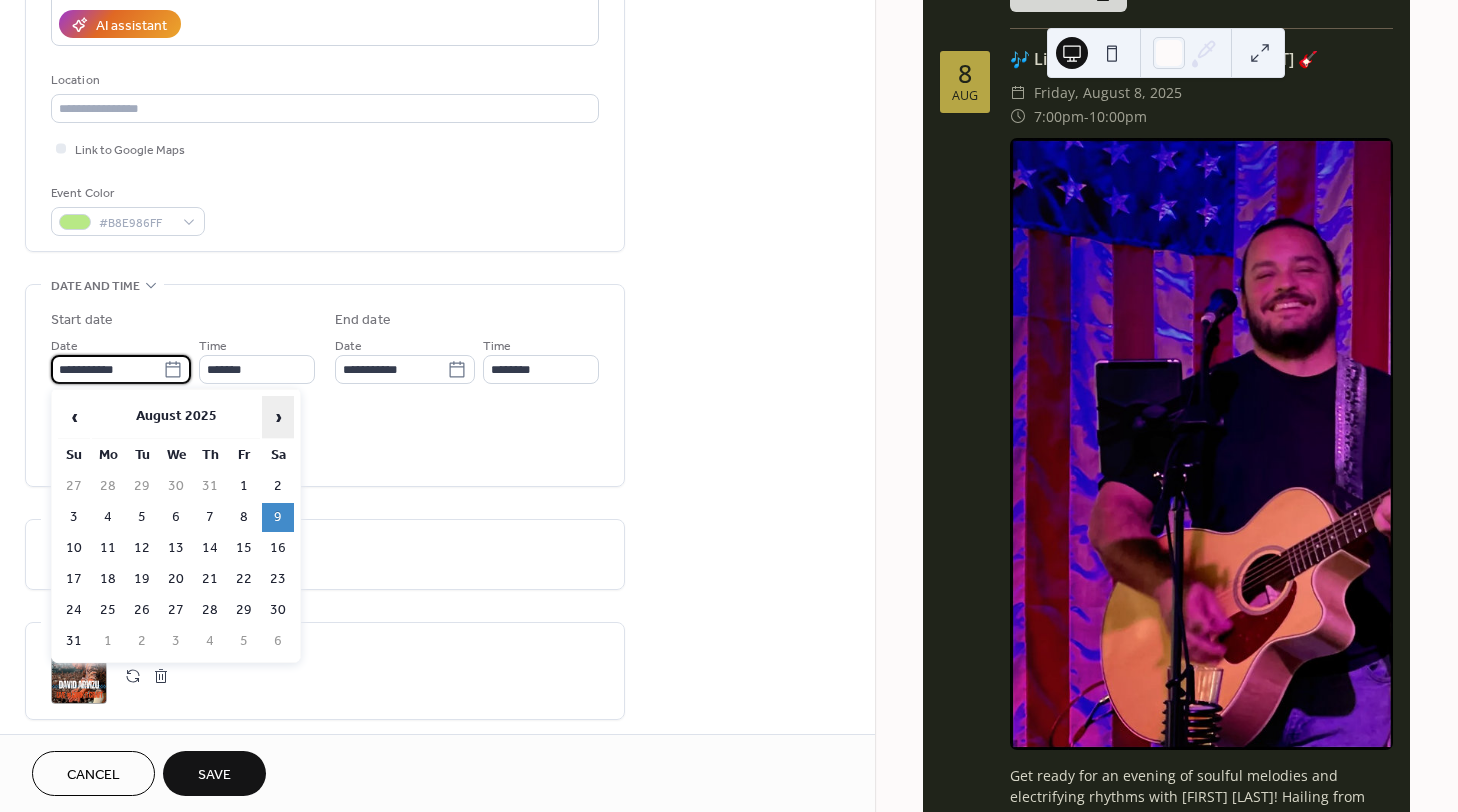 click on "›" at bounding box center (278, 417) 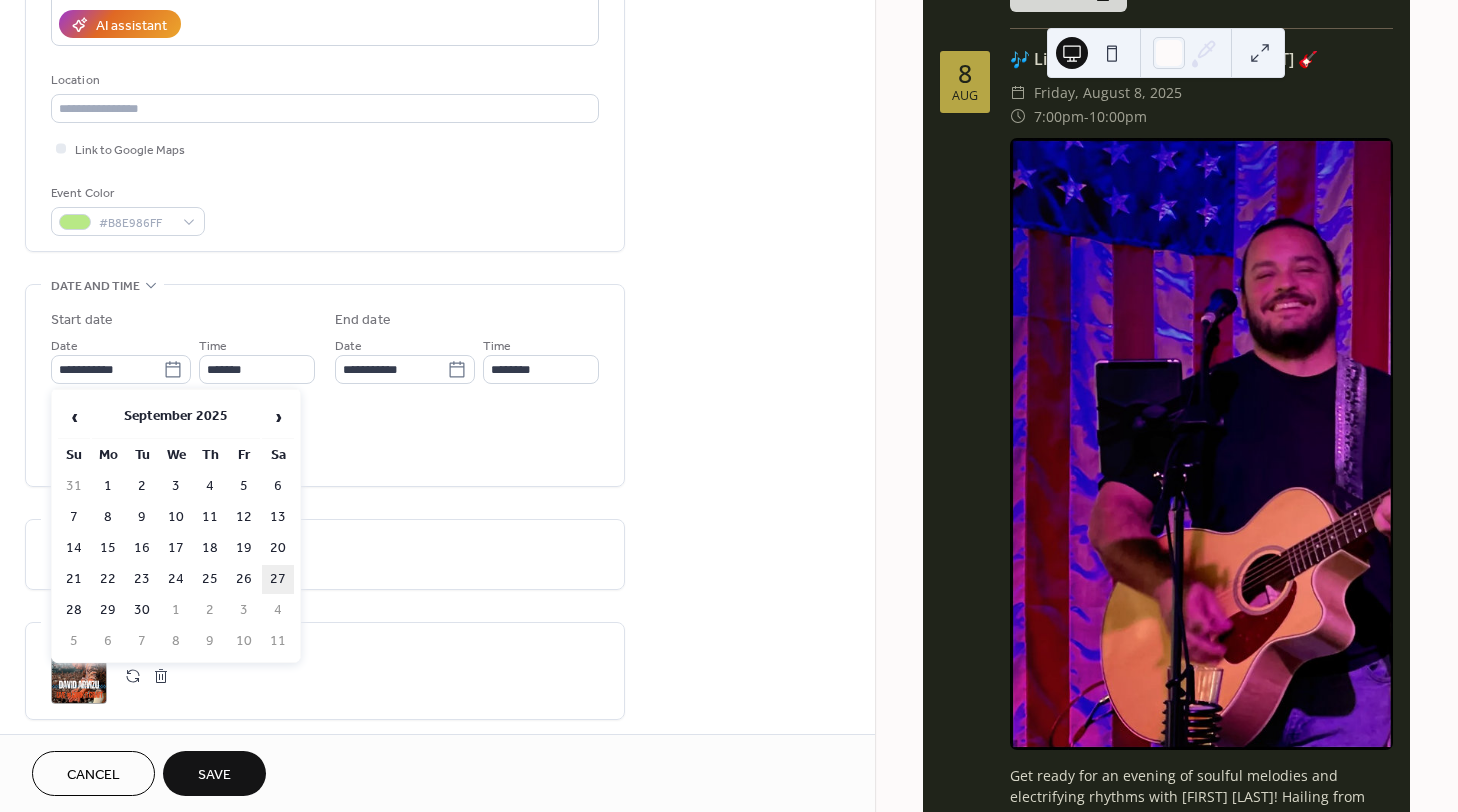 click on "27" at bounding box center (278, 579) 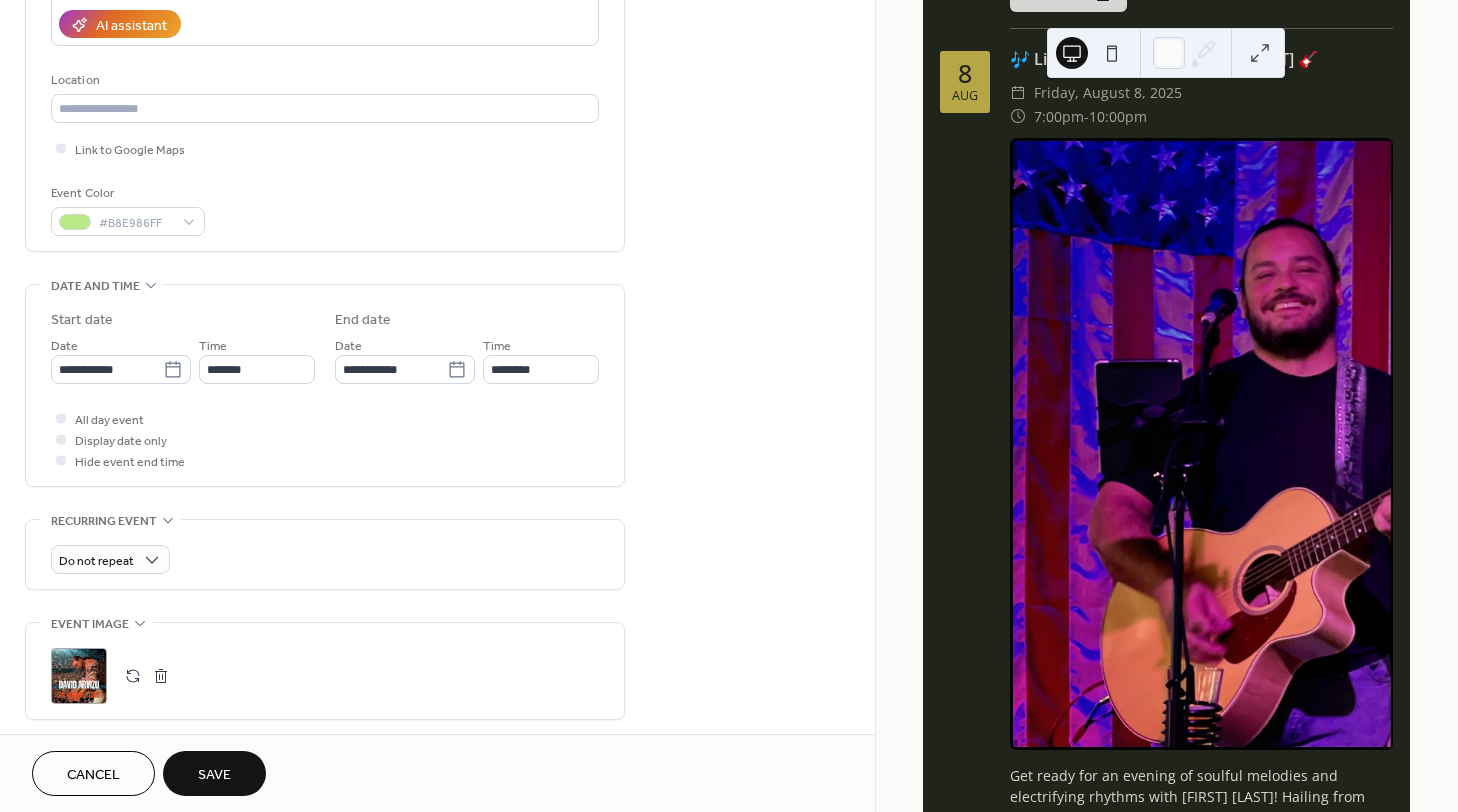 type on "**********" 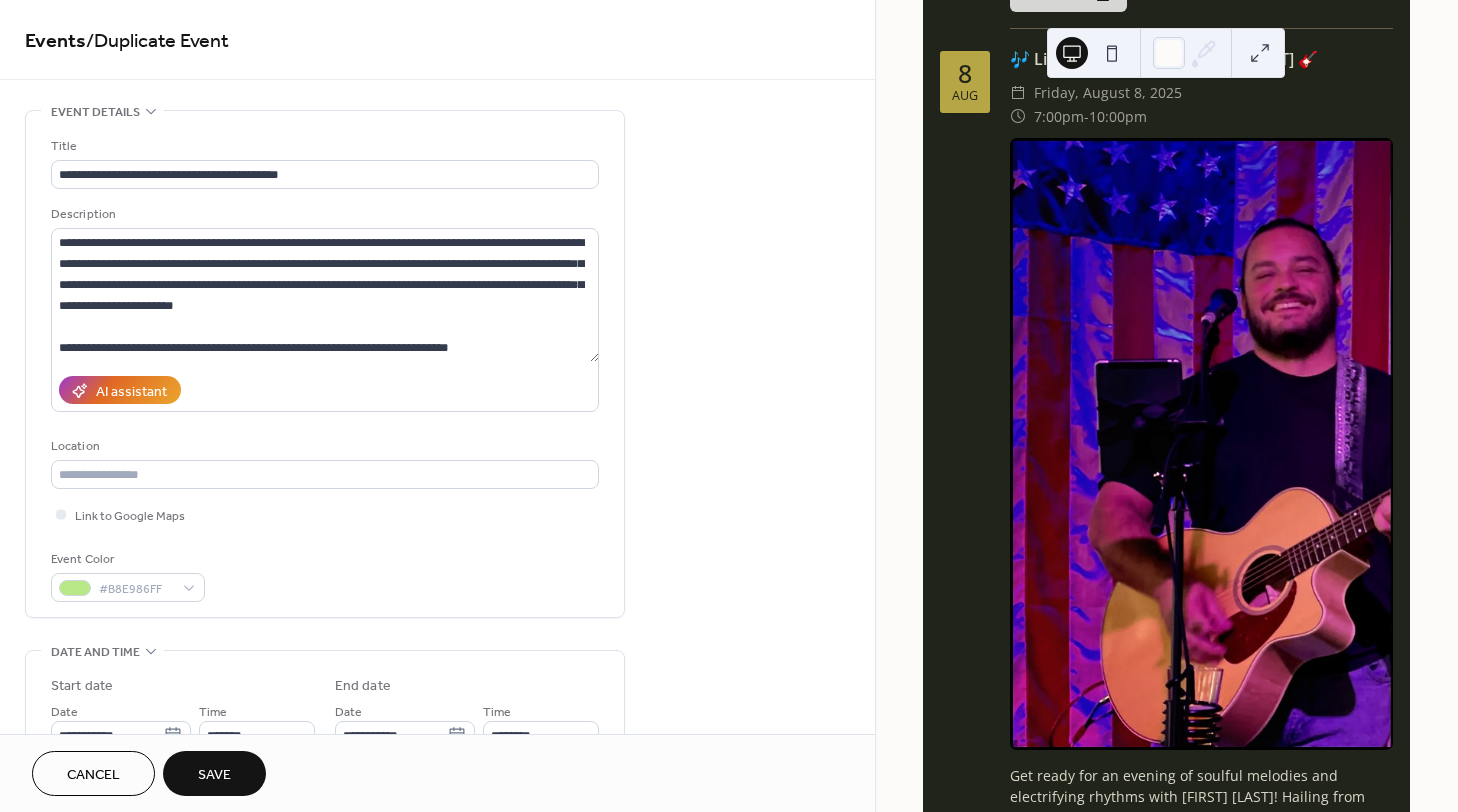 scroll, scrollTop: 661, scrollLeft: 0, axis: vertical 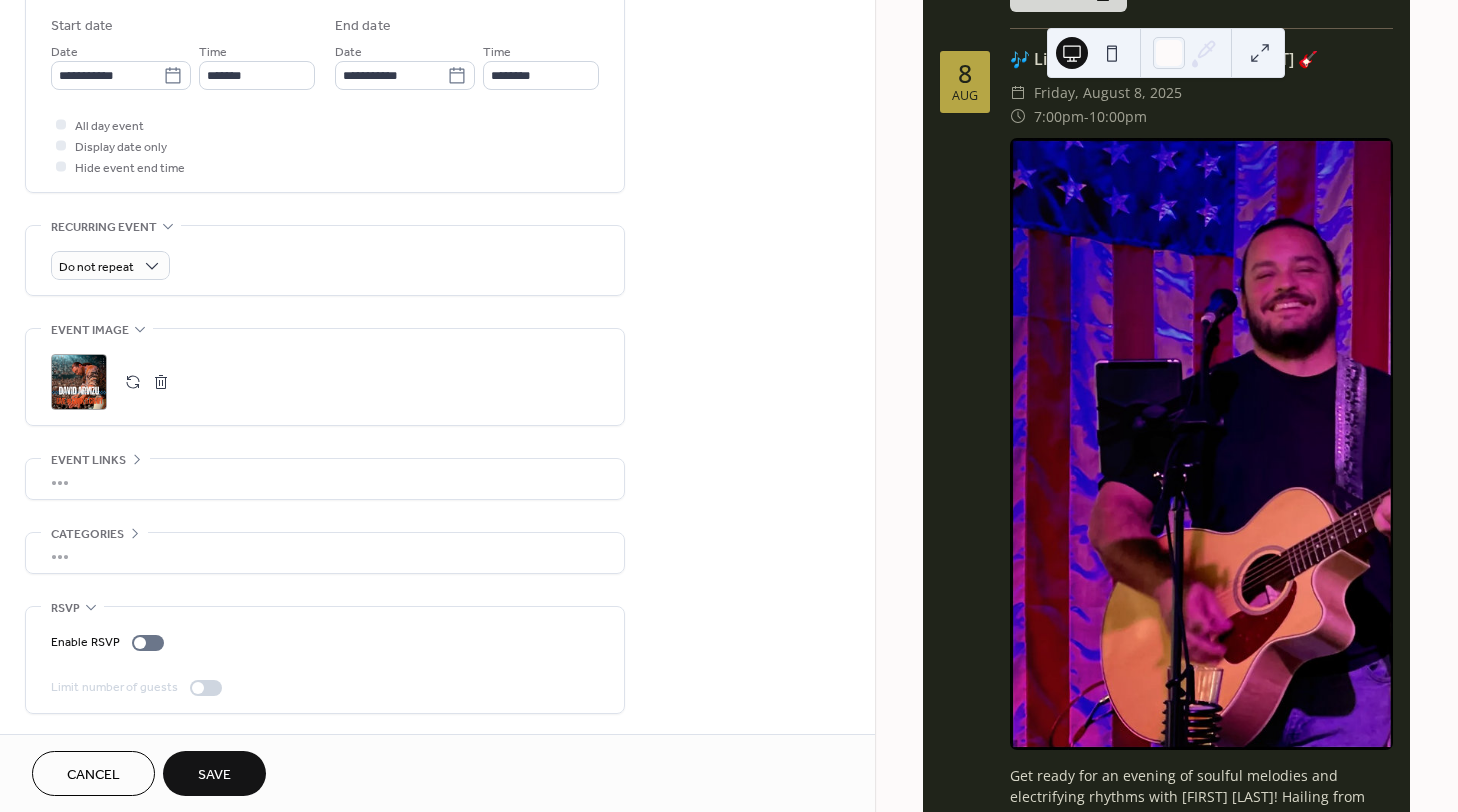 click on "Save" at bounding box center (214, 775) 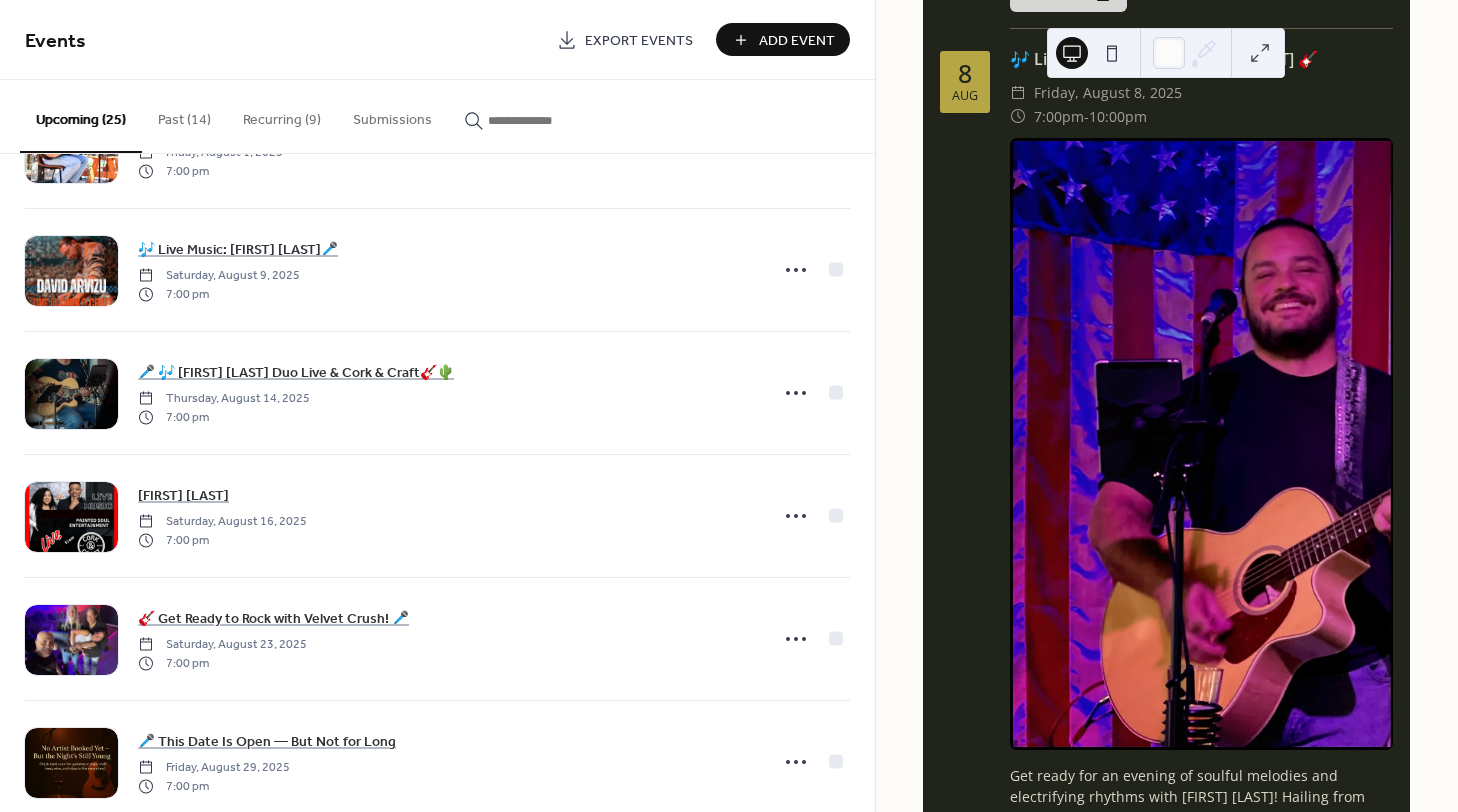 scroll, scrollTop: 621, scrollLeft: 0, axis: vertical 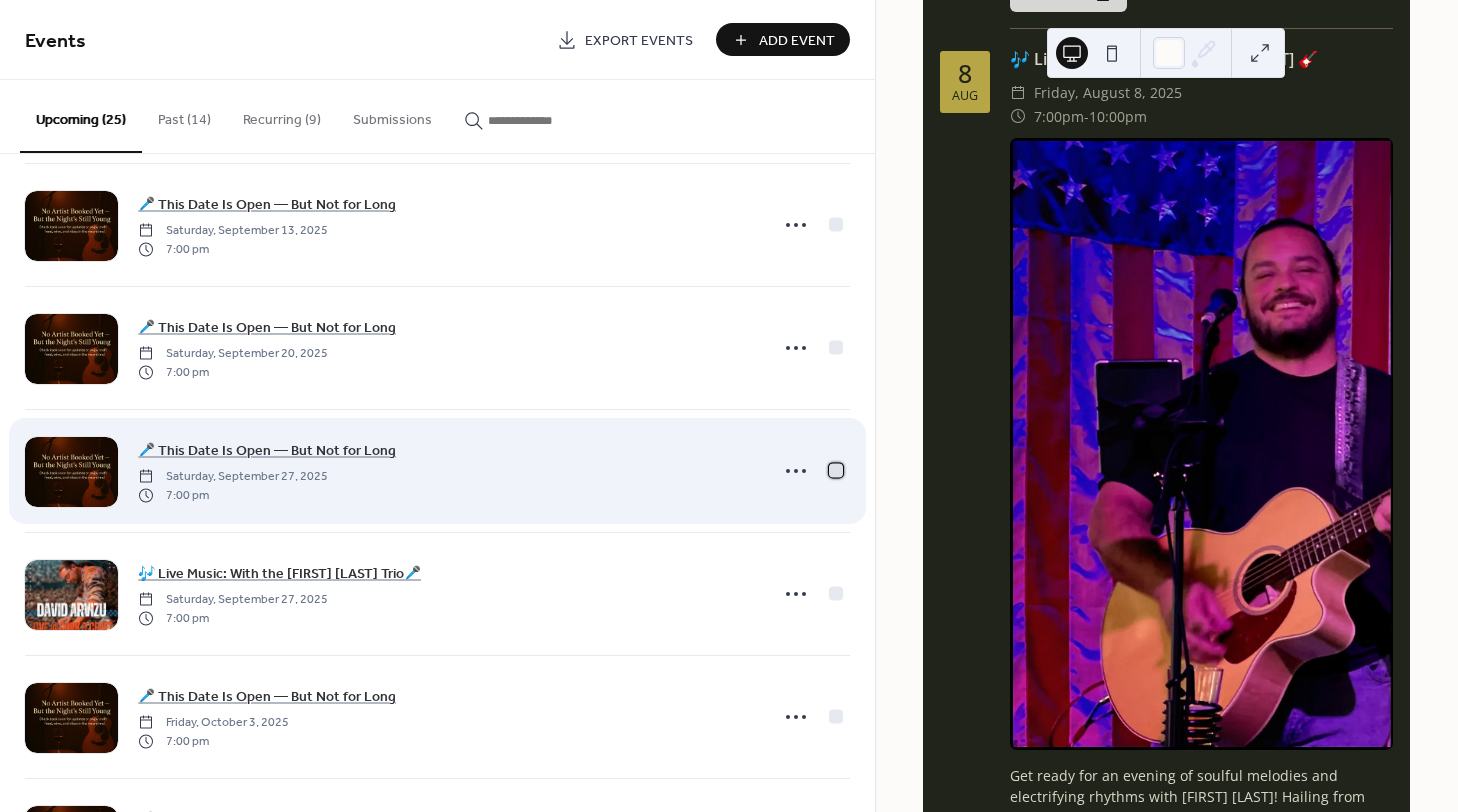 click at bounding box center (836, 470) 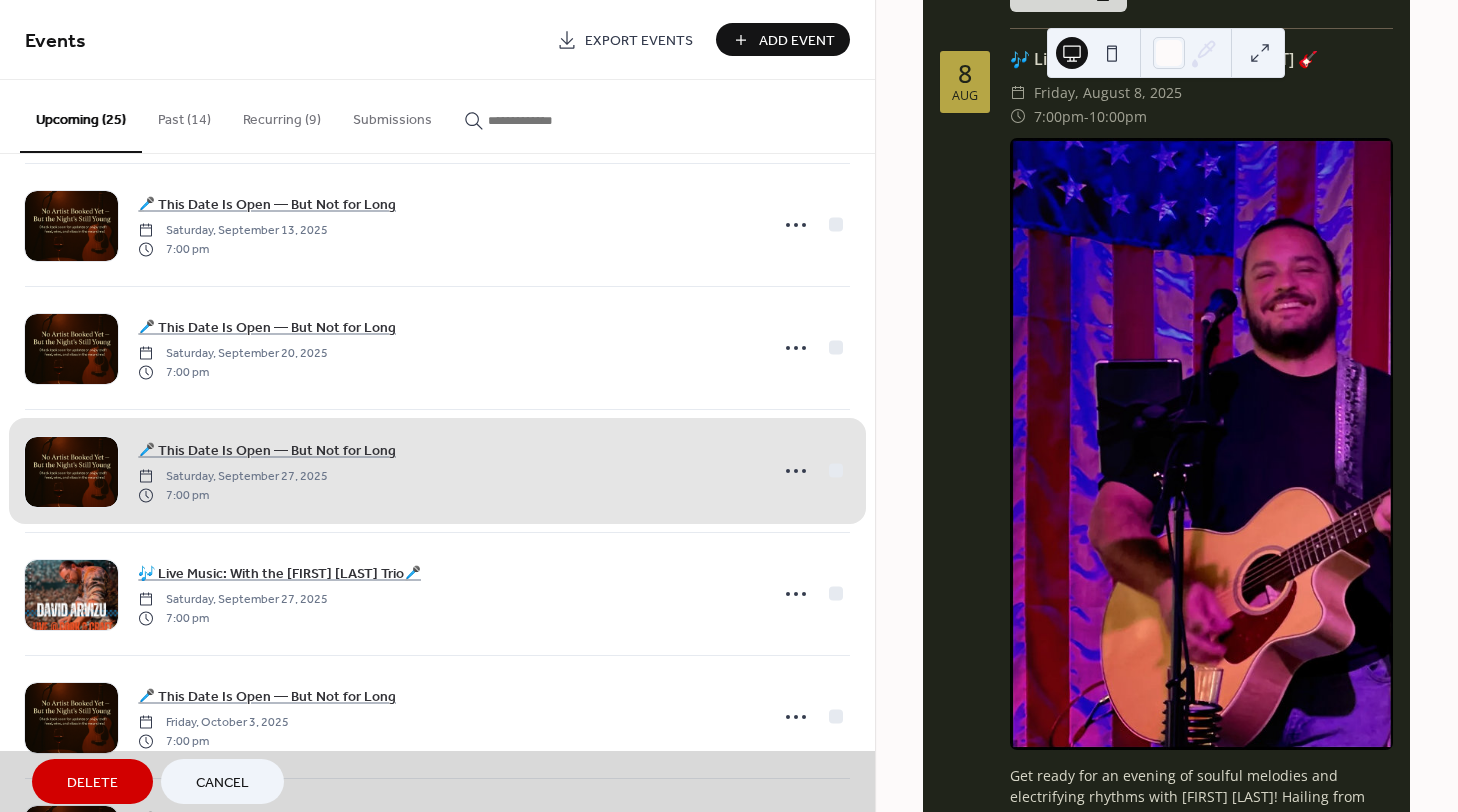 click on "Delete" at bounding box center (92, 783) 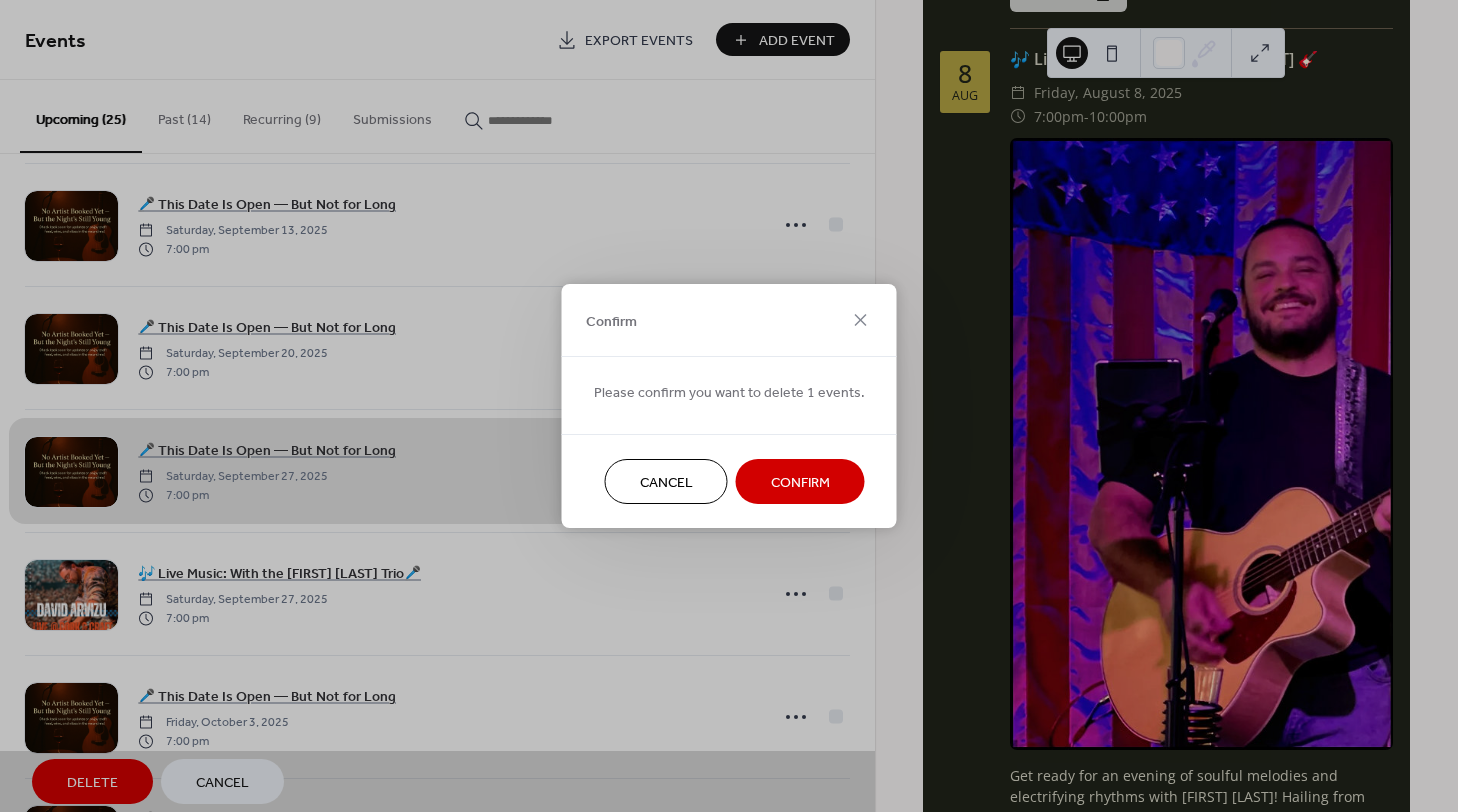 click on "Confirm" at bounding box center (800, 483) 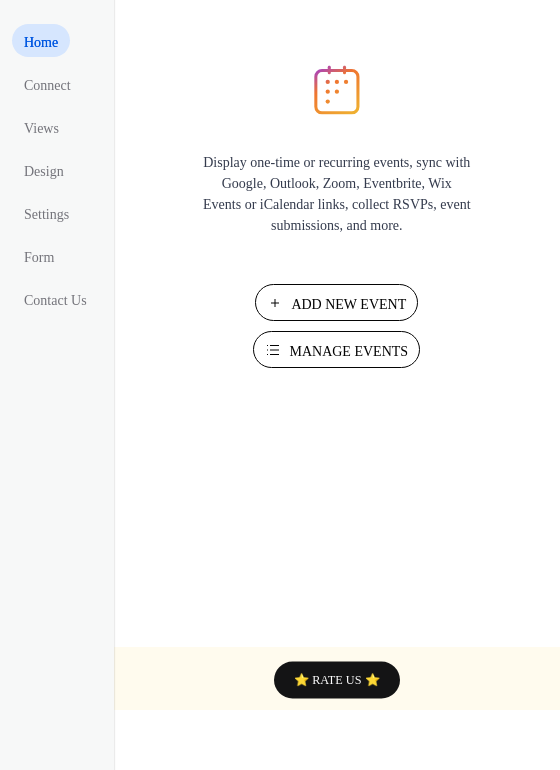 scroll, scrollTop: 0, scrollLeft: 0, axis: both 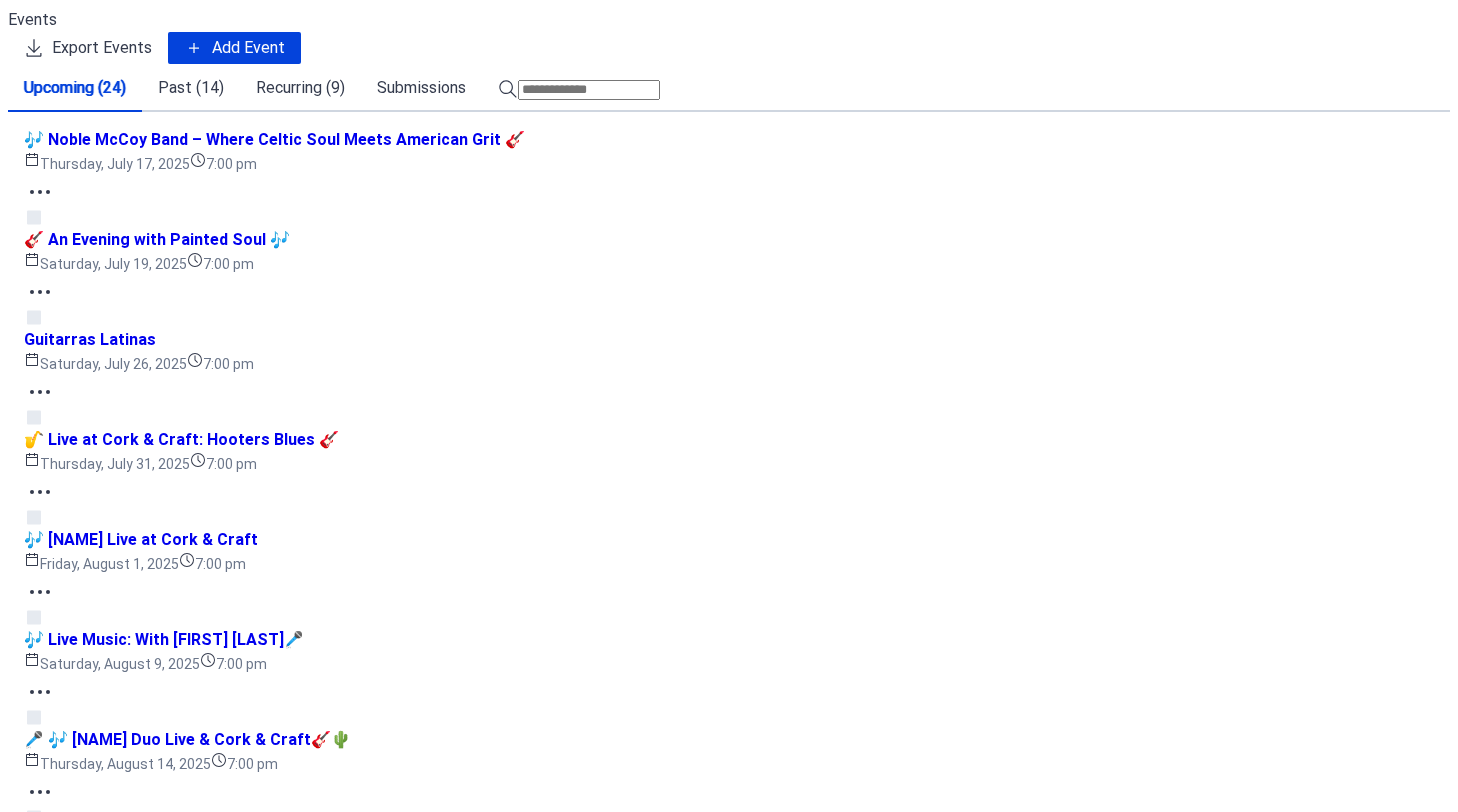 click on "Add Event" at bounding box center [234, 48] 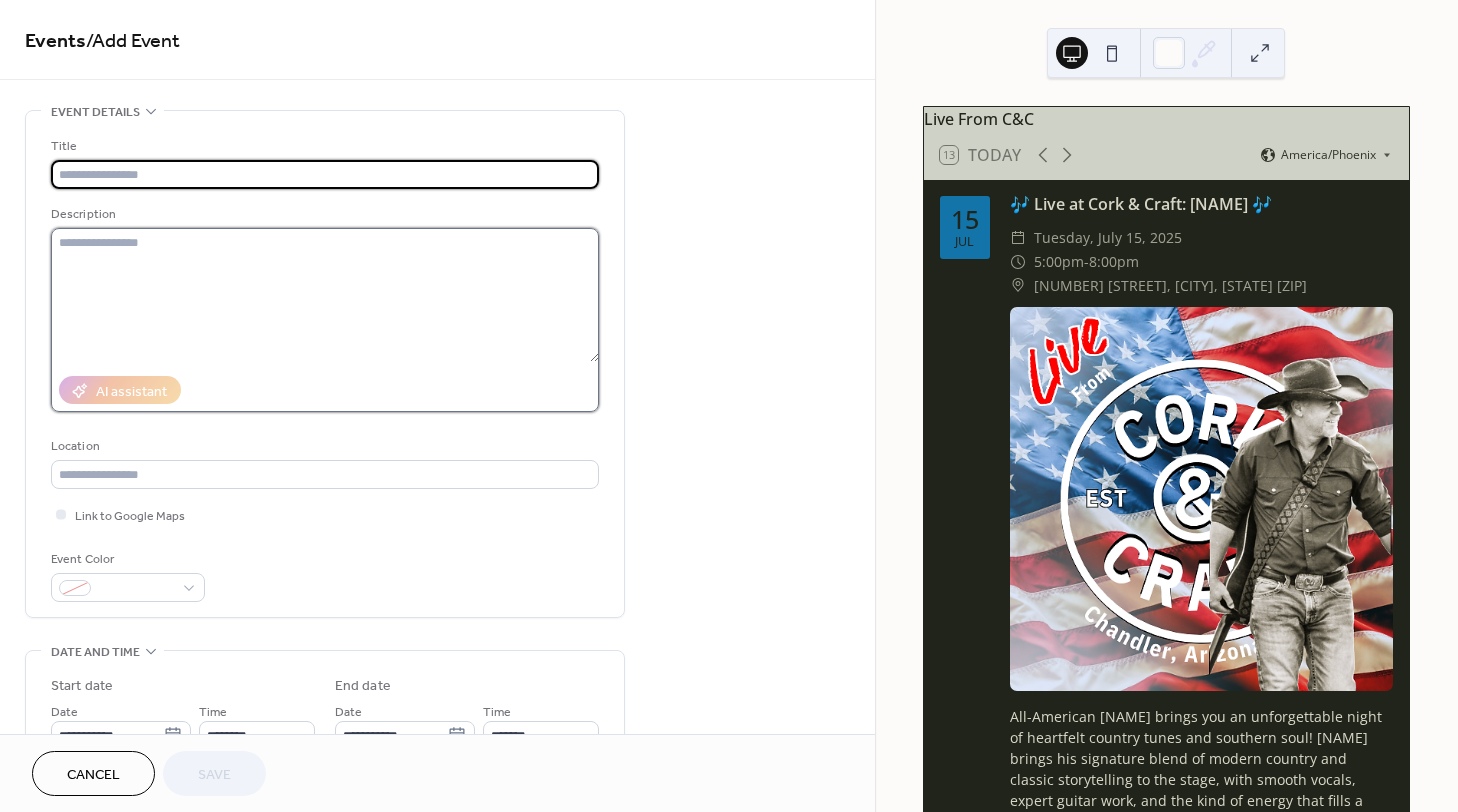 click at bounding box center [325, 295] 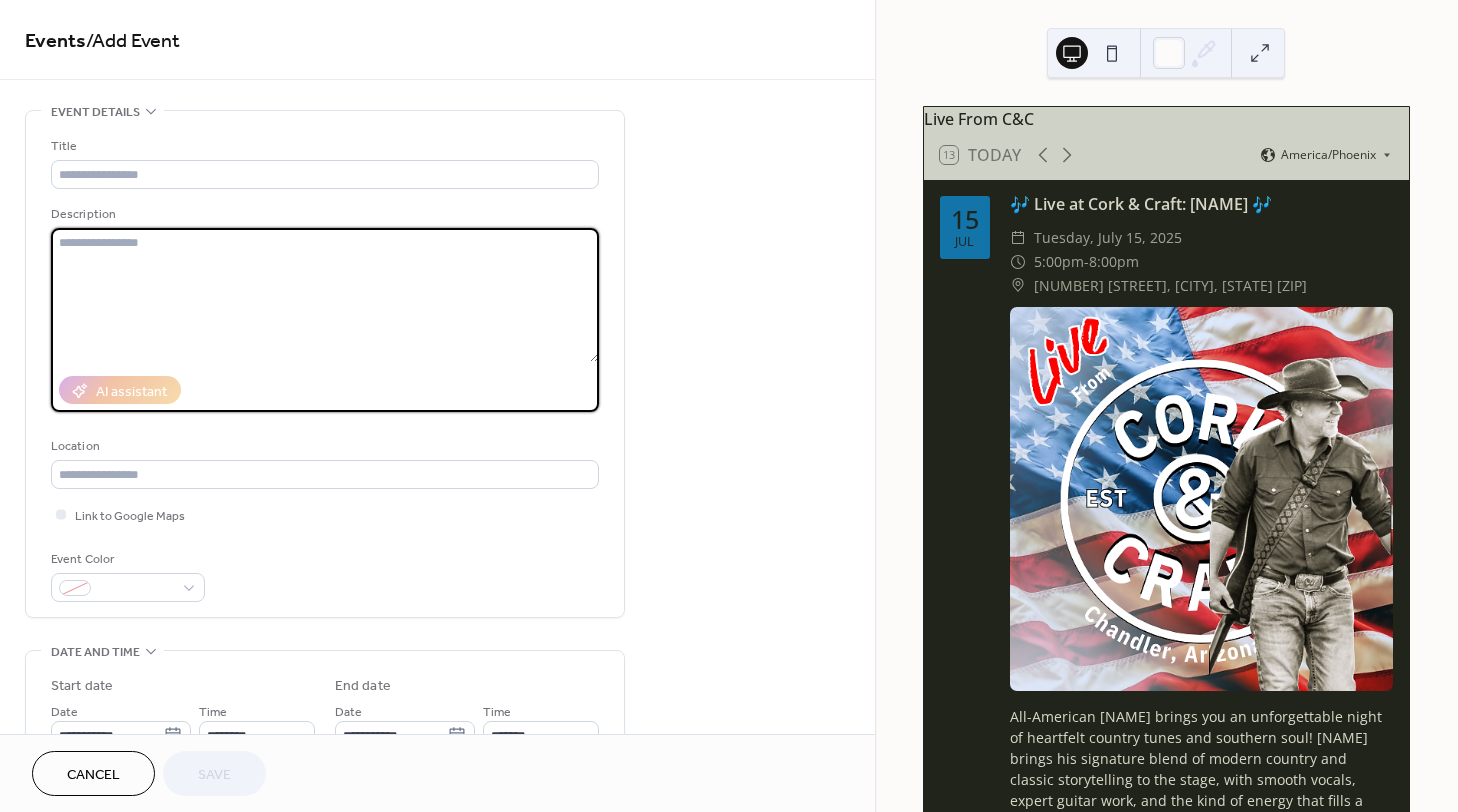 paste on "**********" 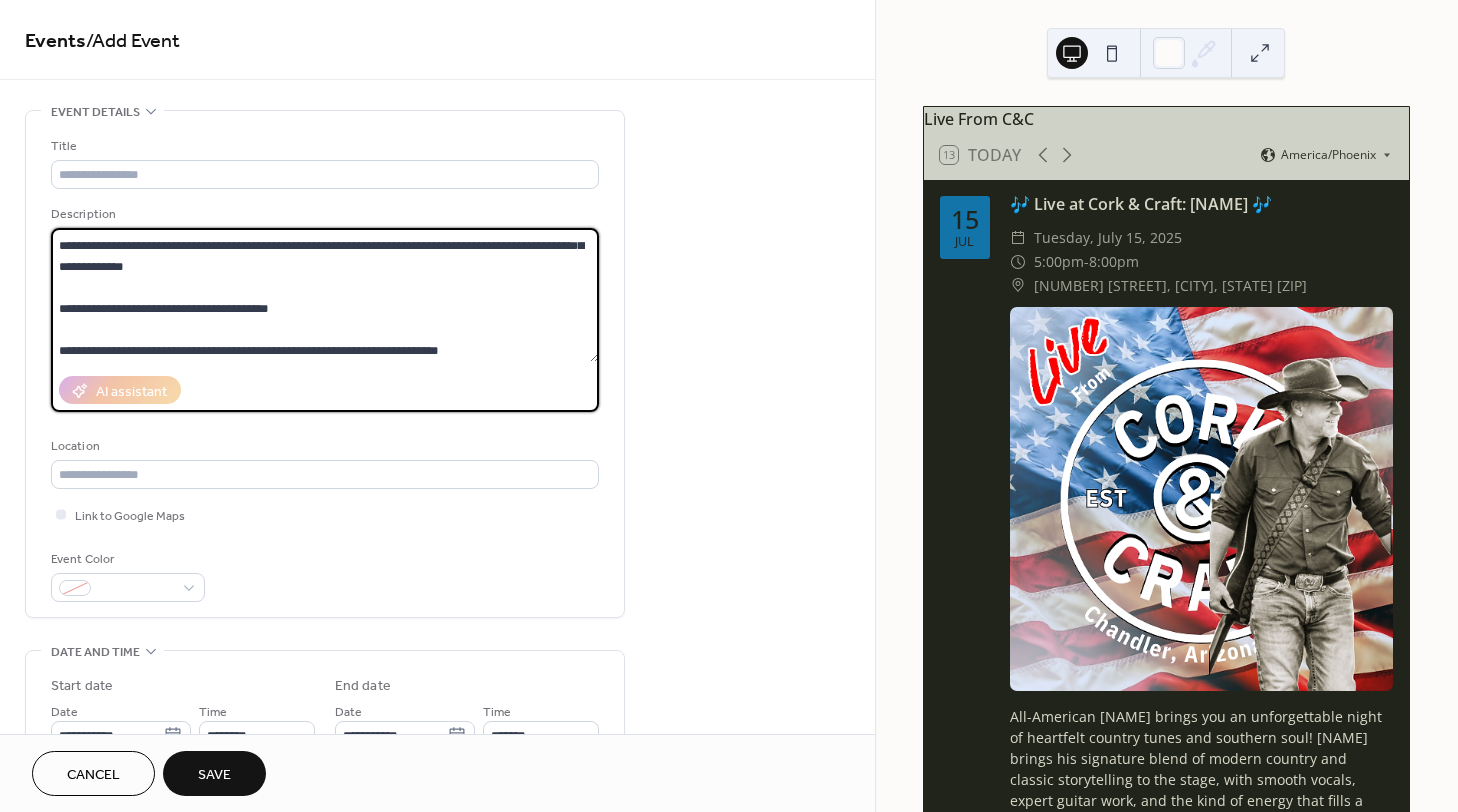 scroll, scrollTop: 0, scrollLeft: 0, axis: both 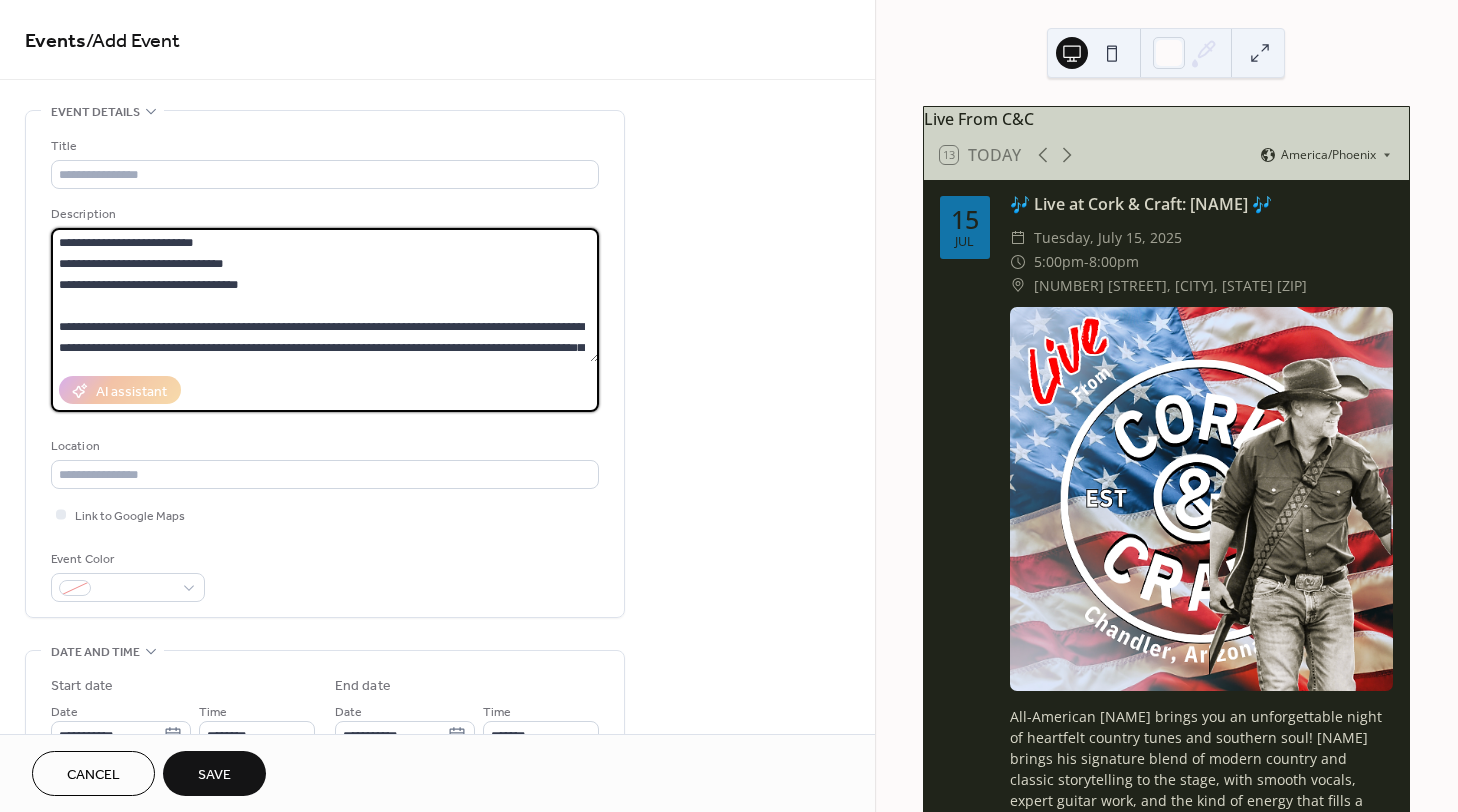 click on "**********" at bounding box center [325, 364] 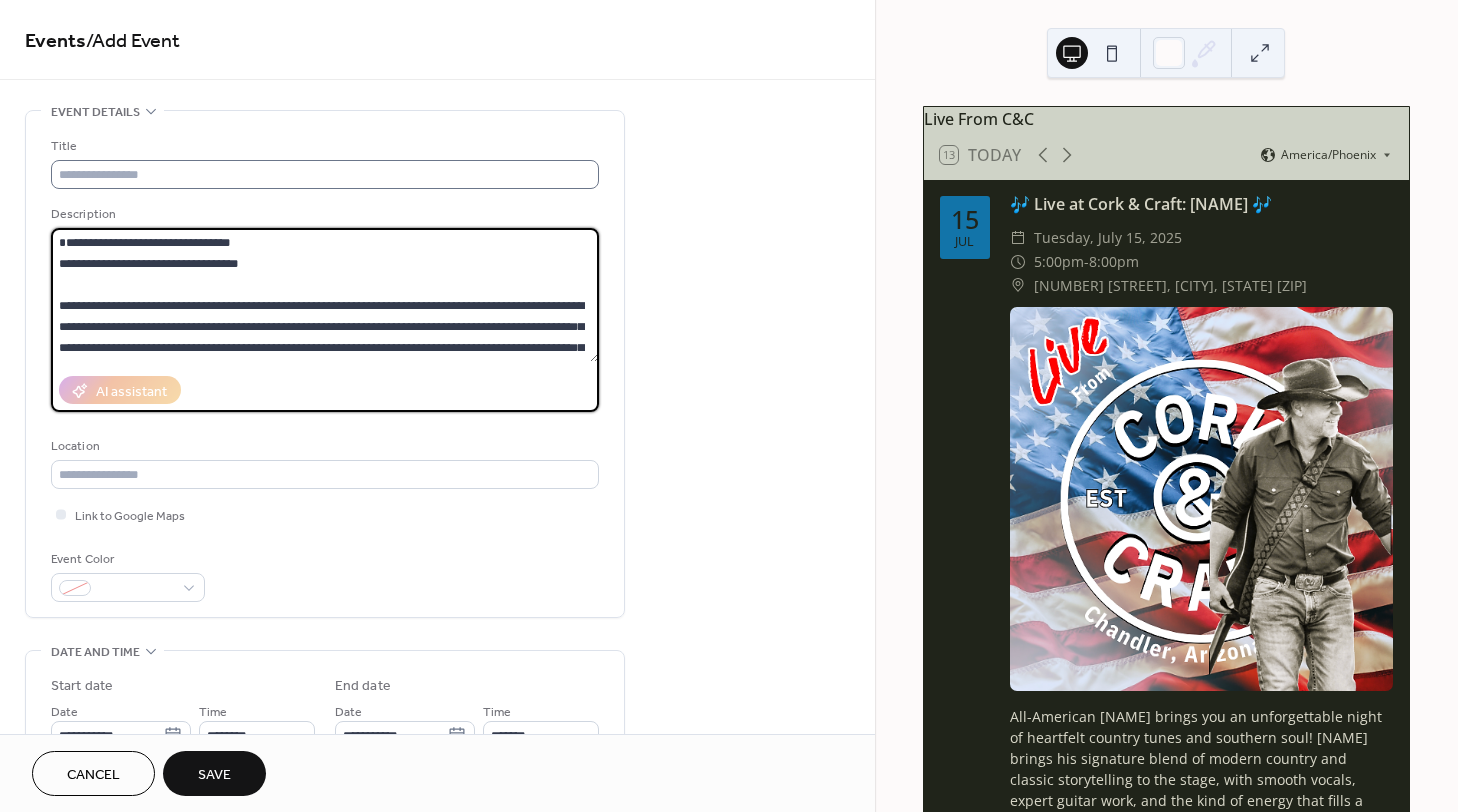 type on "**********" 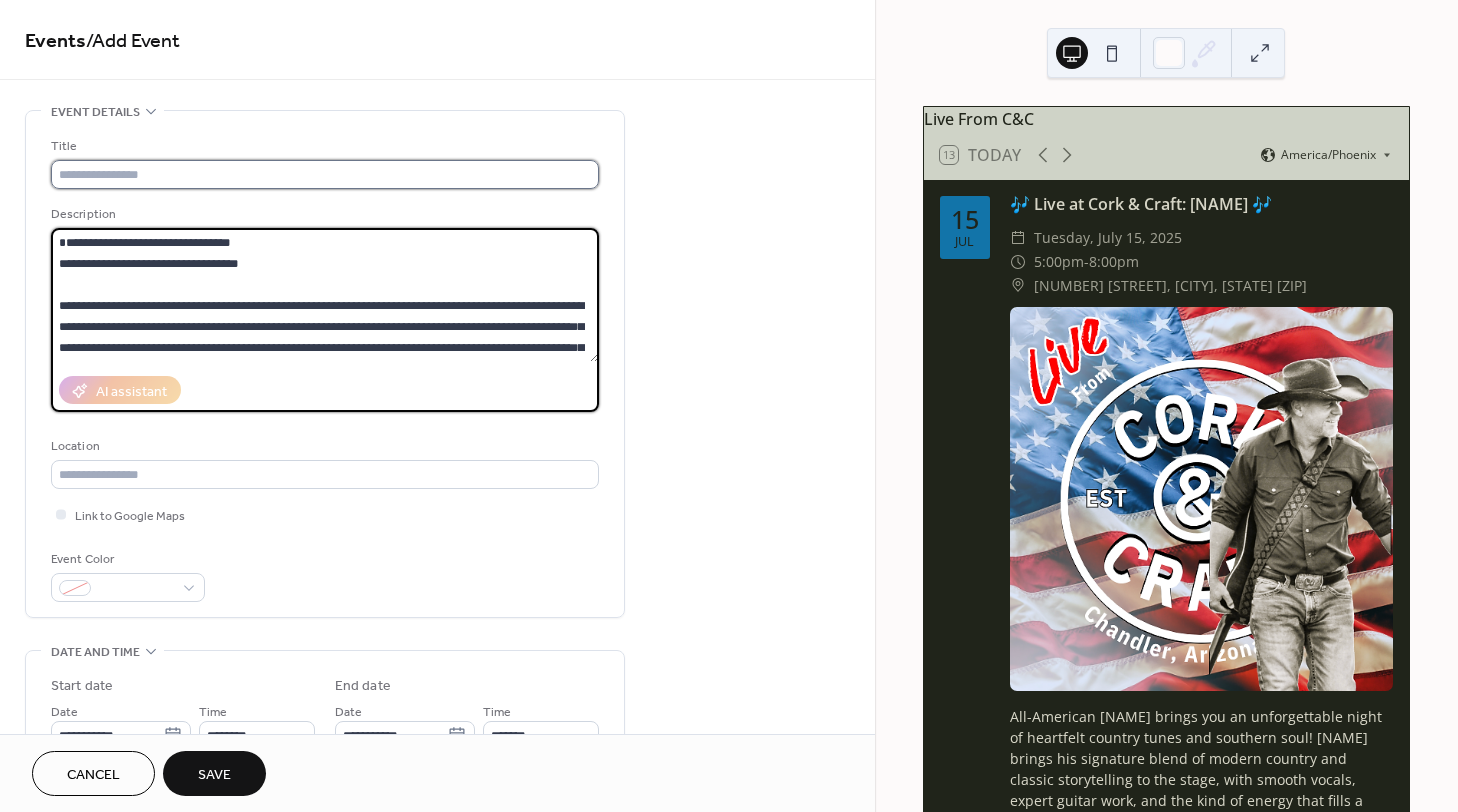 click at bounding box center (325, 174) 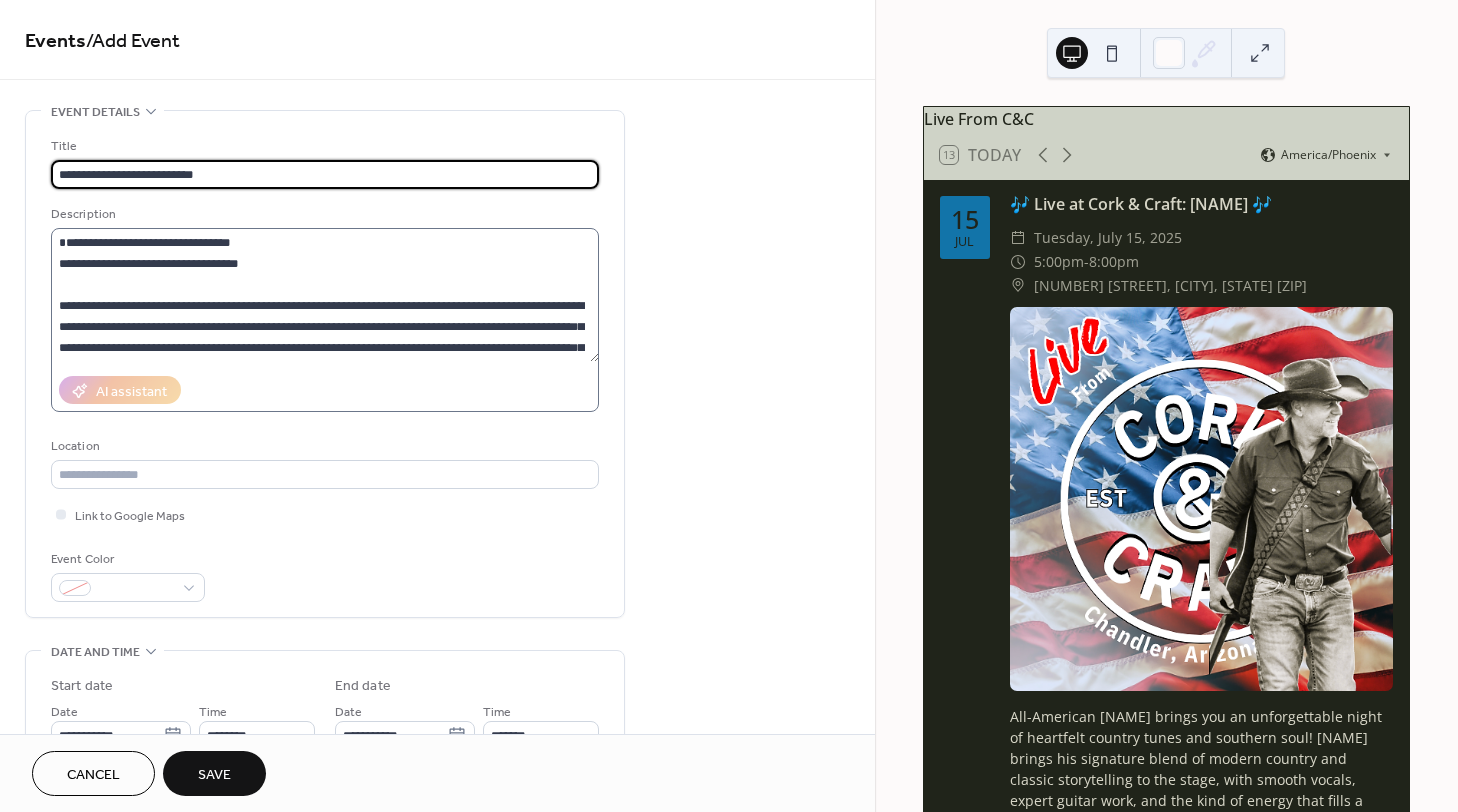 type on "**********" 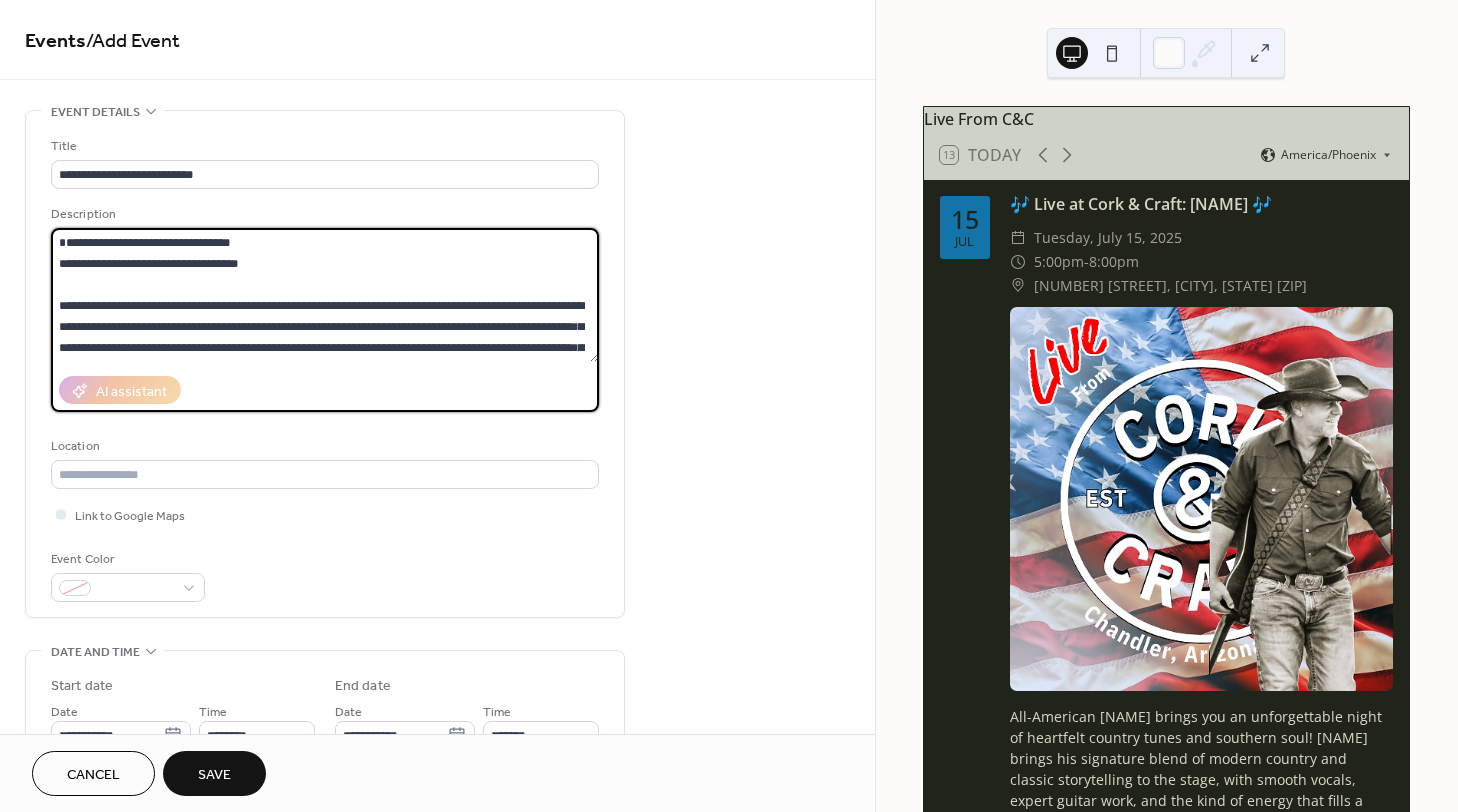 drag, startPoint x: 72, startPoint y: 270, endPoint x: 34, endPoint y: 238, distance: 49.67897 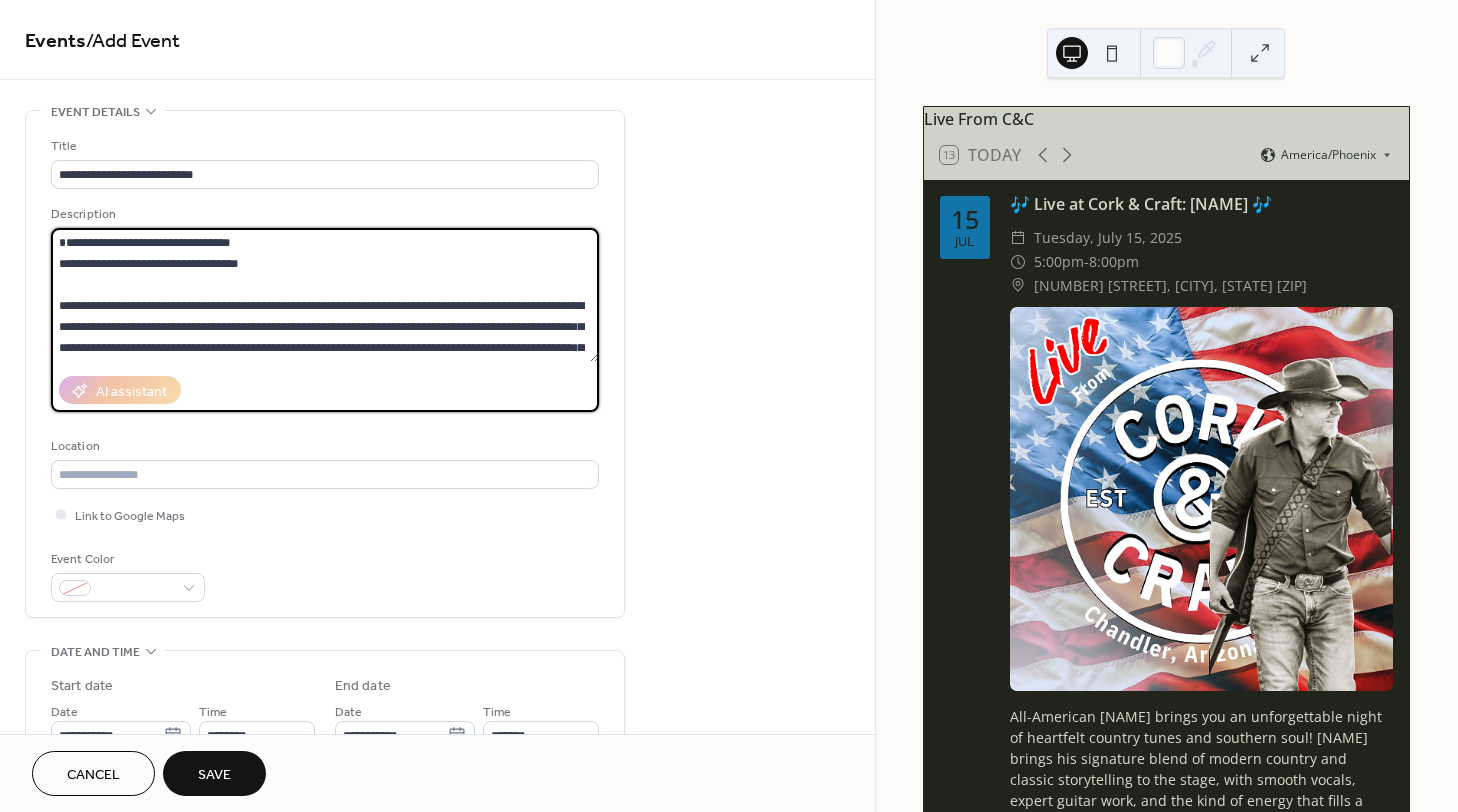 click on "**********" at bounding box center (325, 364) 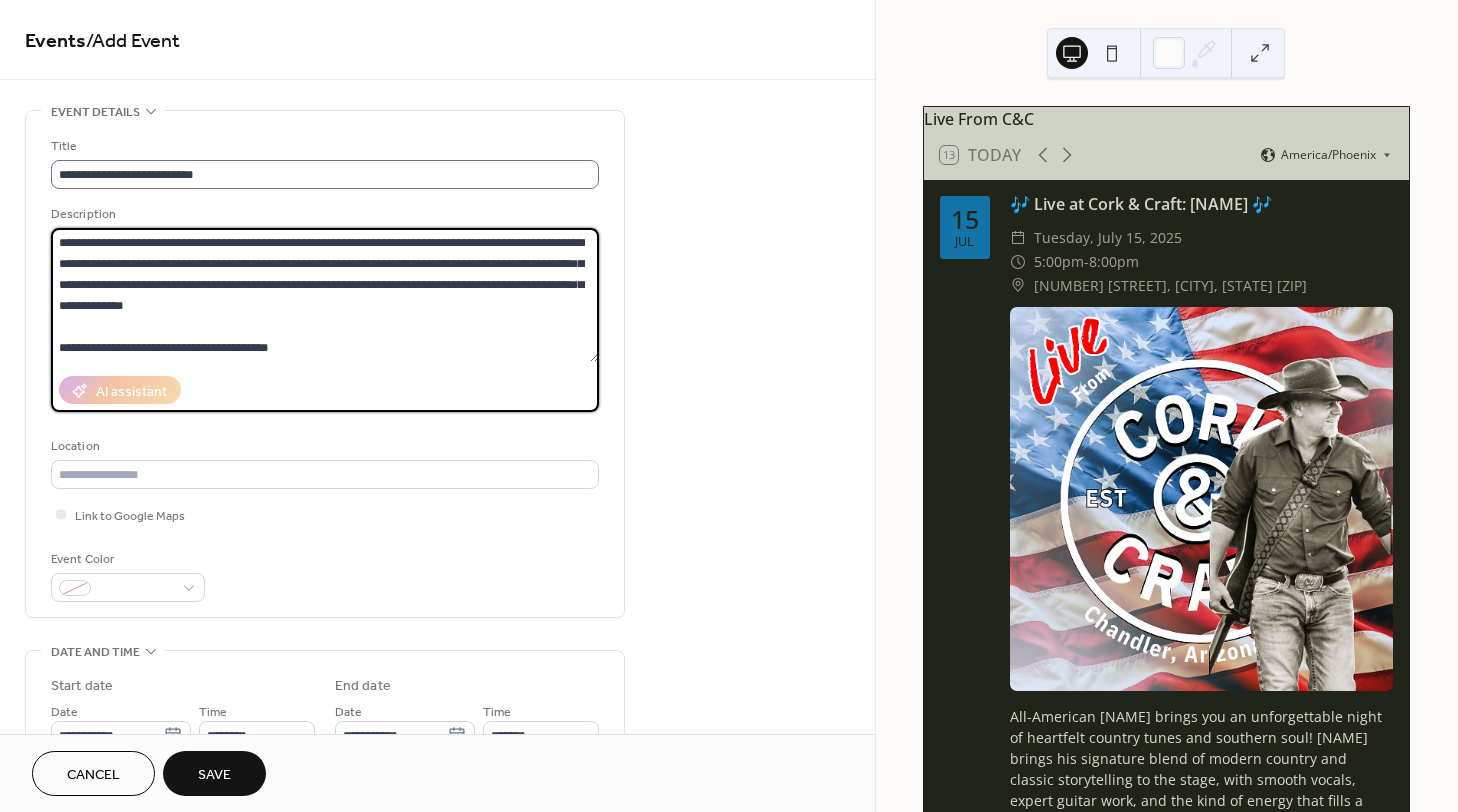 type on "**********" 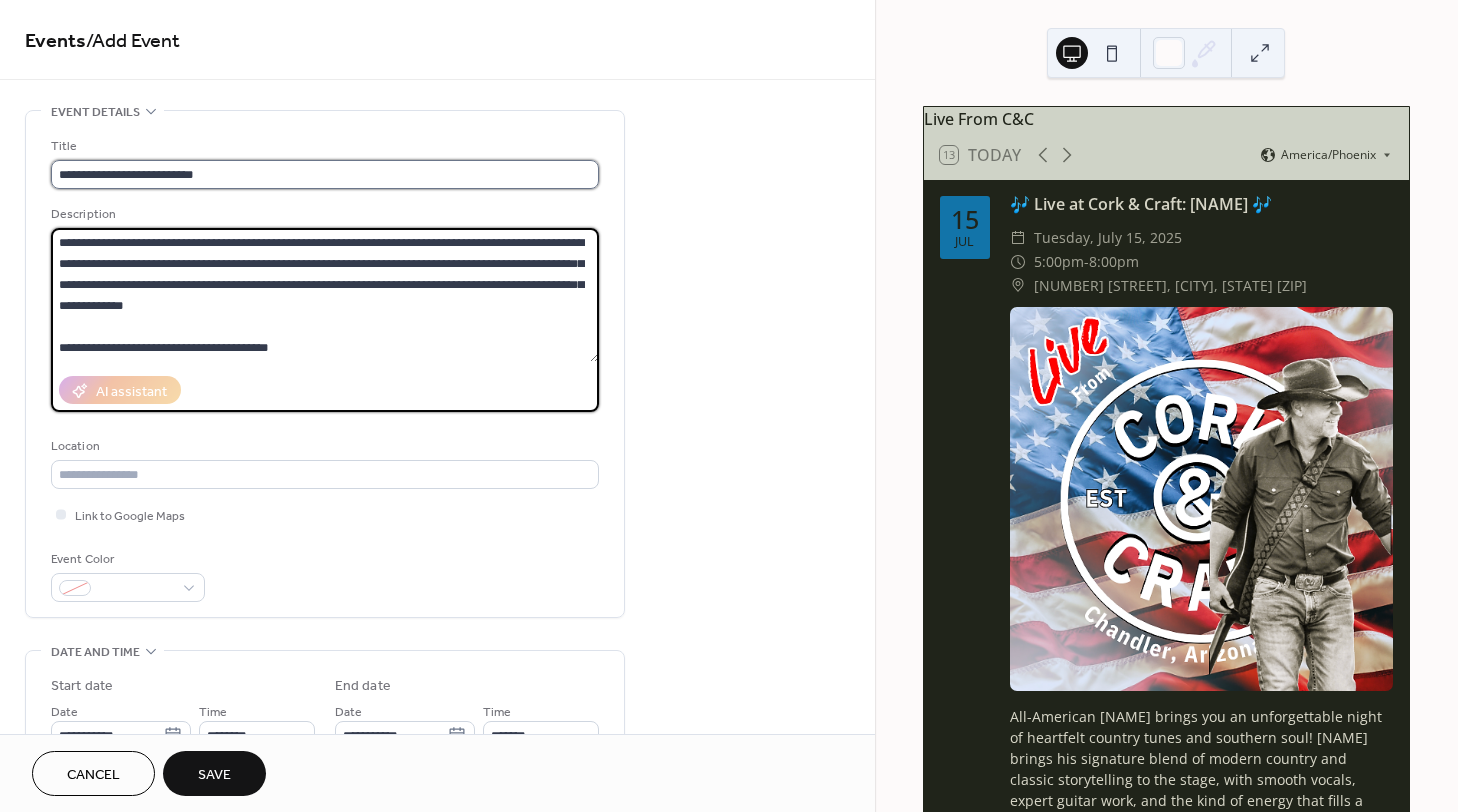 click on "**********" at bounding box center [325, 174] 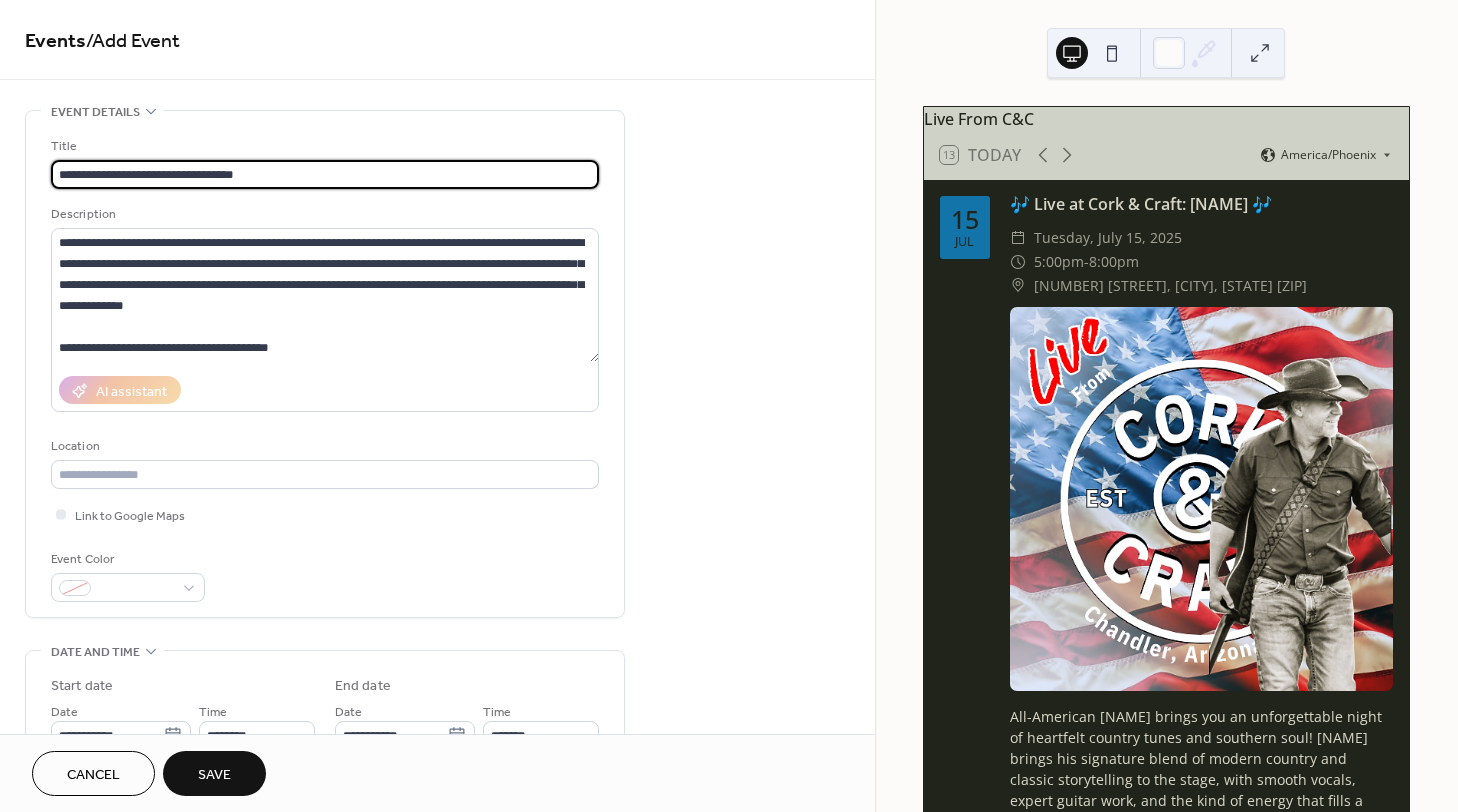 click on "**********" at bounding box center (325, 174) 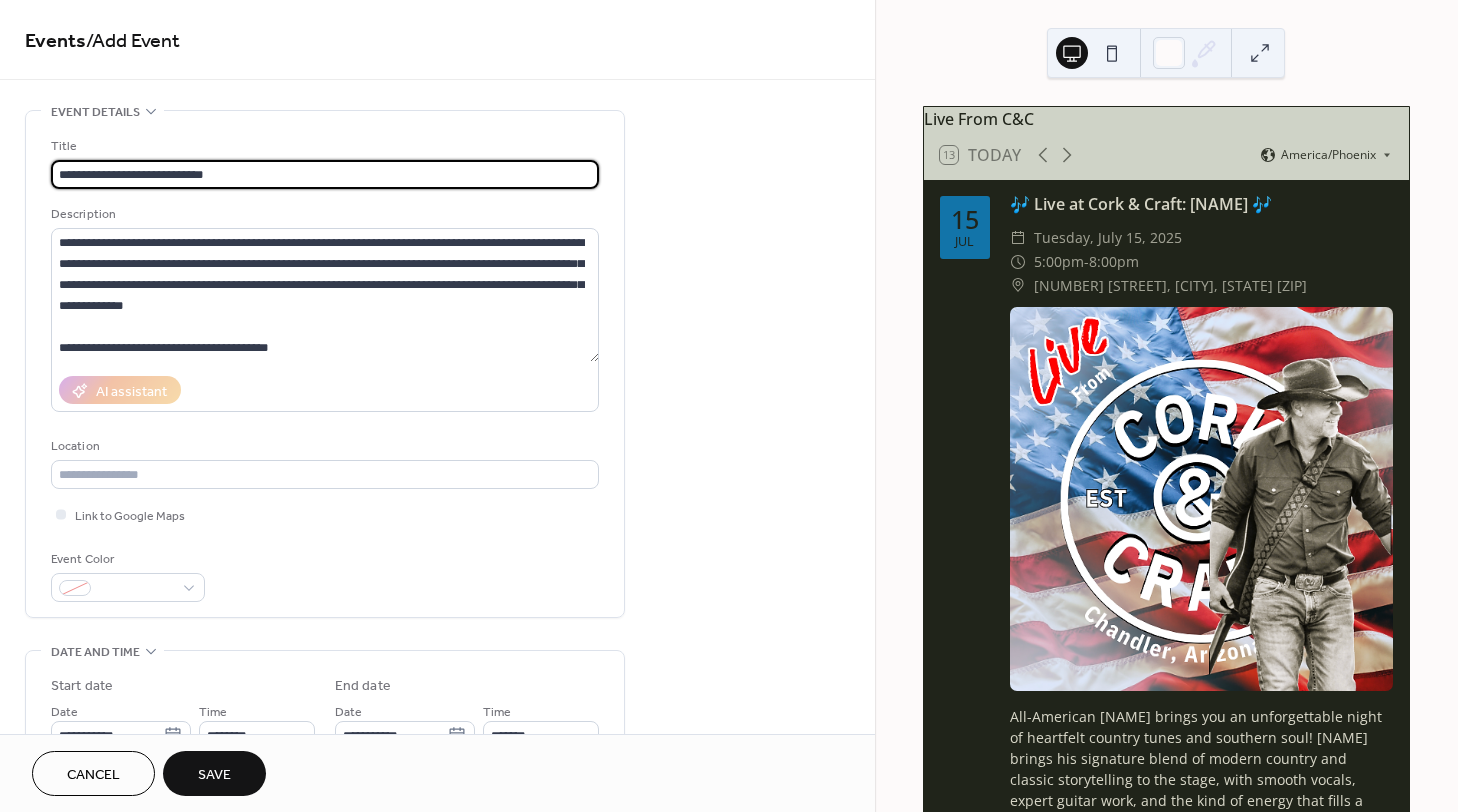 type on "**********" 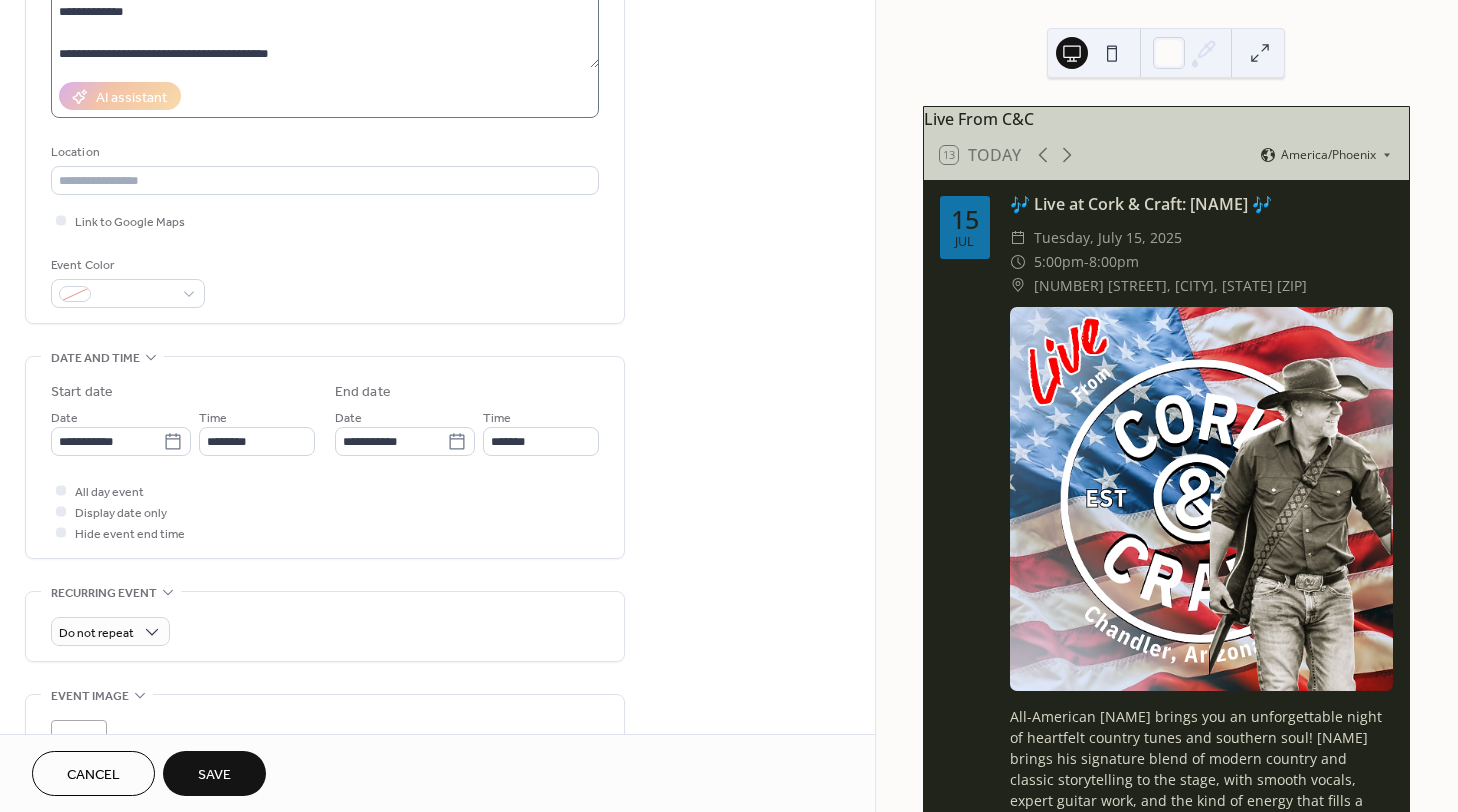 scroll, scrollTop: 0, scrollLeft: 0, axis: both 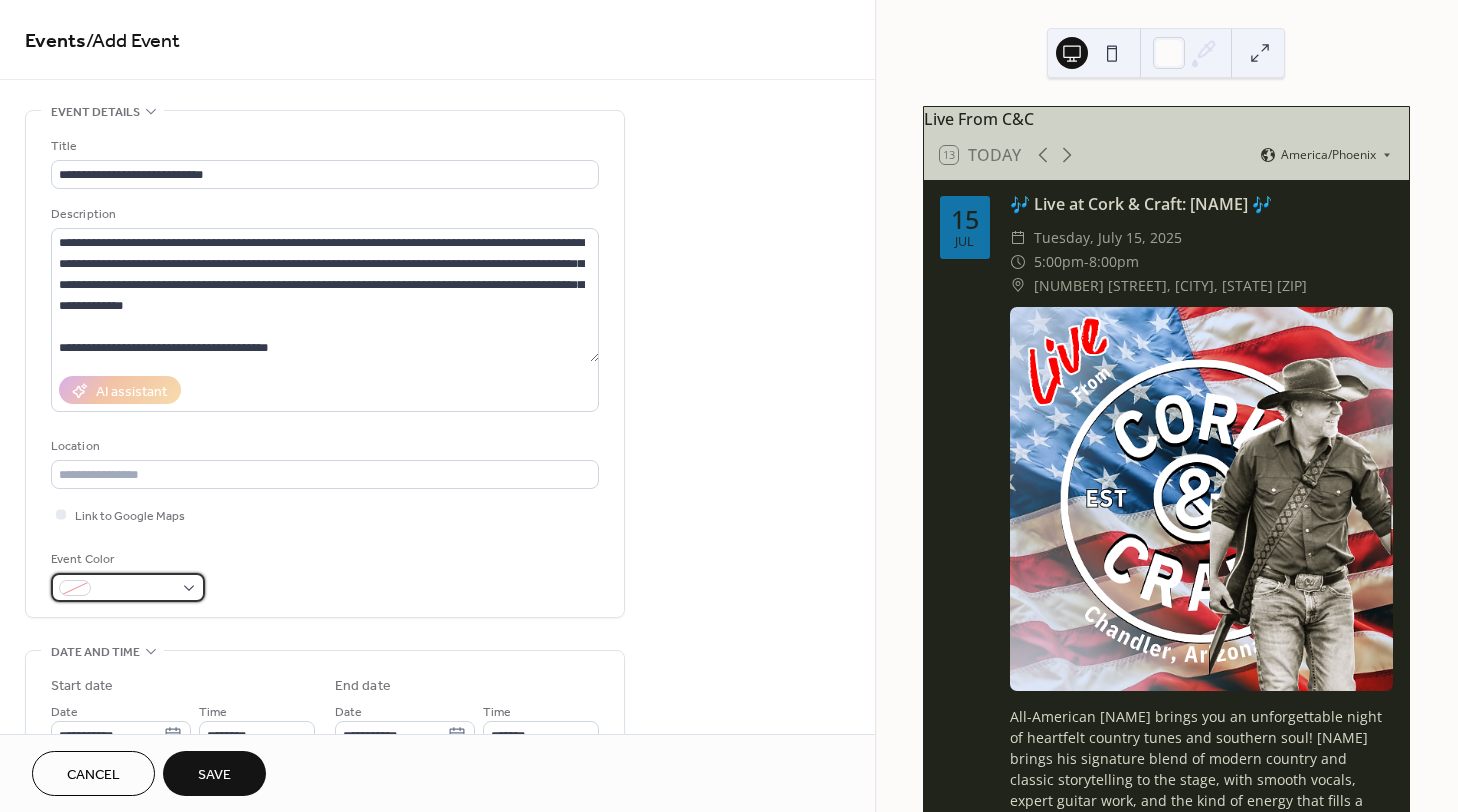 click at bounding box center [75, 588] 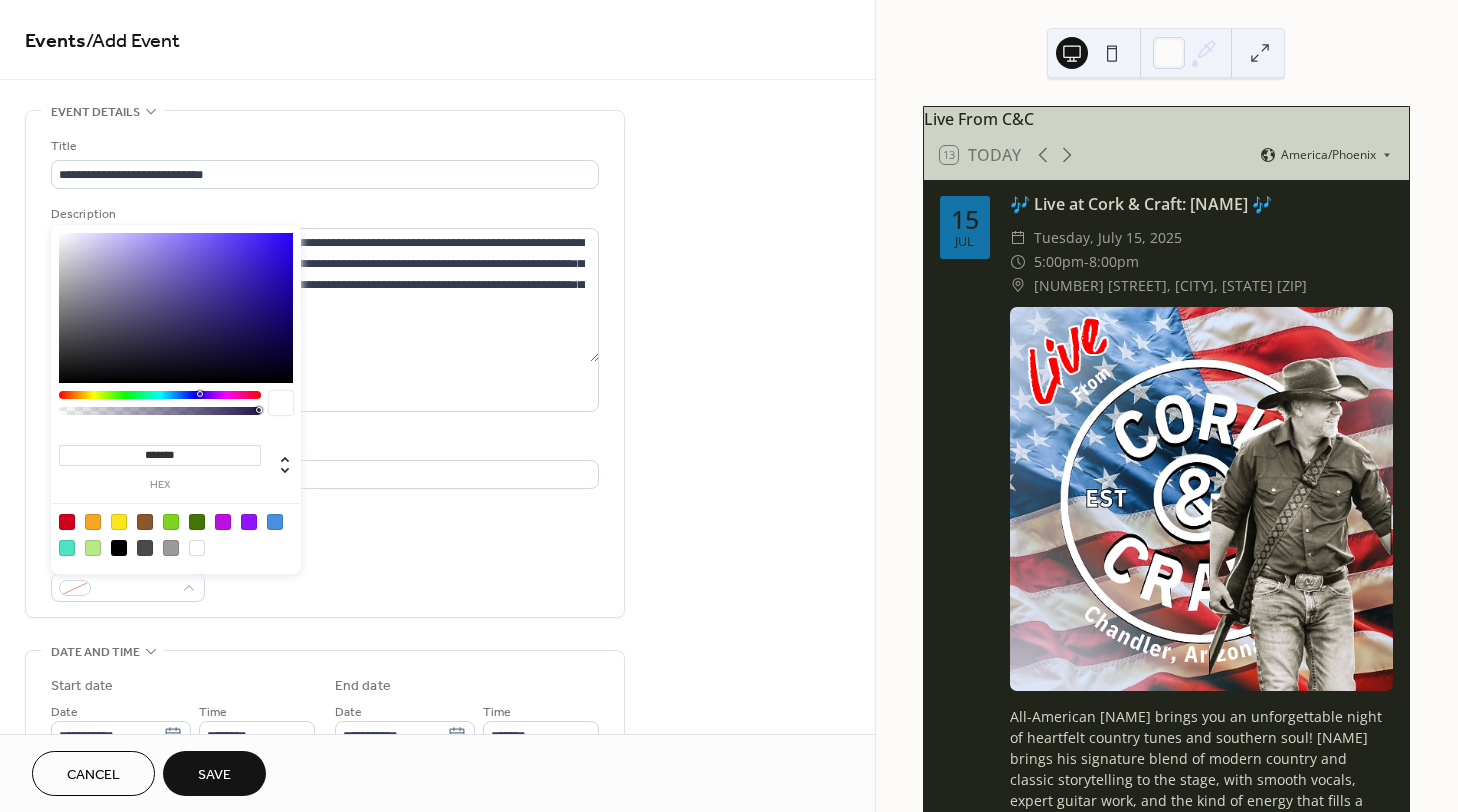 click at bounding box center [160, 395] 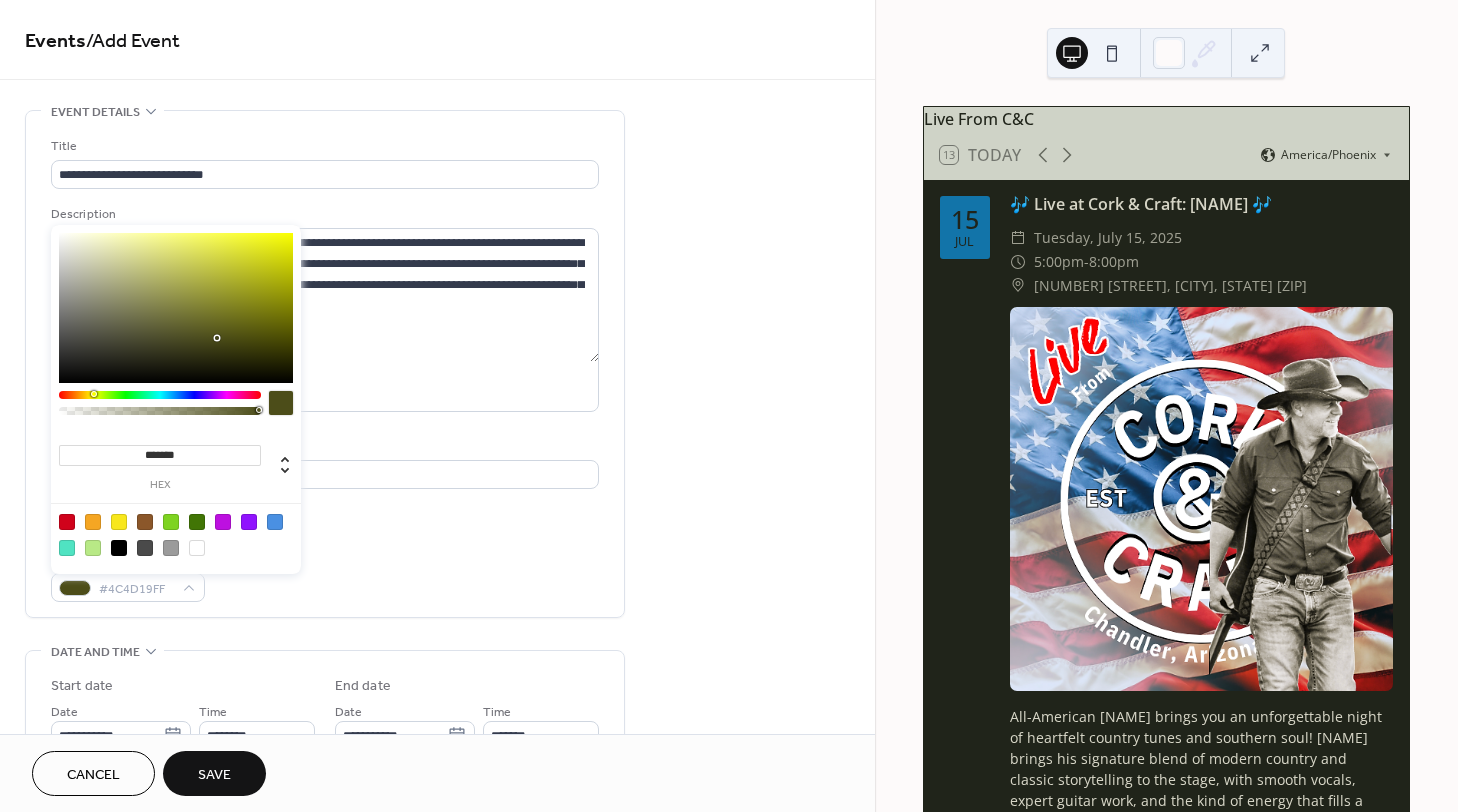 click at bounding box center [160, 395] 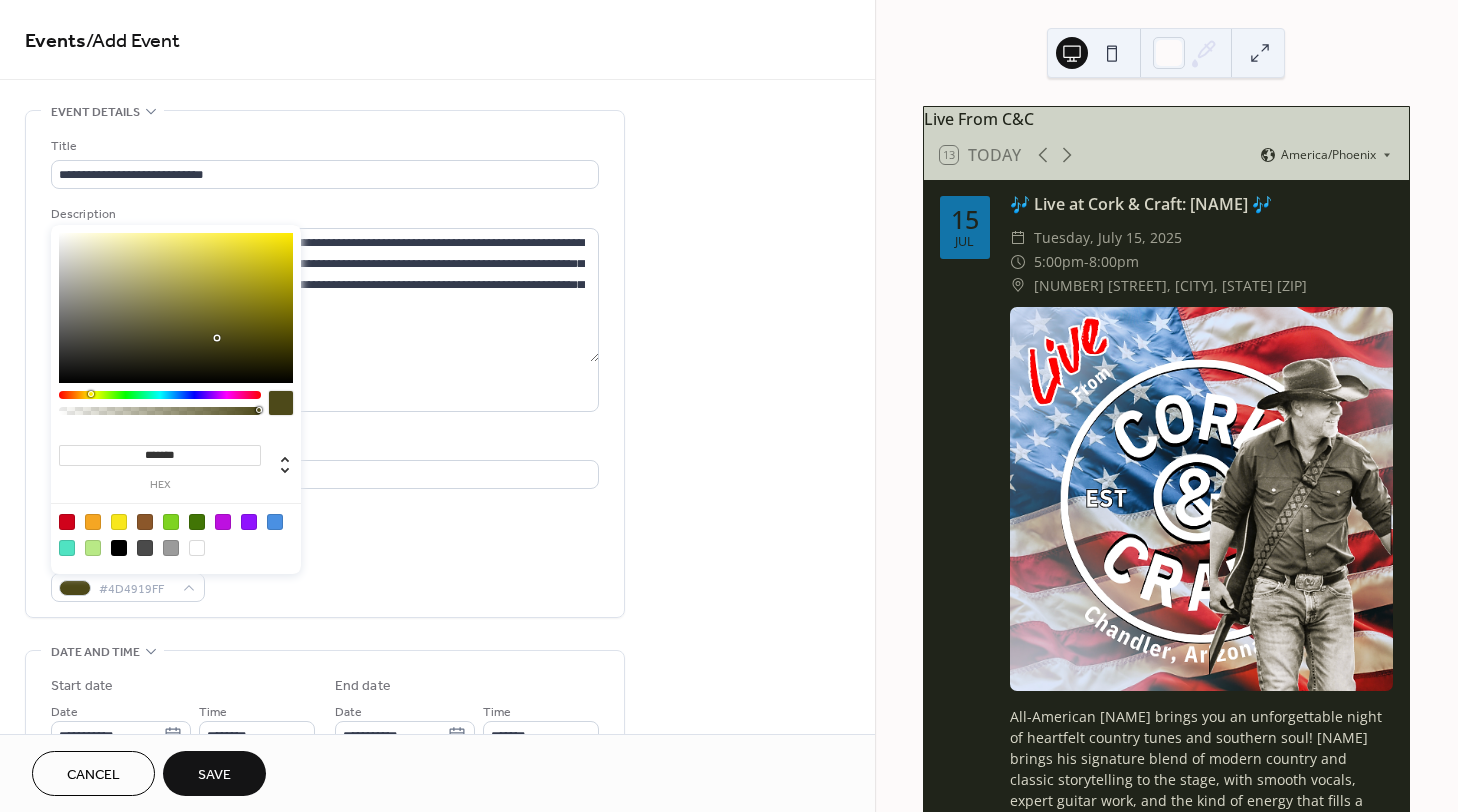 click at bounding box center [160, 395] 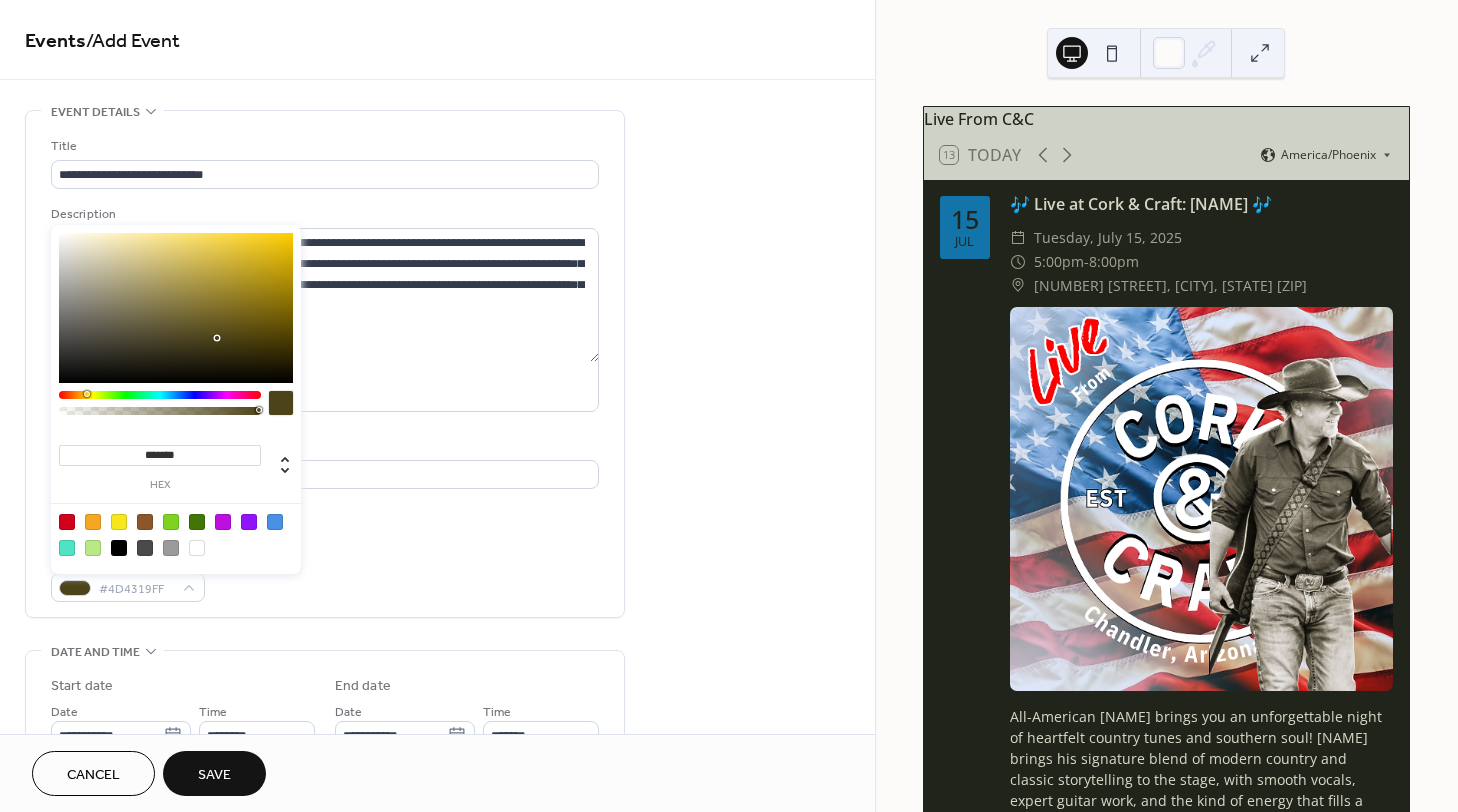 click at bounding box center [176, 308] 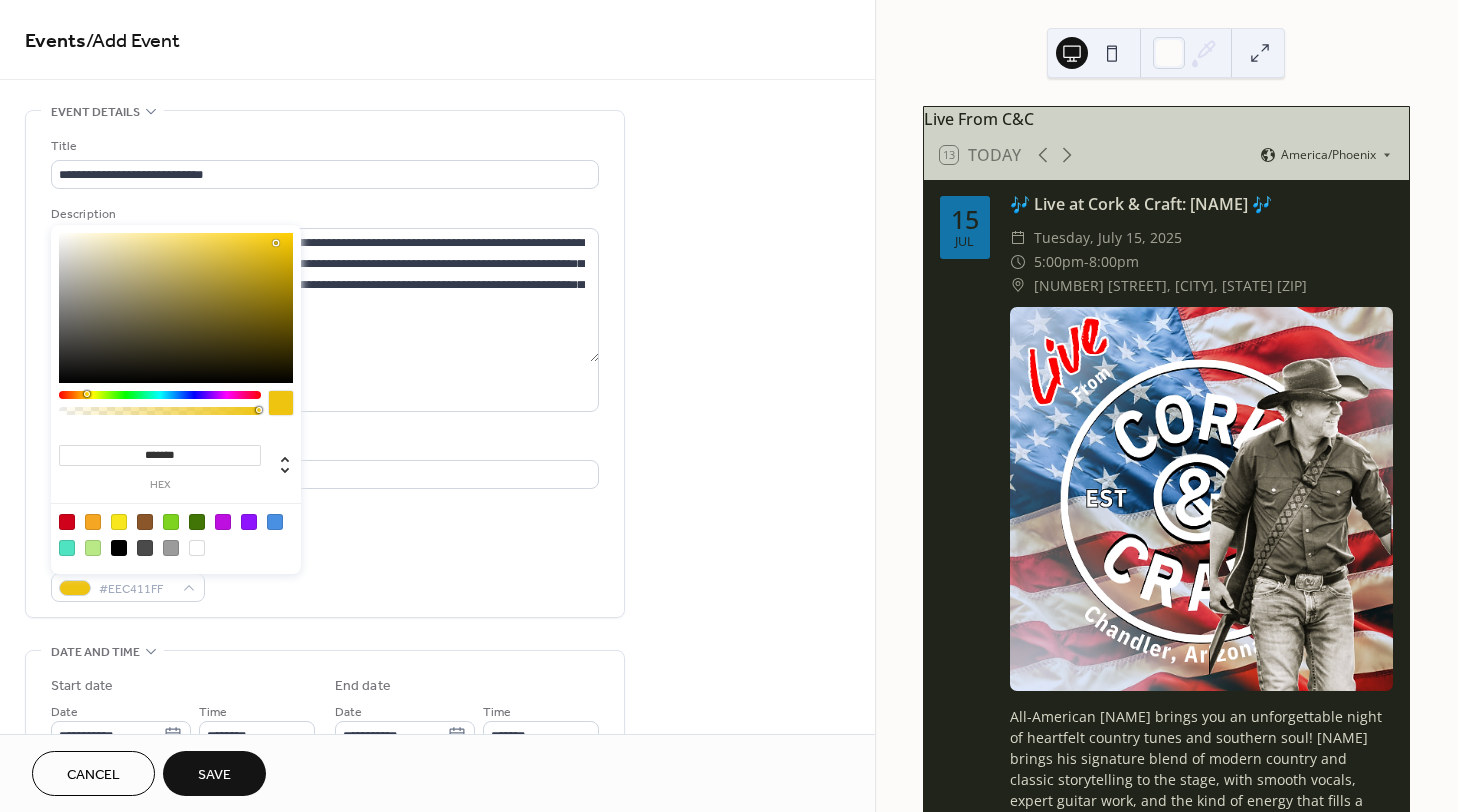 click at bounding box center (176, 308) 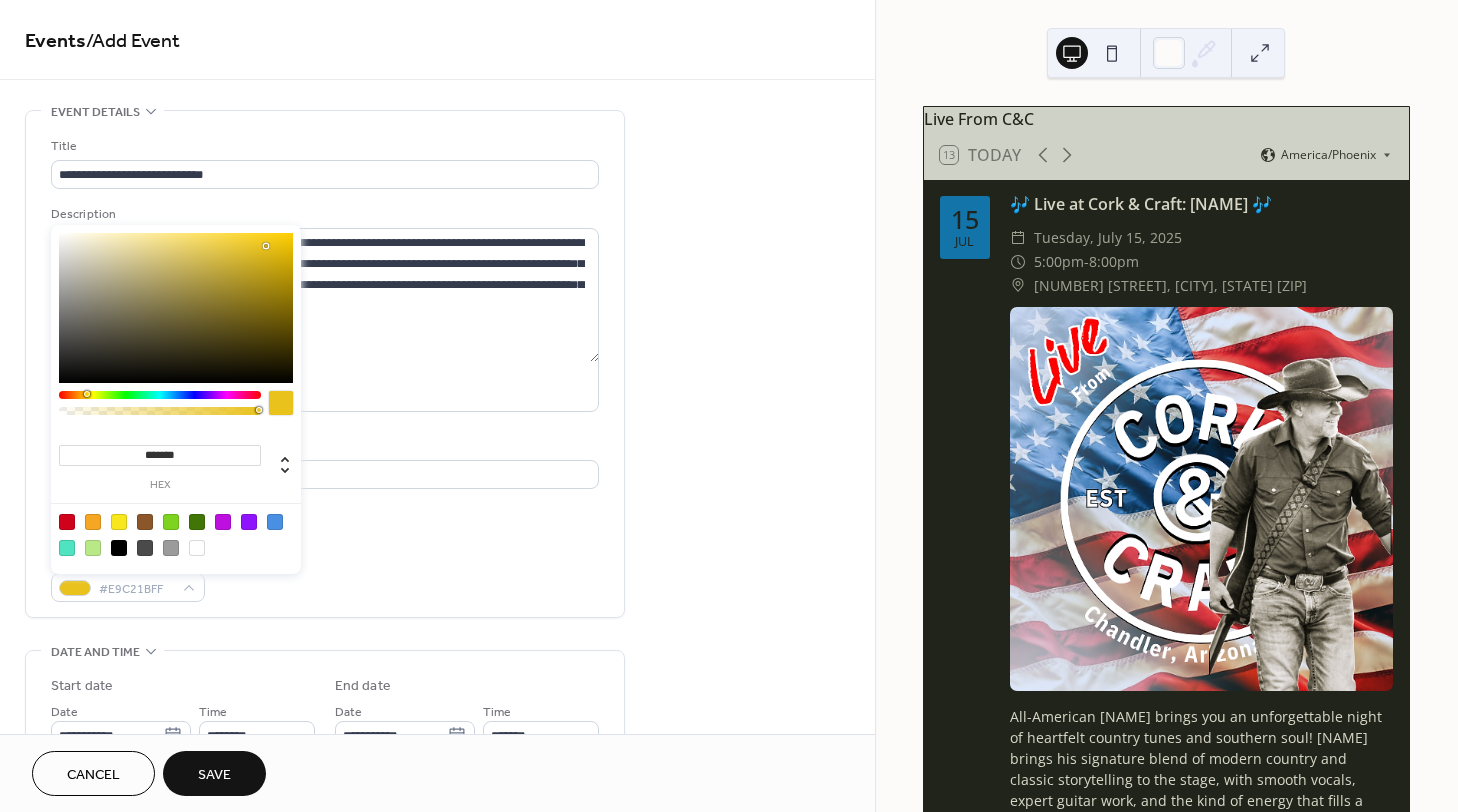 click at bounding box center (176, 308) 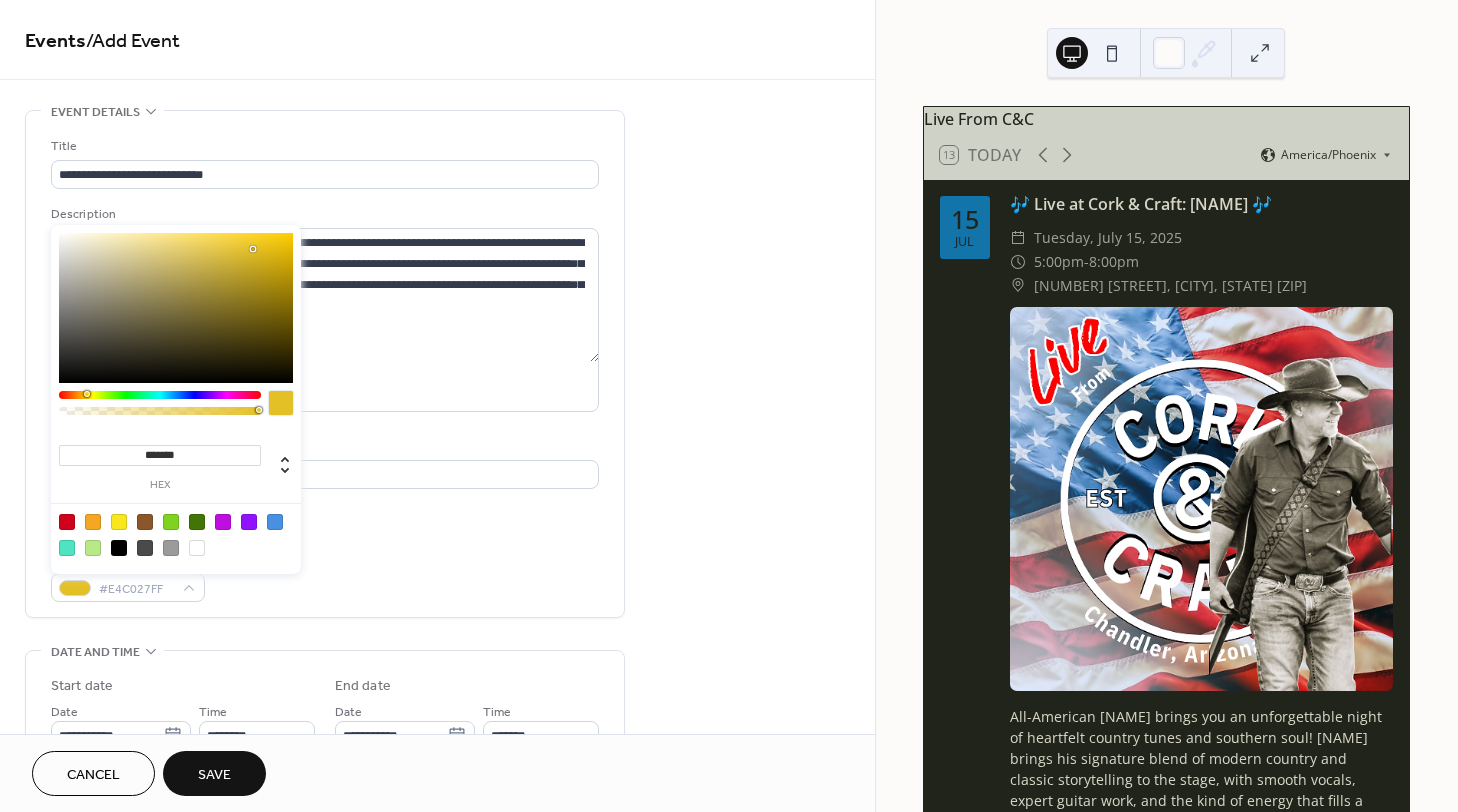 click at bounding box center [176, 308] 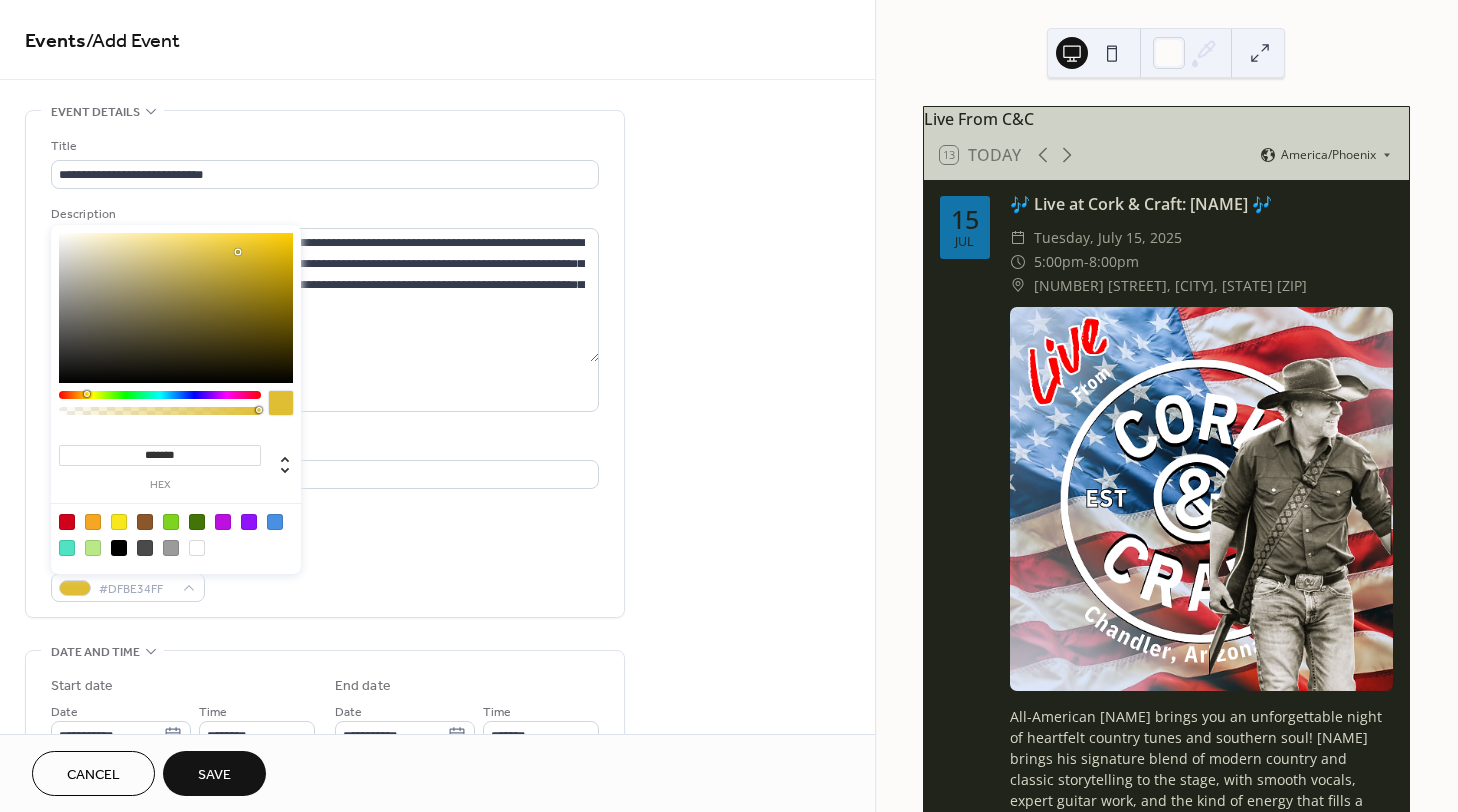 click at bounding box center [176, 308] 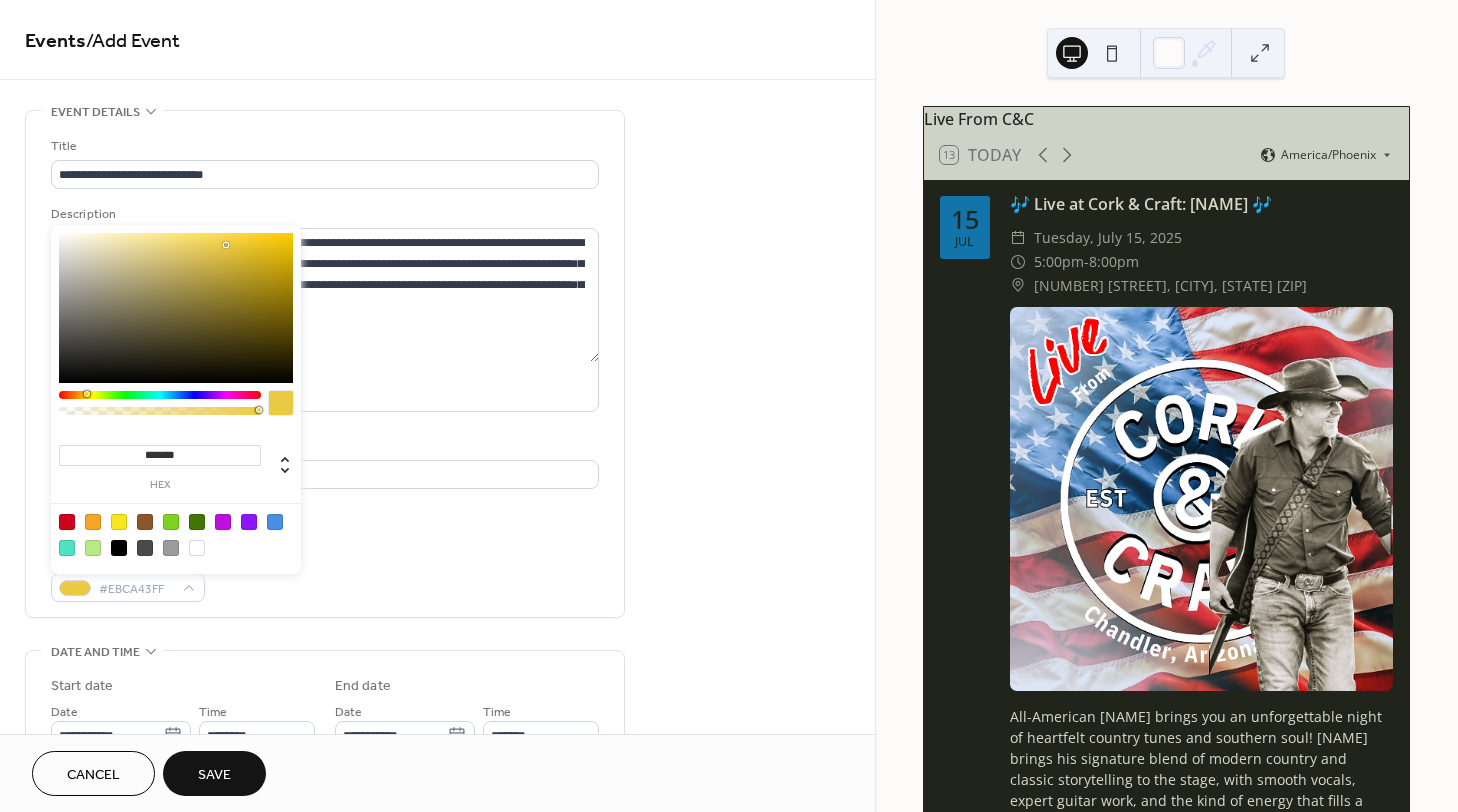 click at bounding box center (176, 308) 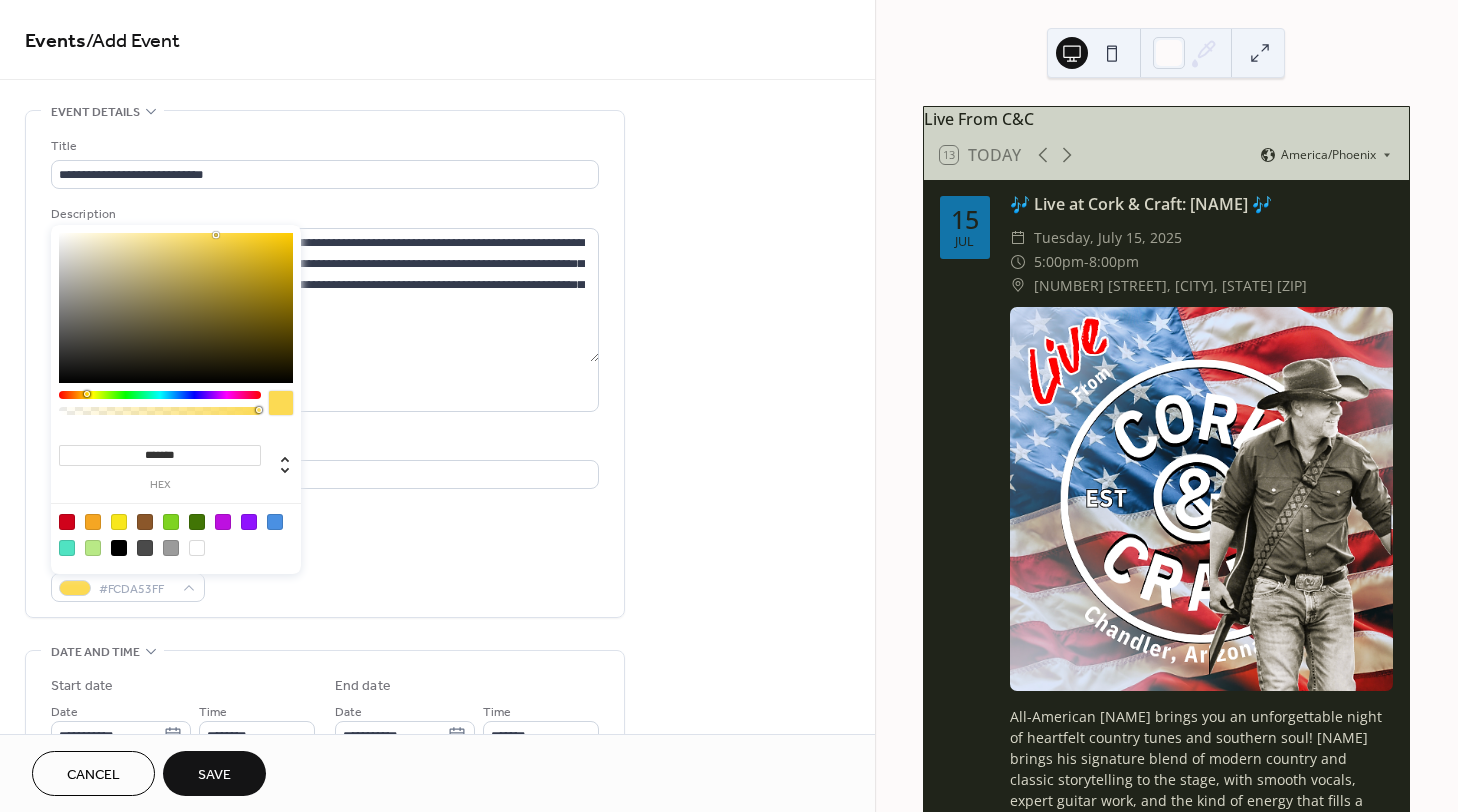 click at bounding box center (176, 308) 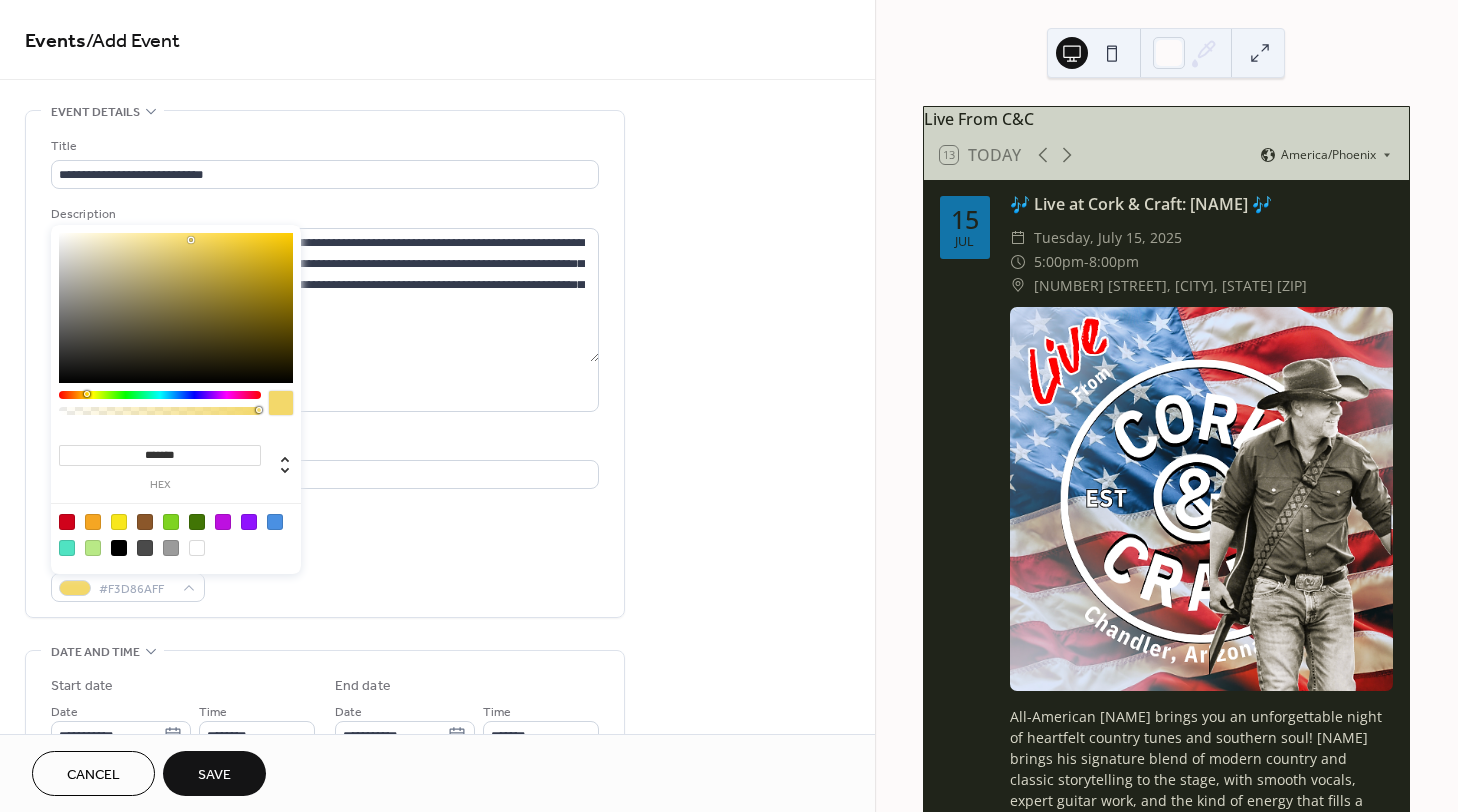 click at bounding box center (176, 308) 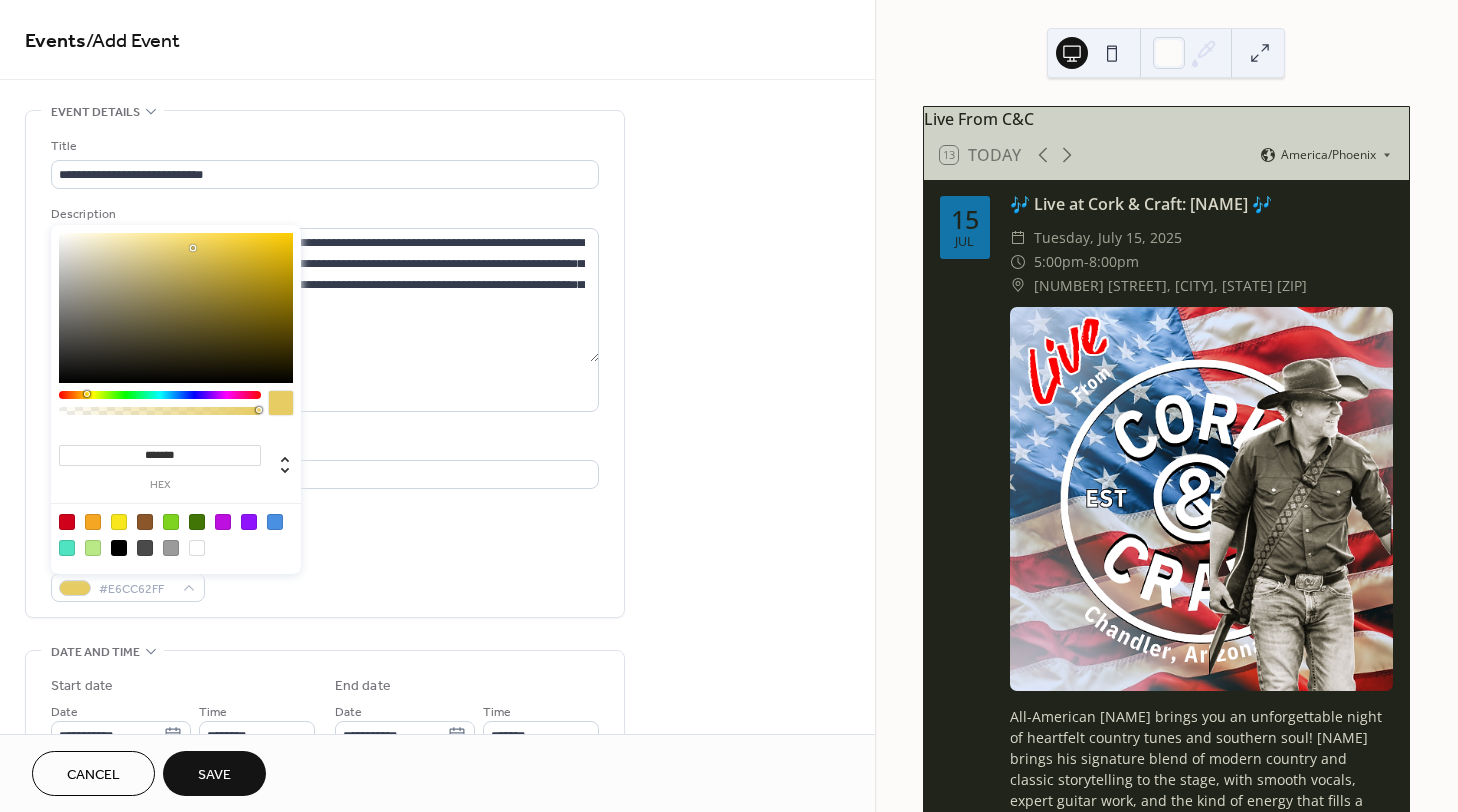 scroll, scrollTop: 661, scrollLeft: 0, axis: vertical 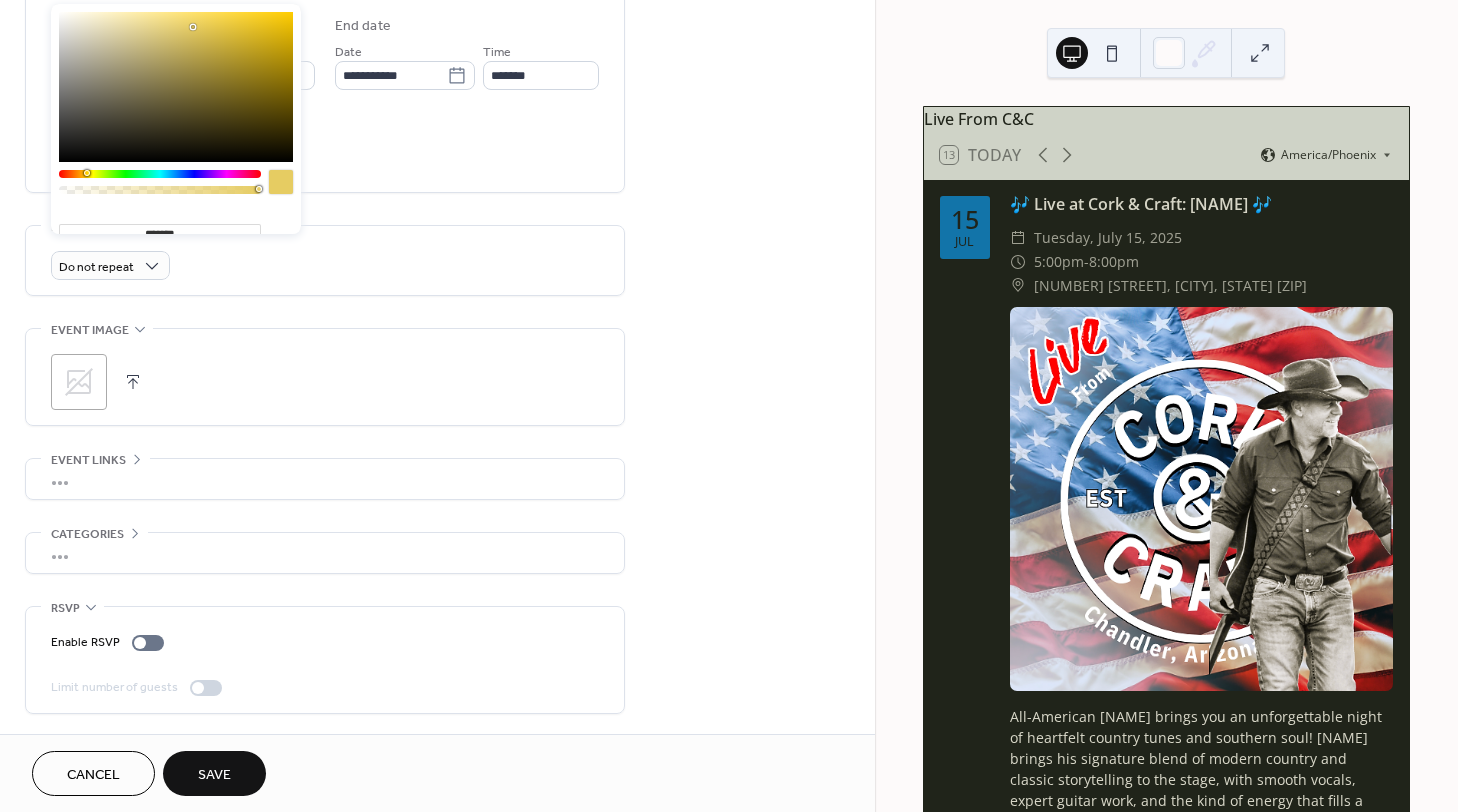 click on ";" at bounding box center [325, 377] 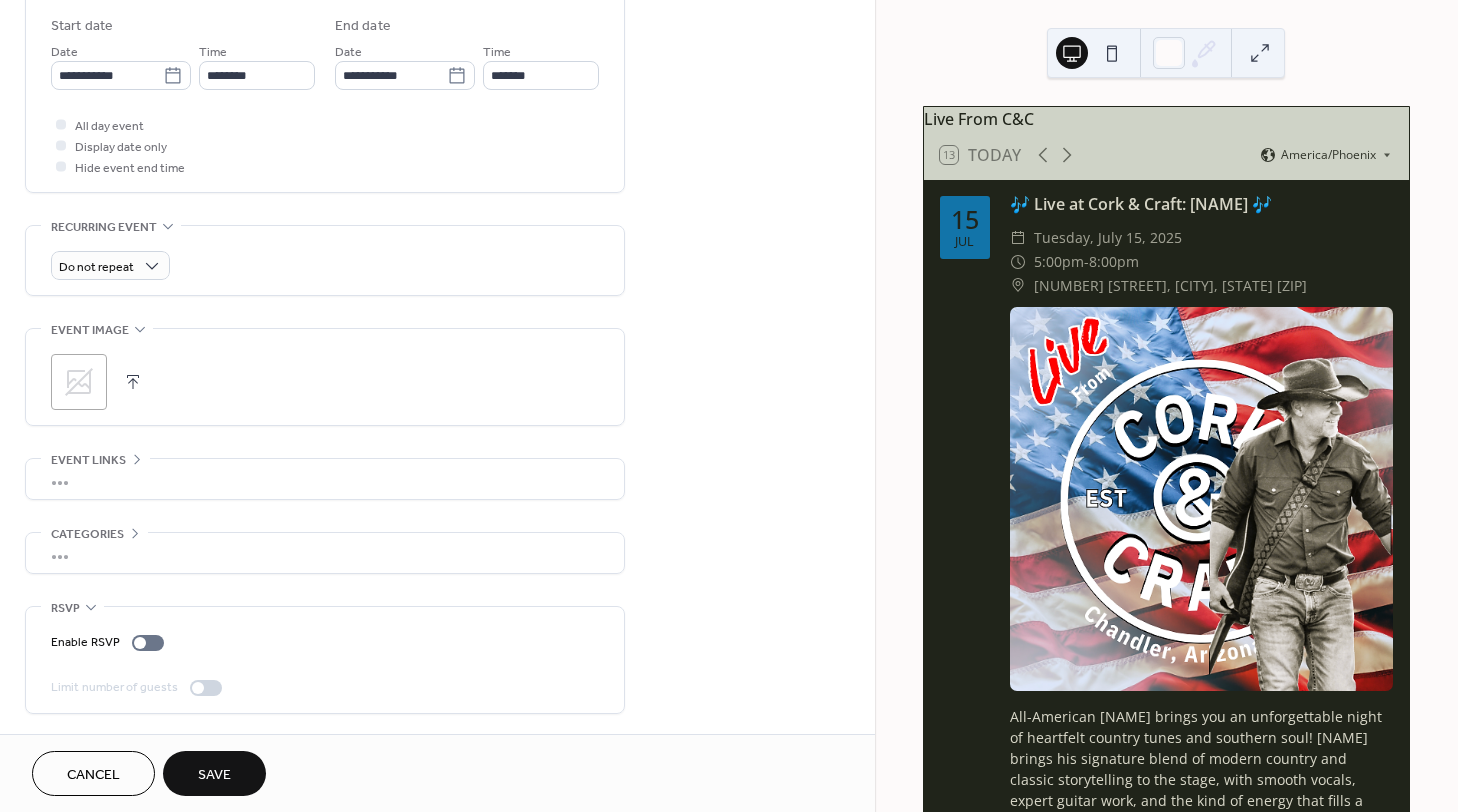 click 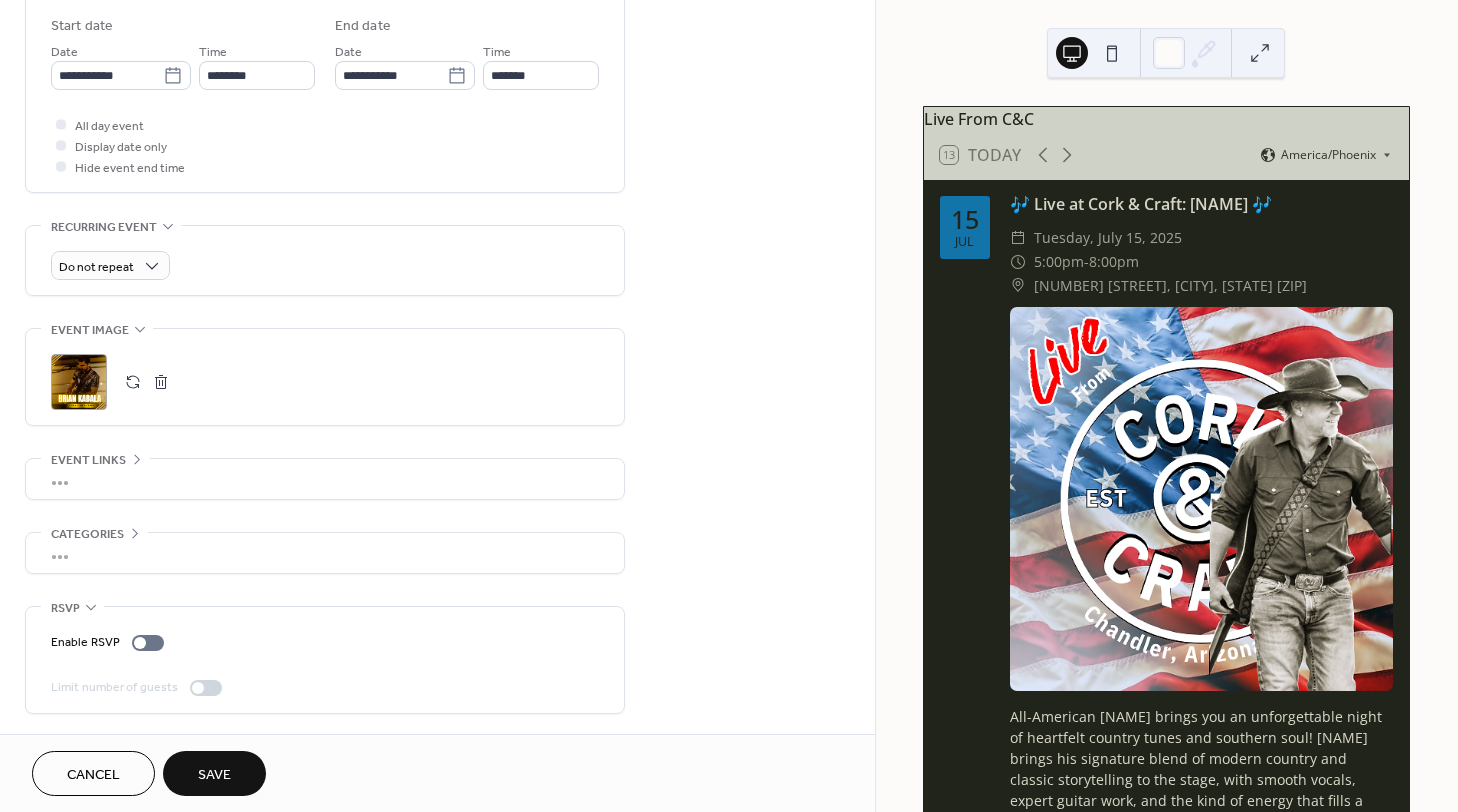 scroll, scrollTop: 0, scrollLeft: 0, axis: both 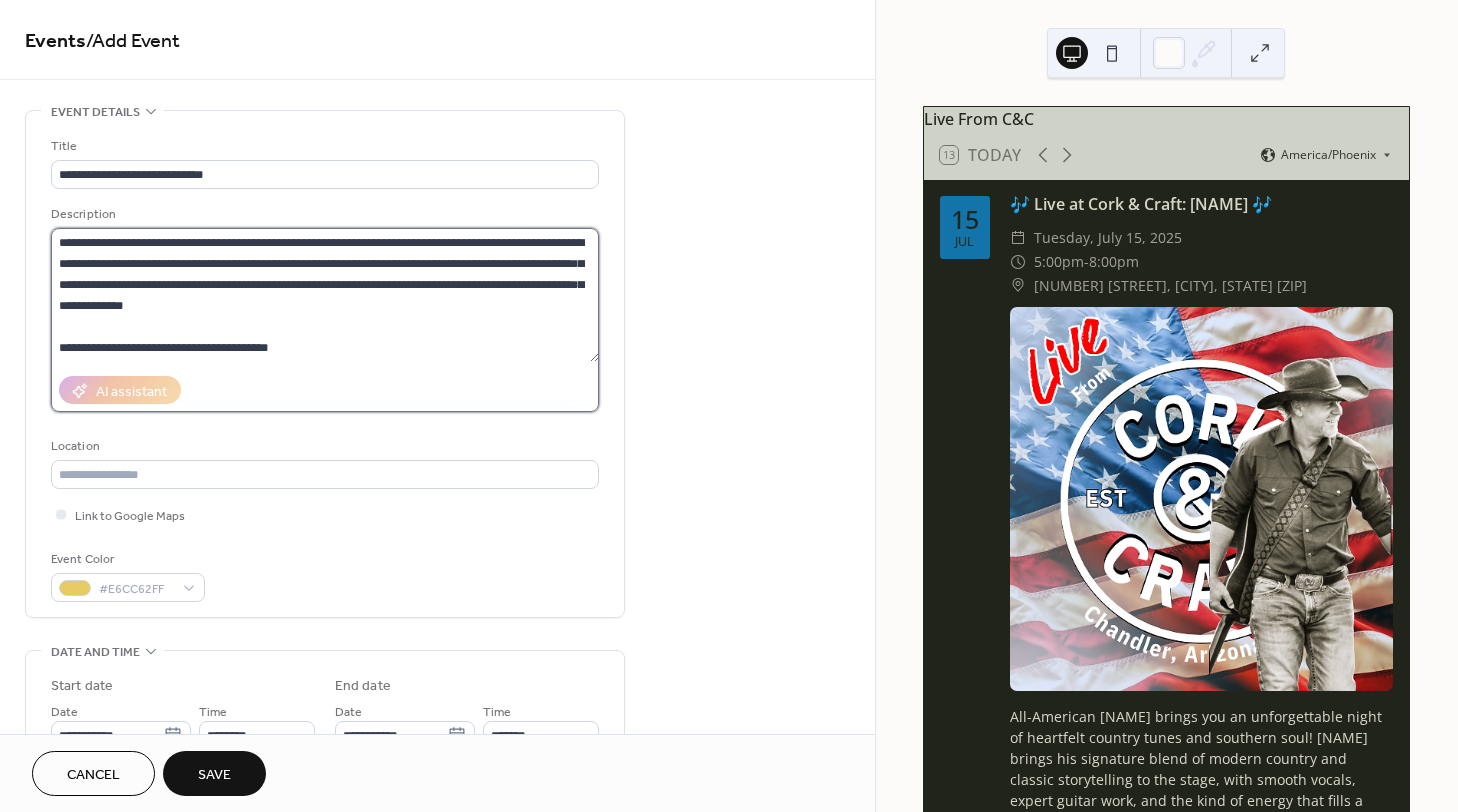 click on "**********" at bounding box center (325, 295) 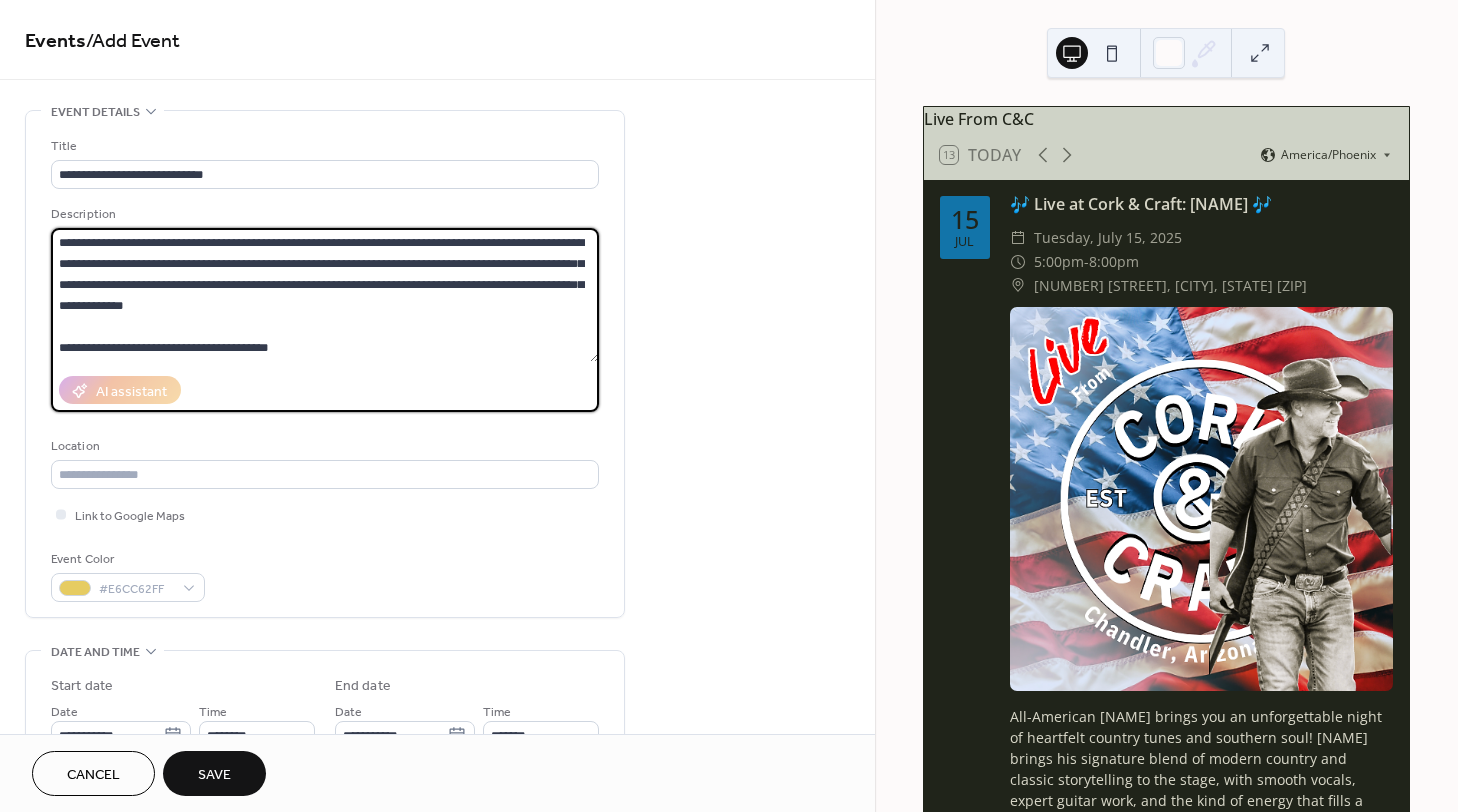 drag, startPoint x: 189, startPoint y: 332, endPoint x: 50, endPoint y: 215, distance: 181.68654 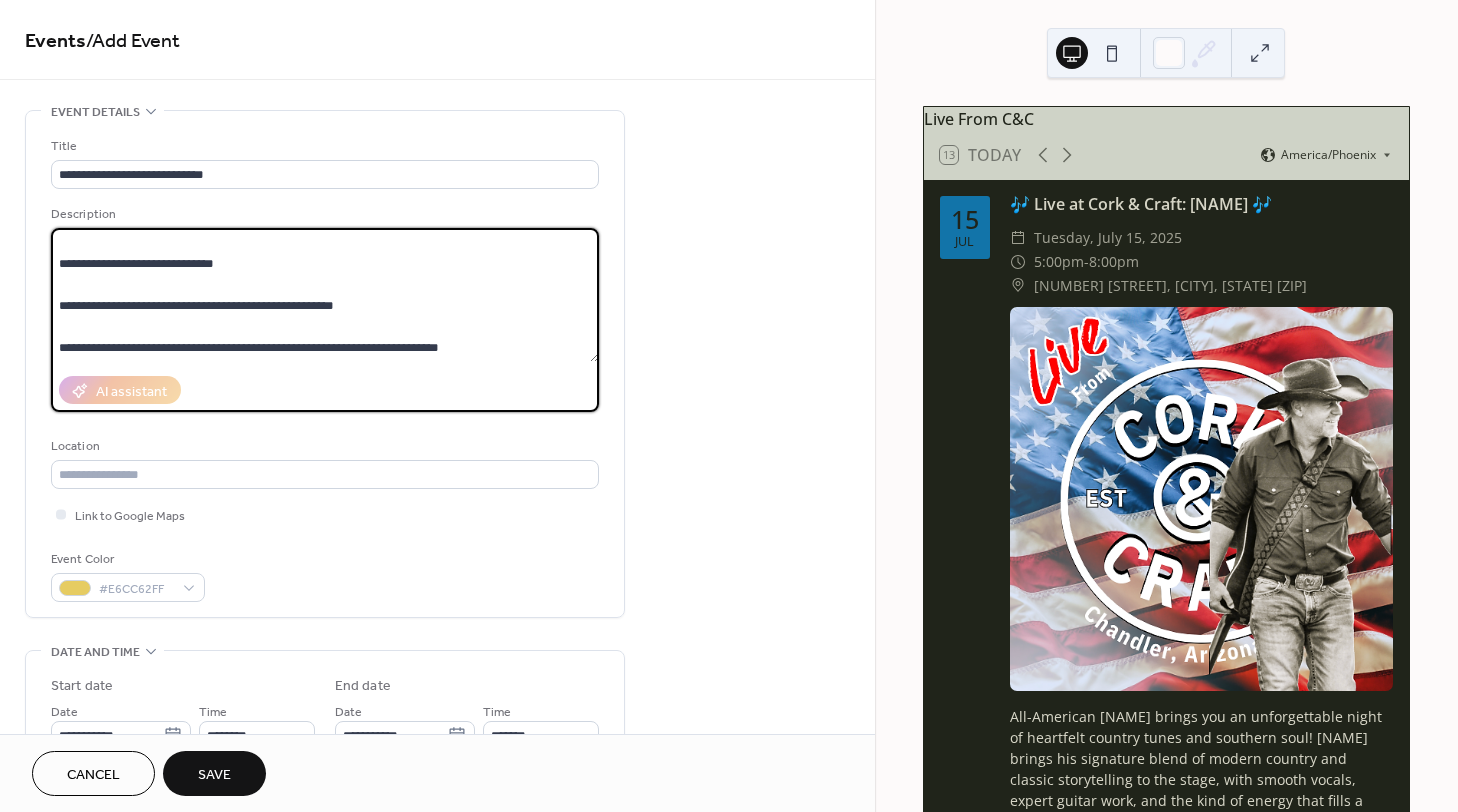 scroll, scrollTop: 0, scrollLeft: 0, axis: both 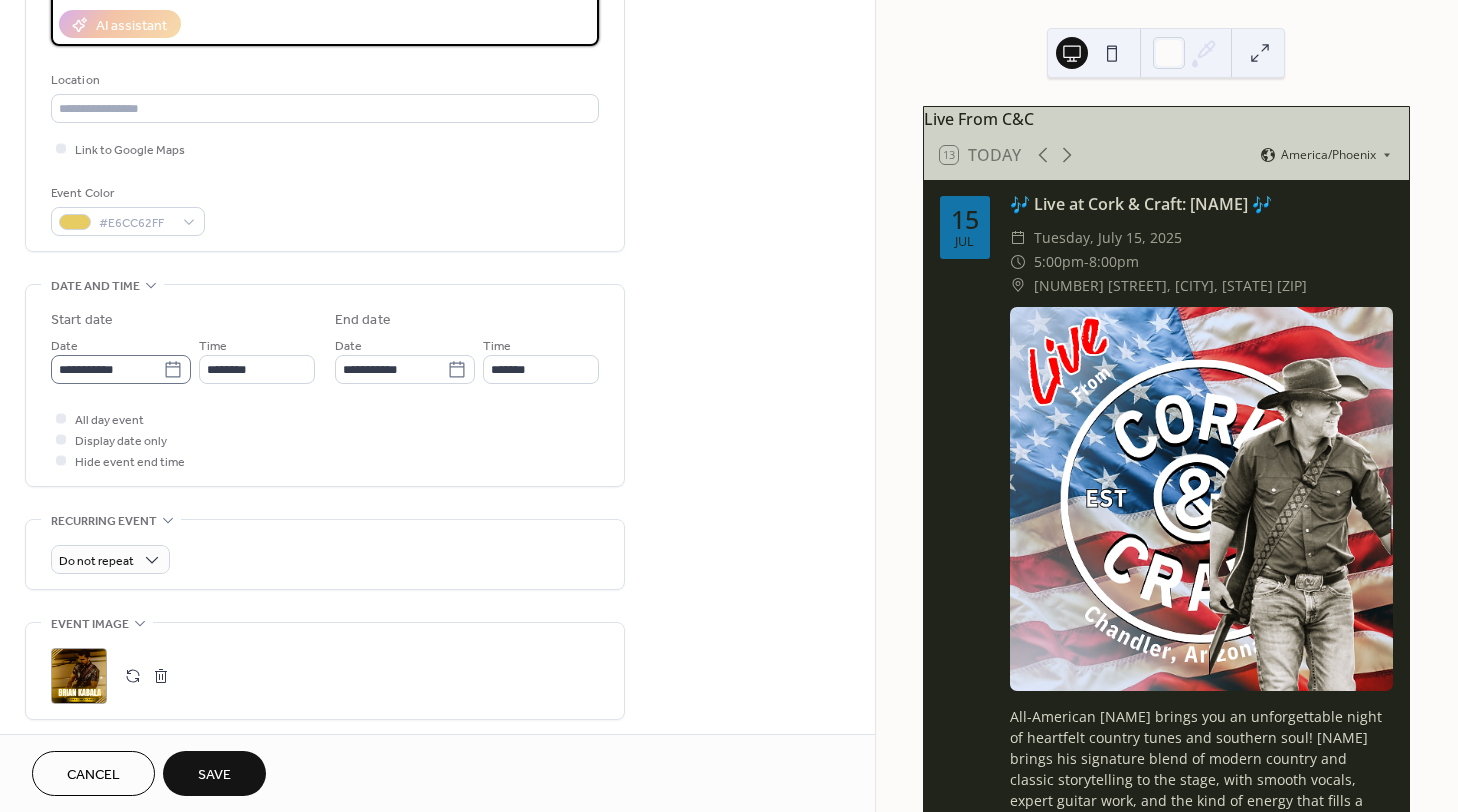 type on "**********" 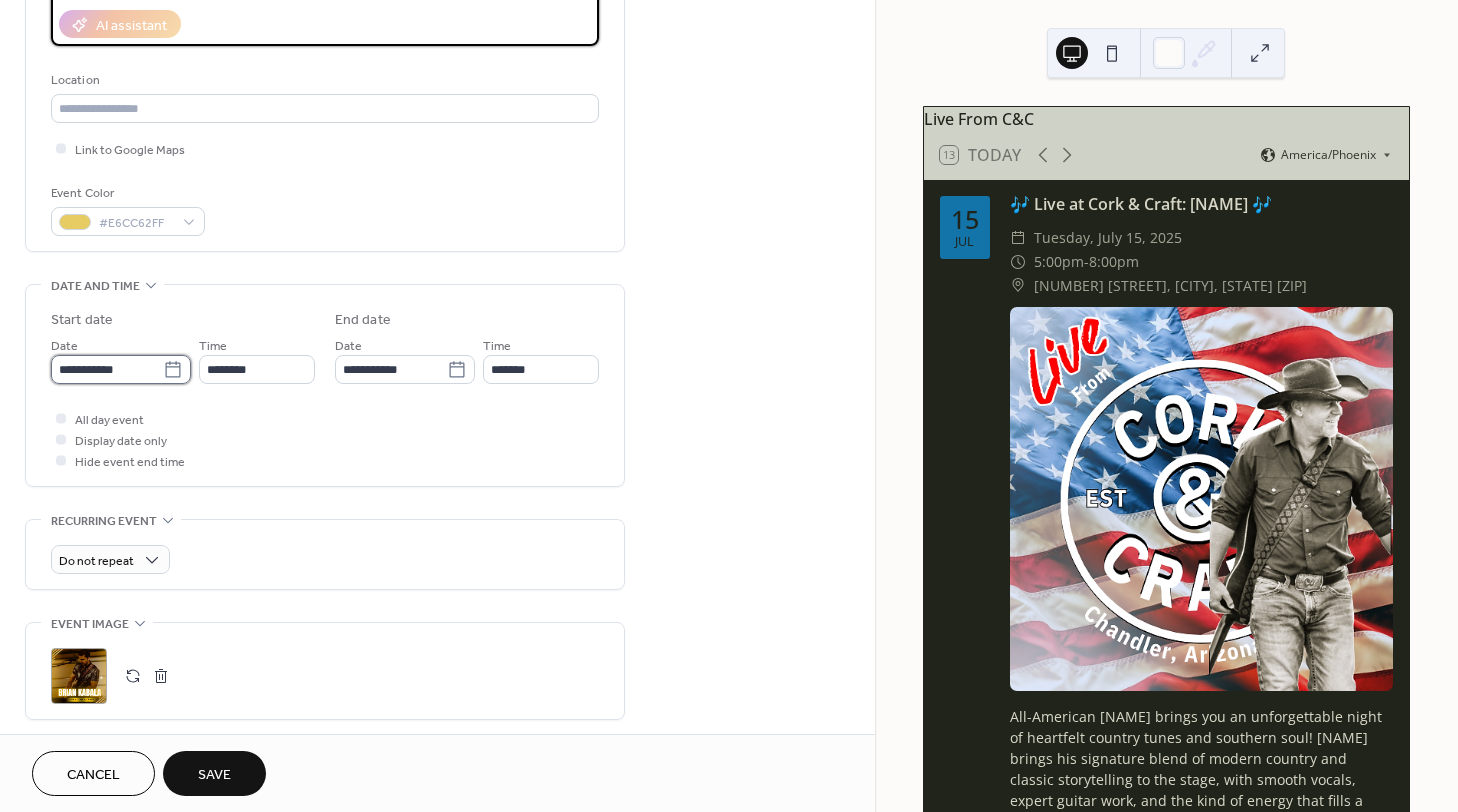 click on "**********" at bounding box center [107, 369] 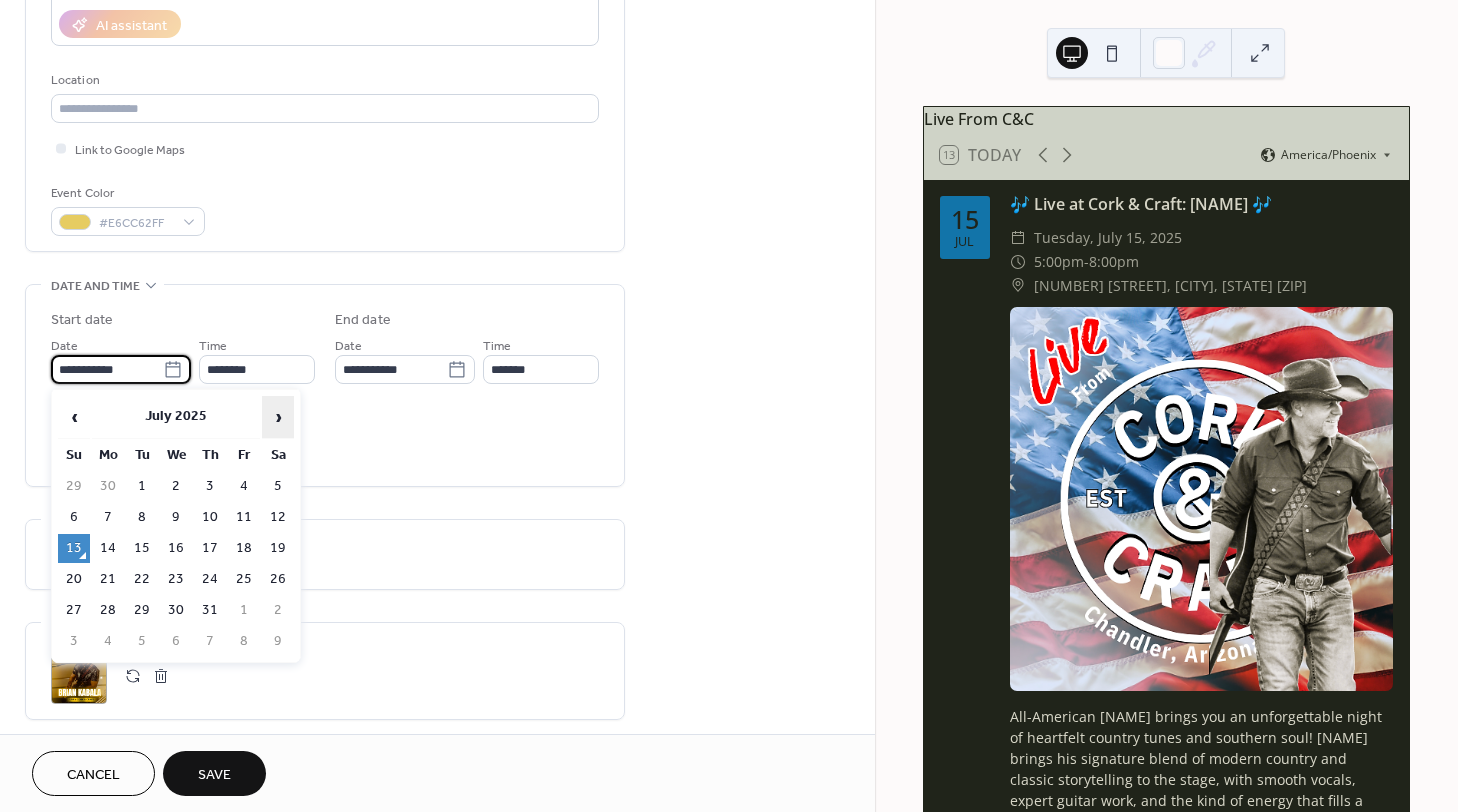 click on "›" at bounding box center [278, 417] 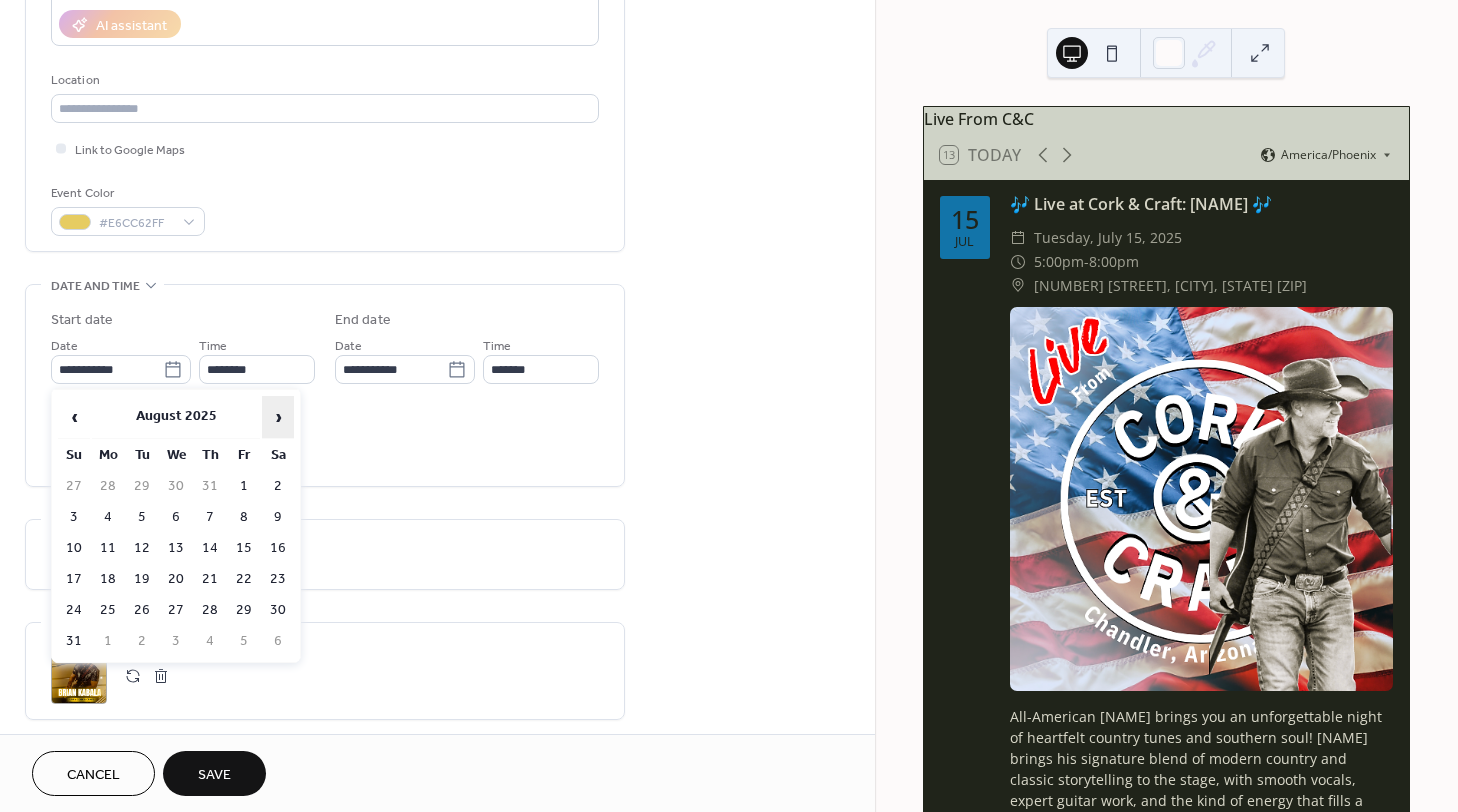 click on "›" at bounding box center (278, 417) 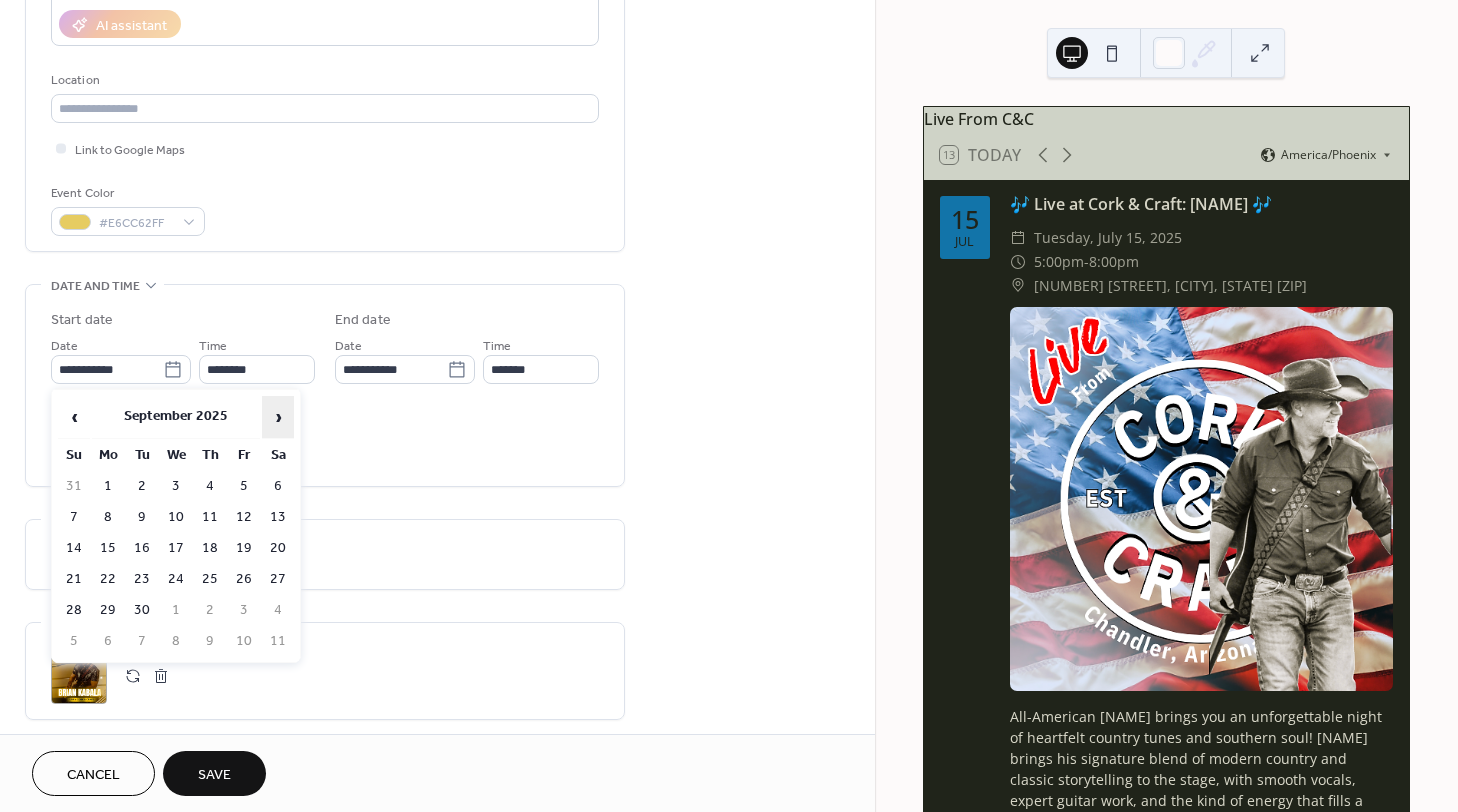 click on "›" at bounding box center [278, 417] 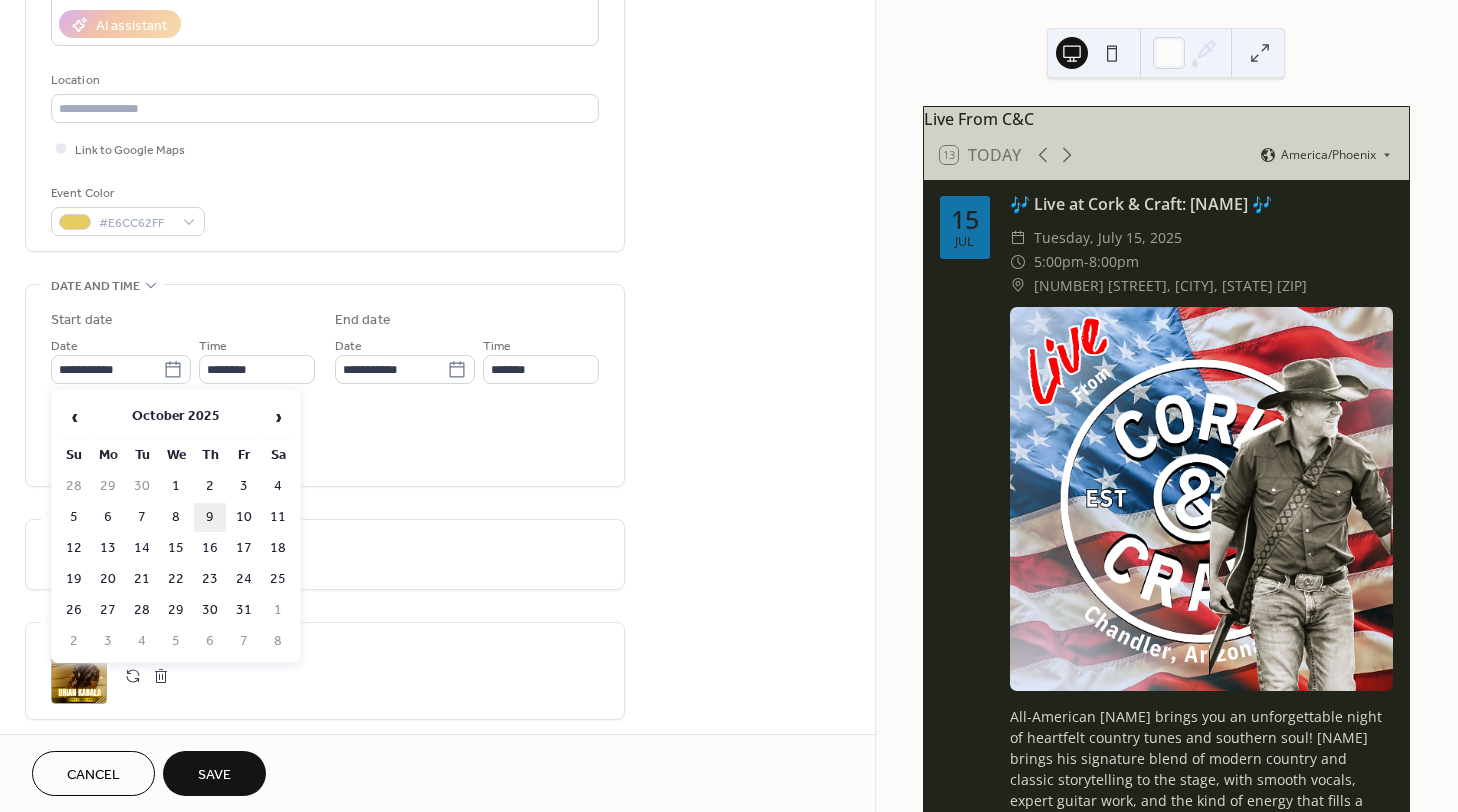 click on "9" at bounding box center [210, 517] 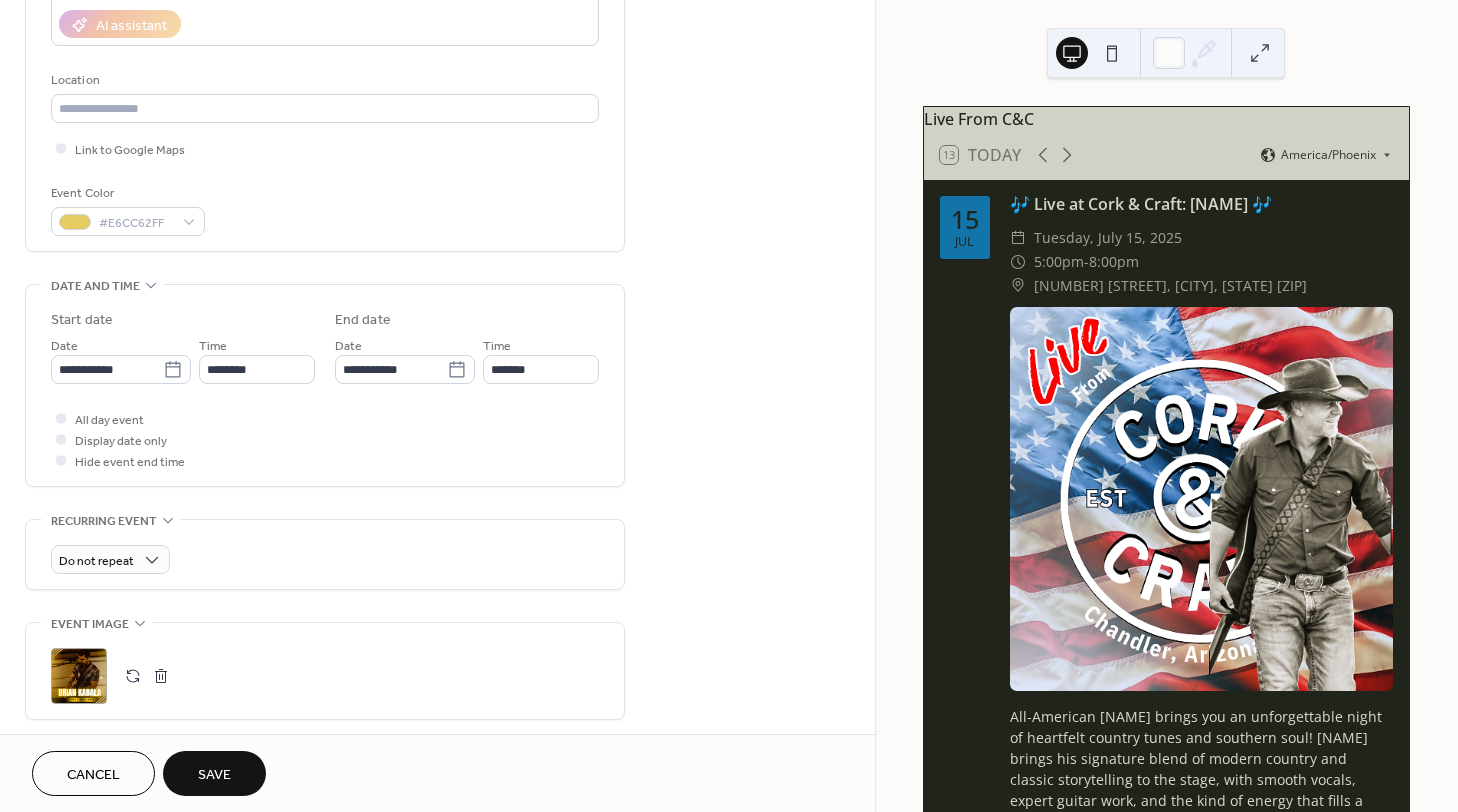 type on "**********" 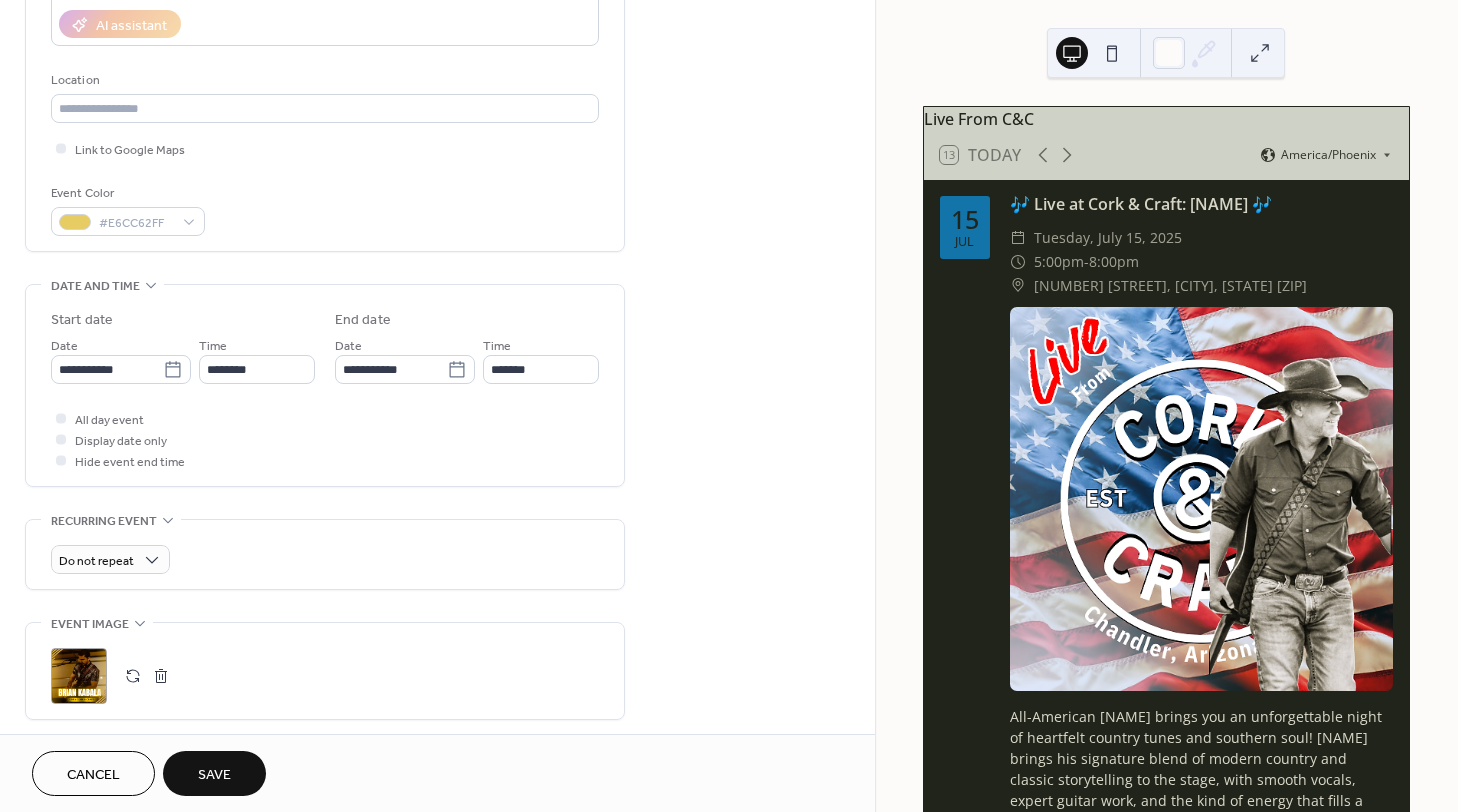 click on "All day event Display date only Hide event end time" at bounding box center [325, 439] 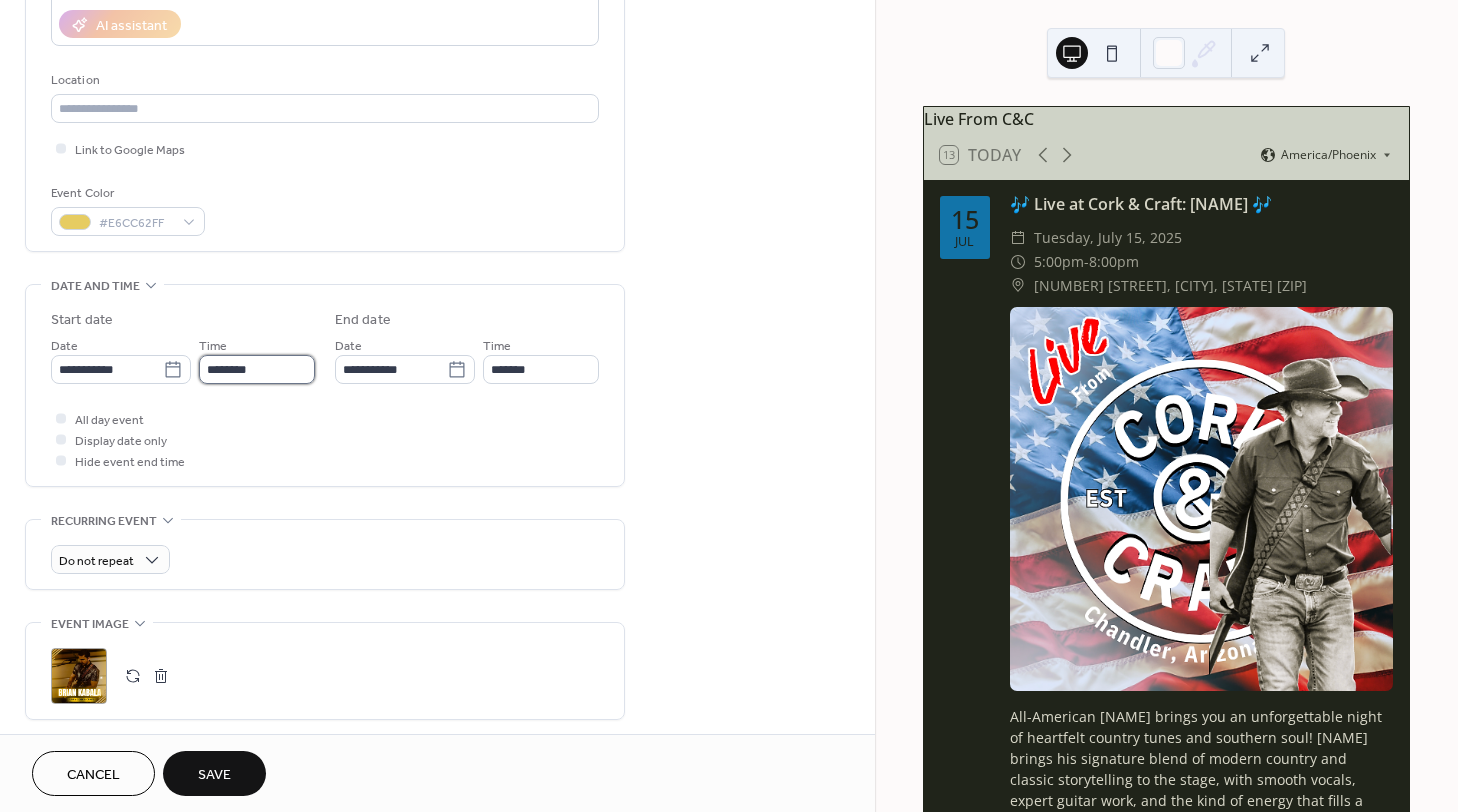 click on "********" at bounding box center (257, 369) 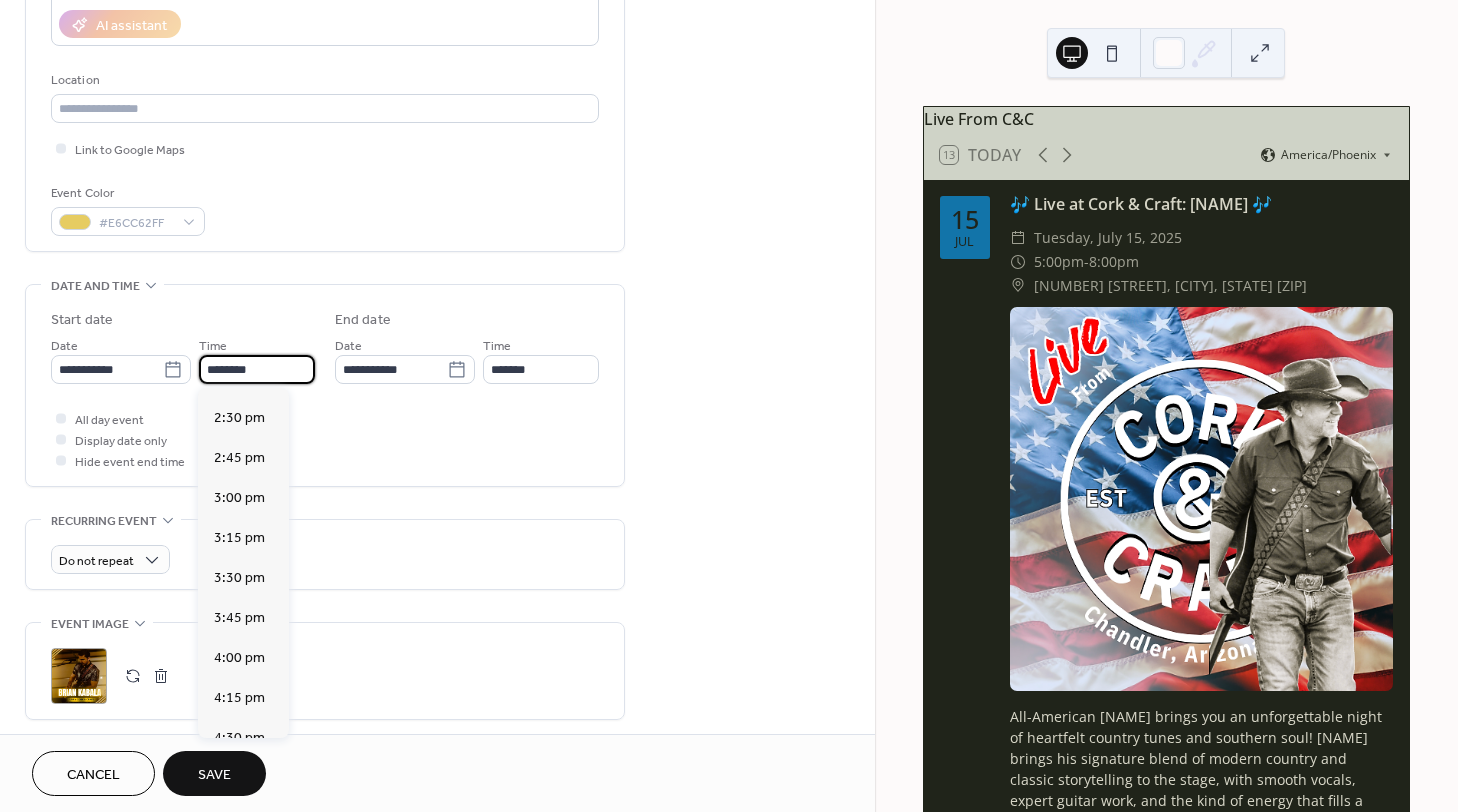 scroll, scrollTop: 3044, scrollLeft: 0, axis: vertical 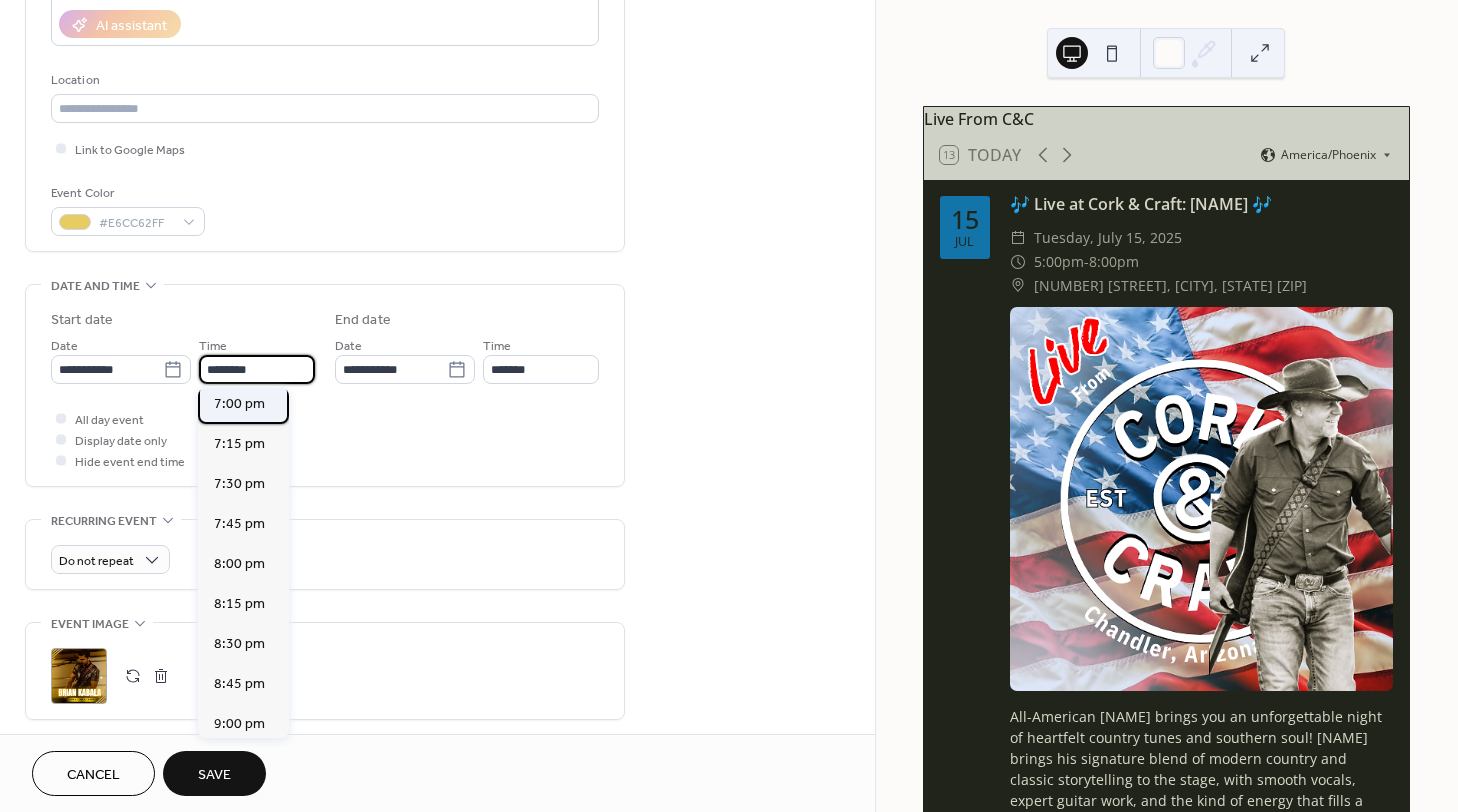 click on "7:00 pm" at bounding box center (239, 403) 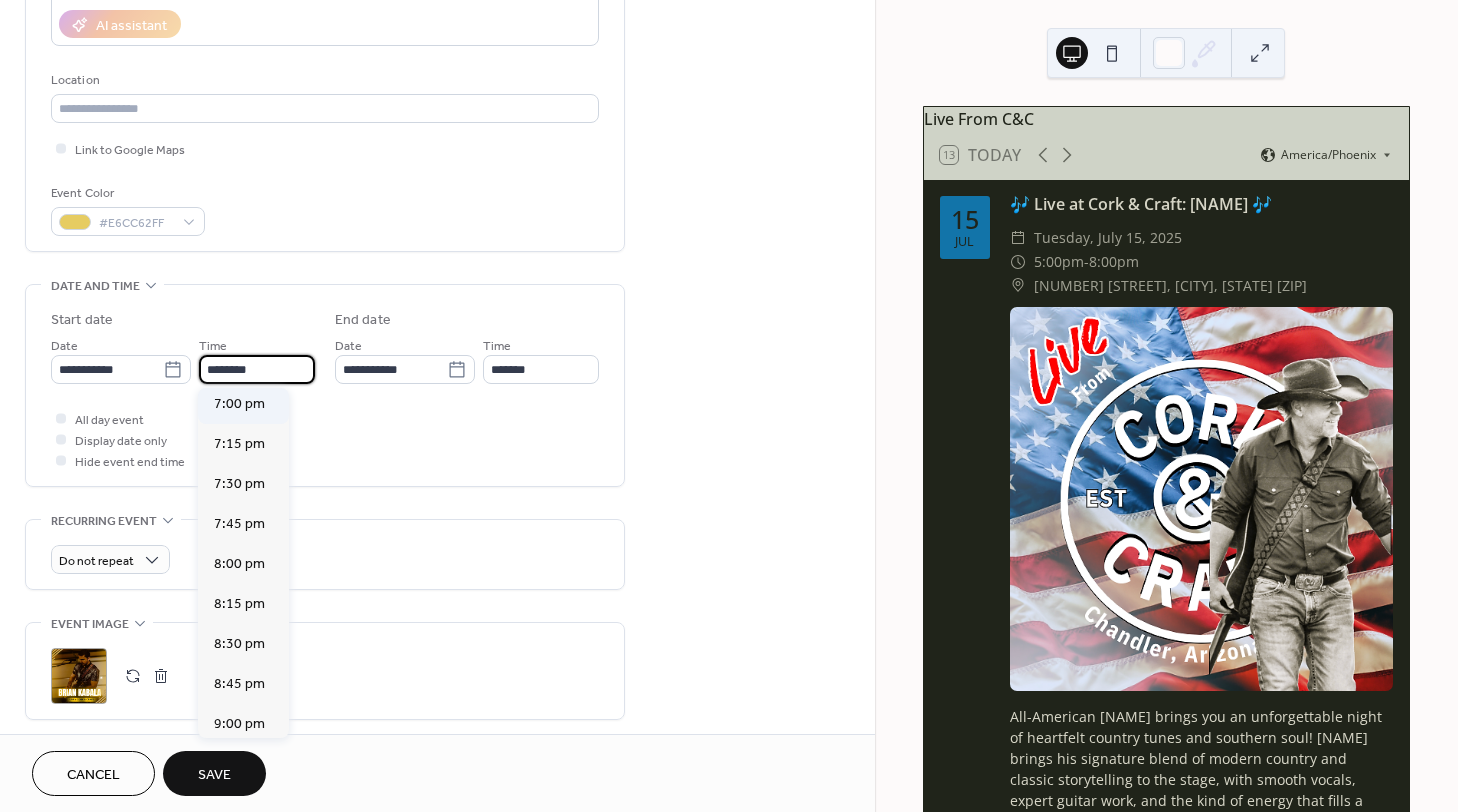 type on "*******" 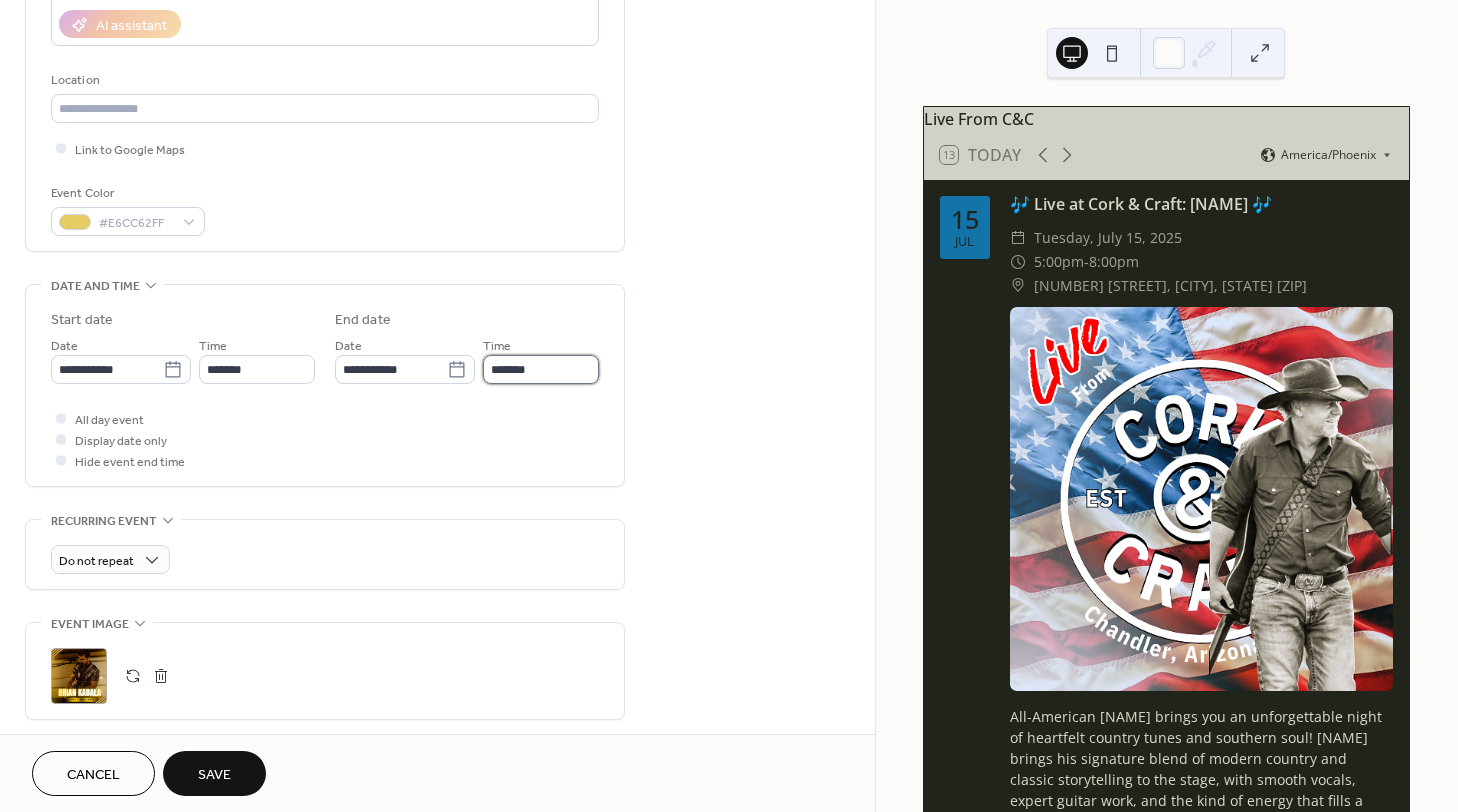 click on "*******" at bounding box center (541, 369) 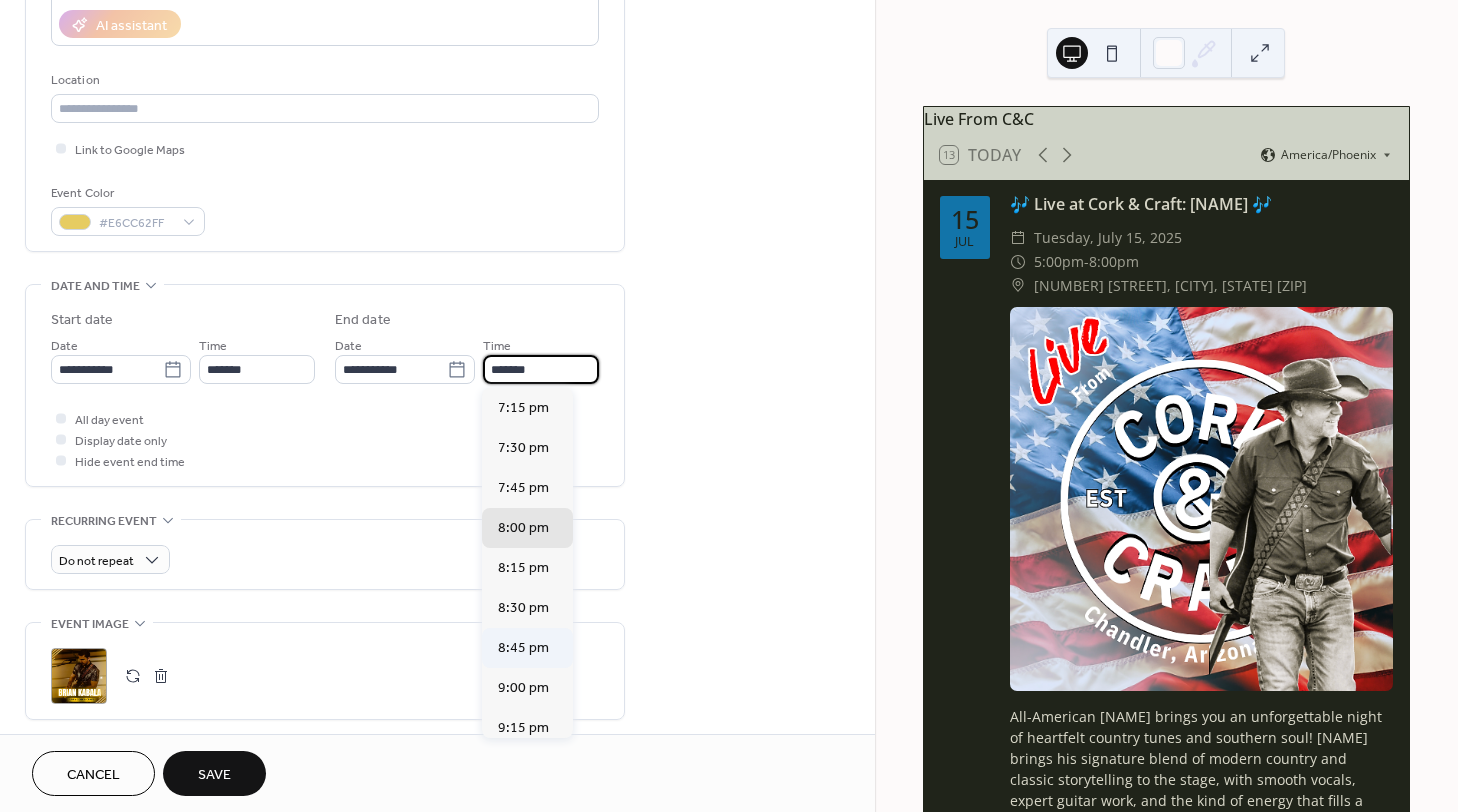 scroll, scrollTop: 366, scrollLeft: 0, axis: vertical 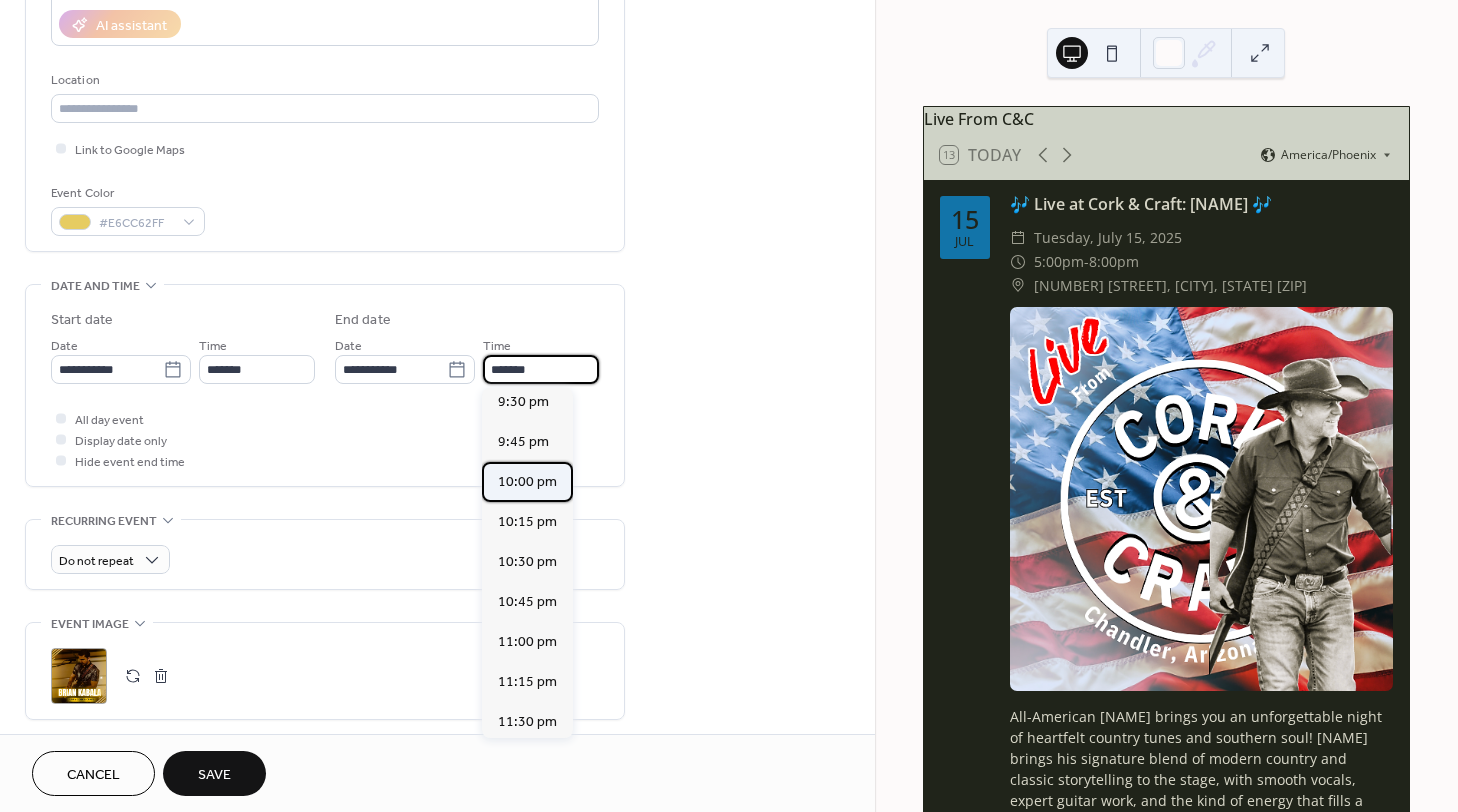 click on "10:00 pm" at bounding box center [527, 481] 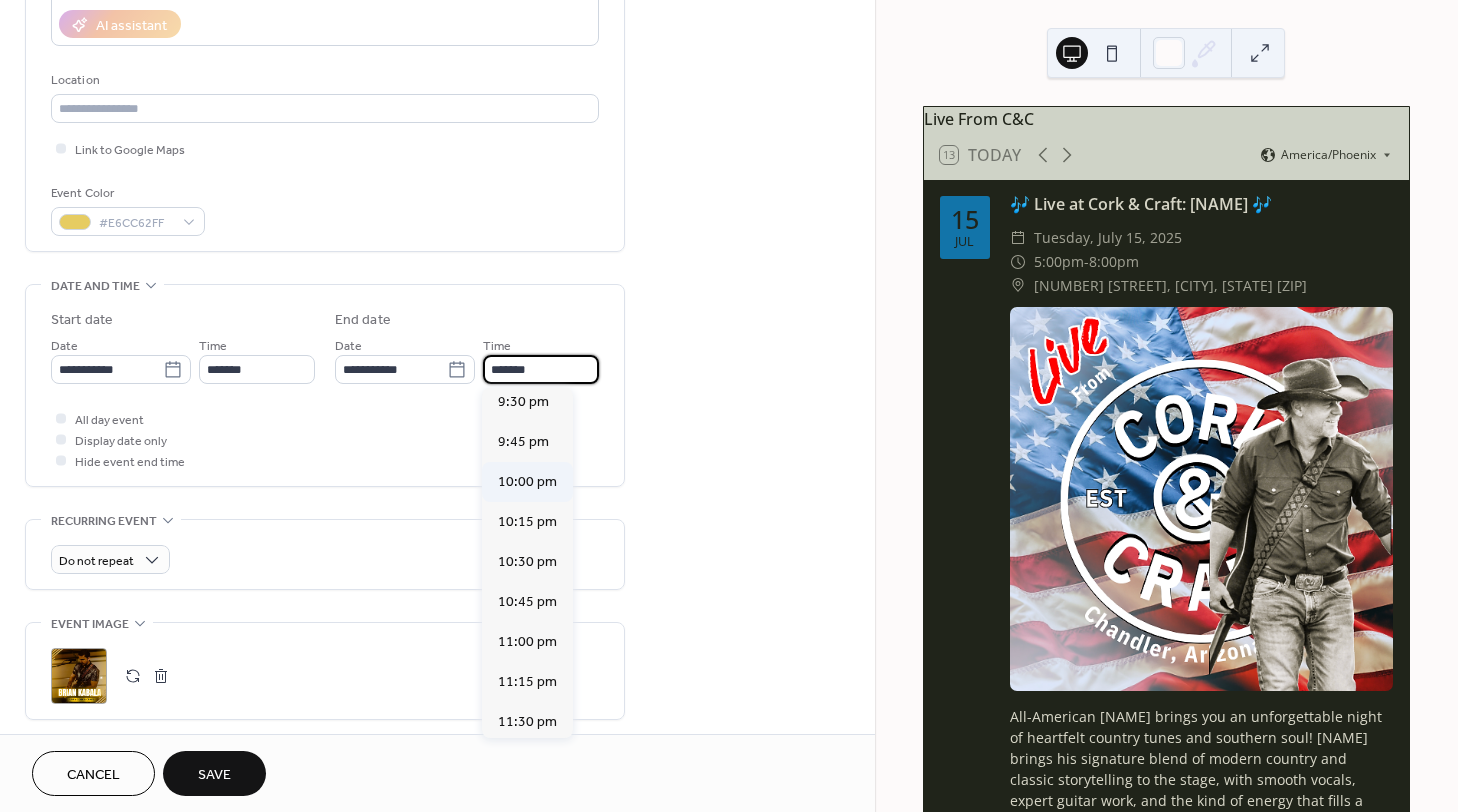type on "********" 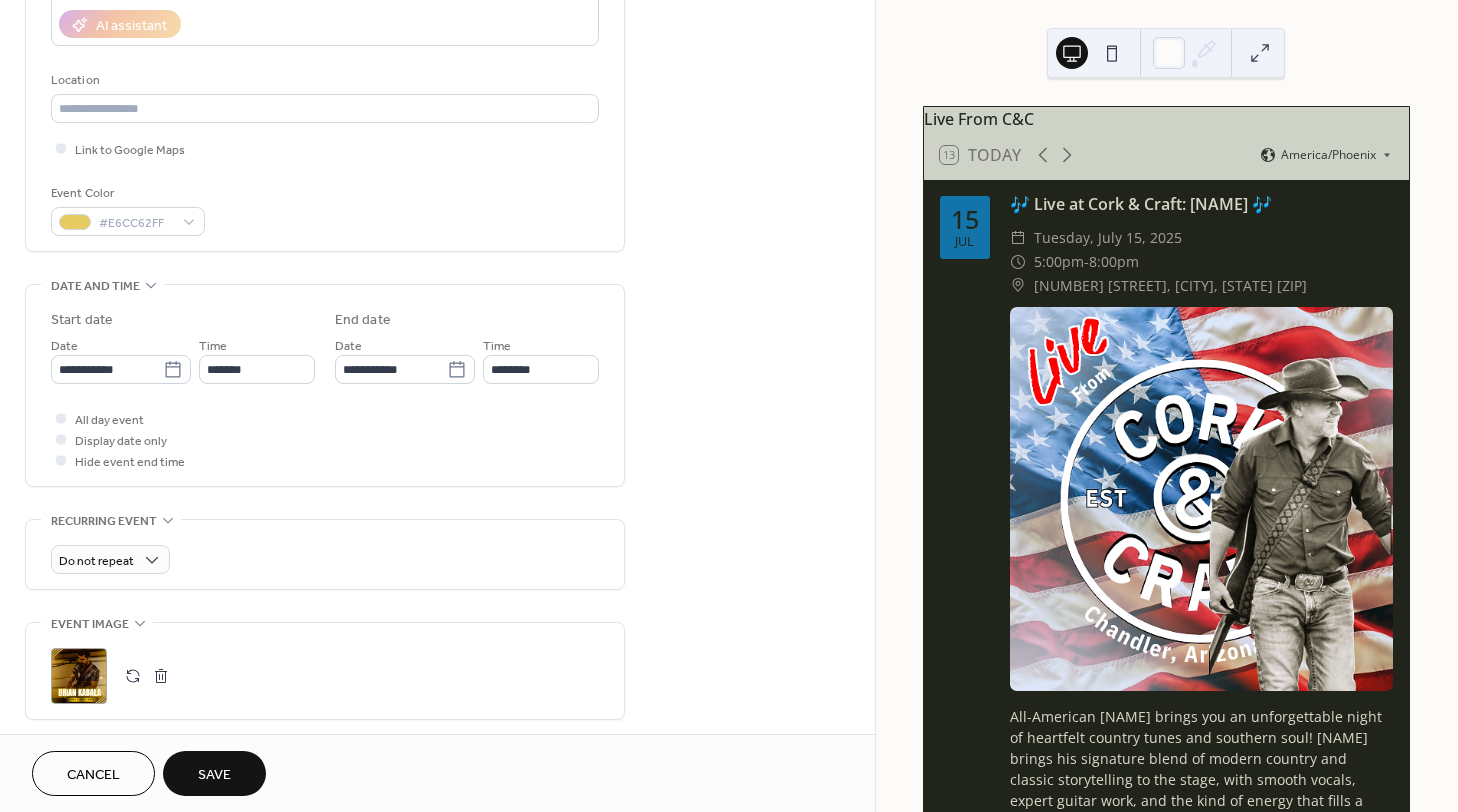 click on "All day event Display date only Hide event end time" at bounding box center [325, 439] 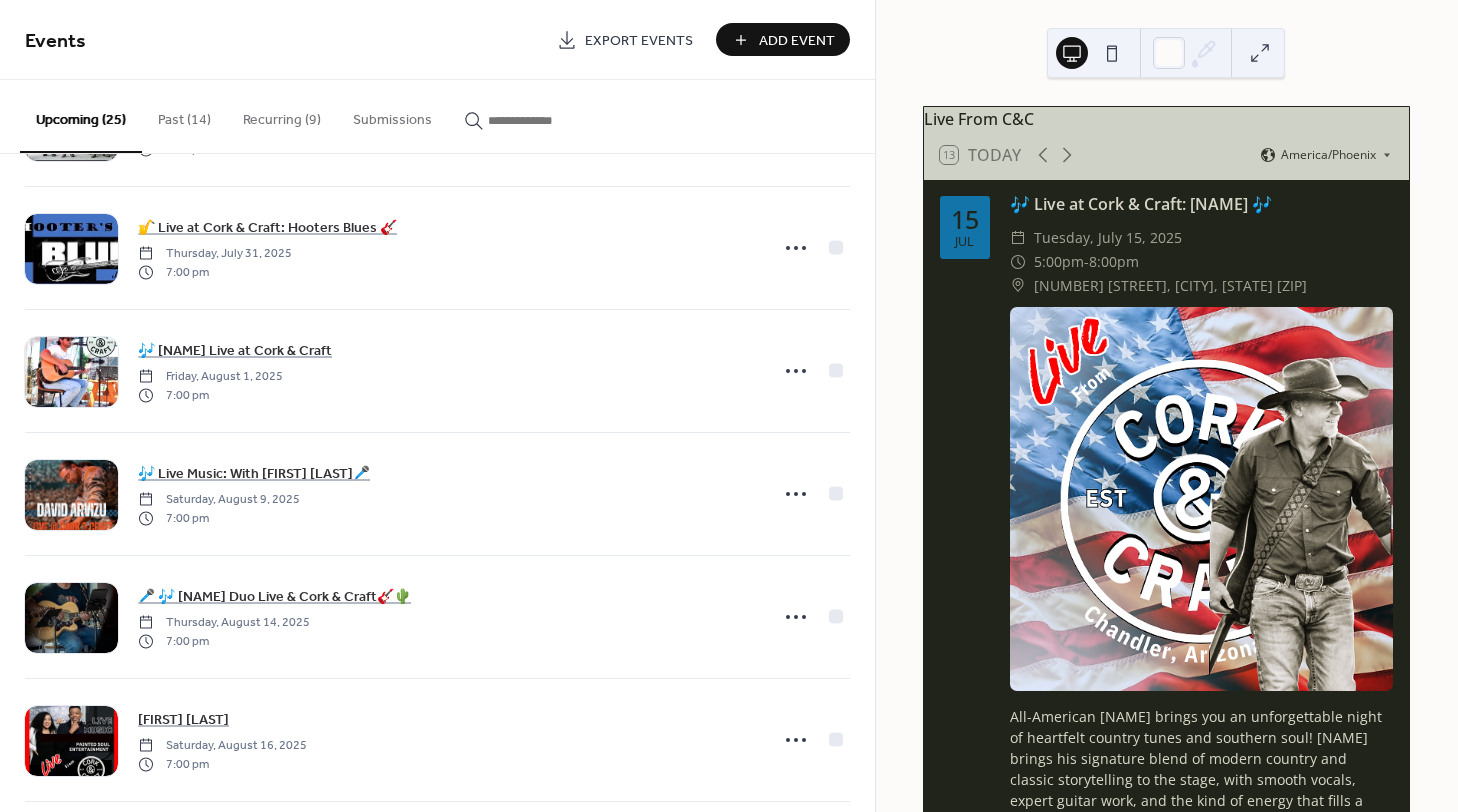 scroll, scrollTop: 733, scrollLeft: 0, axis: vertical 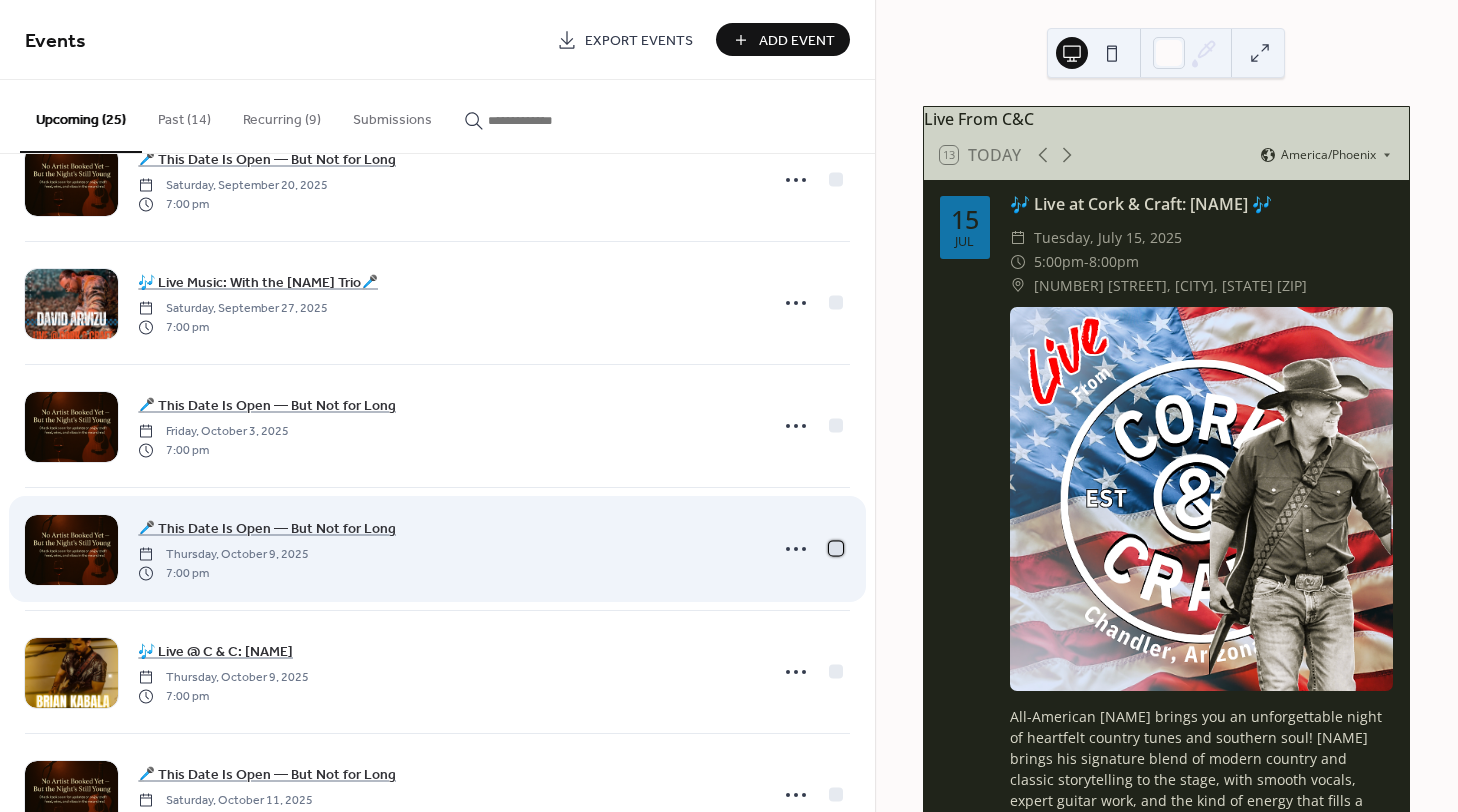 click at bounding box center [836, 548] 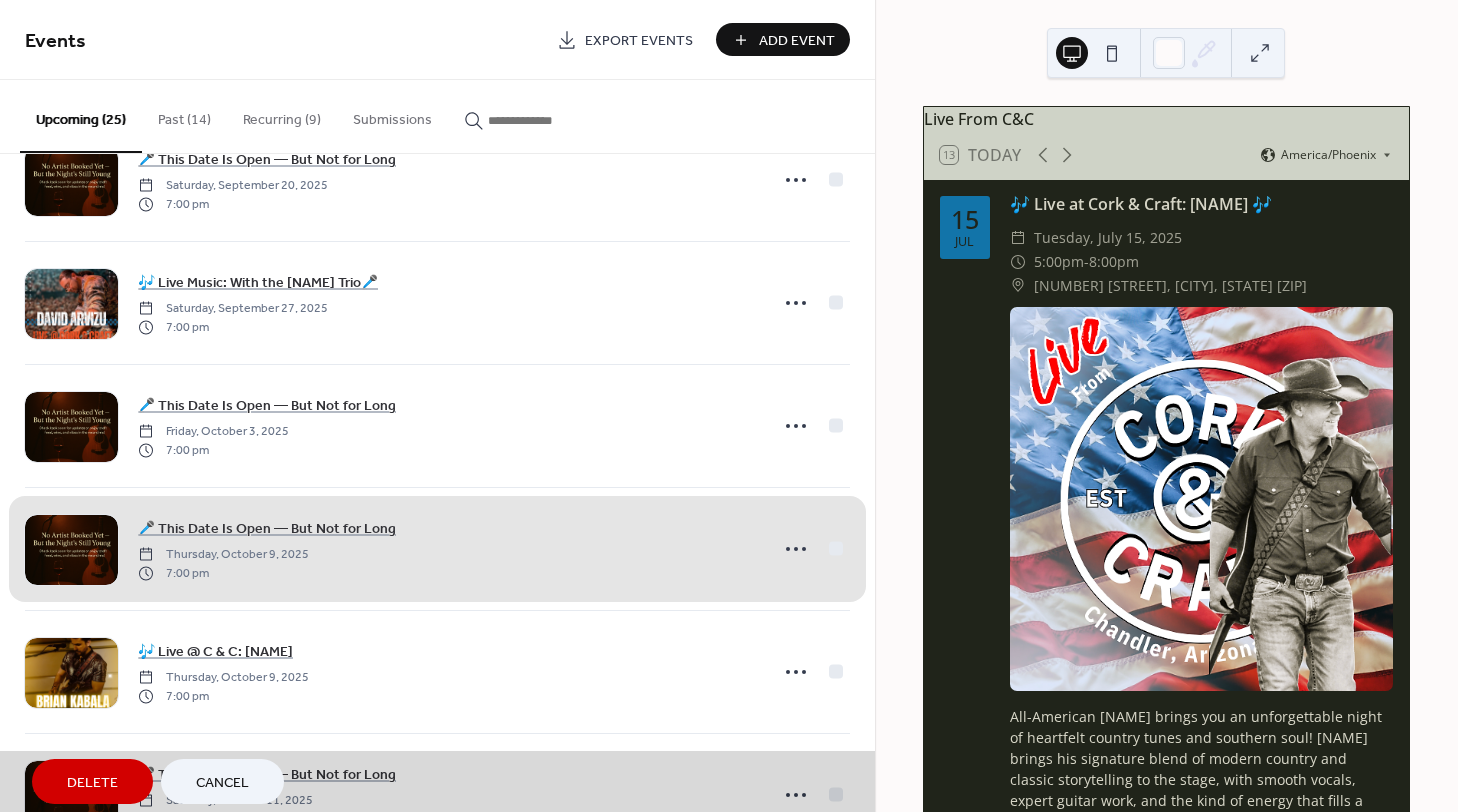 click on "Delete" at bounding box center [92, 783] 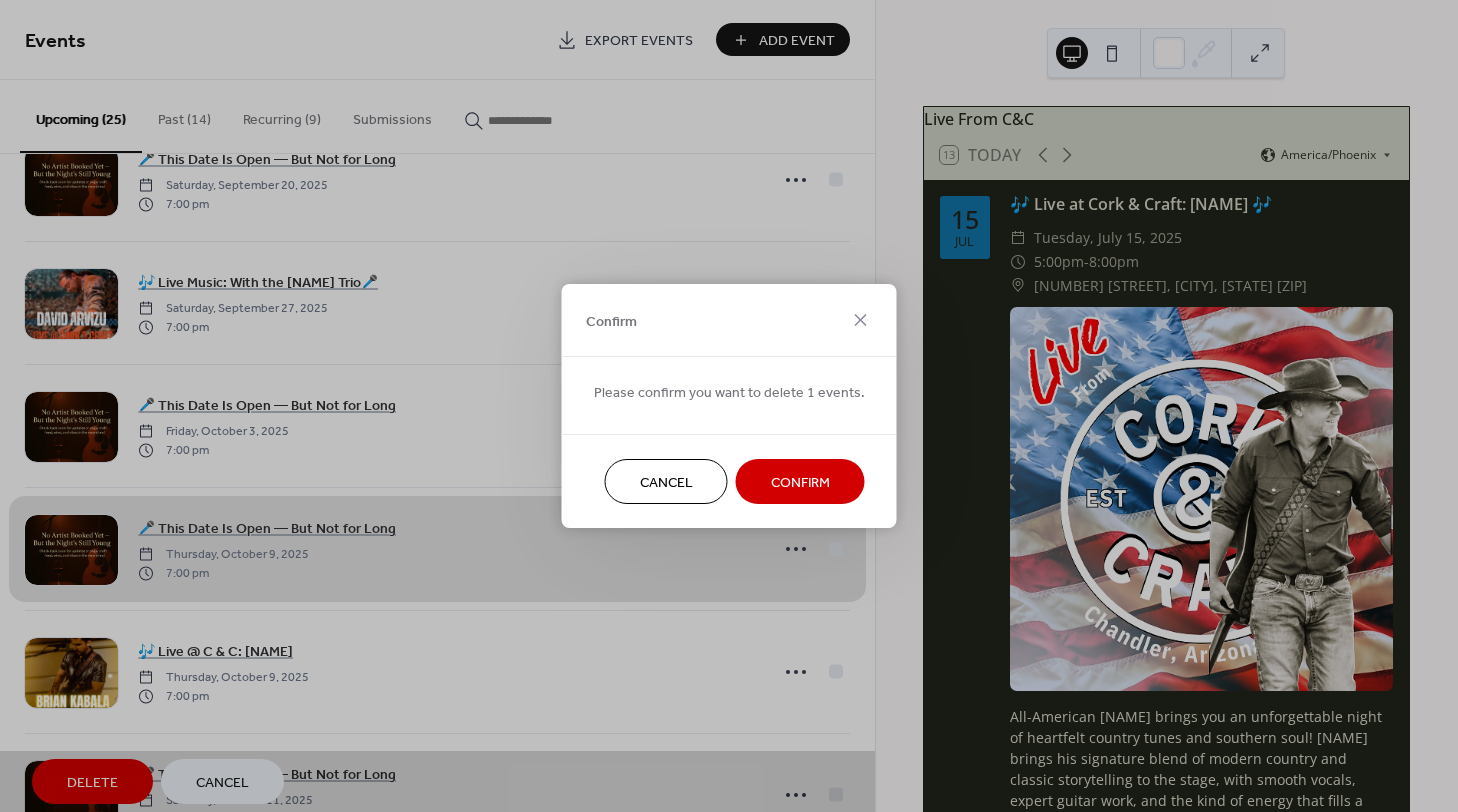 click on "Confirm" at bounding box center [800, 483] 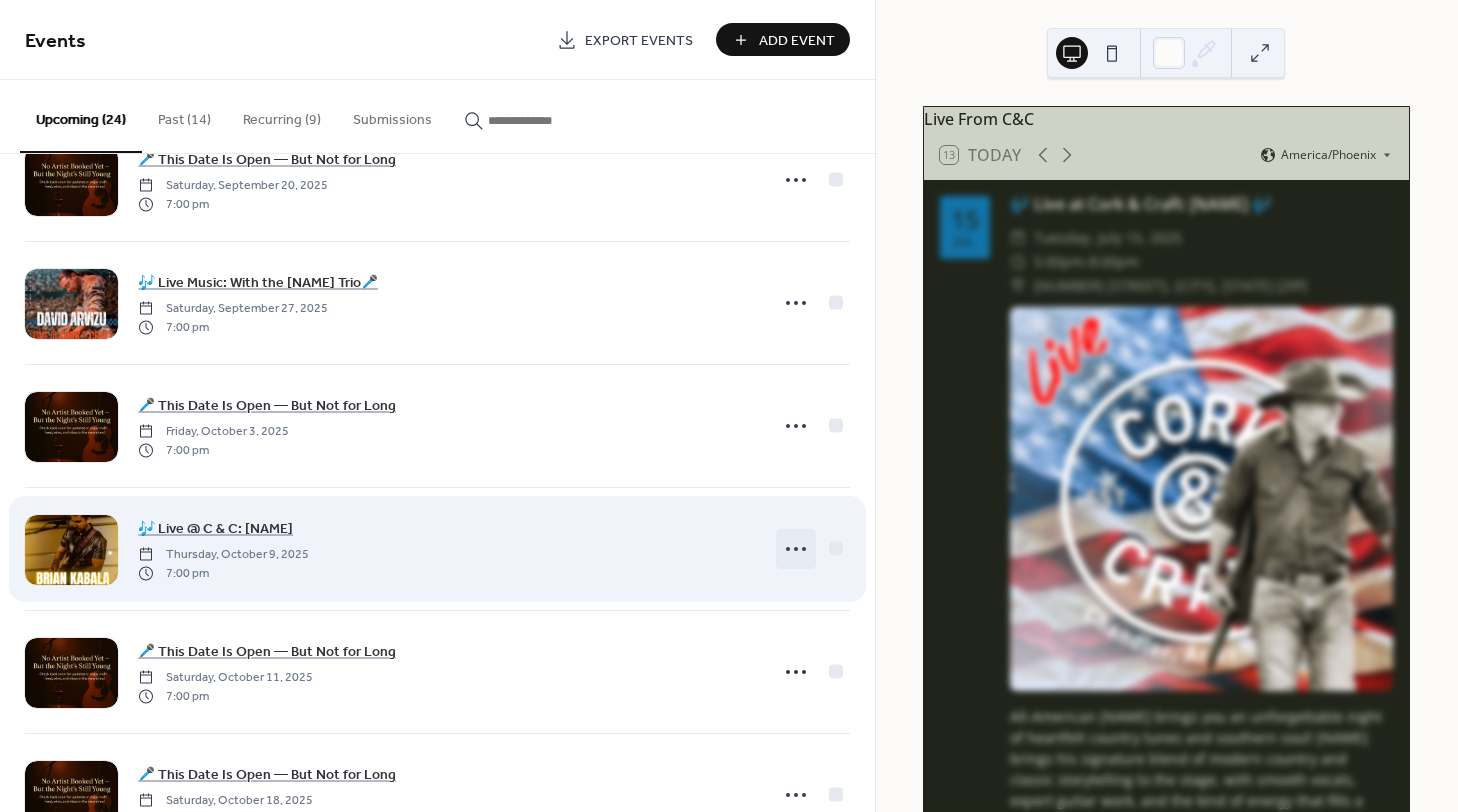 click 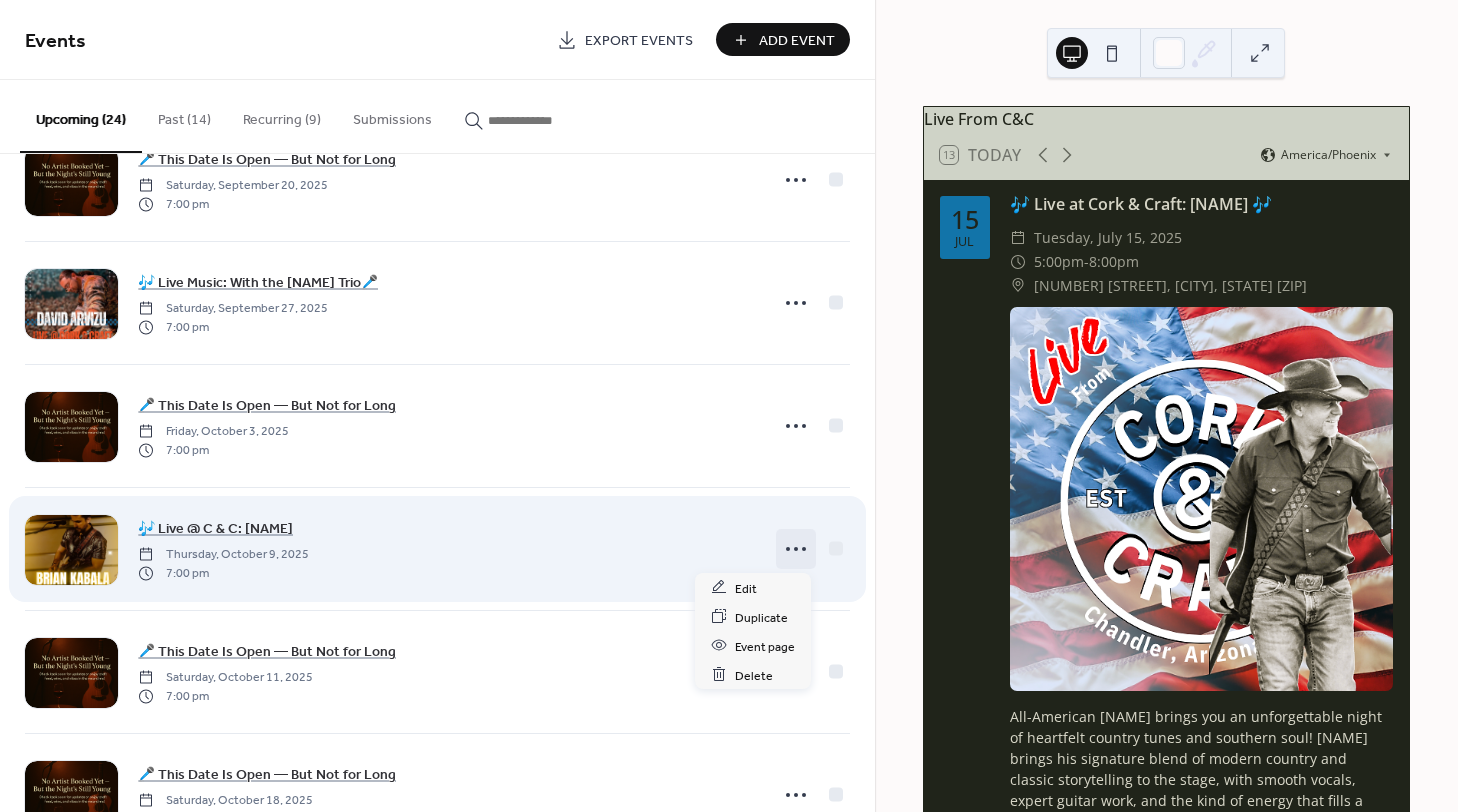 click 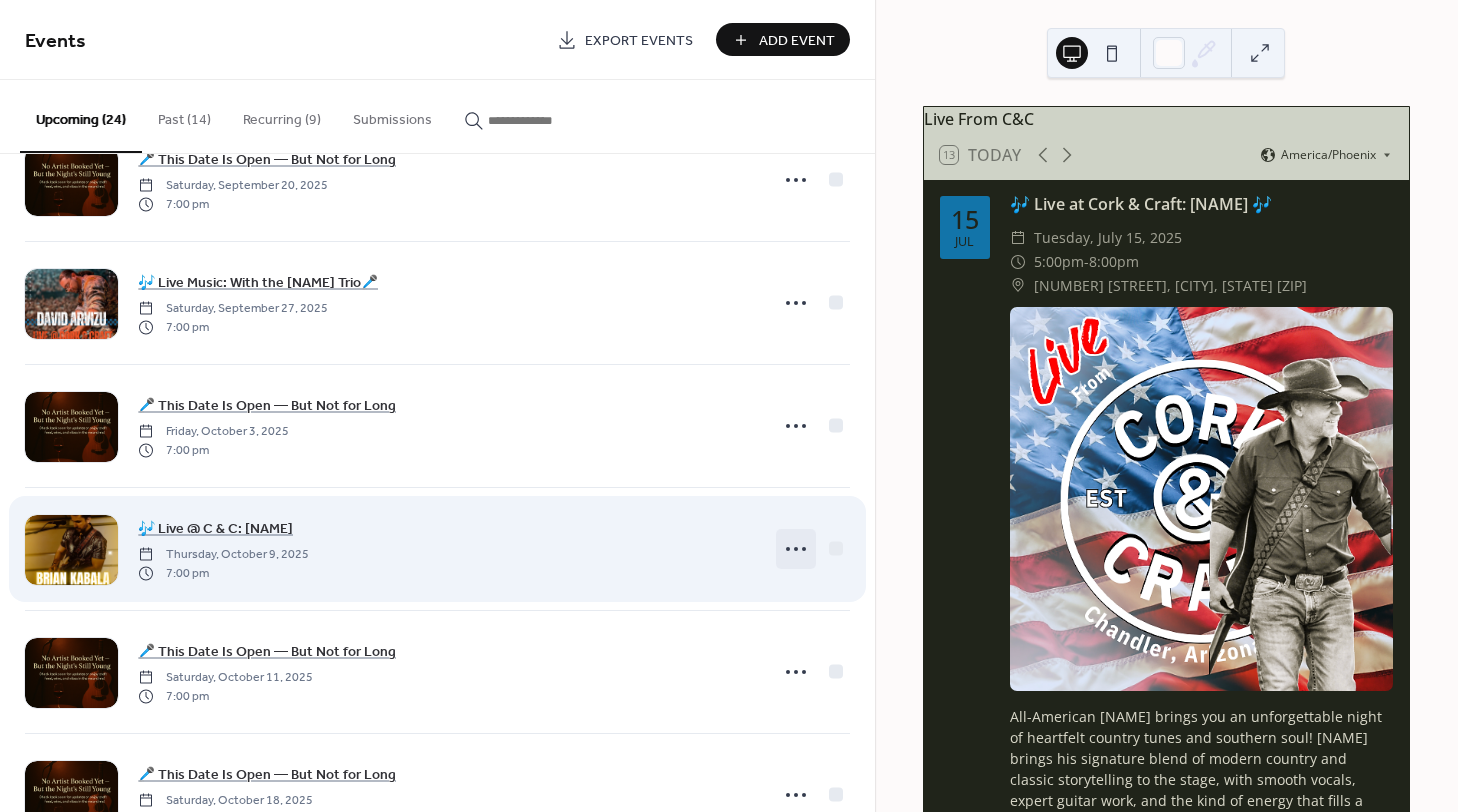 click 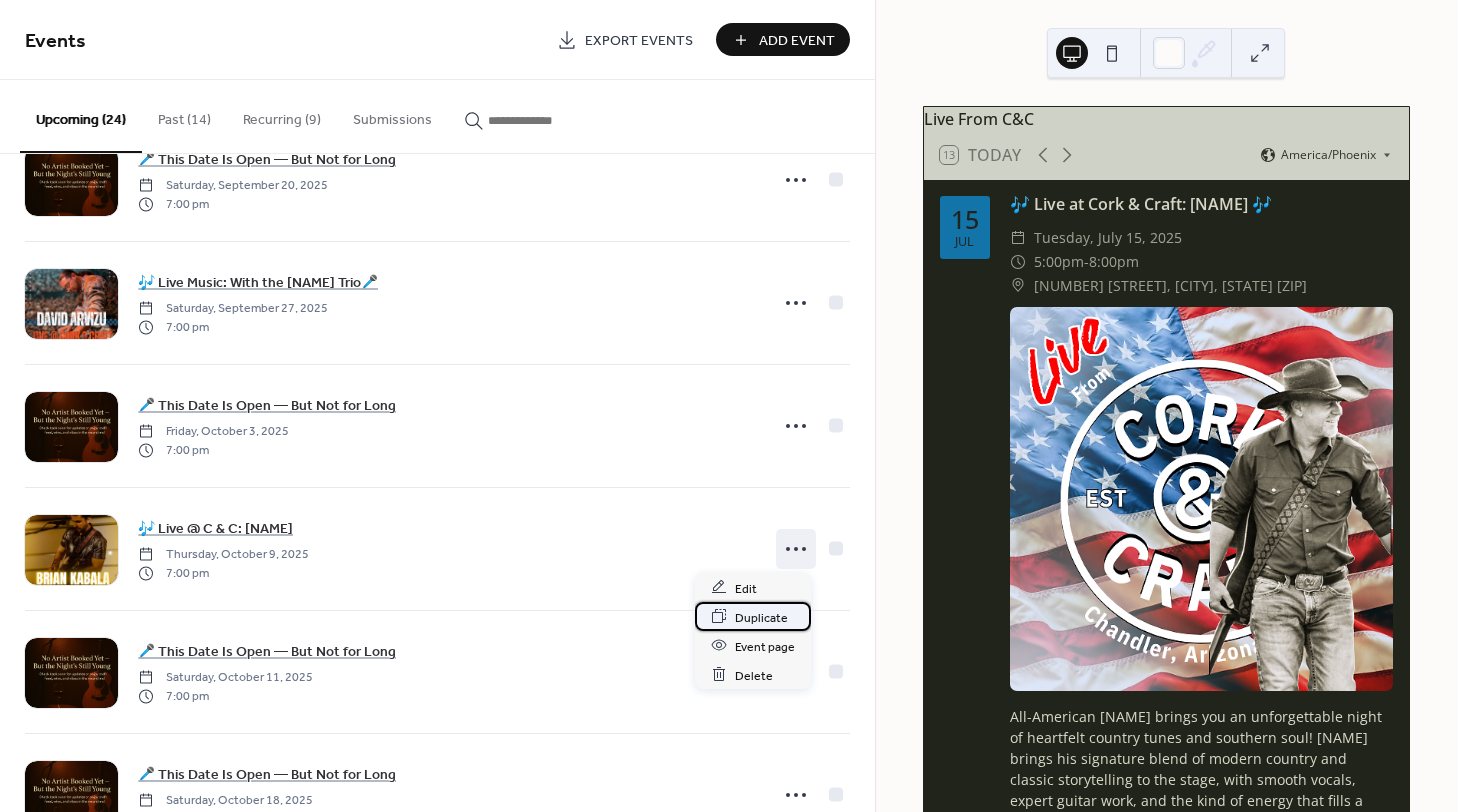 click on "Duplicate" at bounding box center (761, 617) 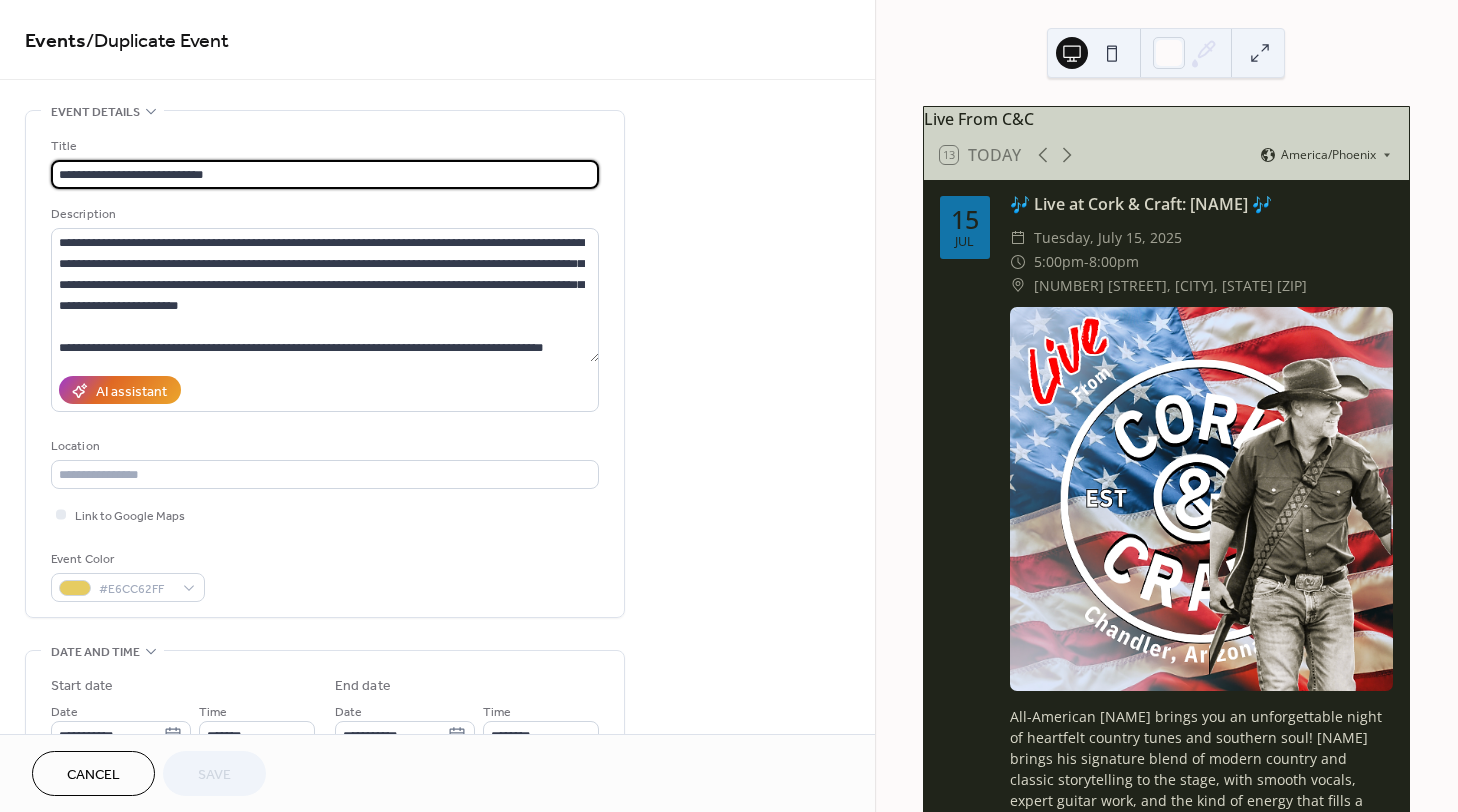scroll, scrollTop: 366, scrollLeft: 0, axis: vertical 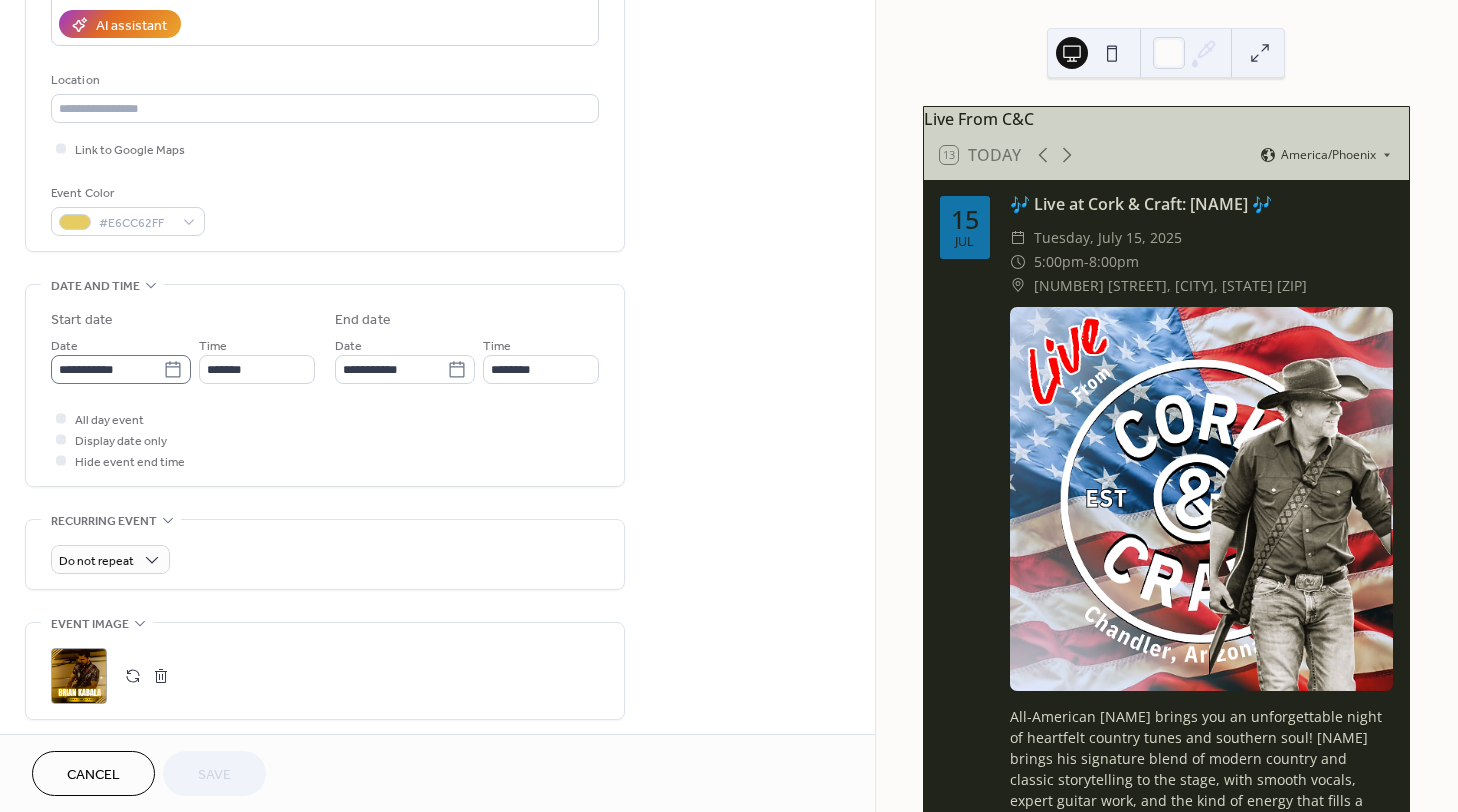 click 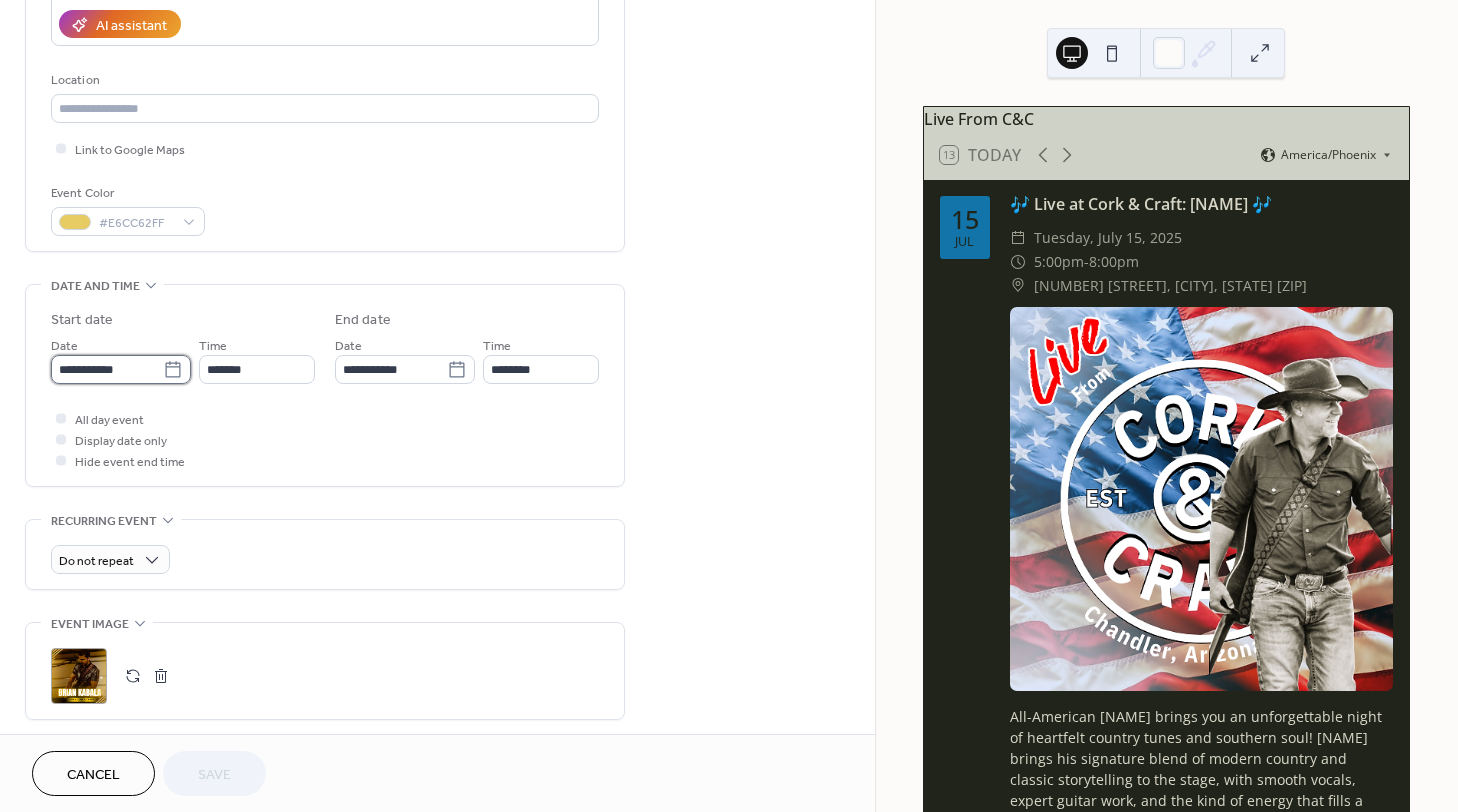 click on "**********" at bounding box center [107, 369] 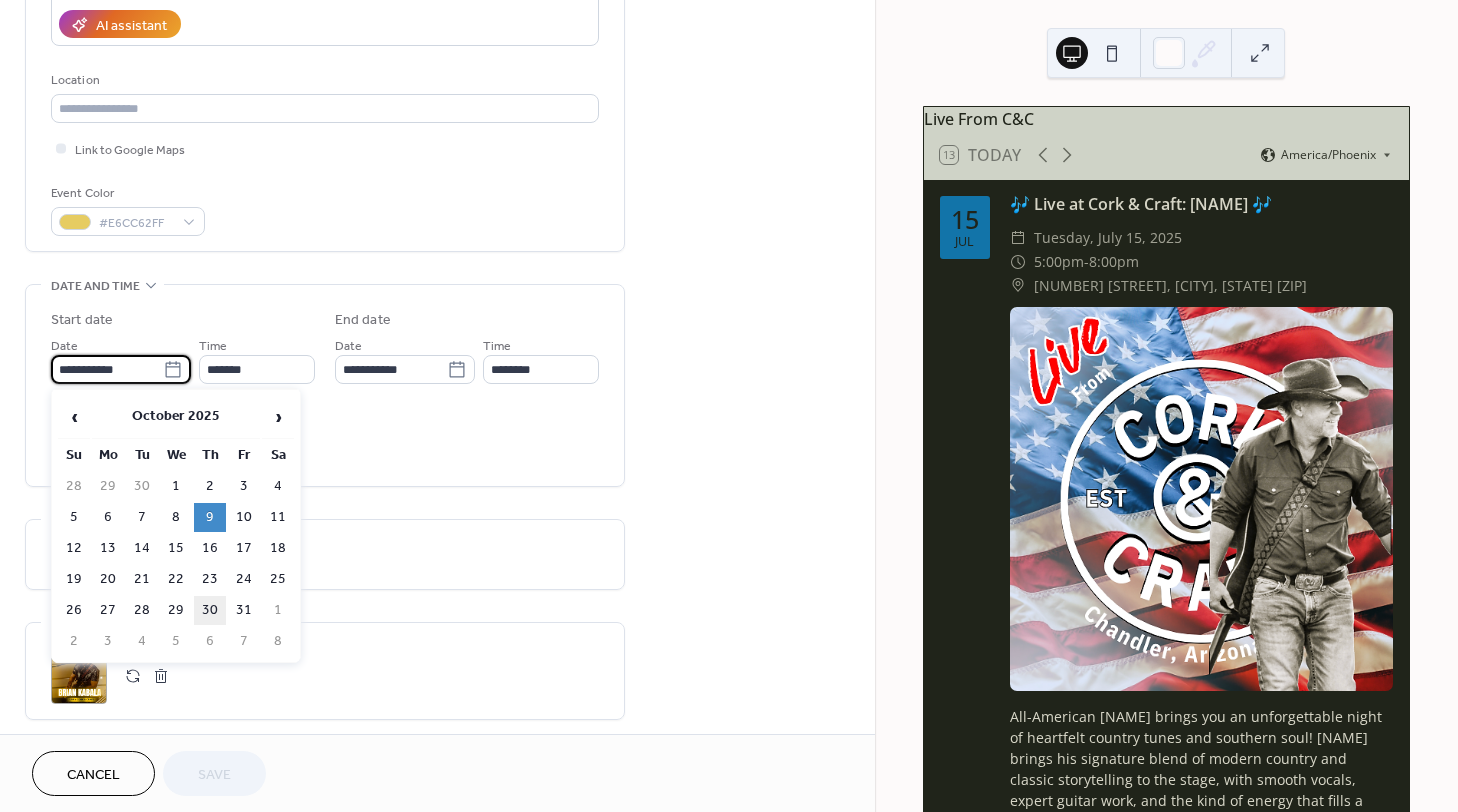 click on "30" at bounding box center (210, 610) 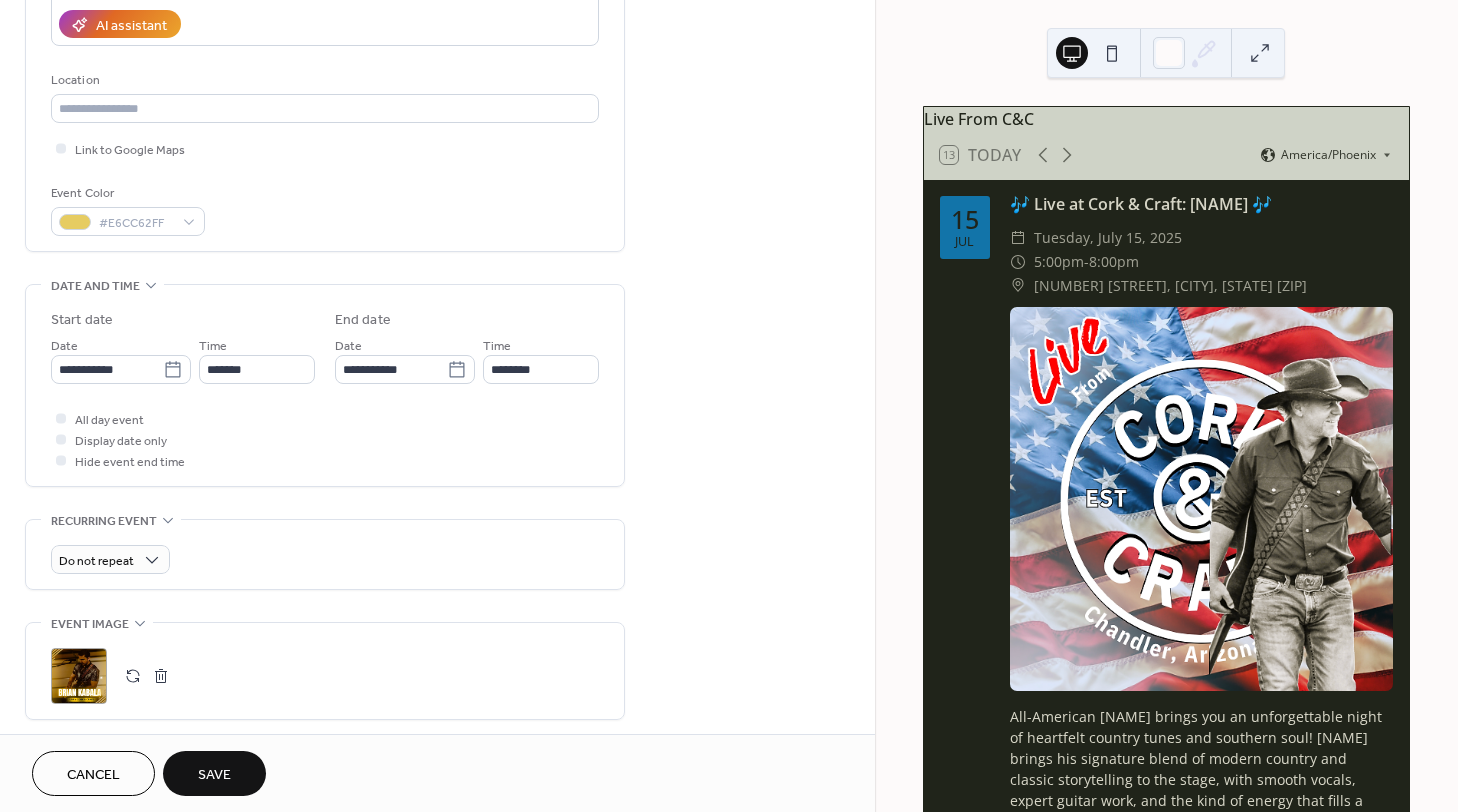 type on "**********" 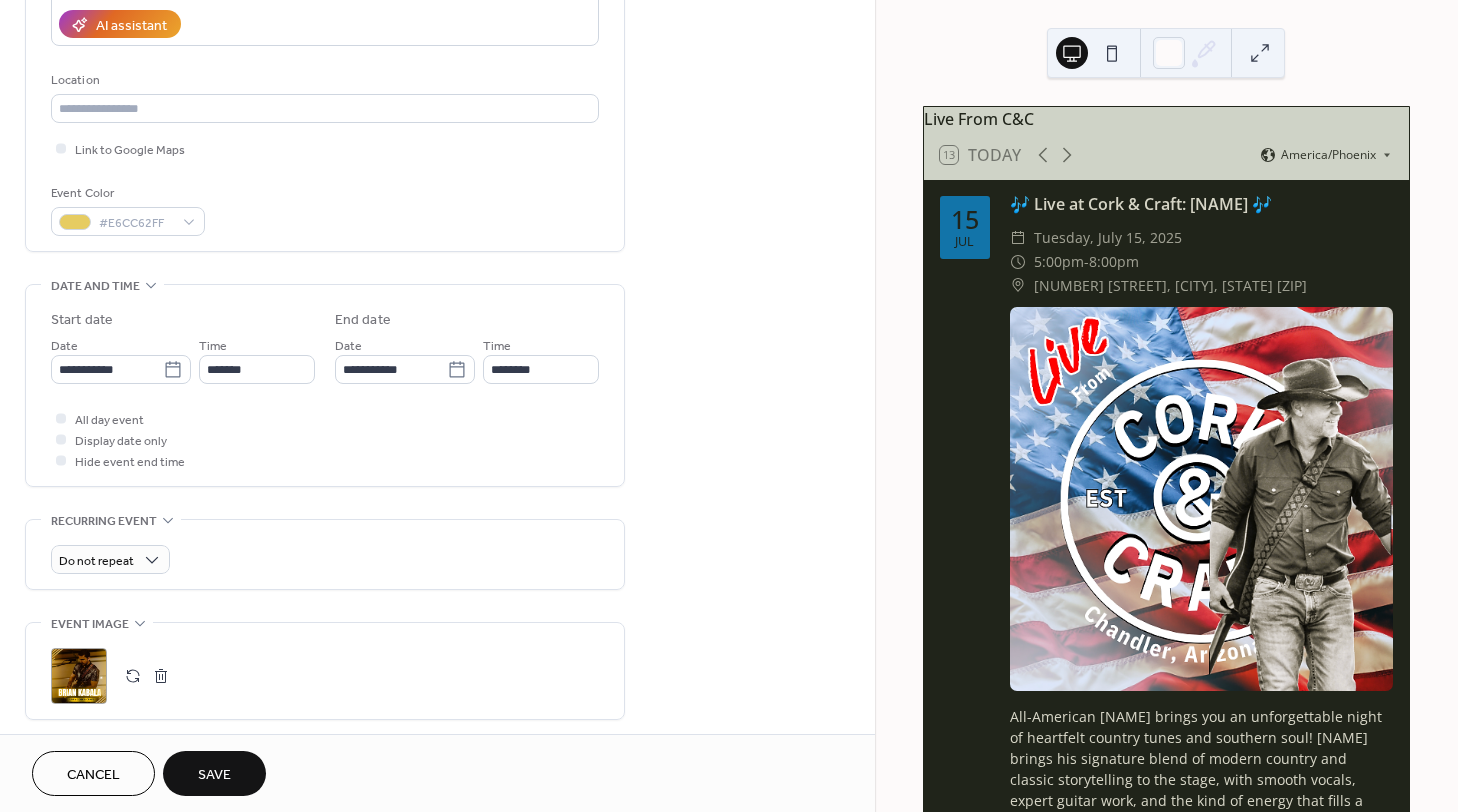 type on "**********" 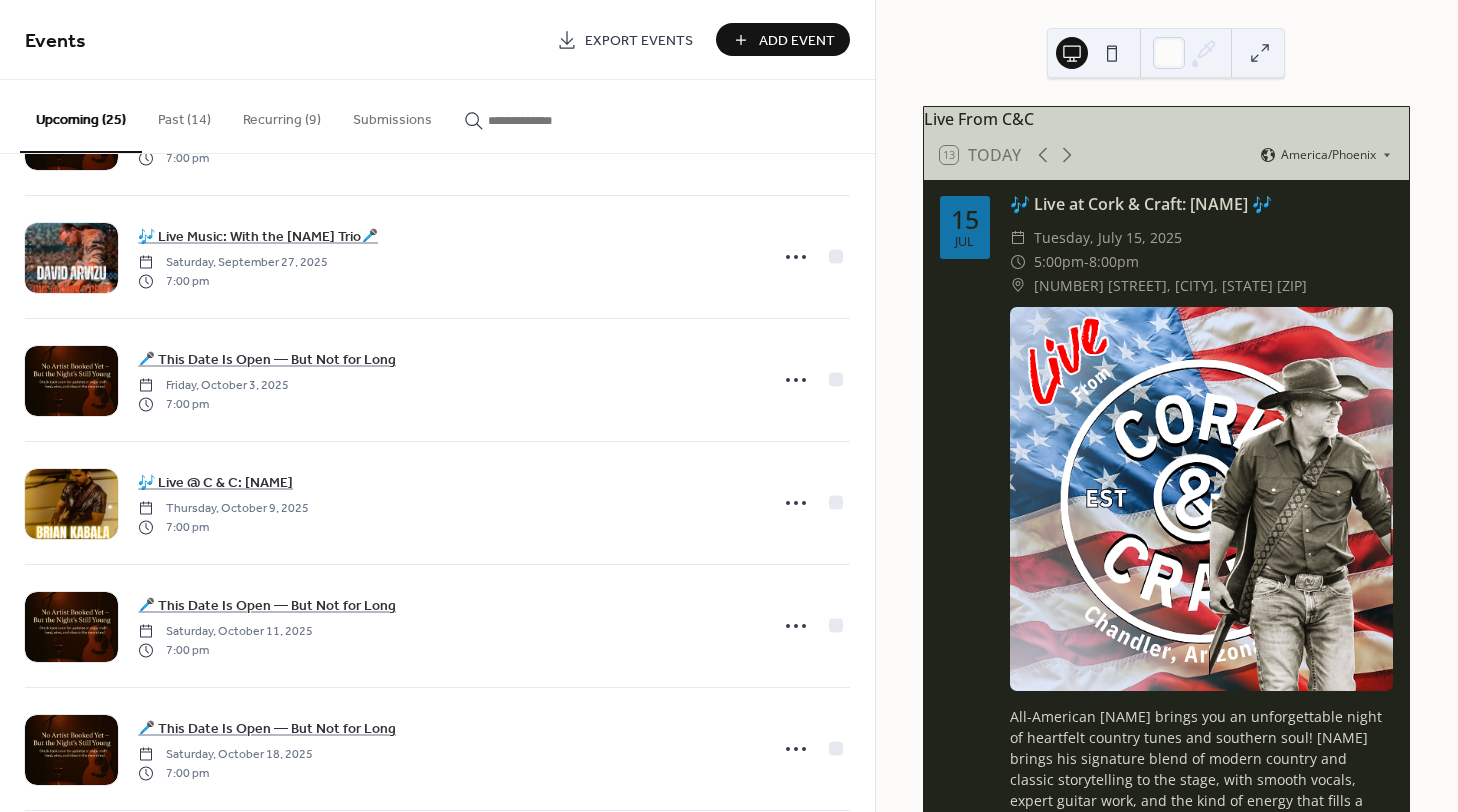 scroll, scrollTop: 2200, scrollLeft: 0, axis: vertical 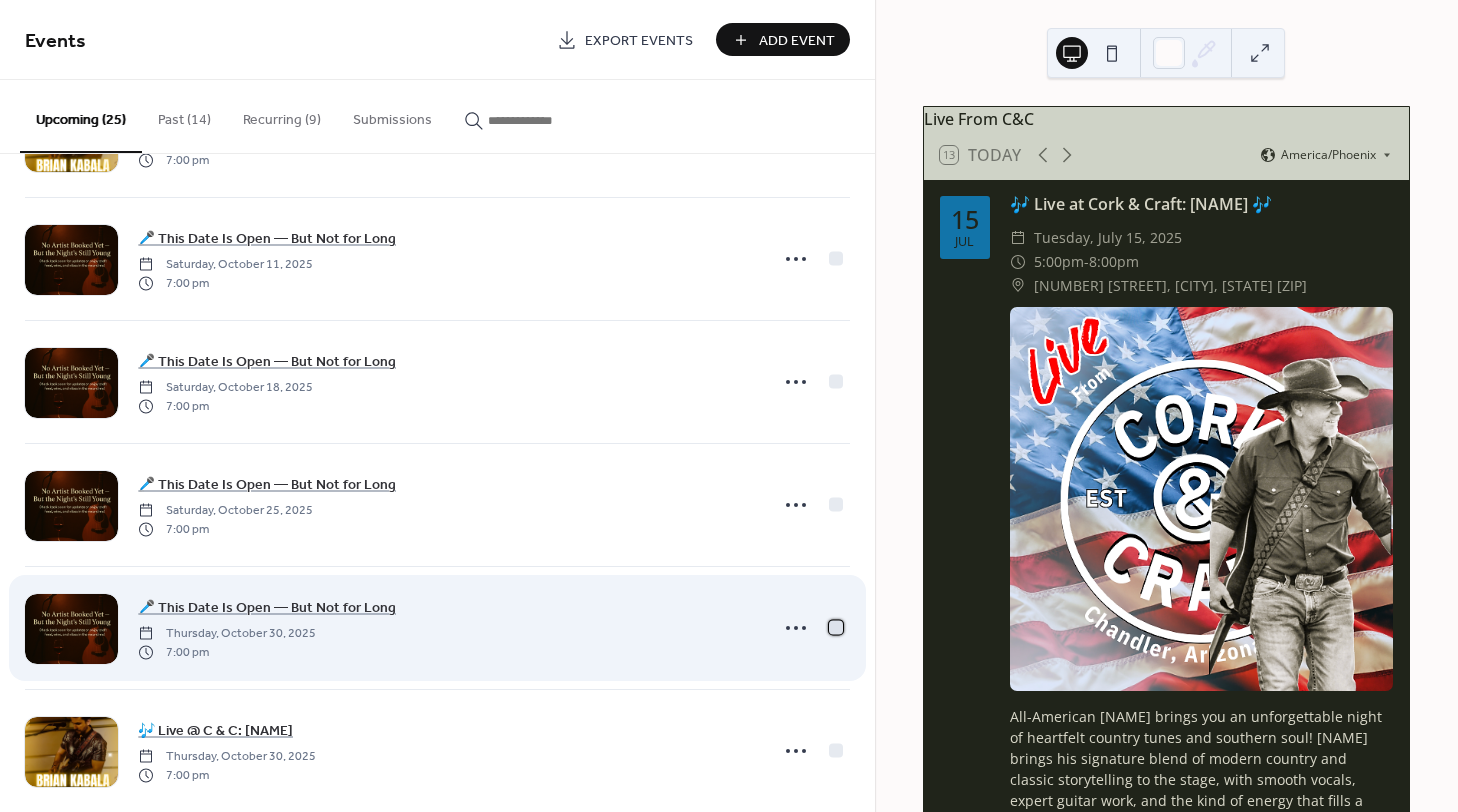 click at bounding box center (836, 627) 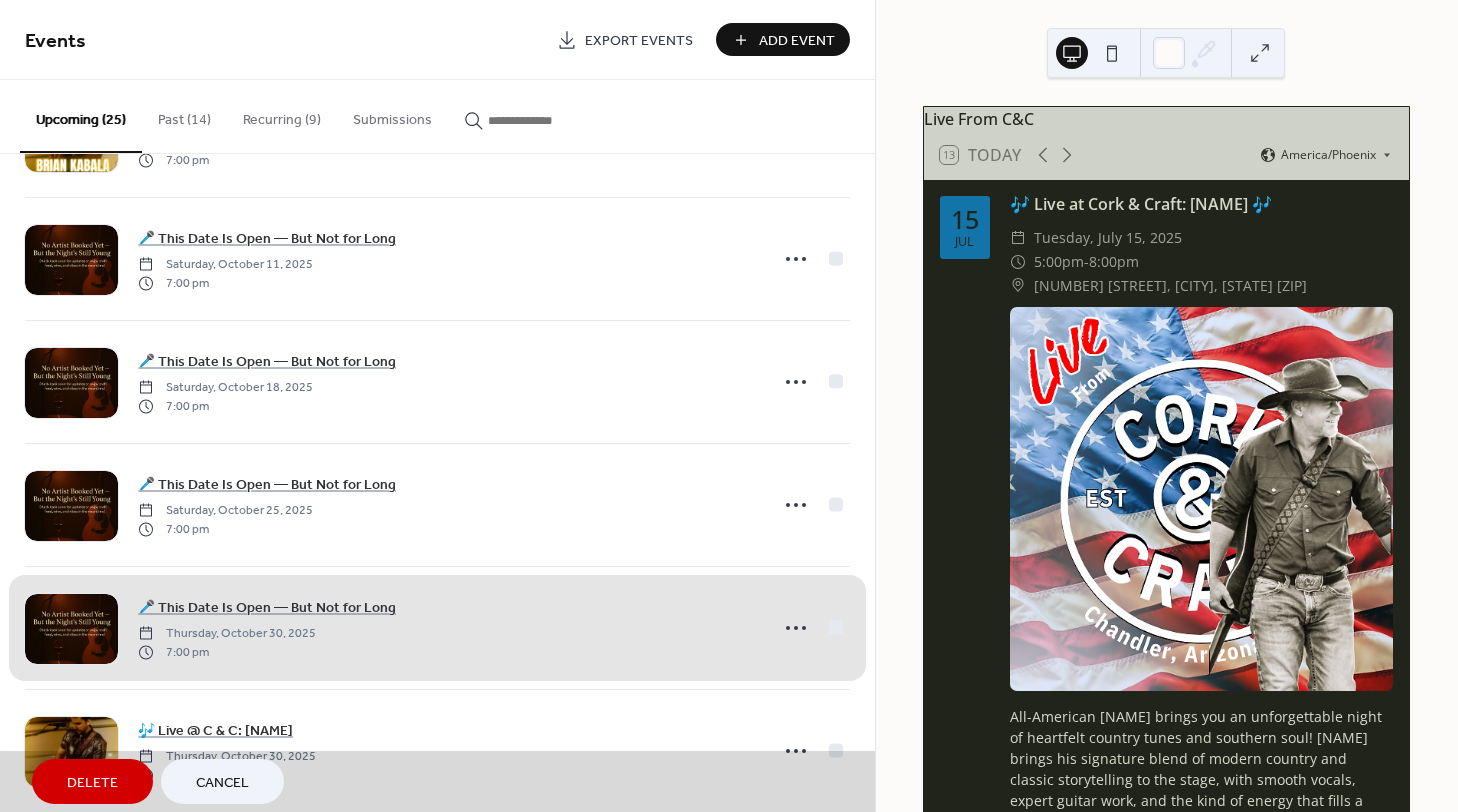 click on "Delete" at bounding box center [92, 783] 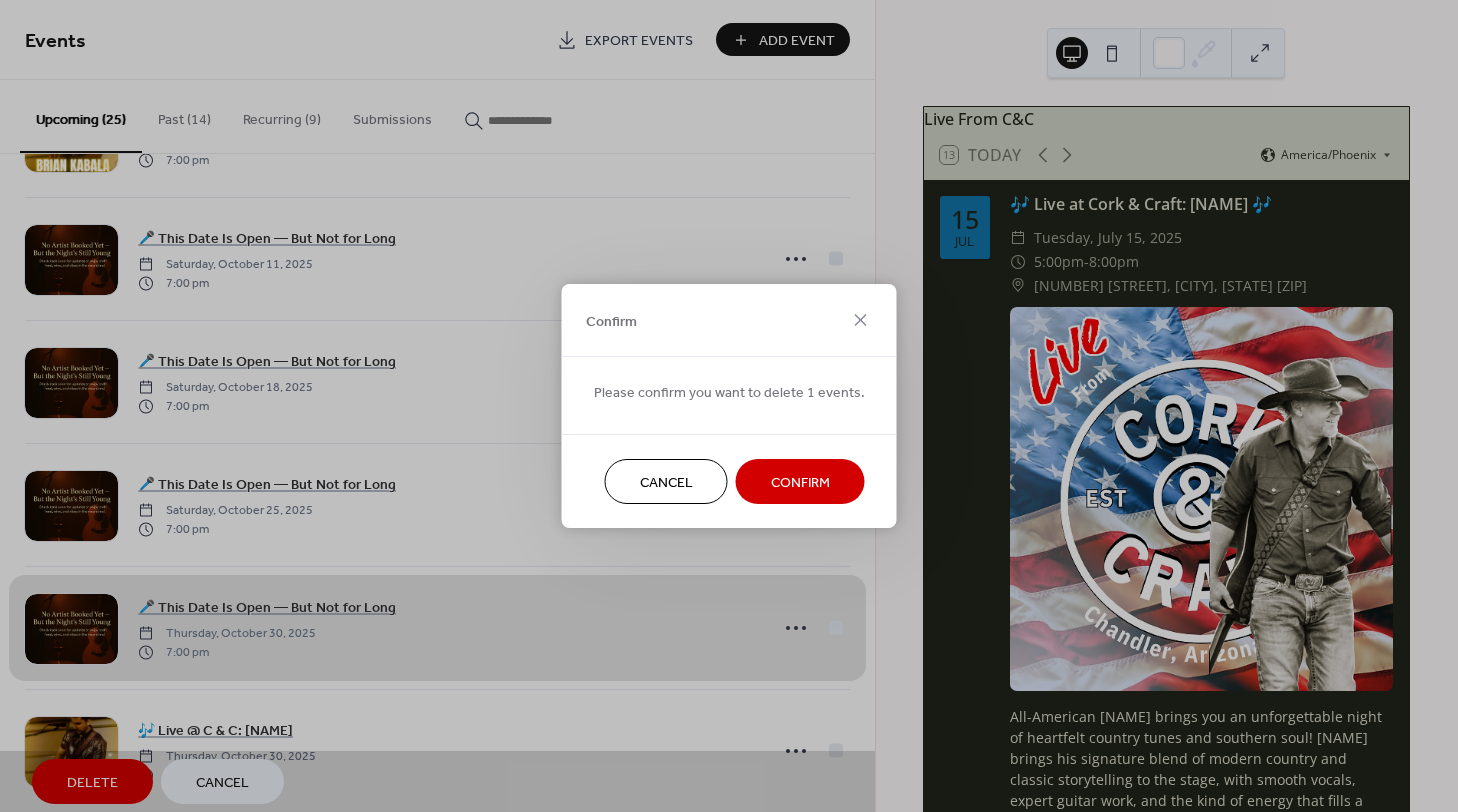 click on "Confirm" at bounding box center [800, 483] 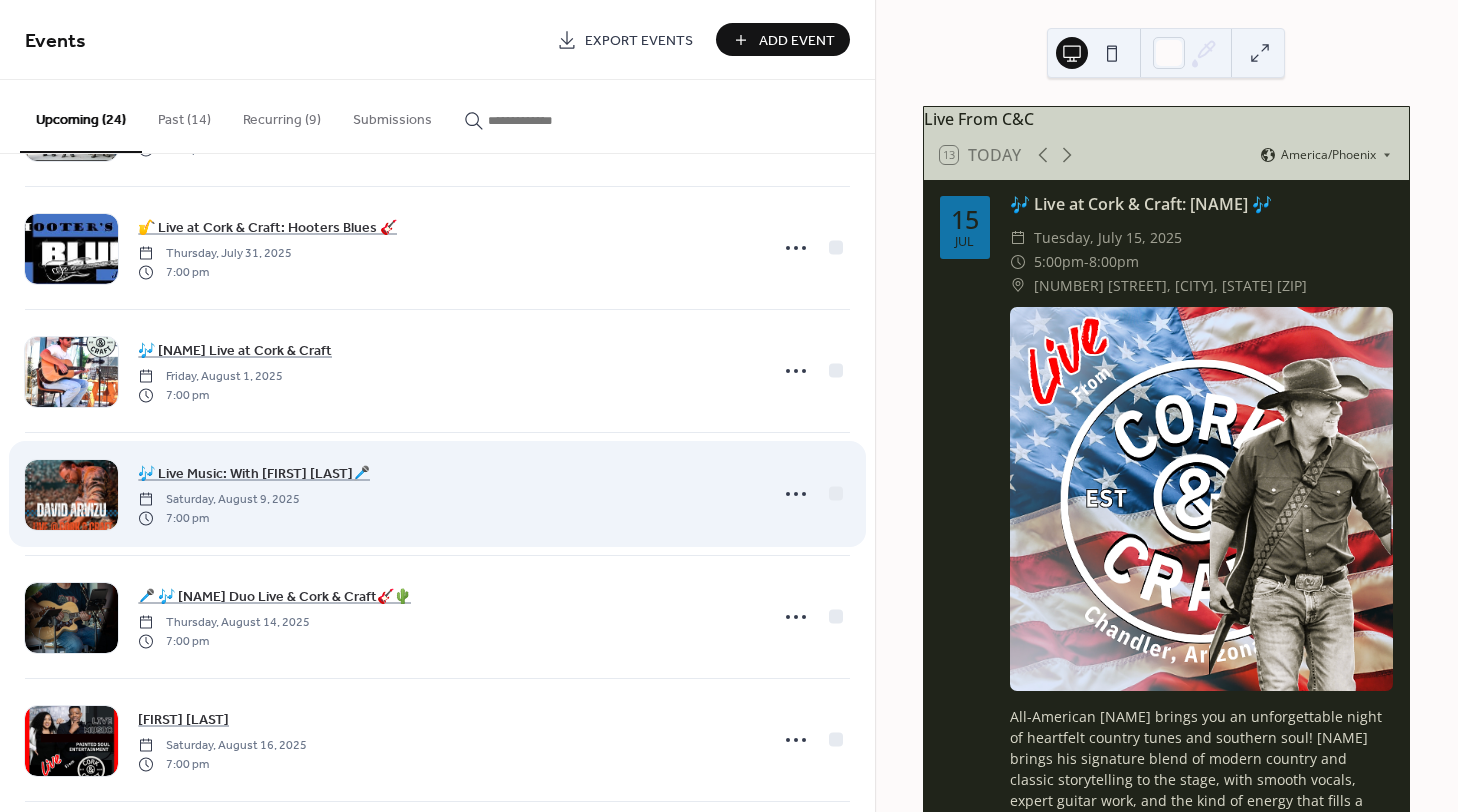 scroll, scrollTop: 733, scrollLeft: 0, axis: vertical 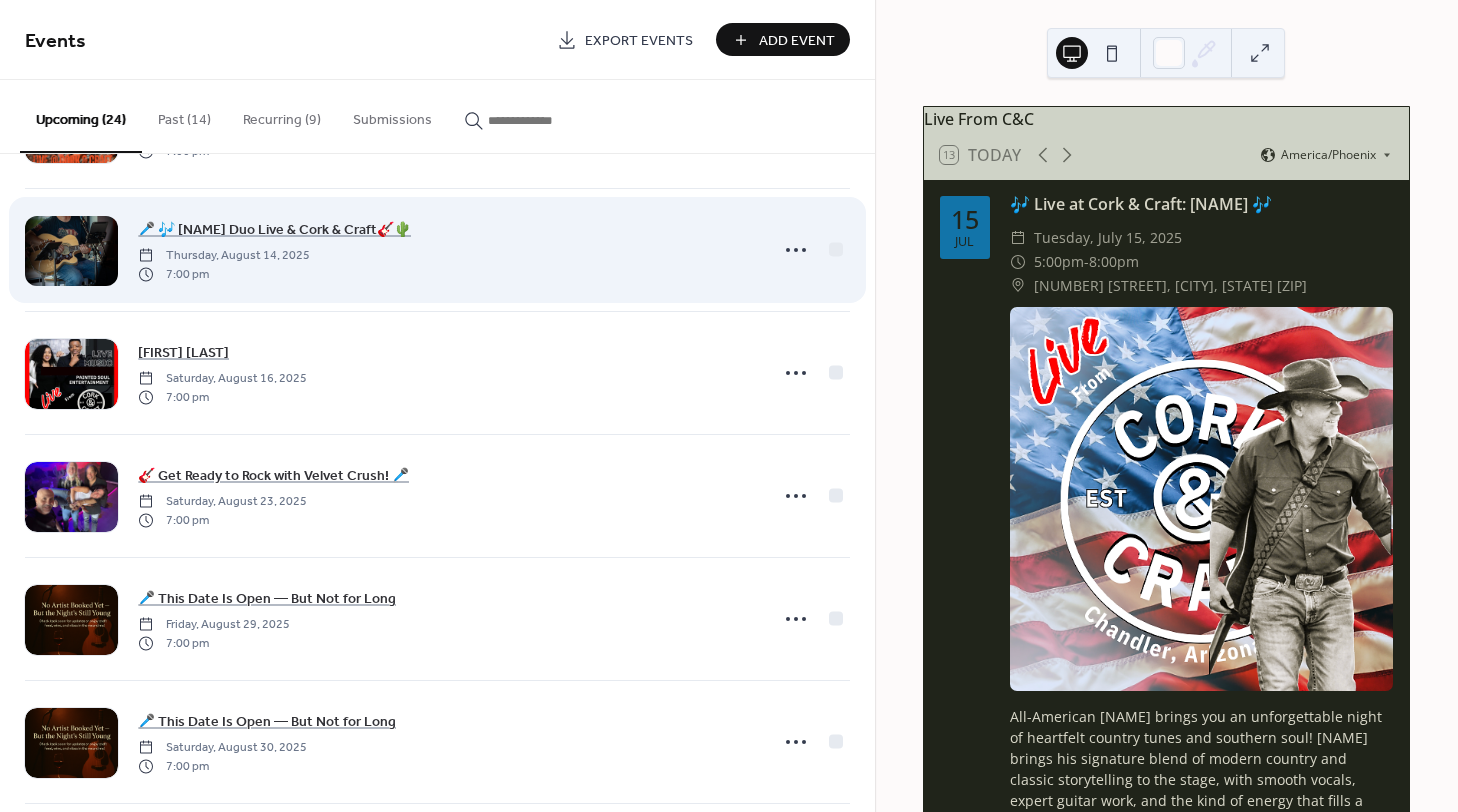 click at bounding box center [71, 251] 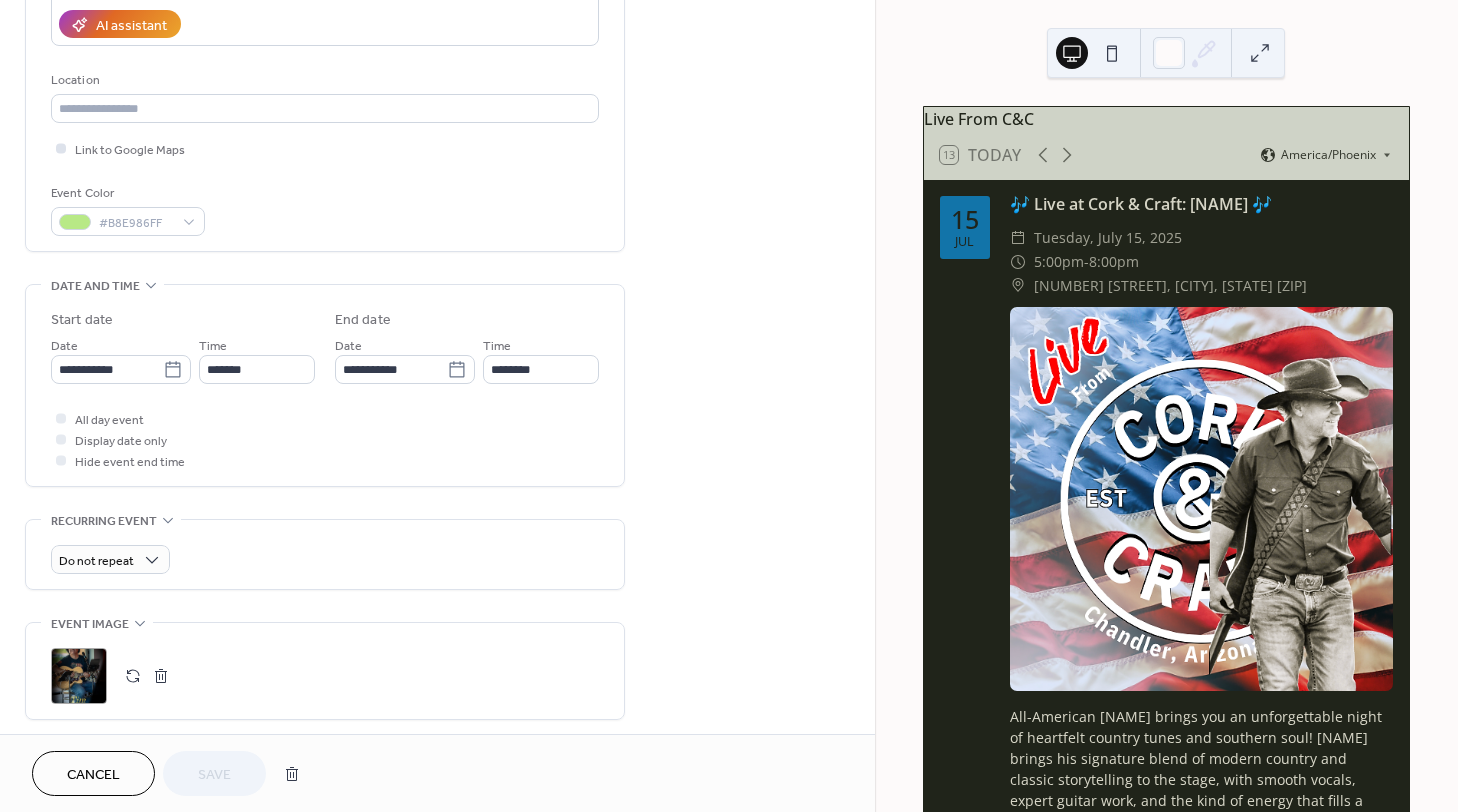 scroll, scrollTop: 661, scrollLeft: 0, axis: vertical 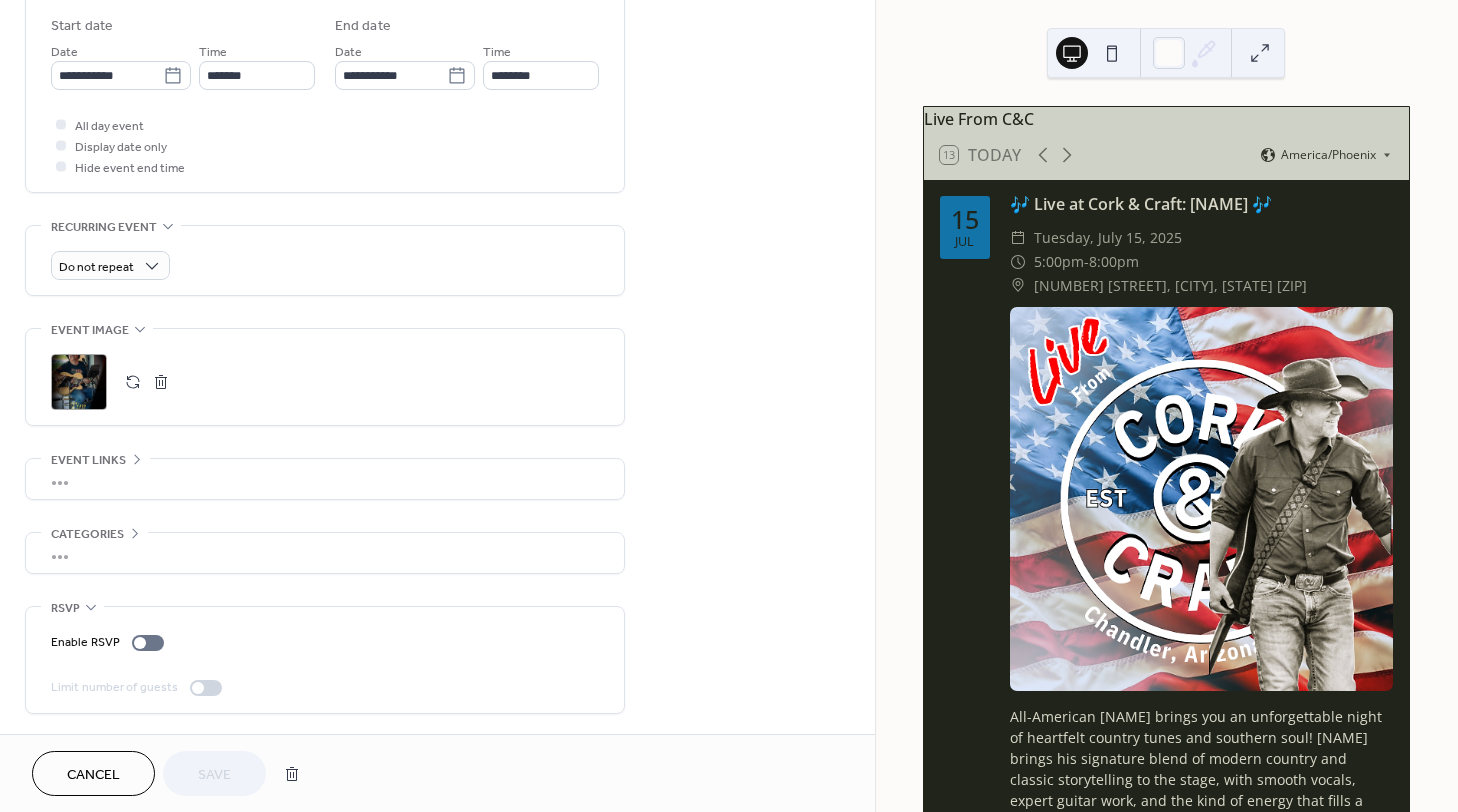 click on ";" at bounding box center [79, 382] 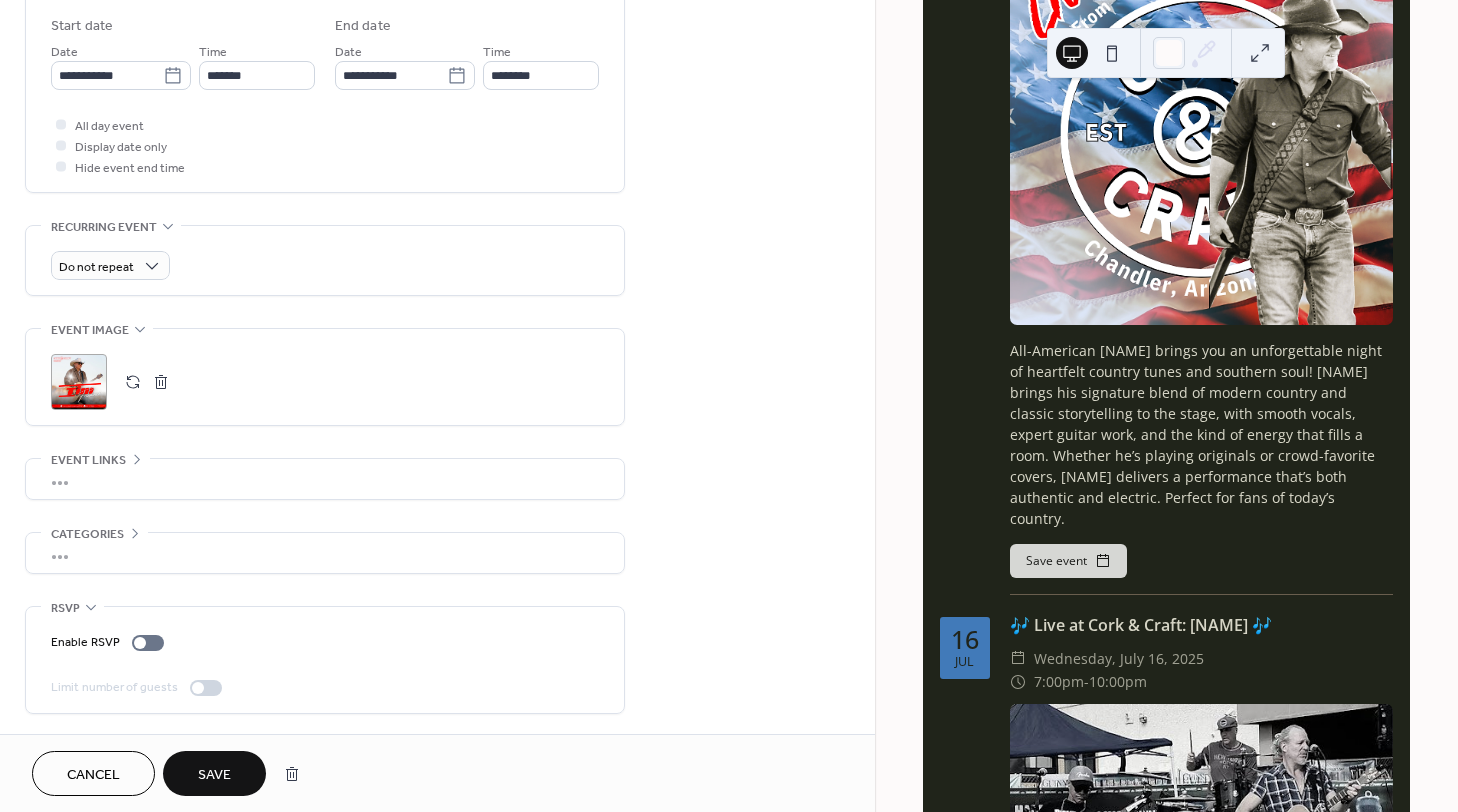 scroll, scrollTop: 733, scrollLeft: 0, axis: vertical 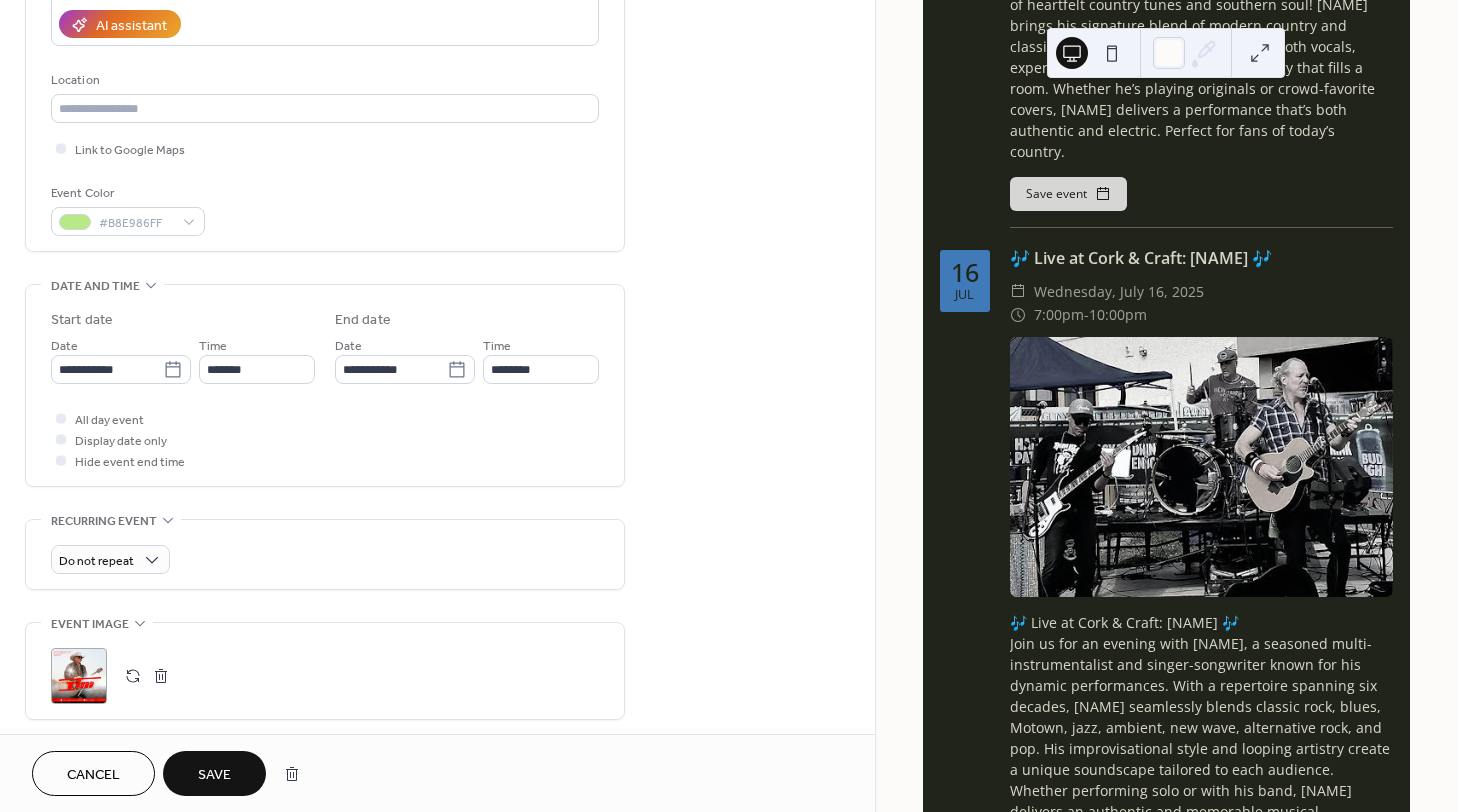 click on "Save" at bounding box center (214, 775) 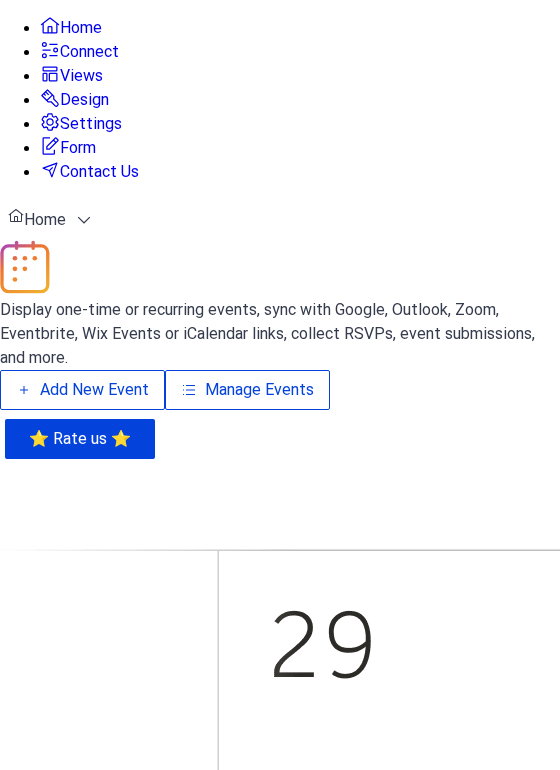 scroll, scrollTop: 0, scrollLeft: 0, axis: both 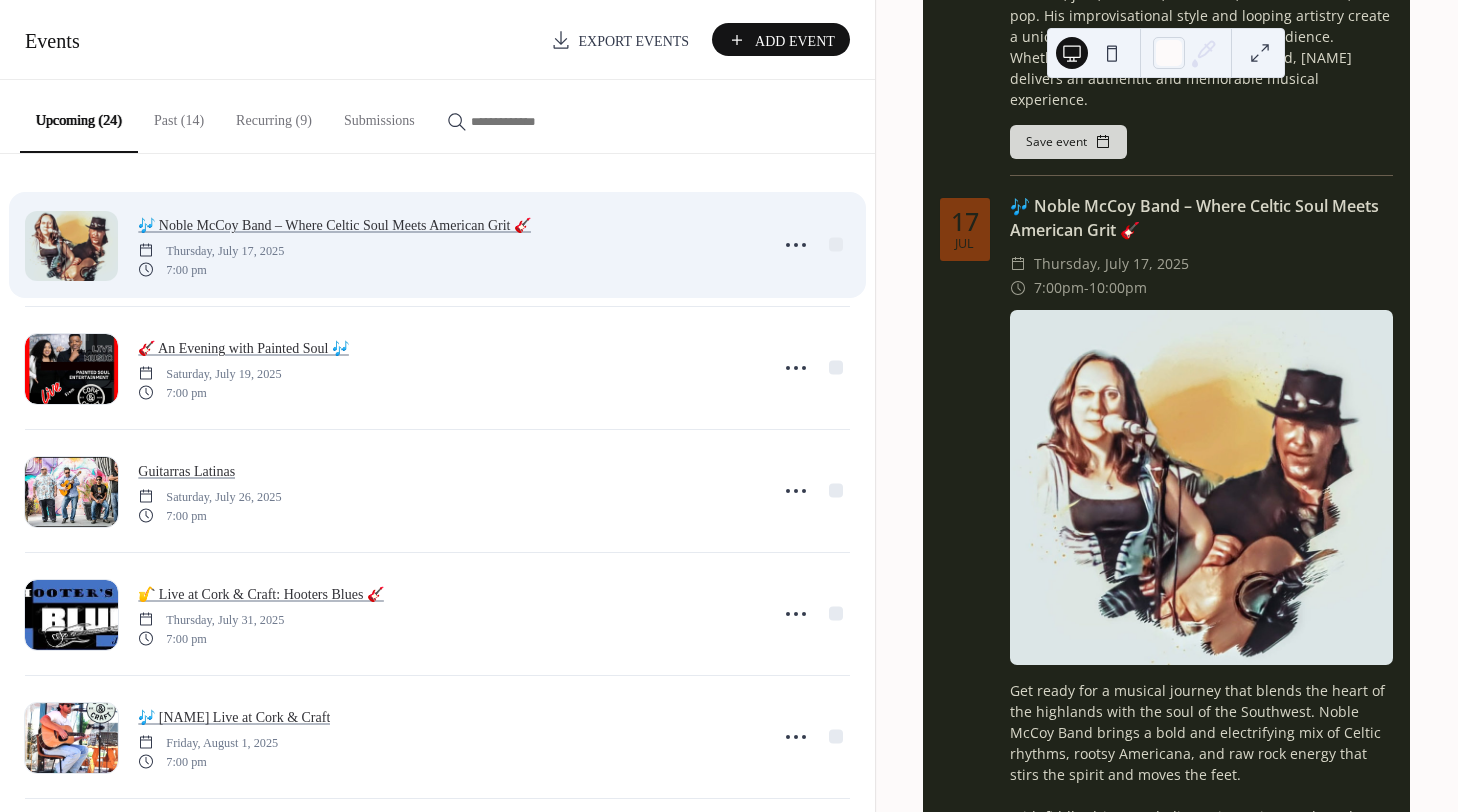 click at bounding box center [71, 246] 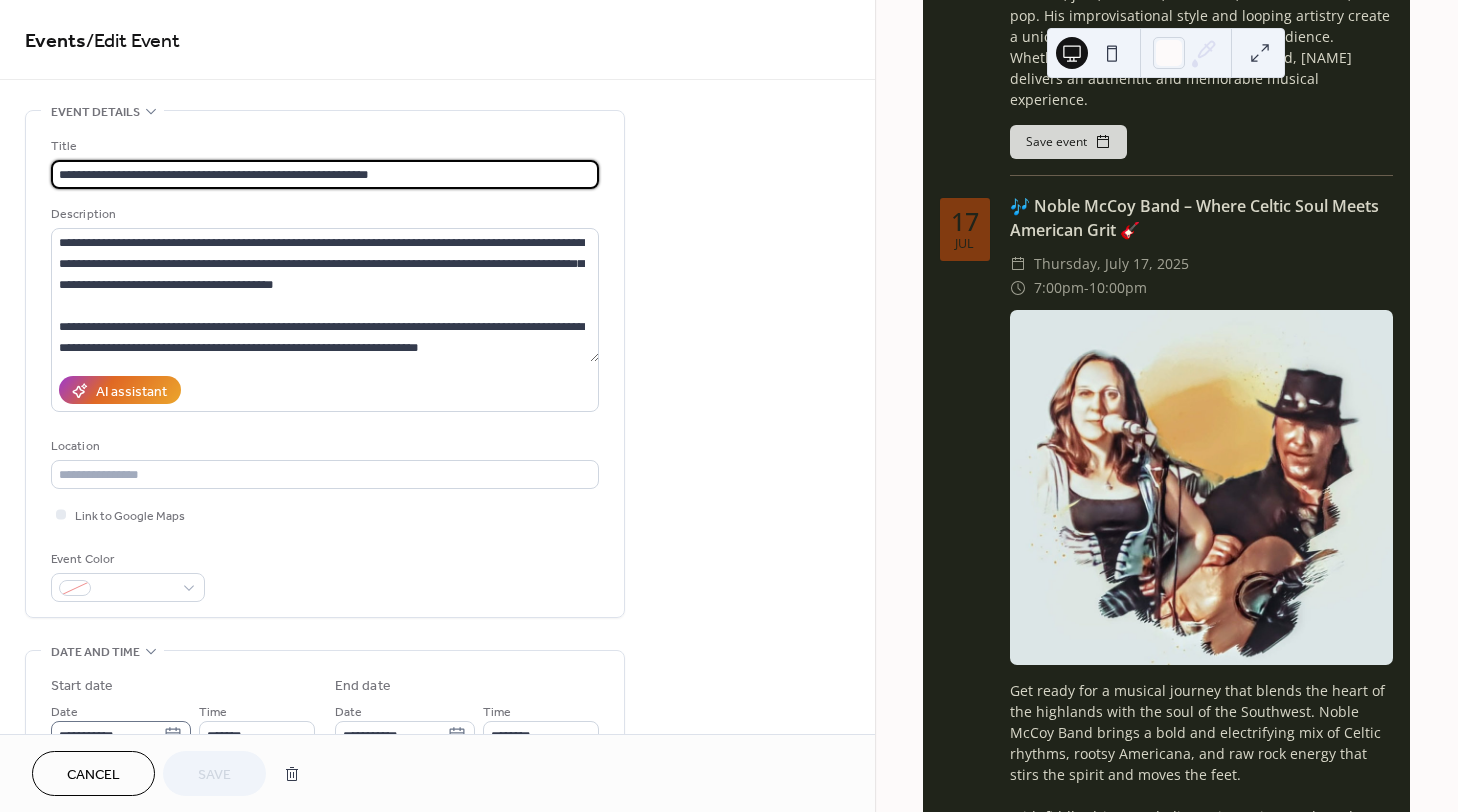 scroll, scrollTop: 366, scrollLeft: 0, axis: vertical 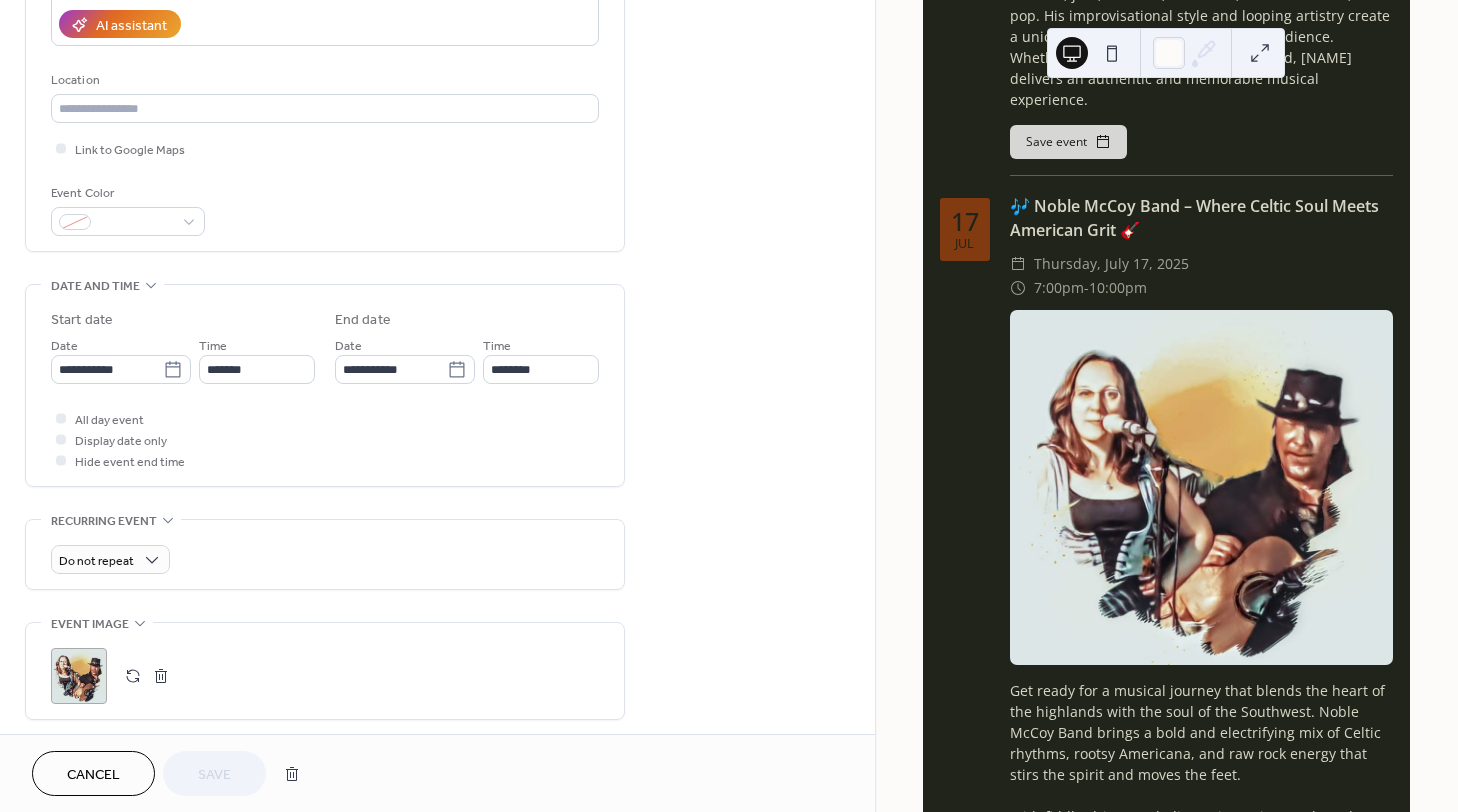 click on ";" at bounding box center (79, 676) 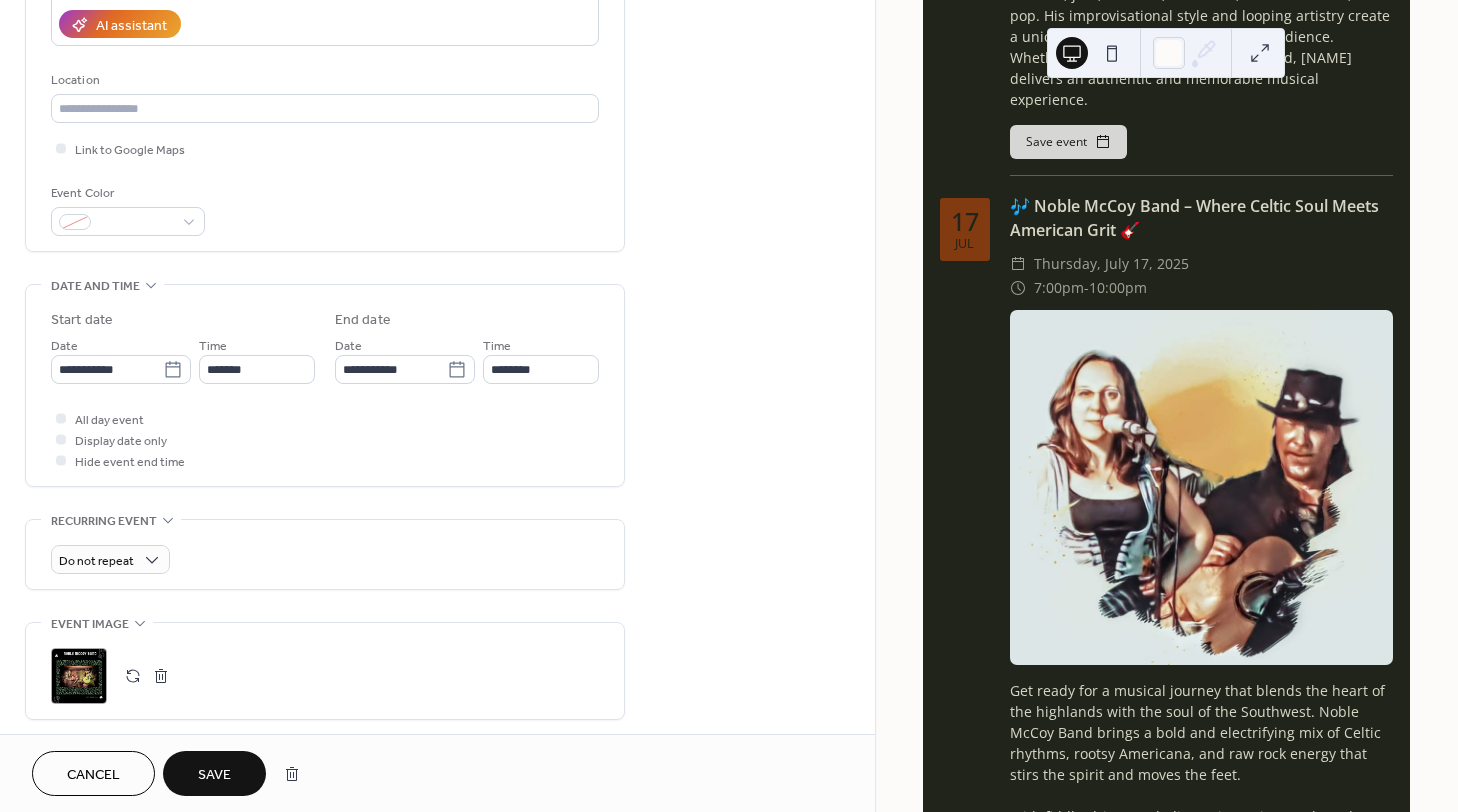 click on ";" at bounding box center (325, 676) 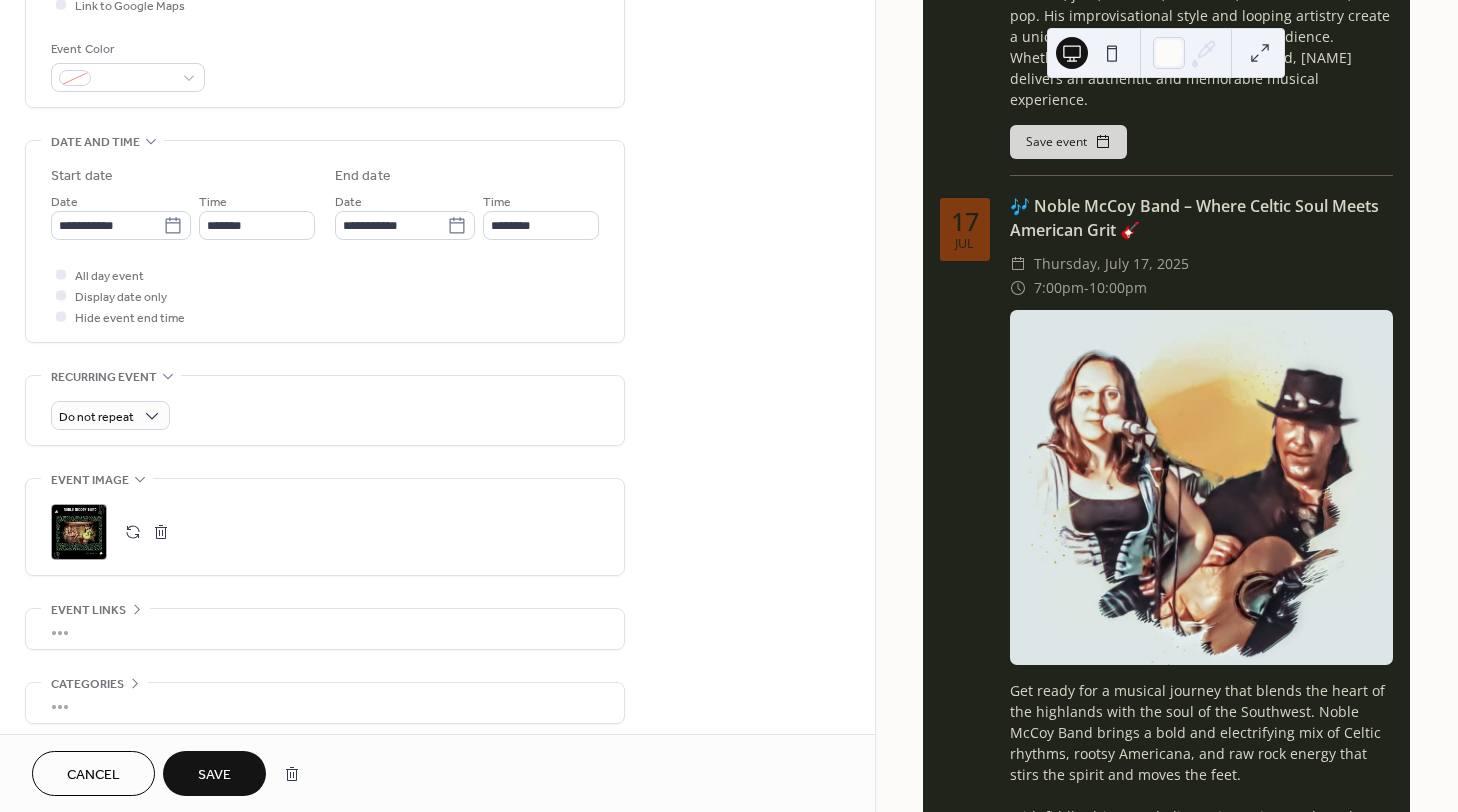 scroll, scrollTop: 518, scrollLeft: 0, axis: vertical 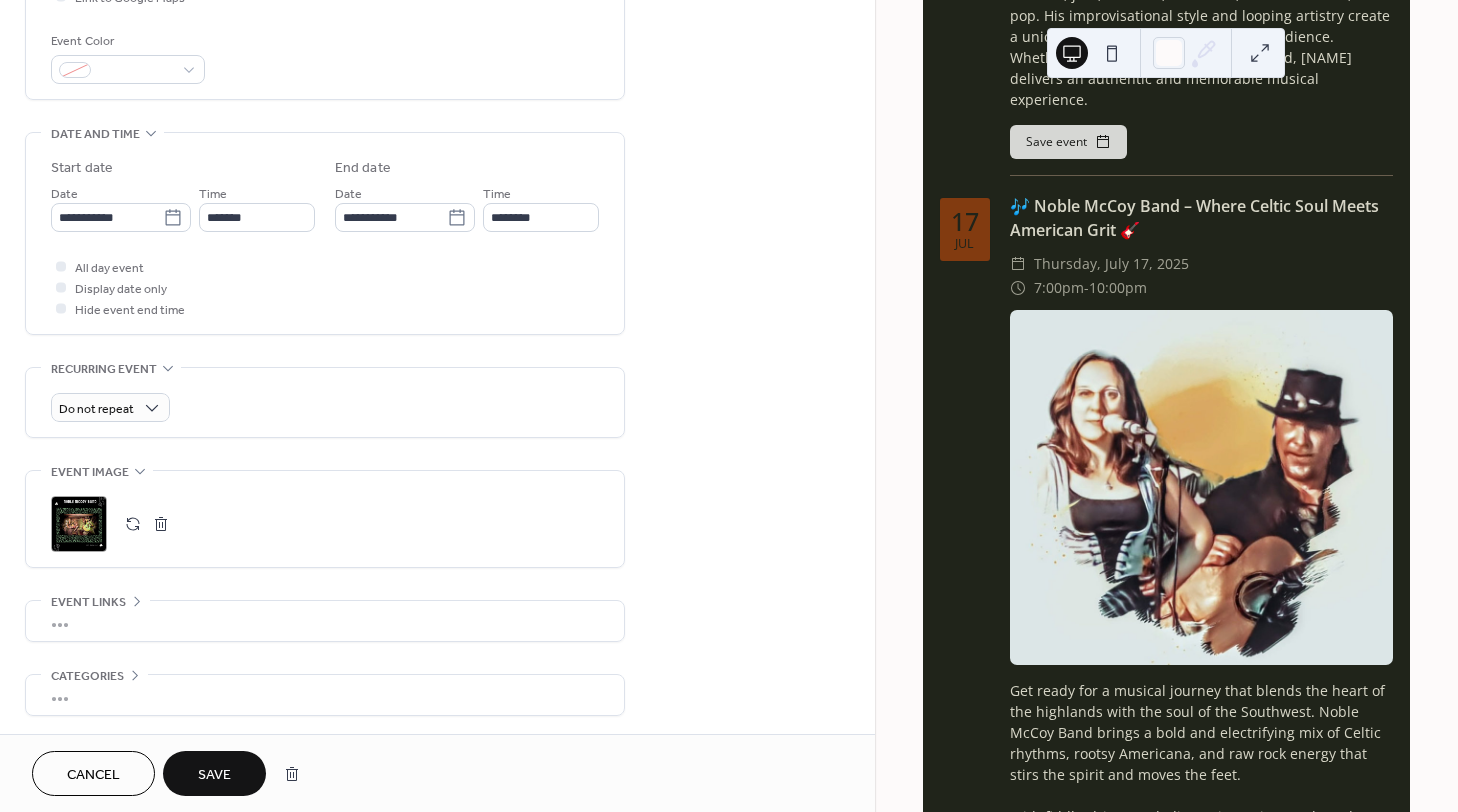 click on "Save" at bounding box center (214, 775) 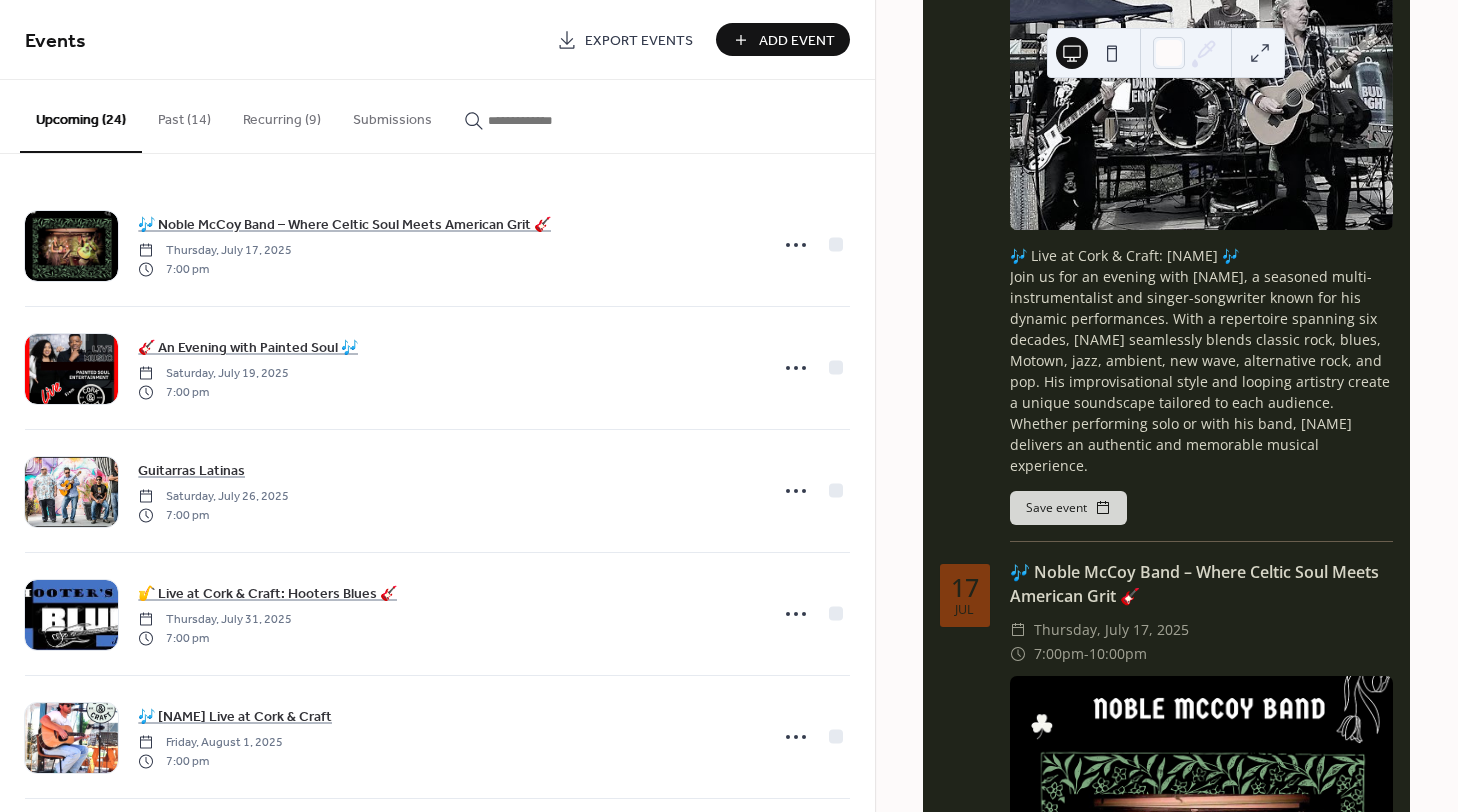 scroll, scrollTop: 733, scrollLeft: 0, axis: vertical 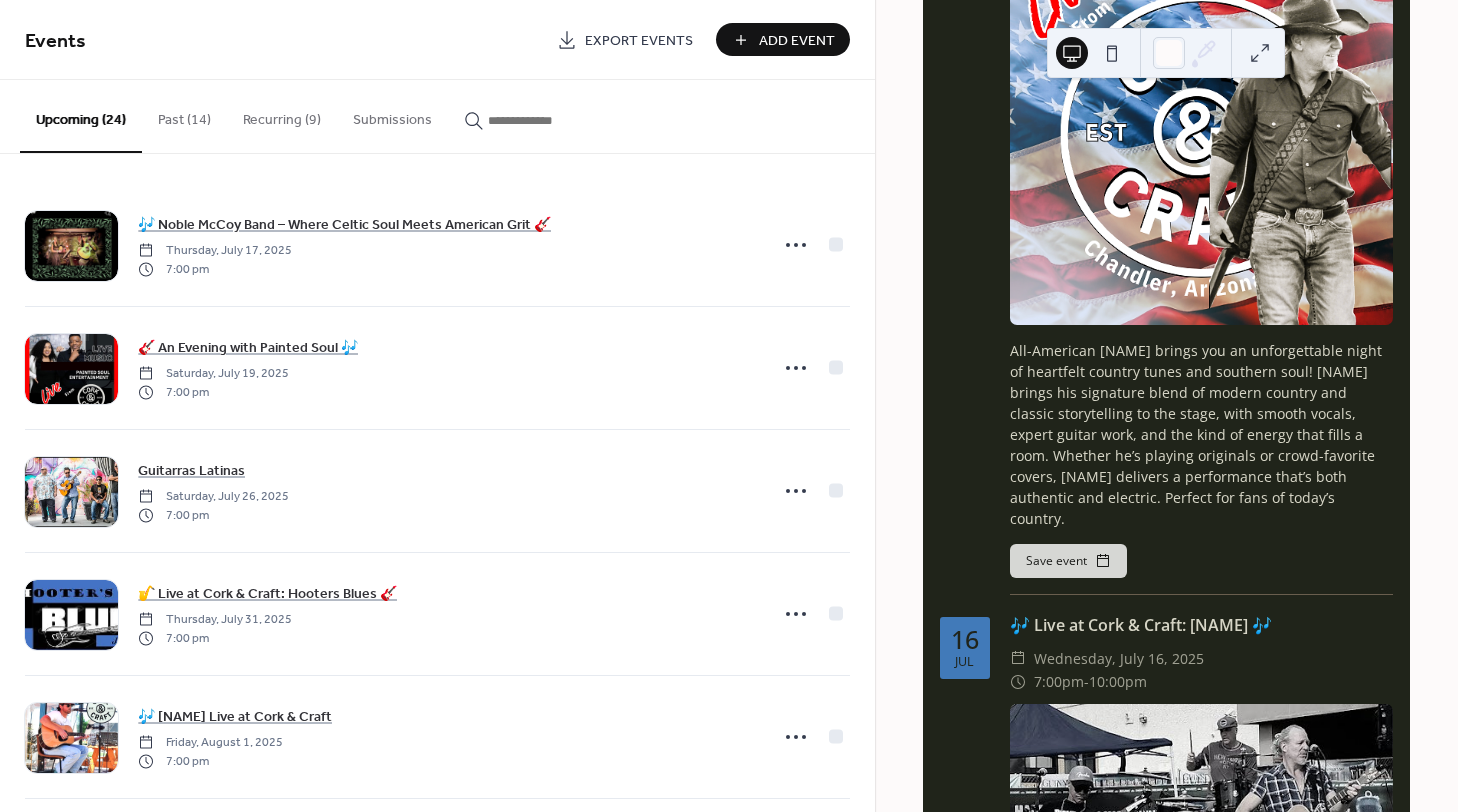 click on "Recurring  (9)" at bounding box center (282, 115) 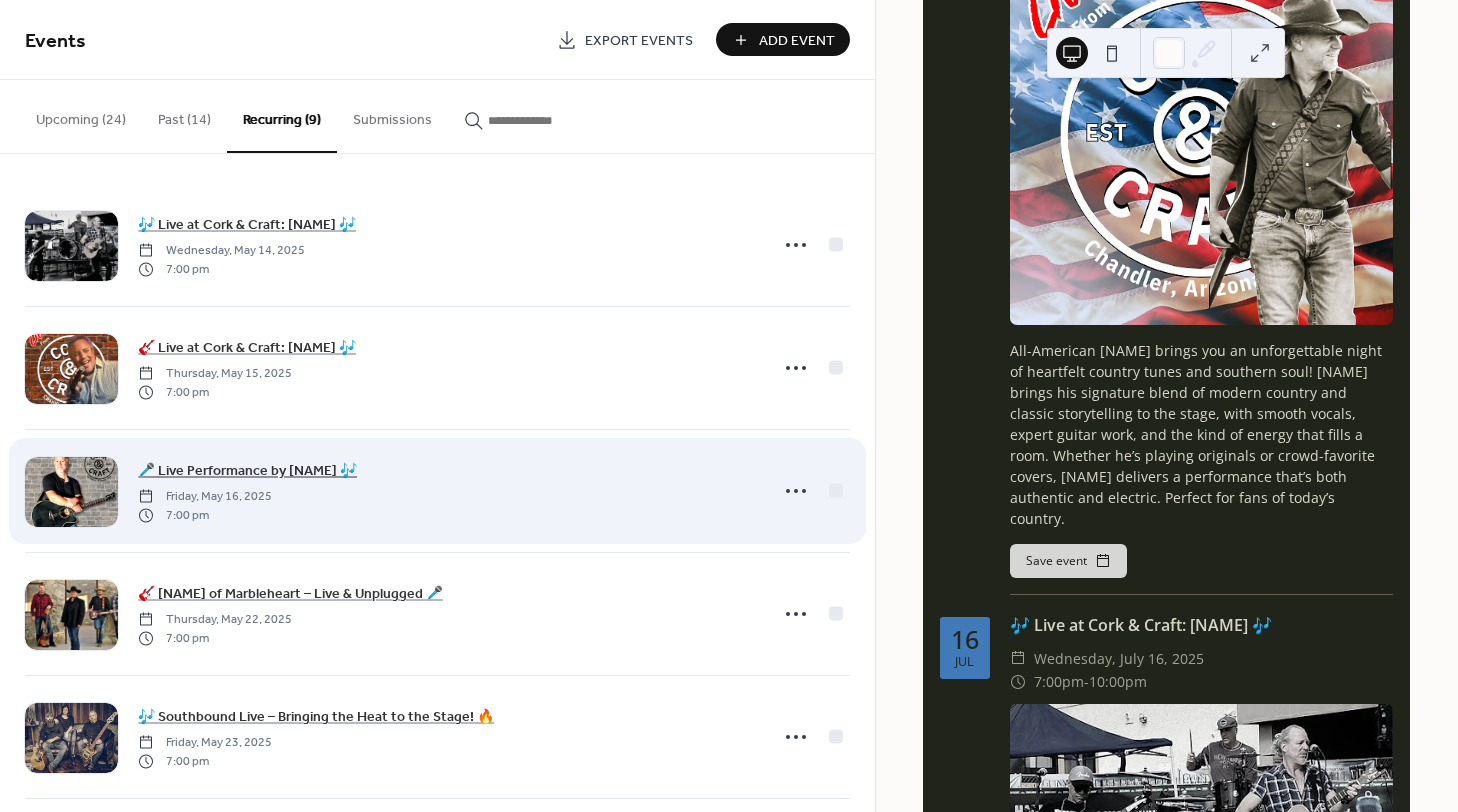 click on "🎤 Live Performance by [FIRST] [LAST] 🎶" at bounding box center [247, 471] 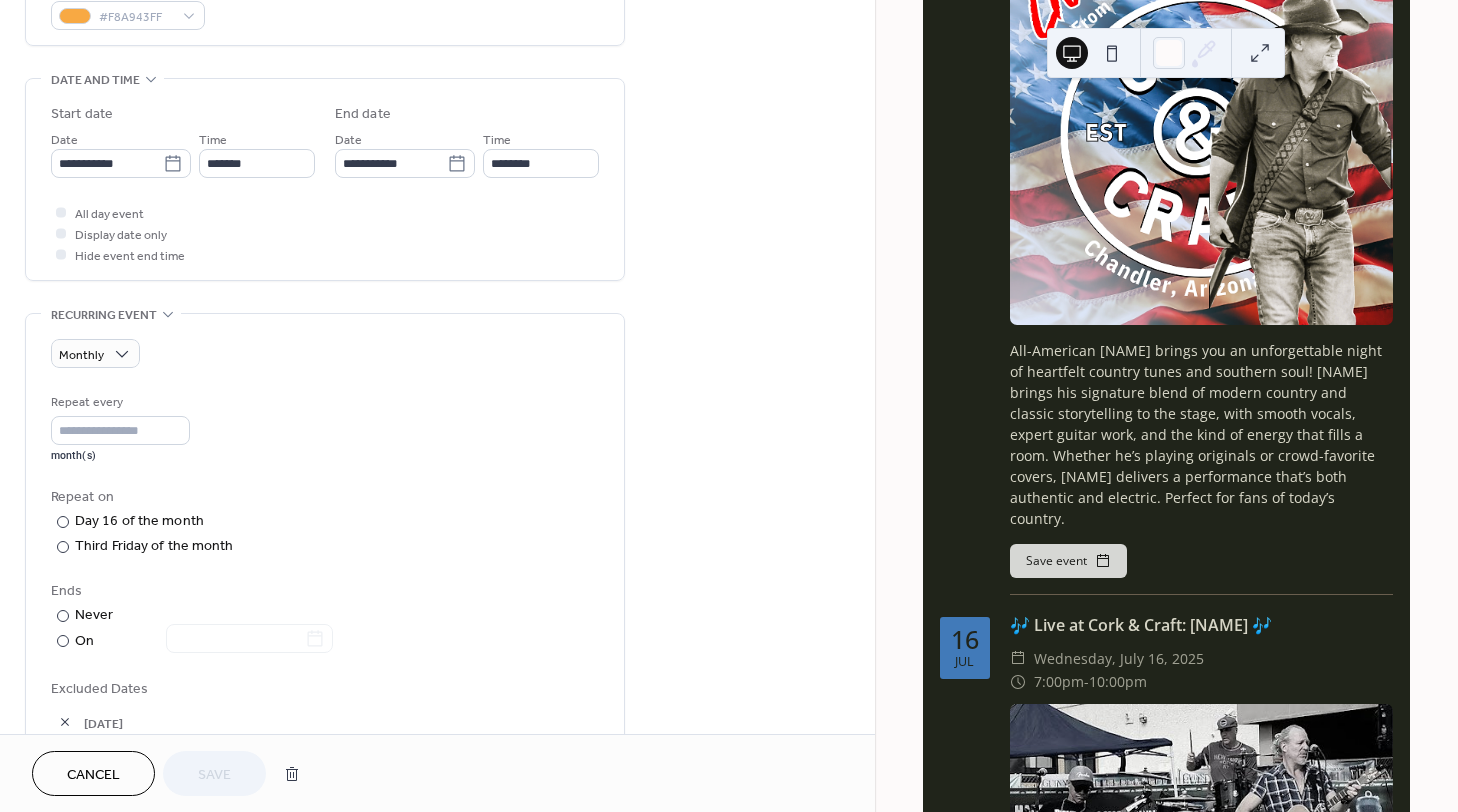 scroll, scrollTop: 831, scrollLeft: 0, axis: vertical 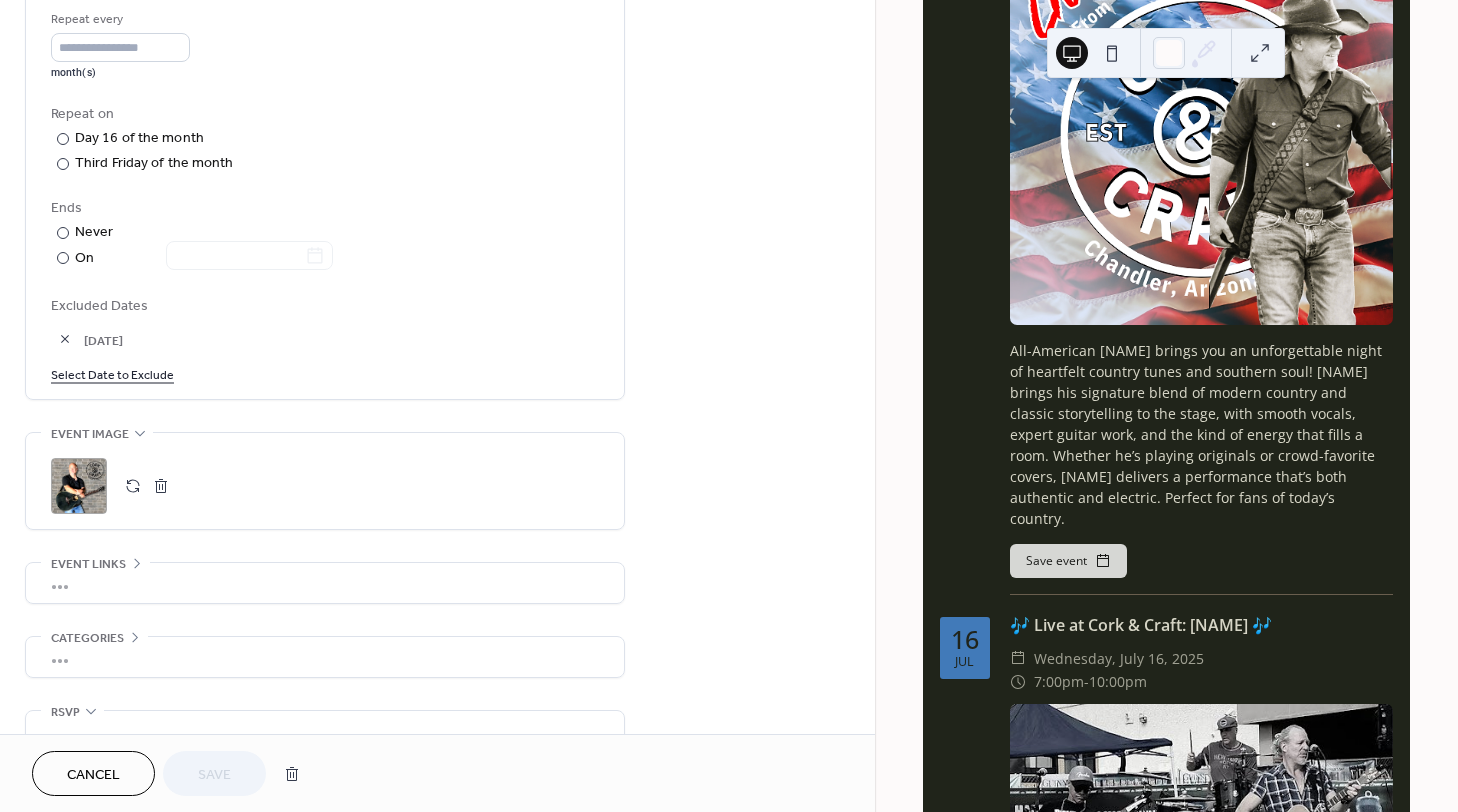 click on ";" at bounding box center [79, 486] 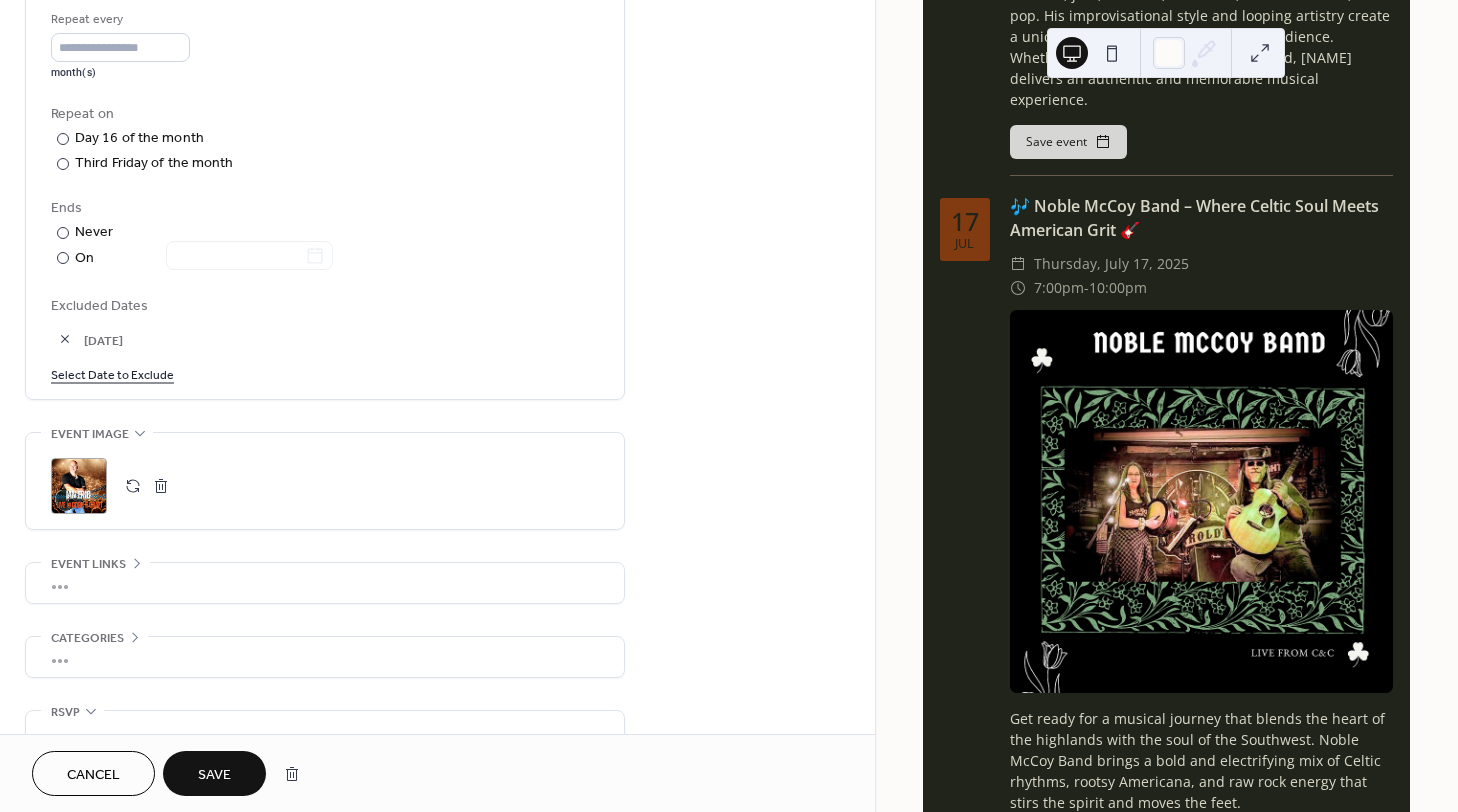 scroll, scrollTop: 1833, scrollLeft: 0, axis: vertical 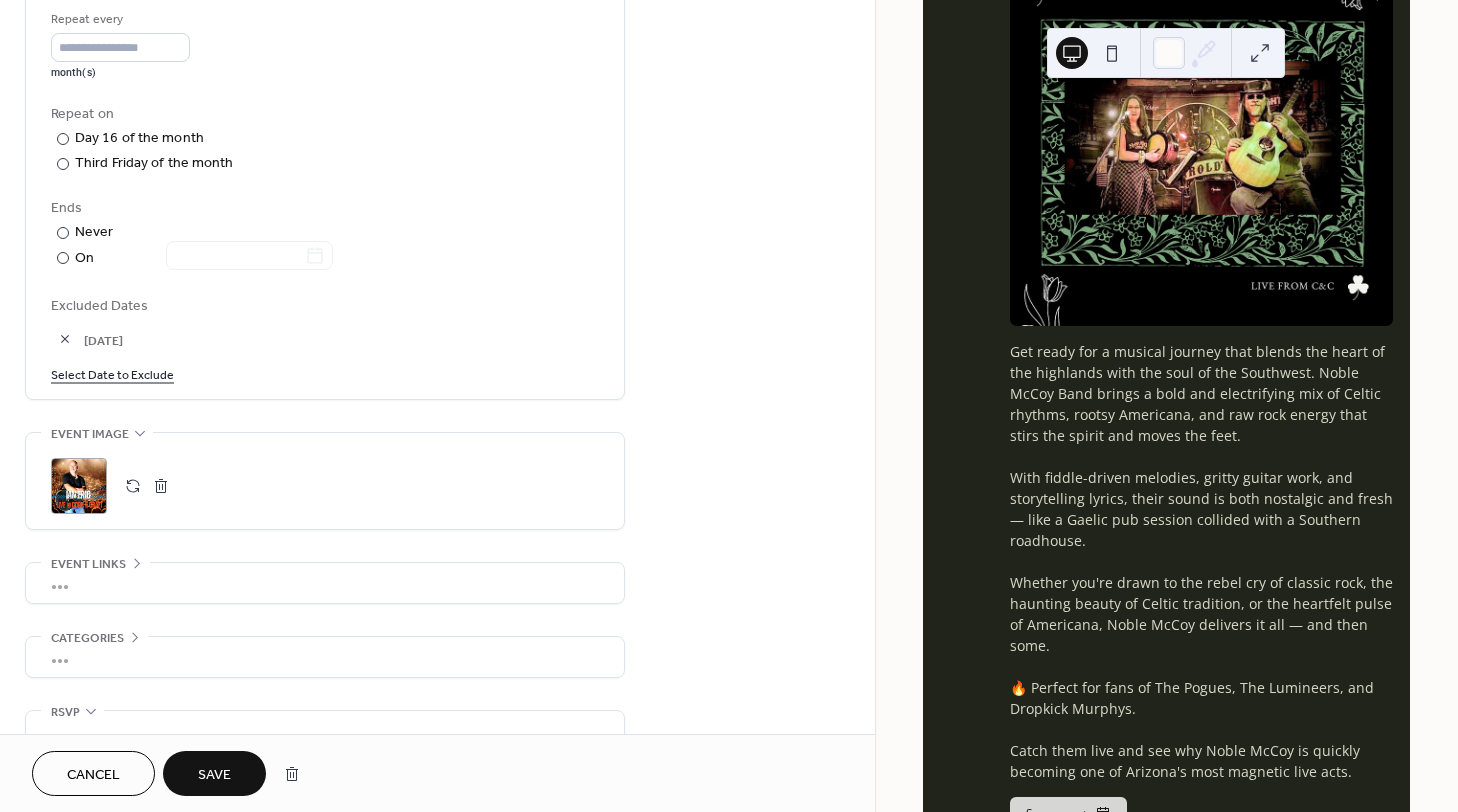 click on "Save" at bounding box center (214, 775) 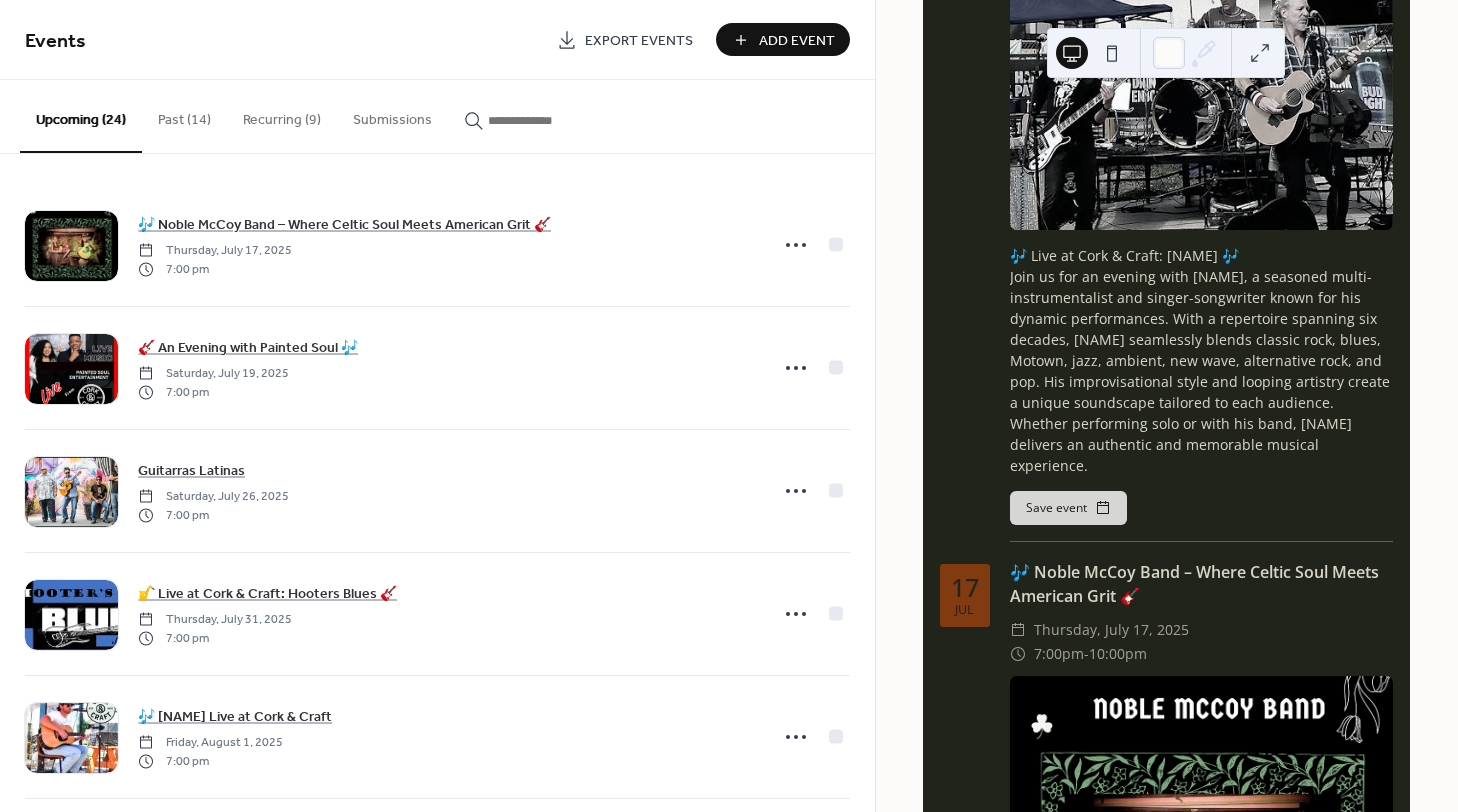 scroll, scrollTop: 733, scrollLeft: 0, axis: vertical 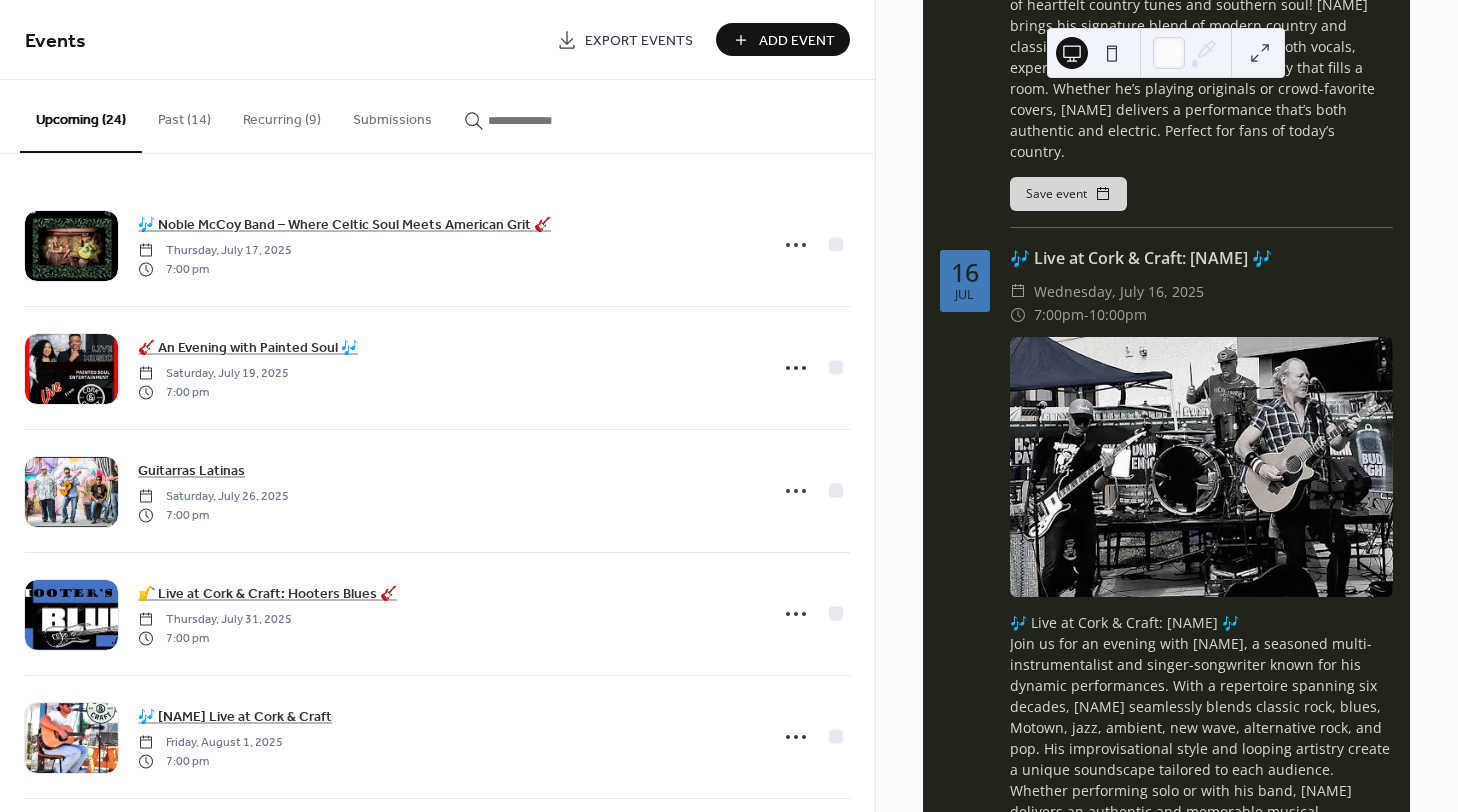 click on "Recurring  (9)" at bounding box center [282, 115] 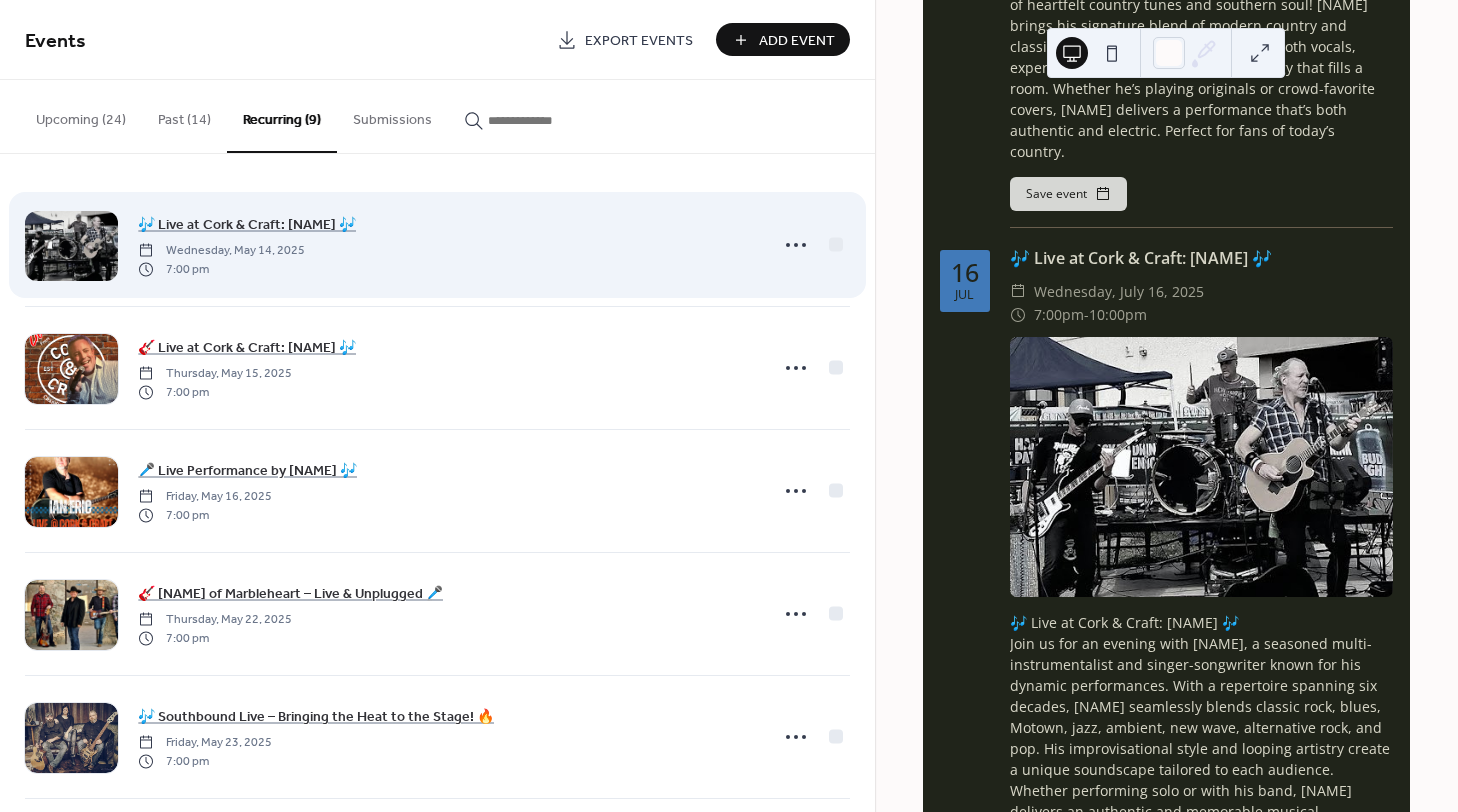 click at bounding box center [71, 246] 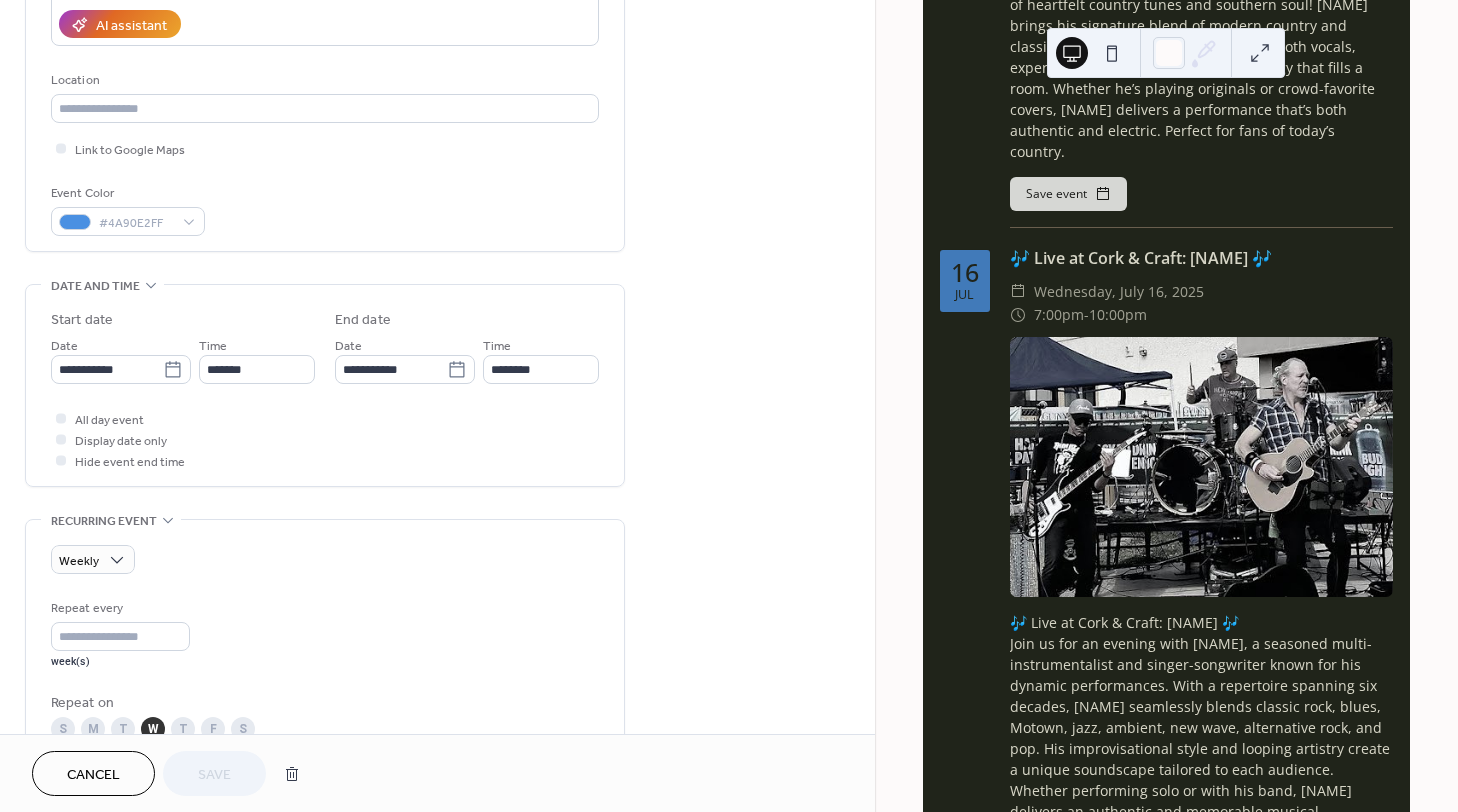 scroll, scrollTop: 1038, scrollLeft: 0, axis: vertical 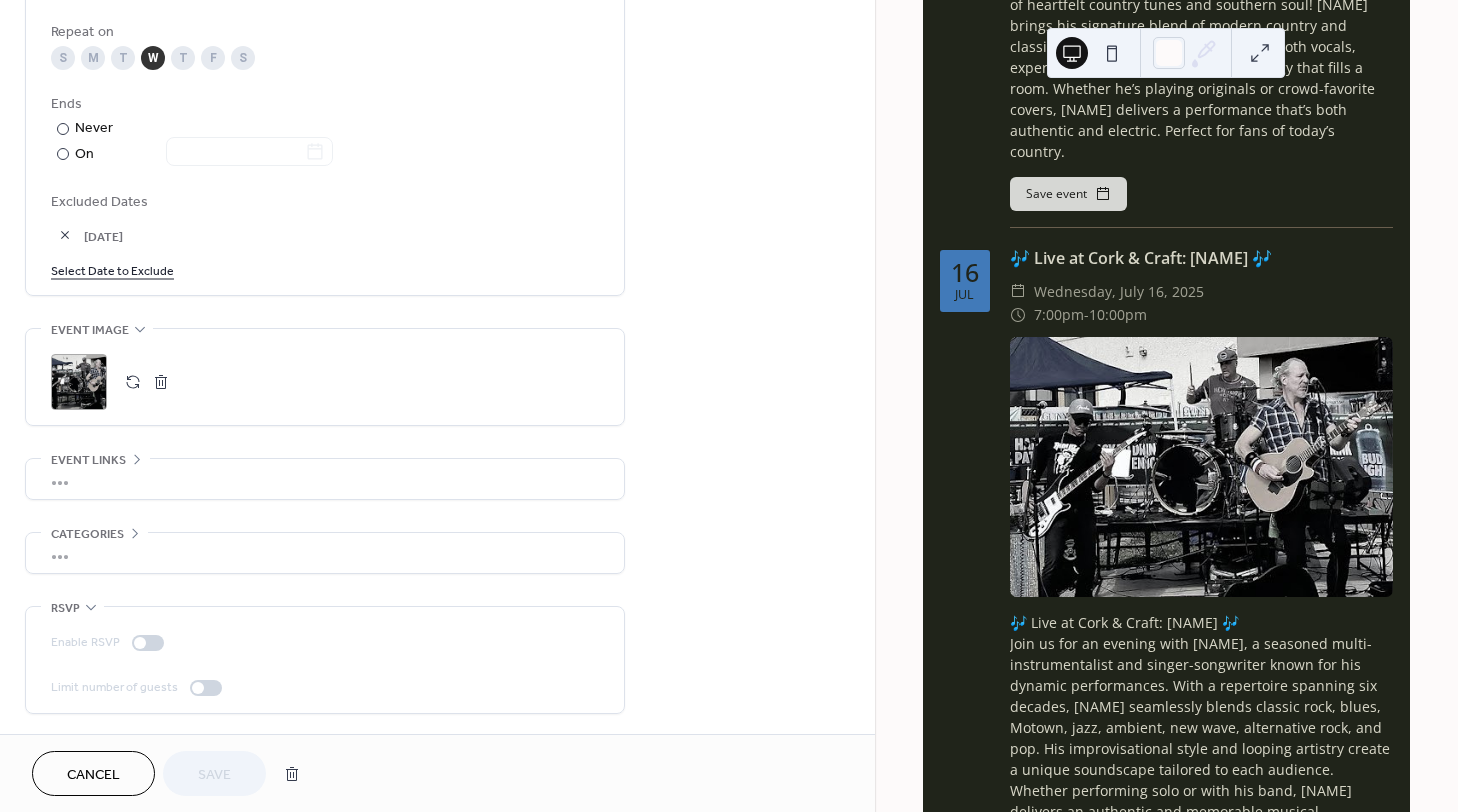click on ";" at bounding box center [79, 382] 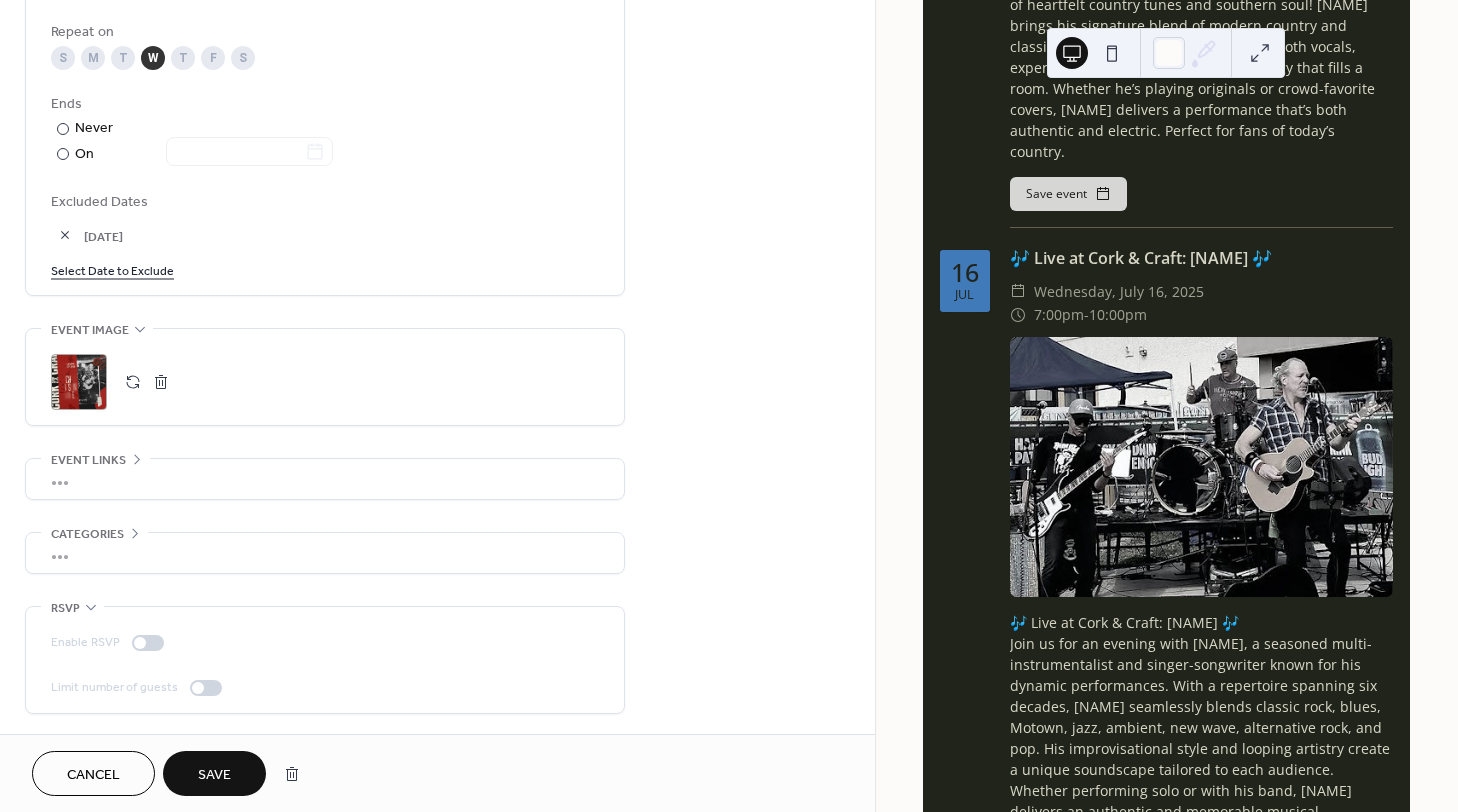 click on "Save" at bounding box center (214, 775) 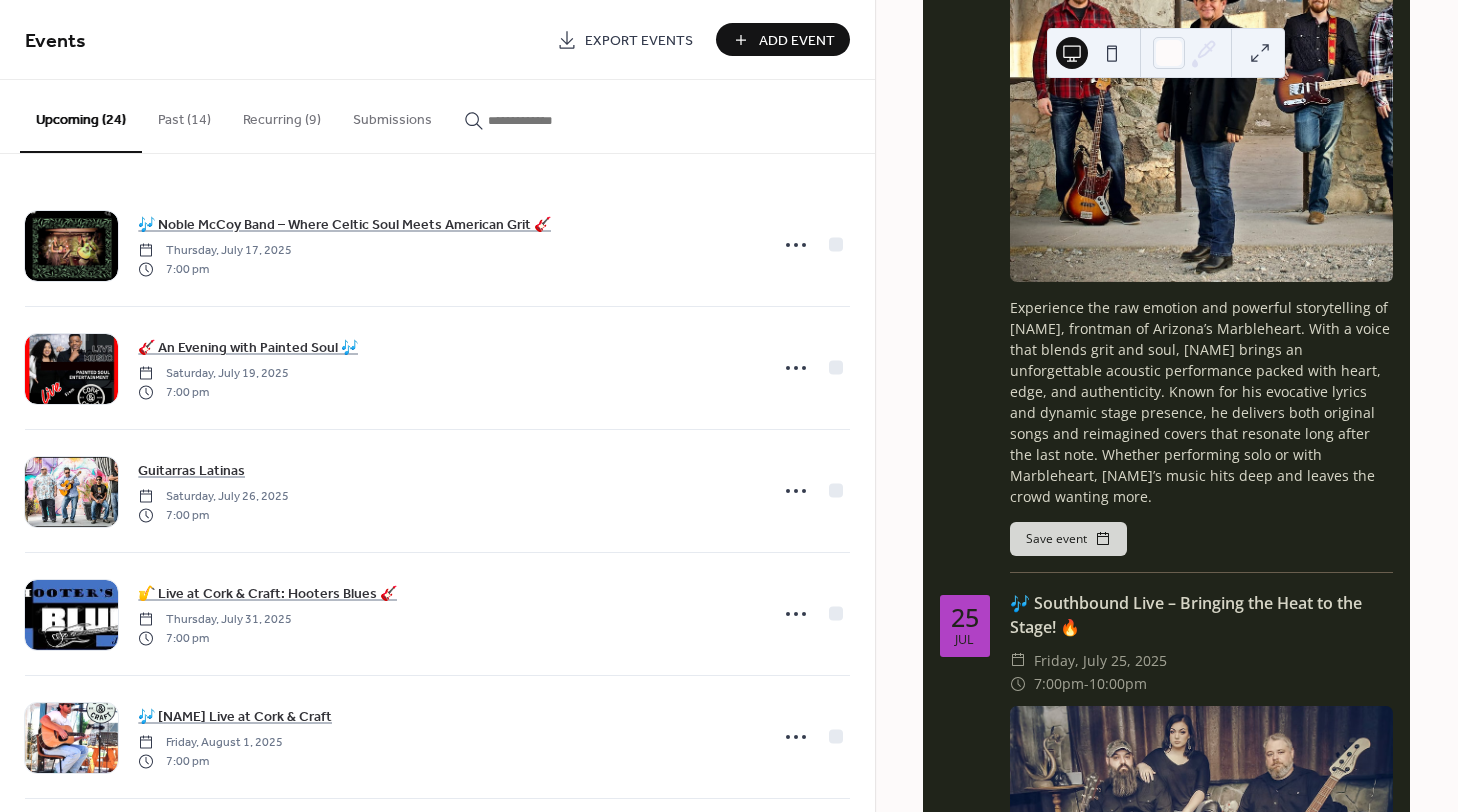 scroll, scrollTop: 5866, scrollLeft: 0, axis: vertical 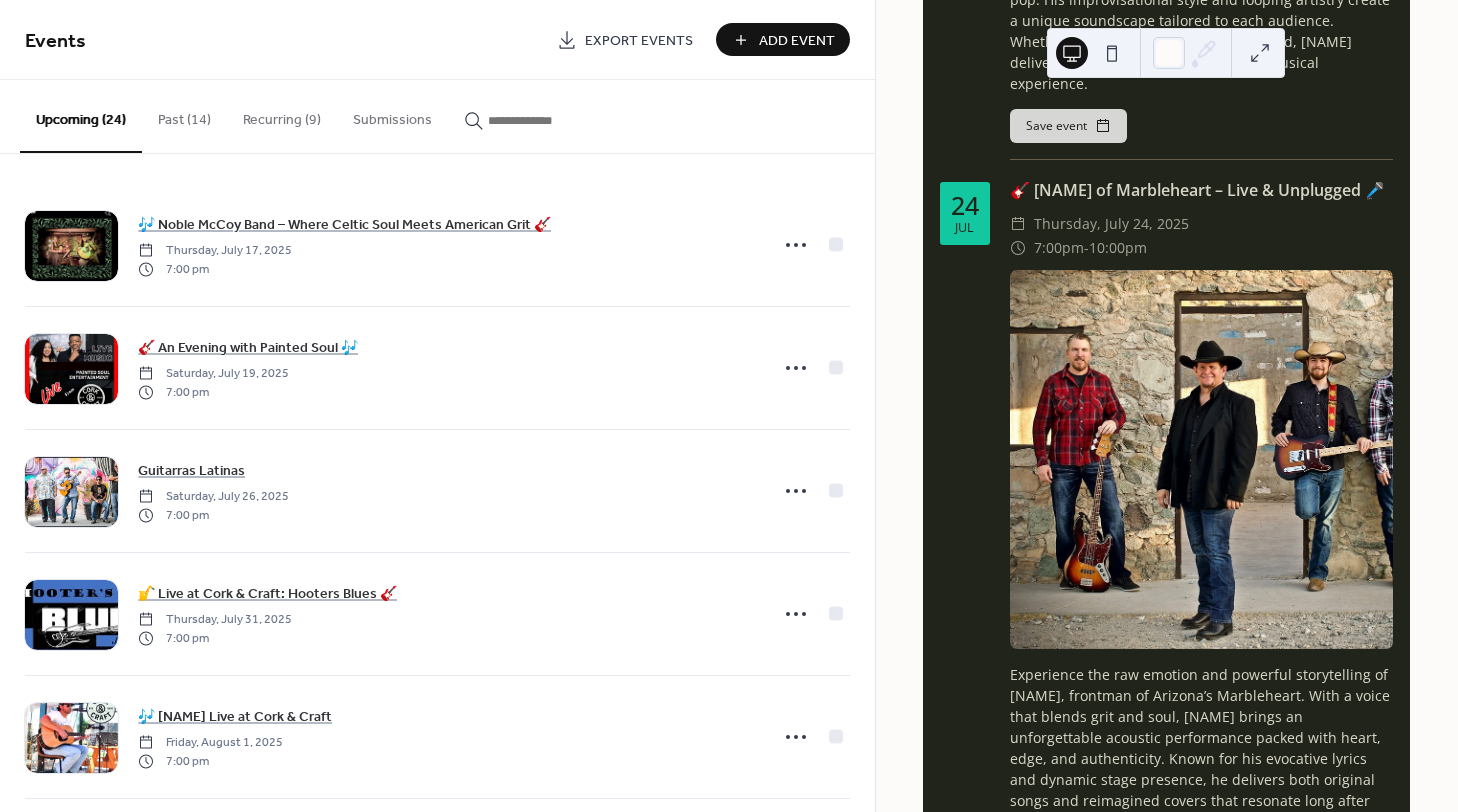 click on "Recurring  (9)" at bounding box center [282, 115] 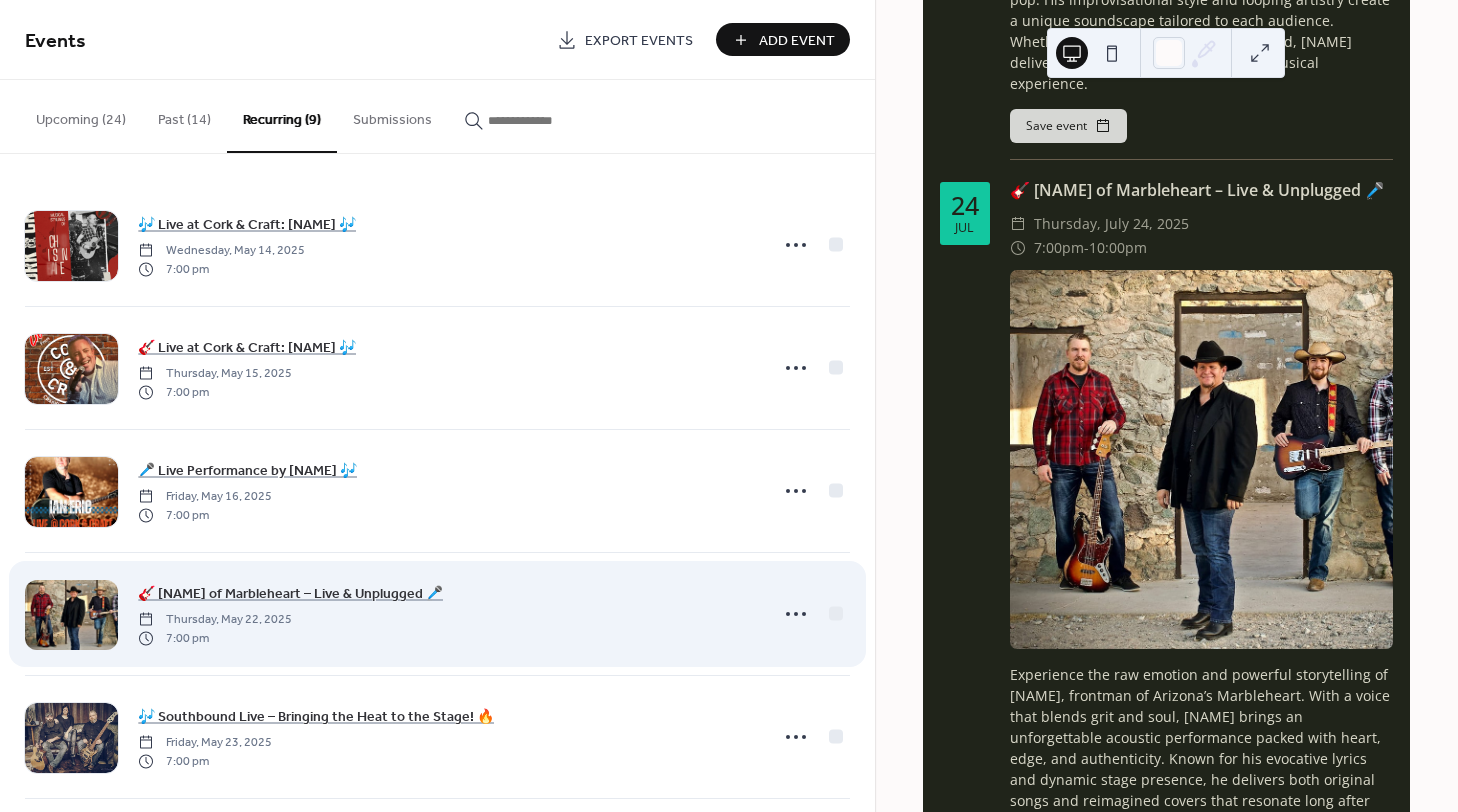 click at bounding box center [71, 615] 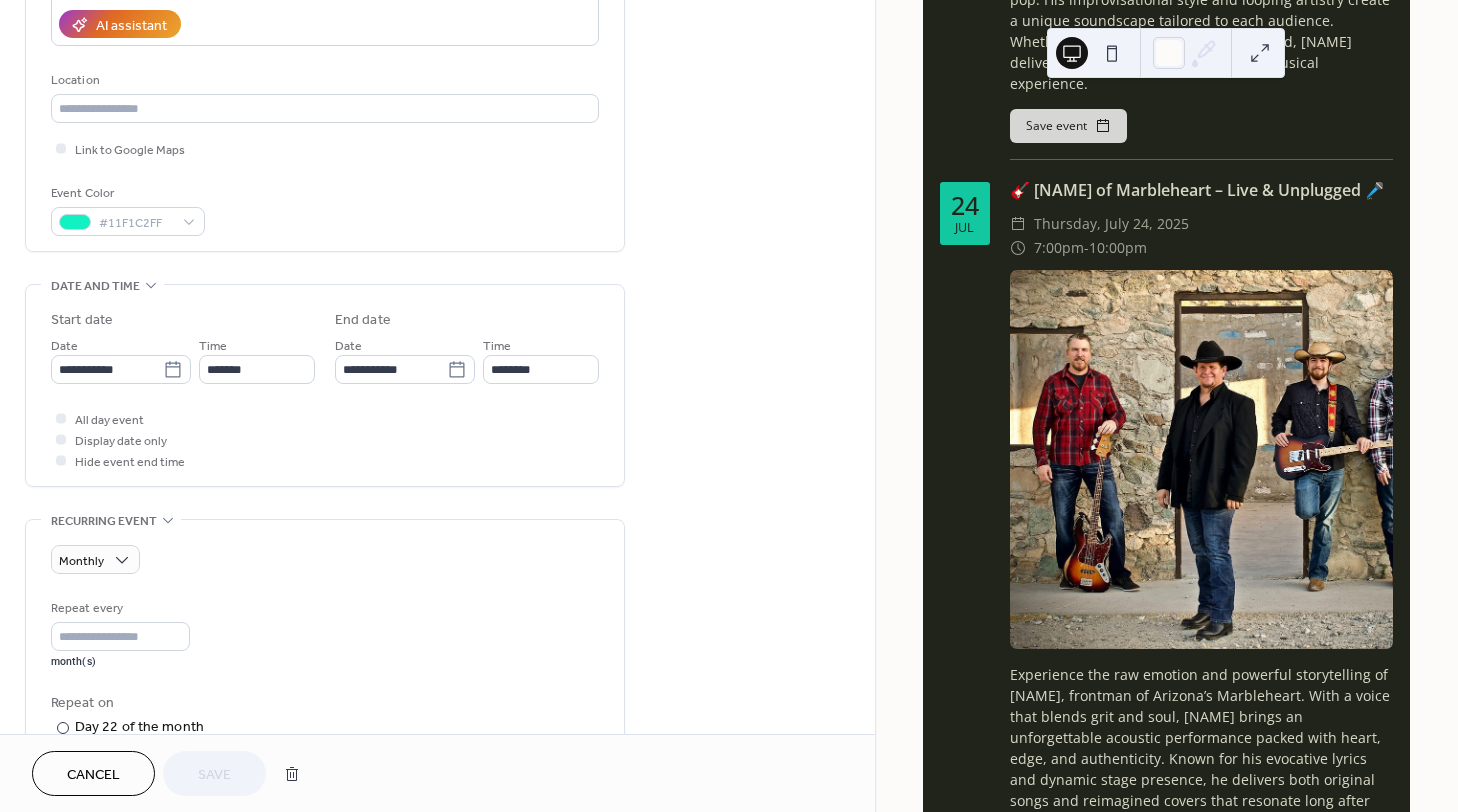 scroll, scrollTop: 1022, scrollLeft: 0, axis: vertical 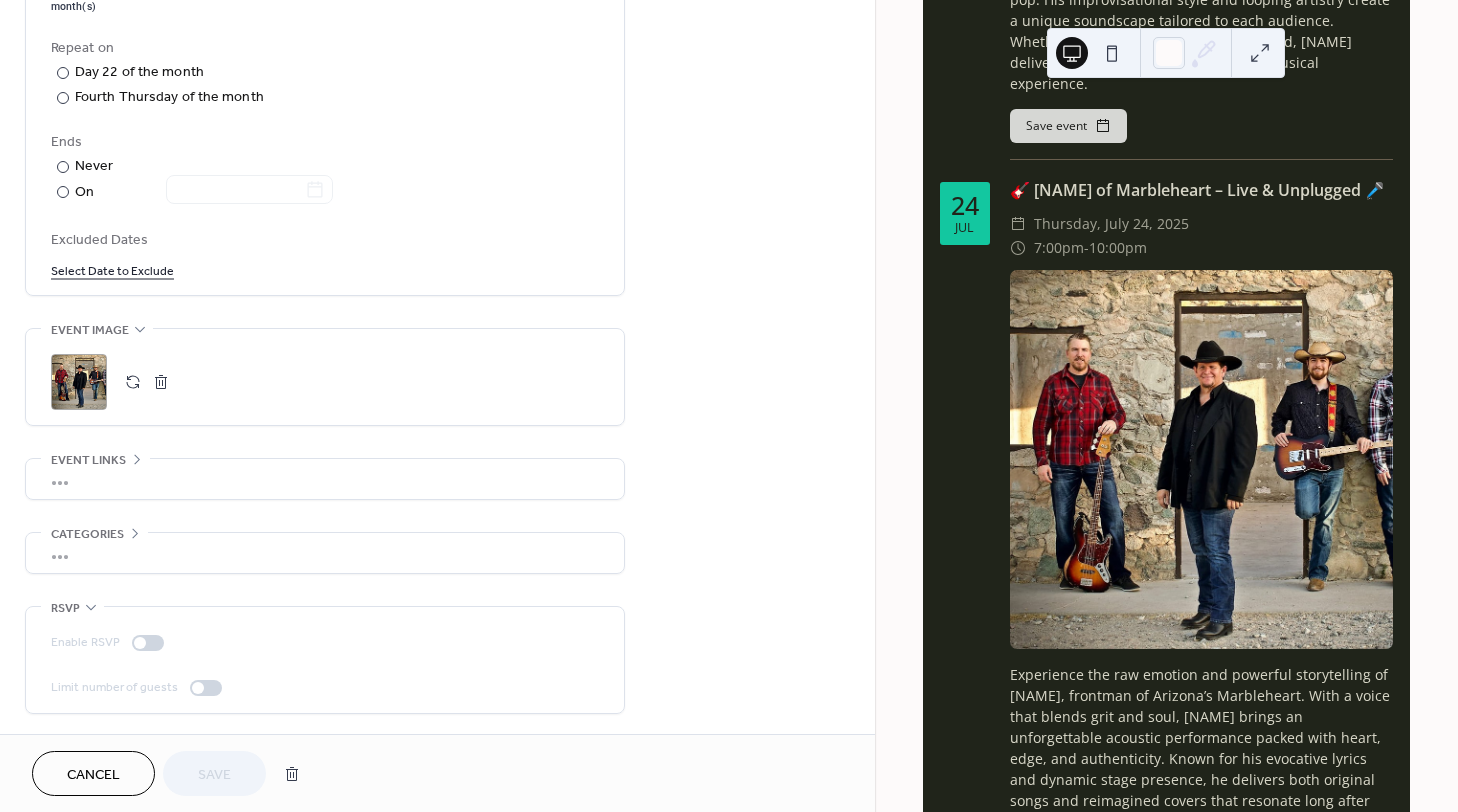 click on ";" at bounding box center (79, 382) 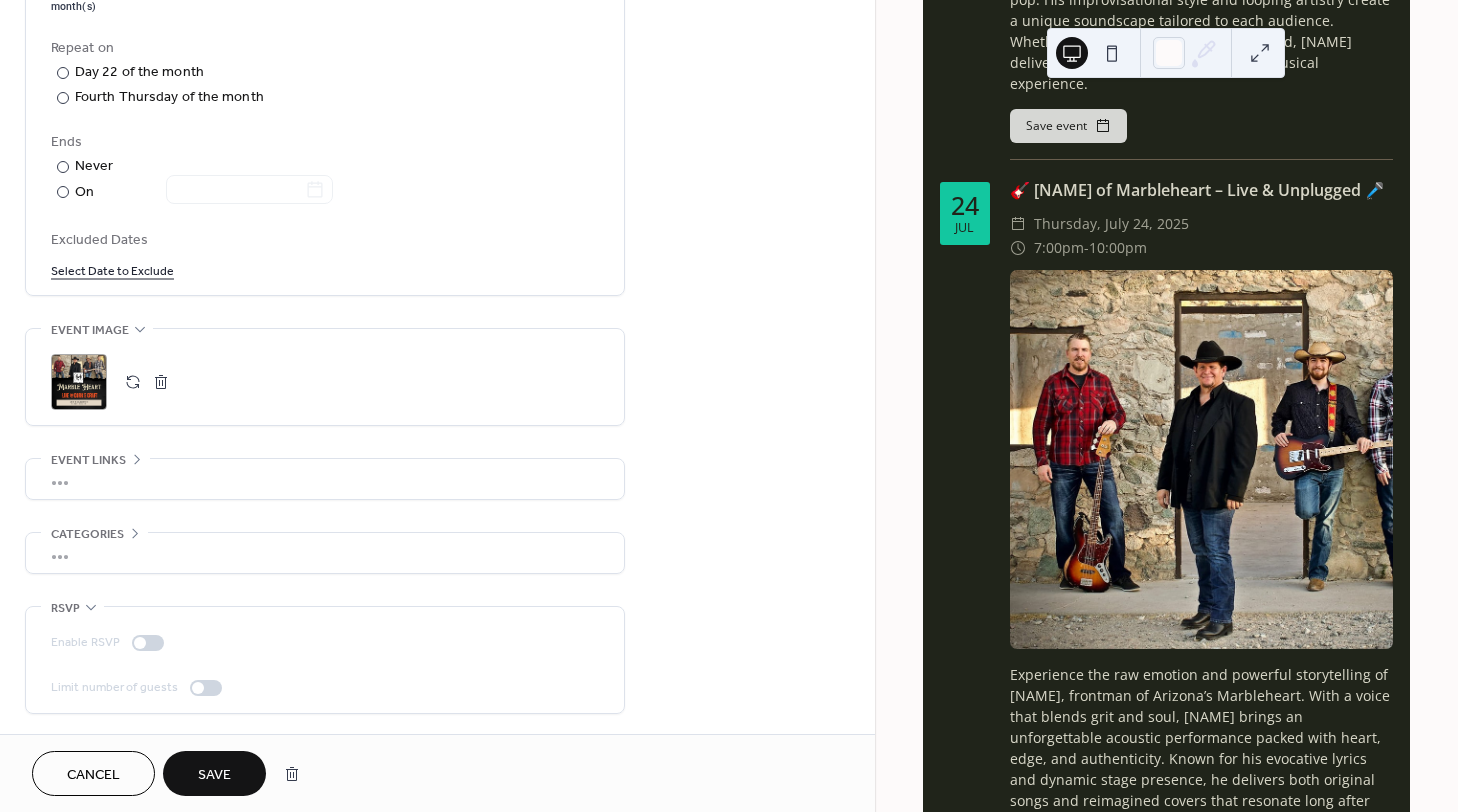 click on "Save" at bounding box center [214, 773] 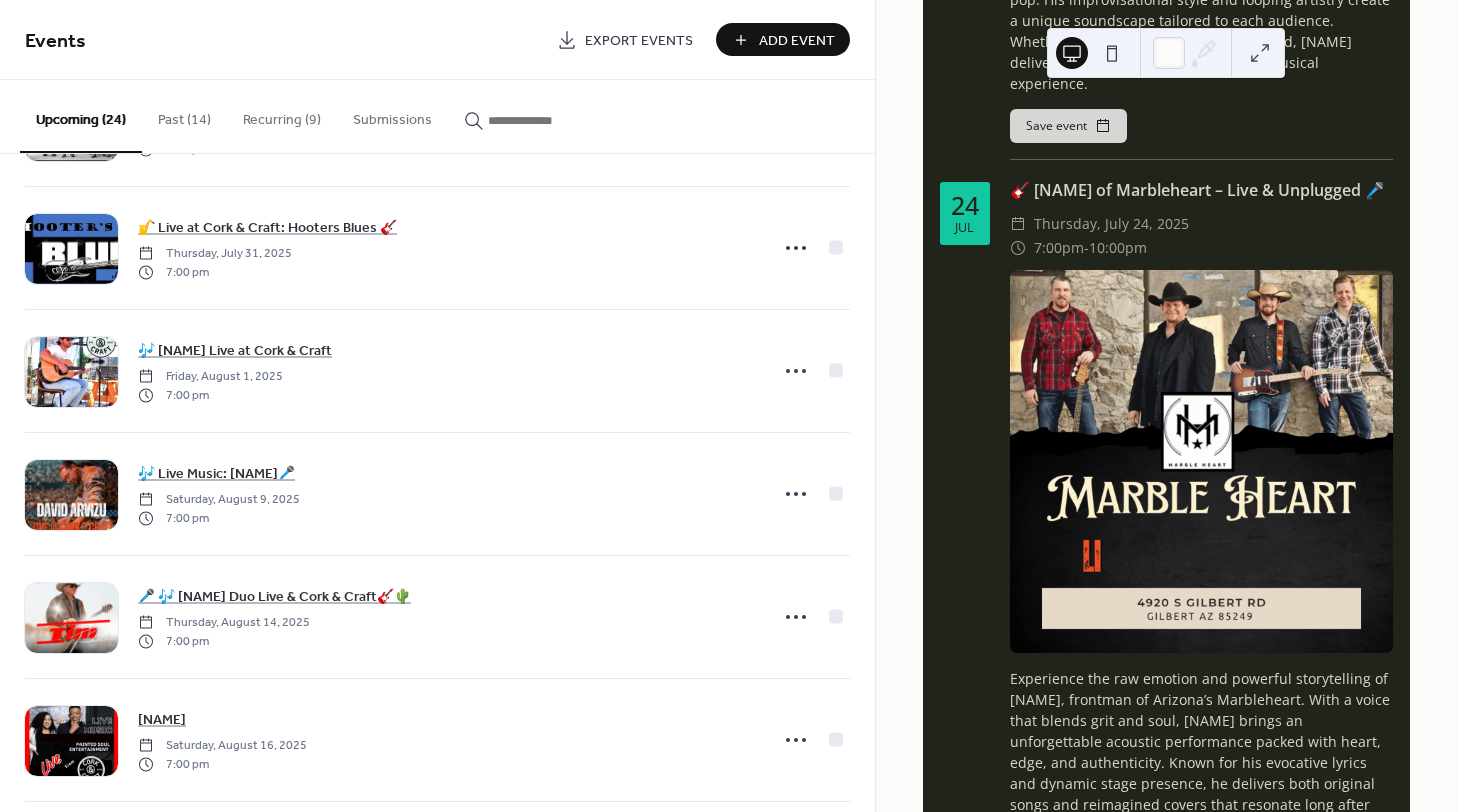 scroll, scrollTop: 0, scrollLeft: 0, axis: both 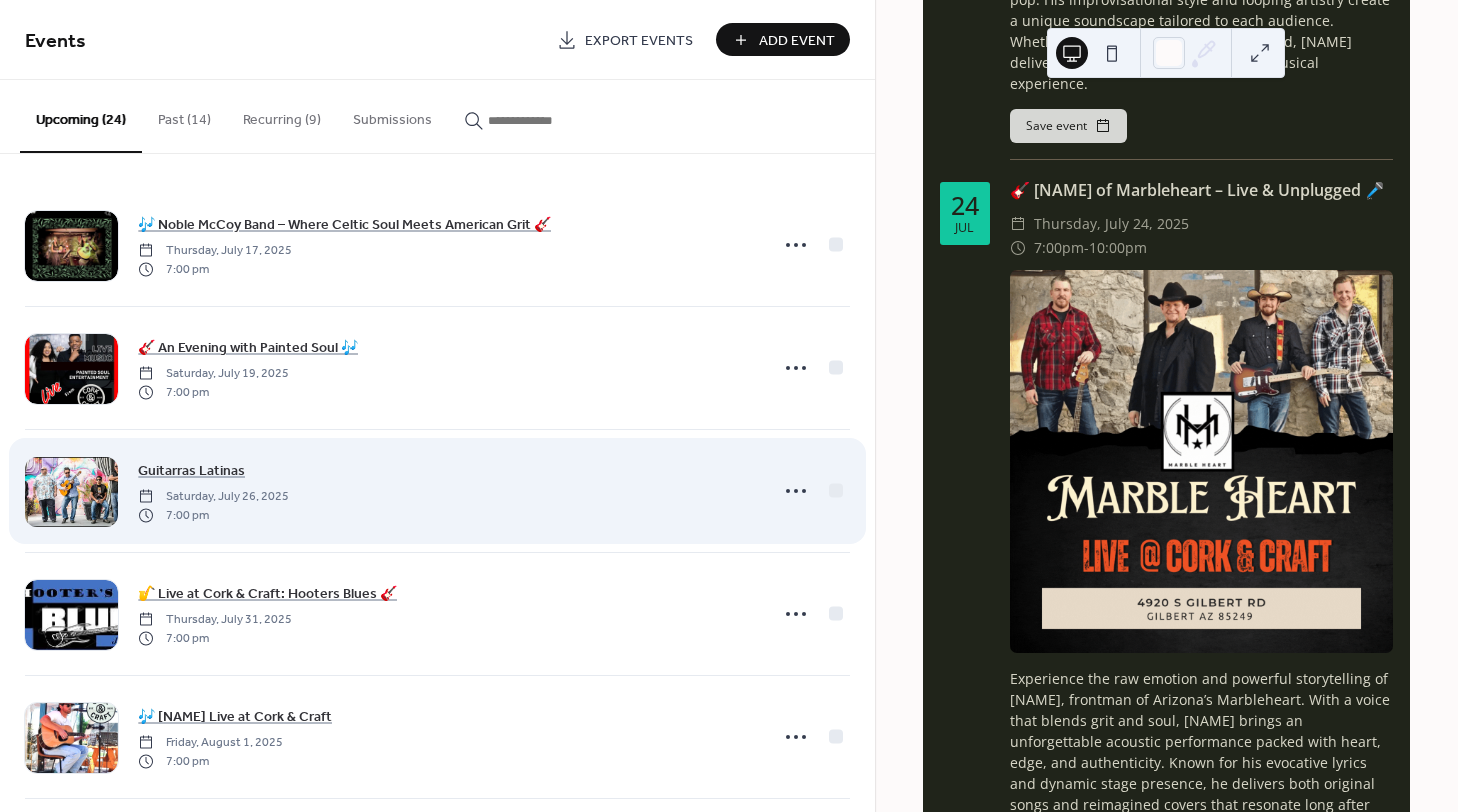 click at bounding box center (71, 492) 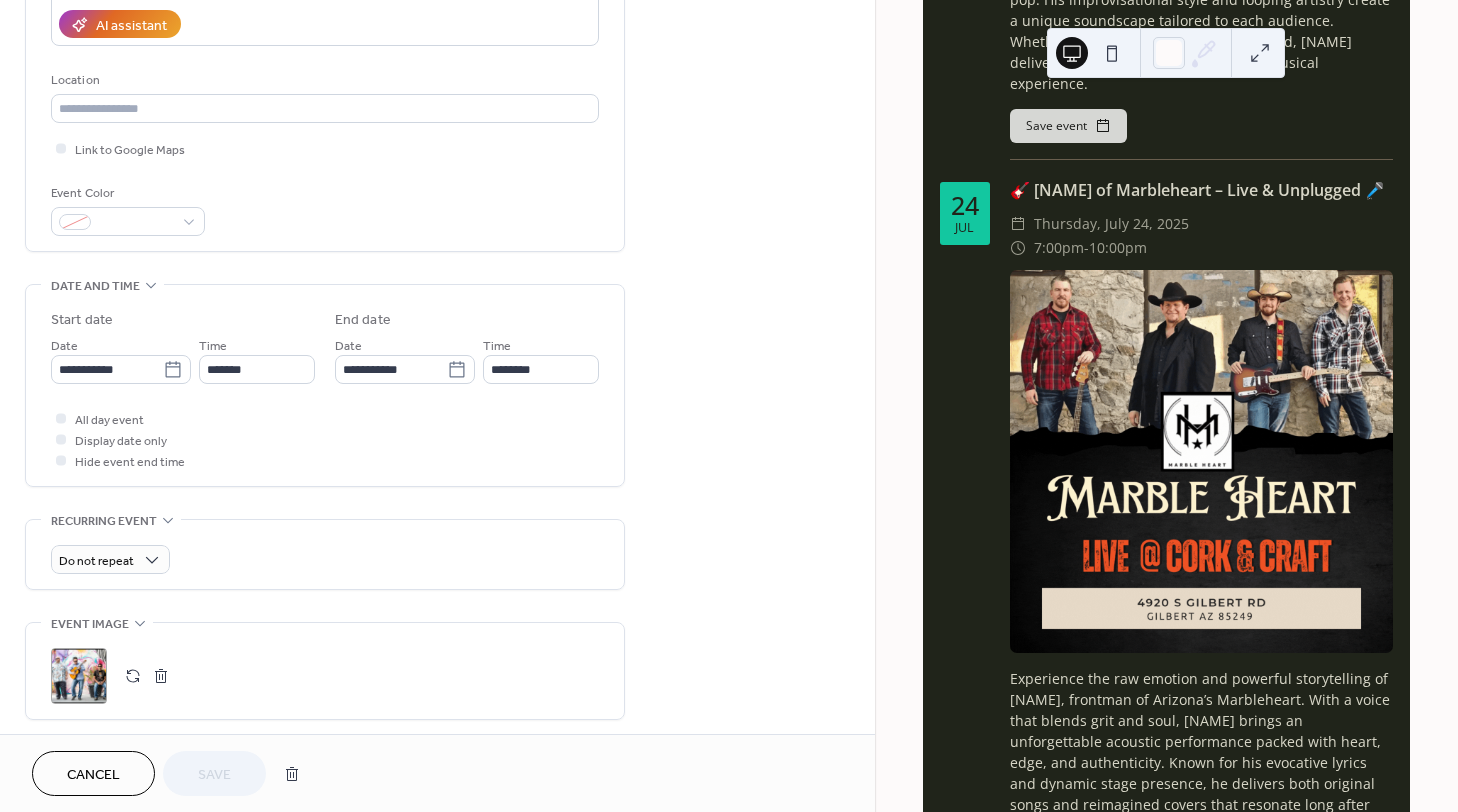 scroll, scrollTop: 661, scrollLeft: 0, axis: vertical 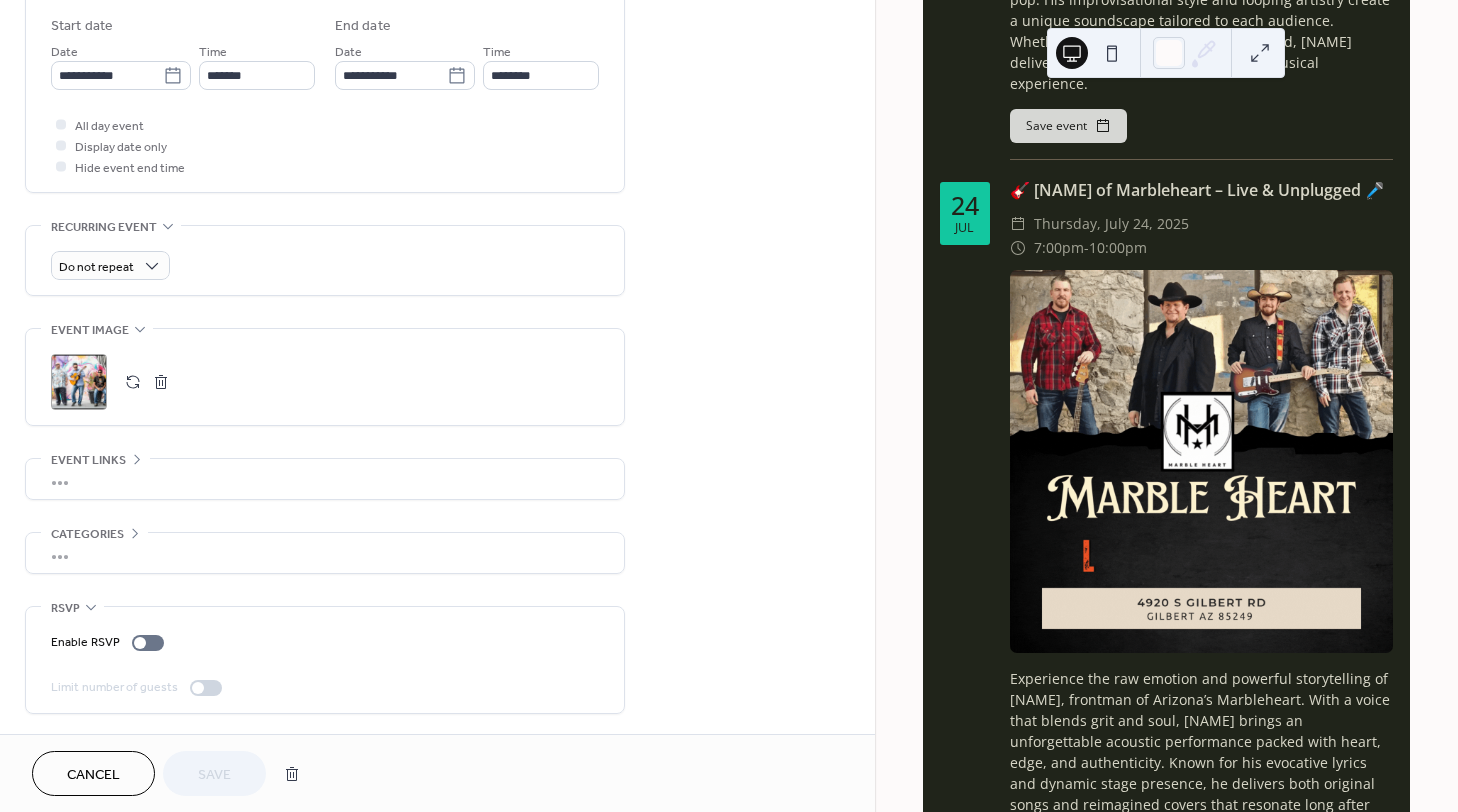 click on ";" at bounding box center (79, 382) 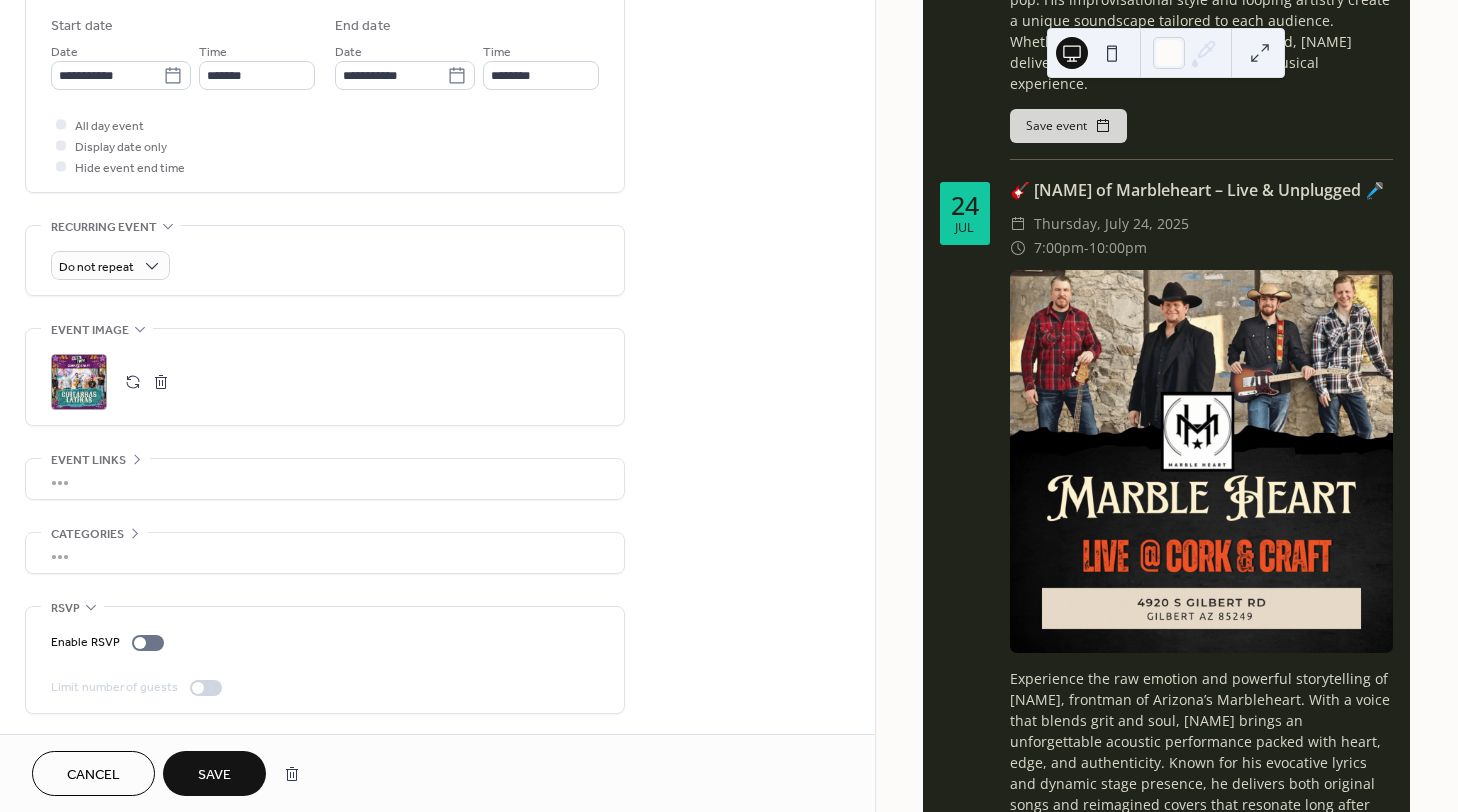 click on "Save" at bounding box center (214, 775) 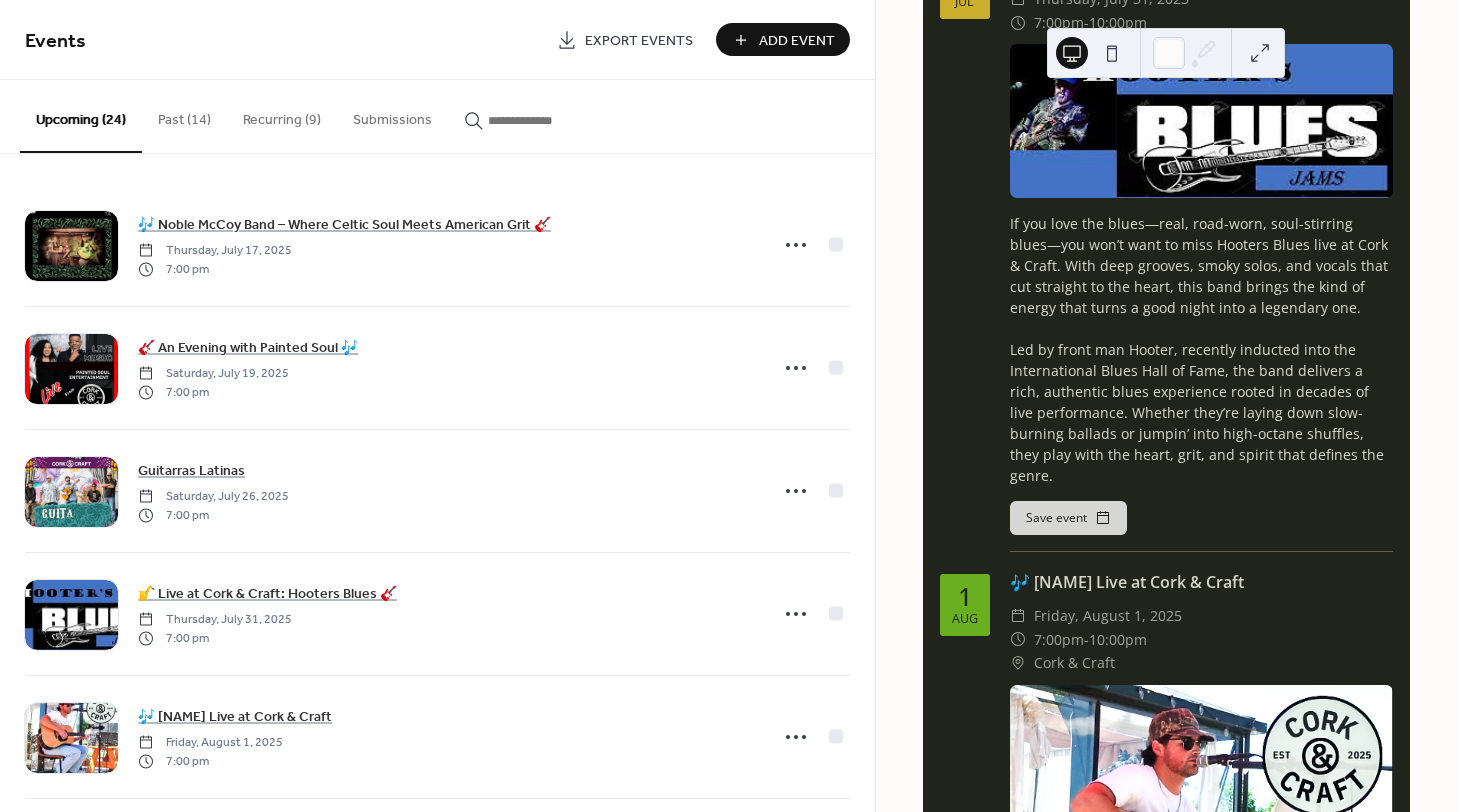 scroll, scrollTop: 9900, scrollLeft: 0, axis: vertical 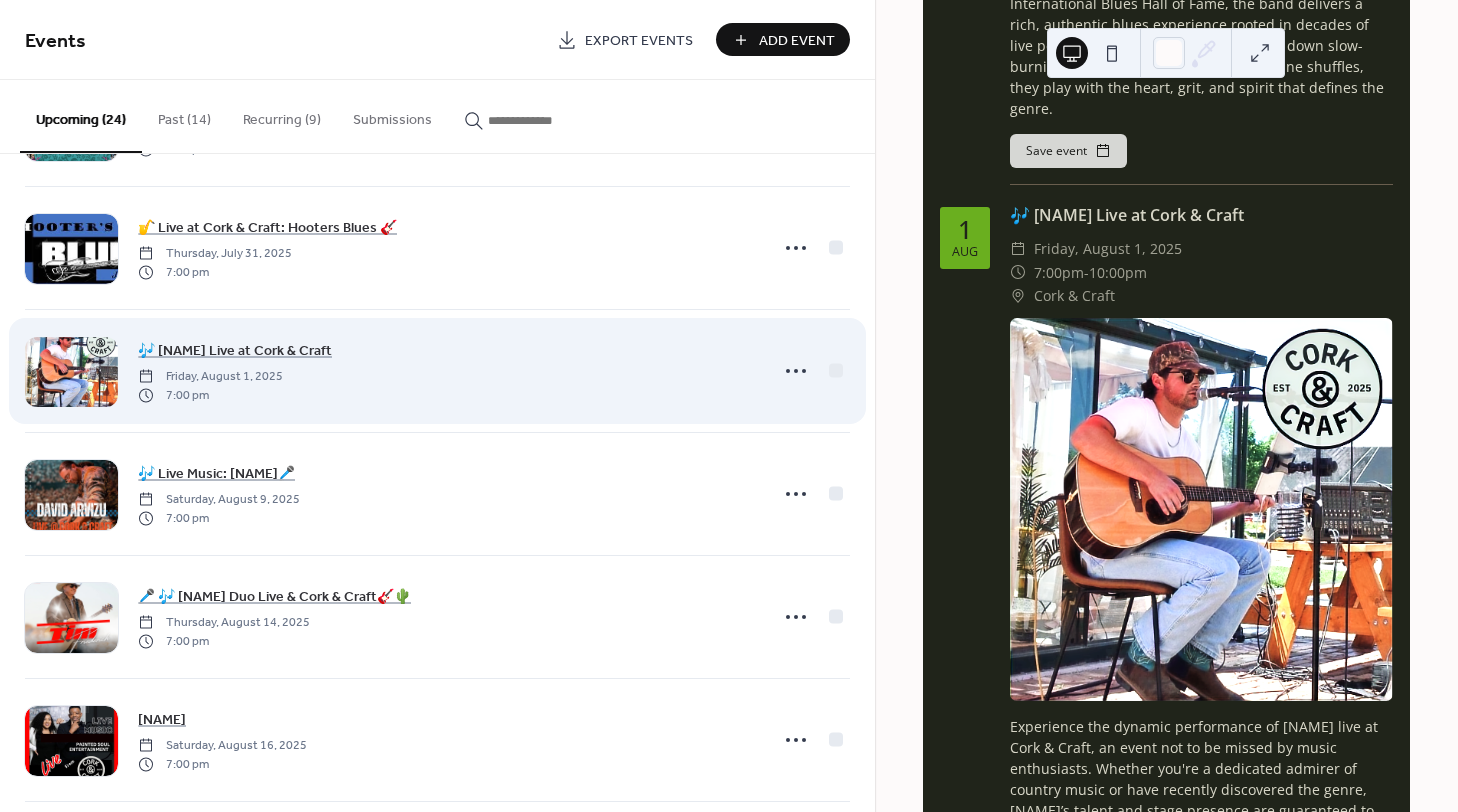 click at bounding box center [71, 372] 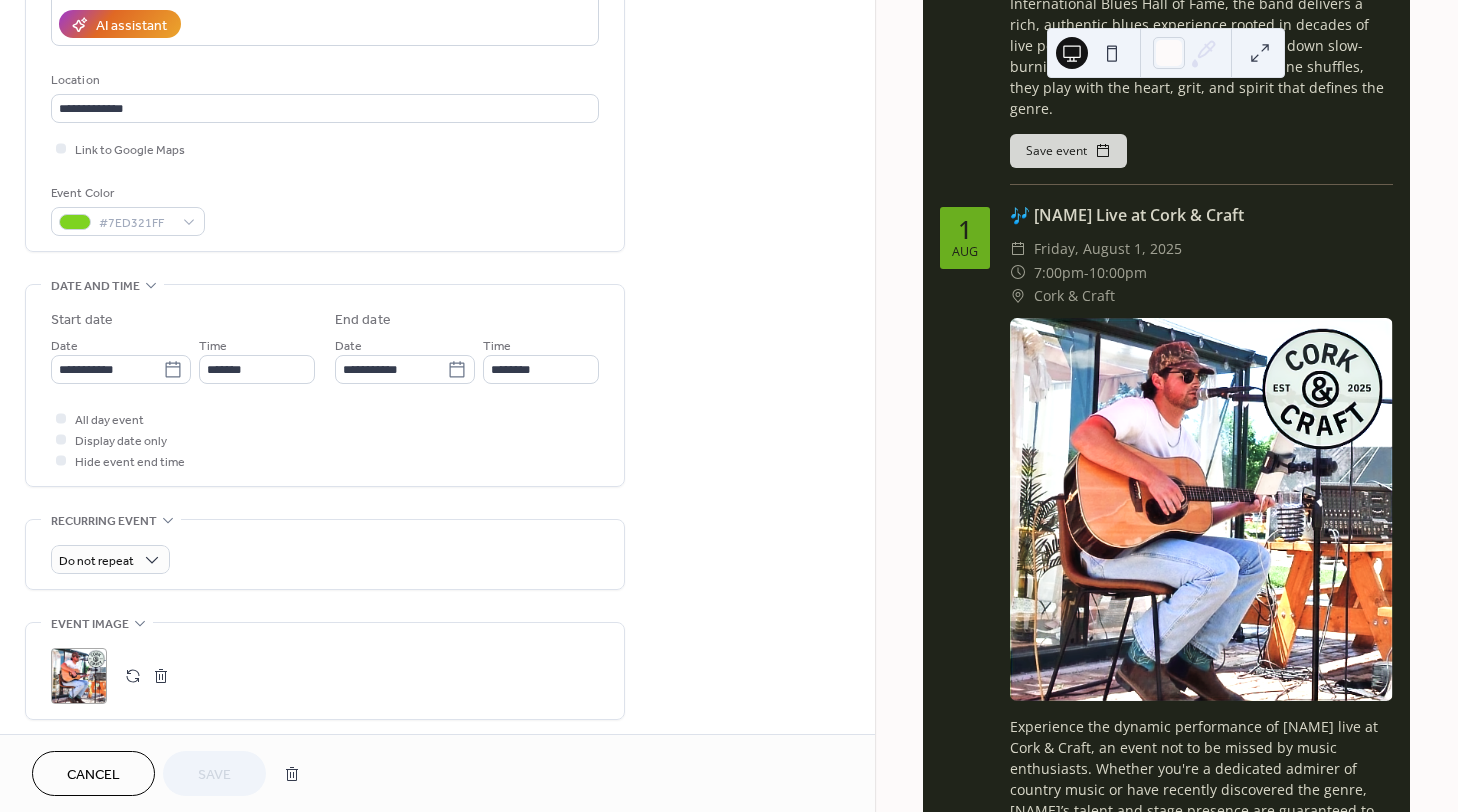 scroll, scrollTop: 661, scrollLeft: 0, axis: vertical 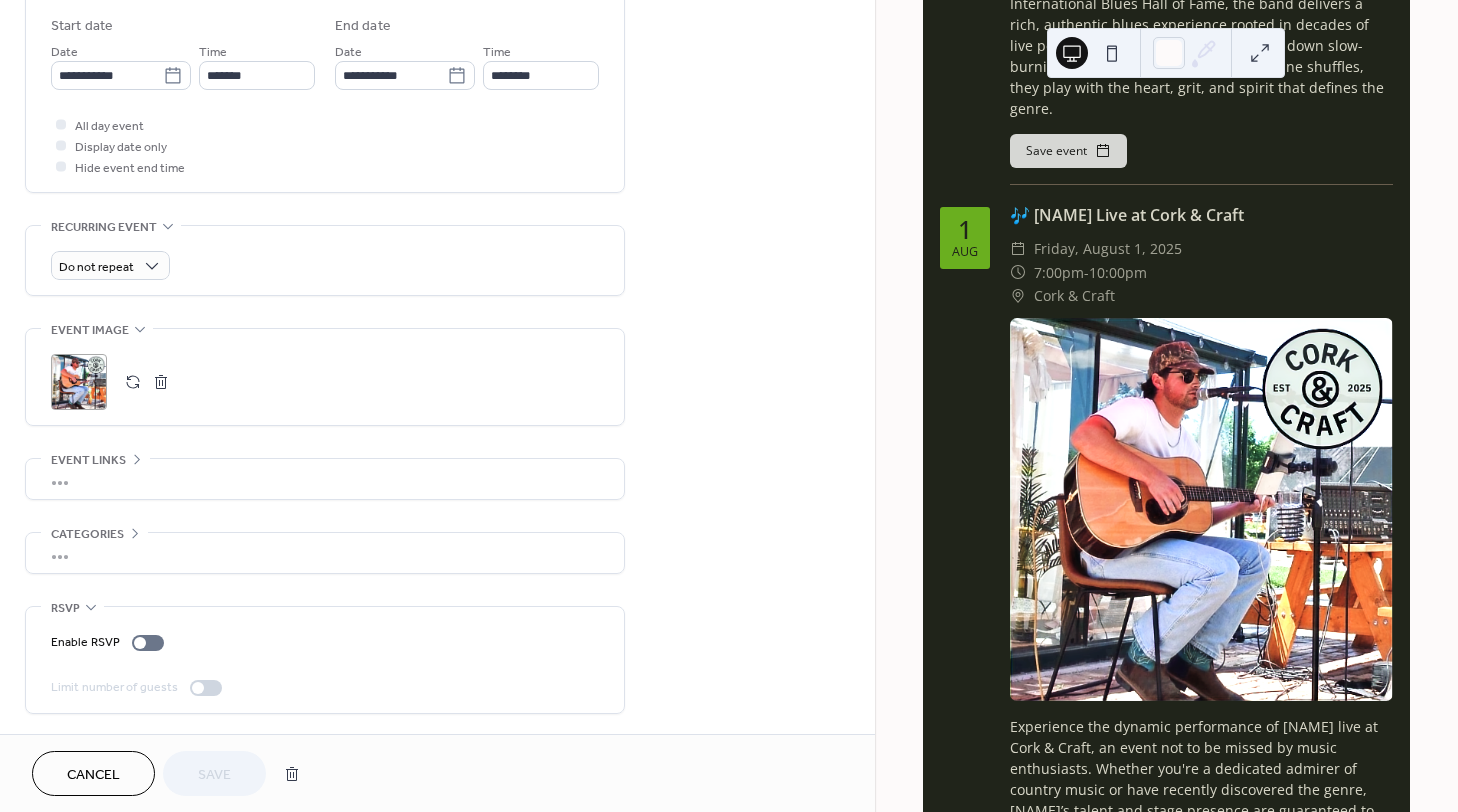 click on ";" at bounding box center [79, 382] 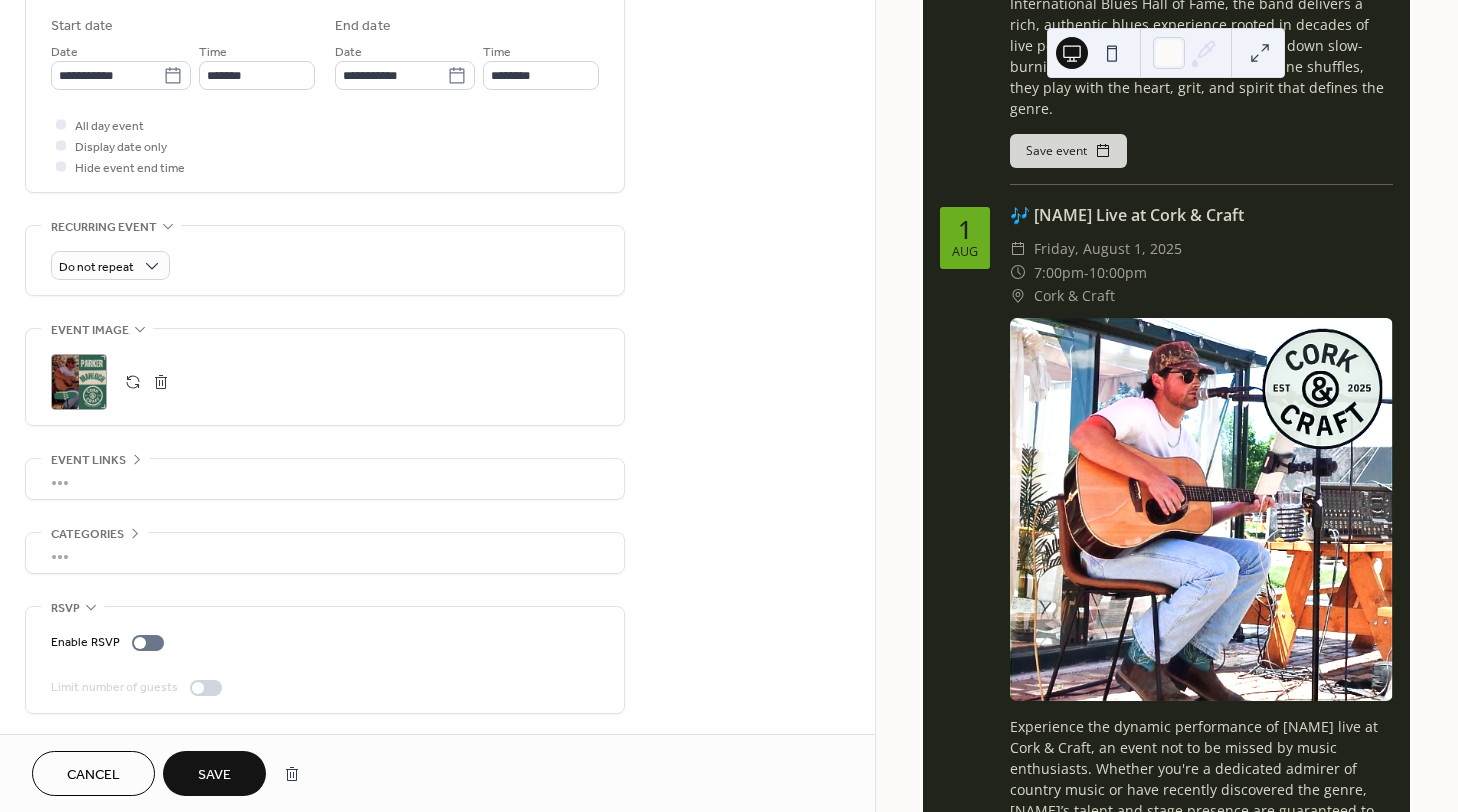 click on "Save" at bounding box center [214, 775] 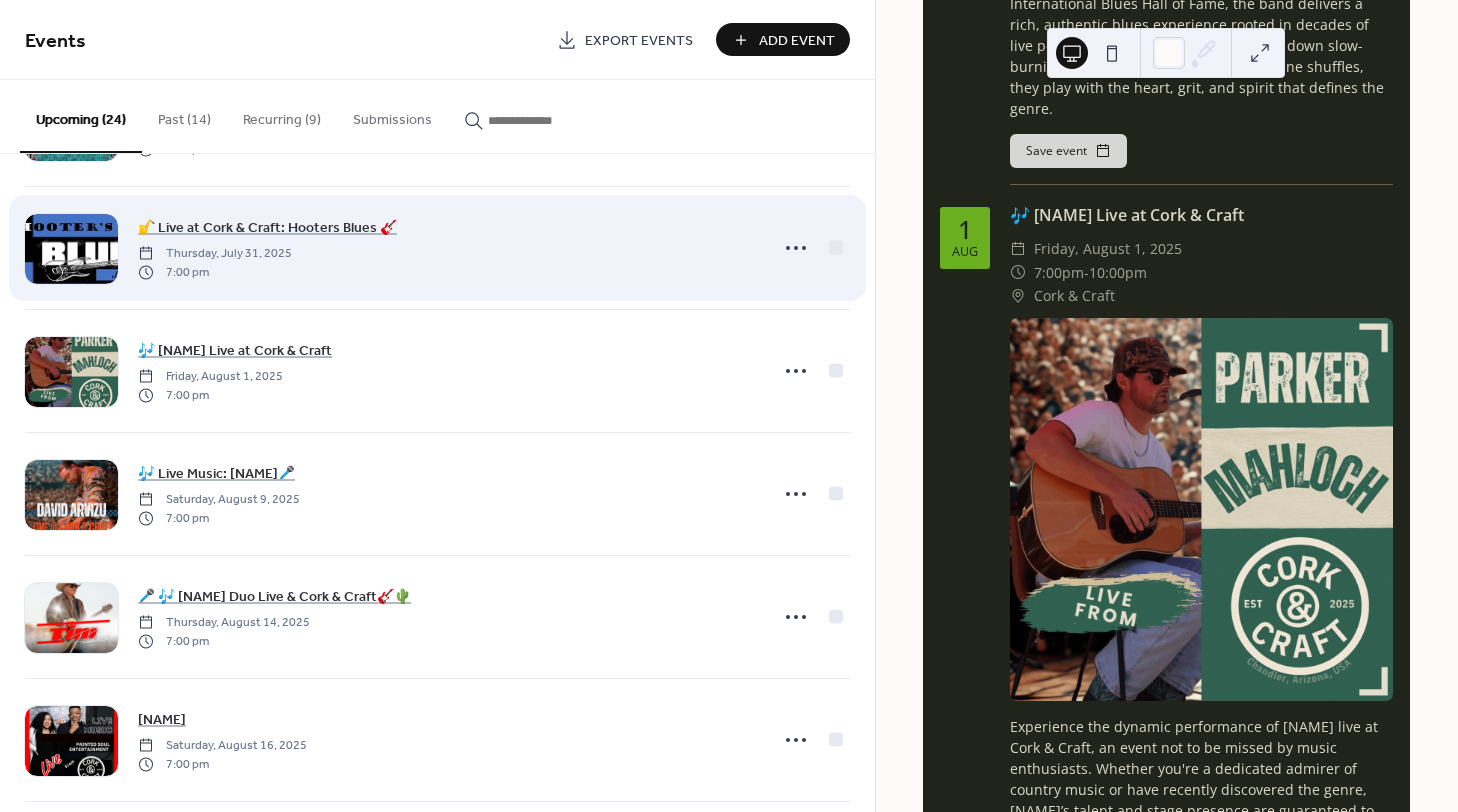 scroll, scrollTop: 0, scrollLeft: 0, axis: both 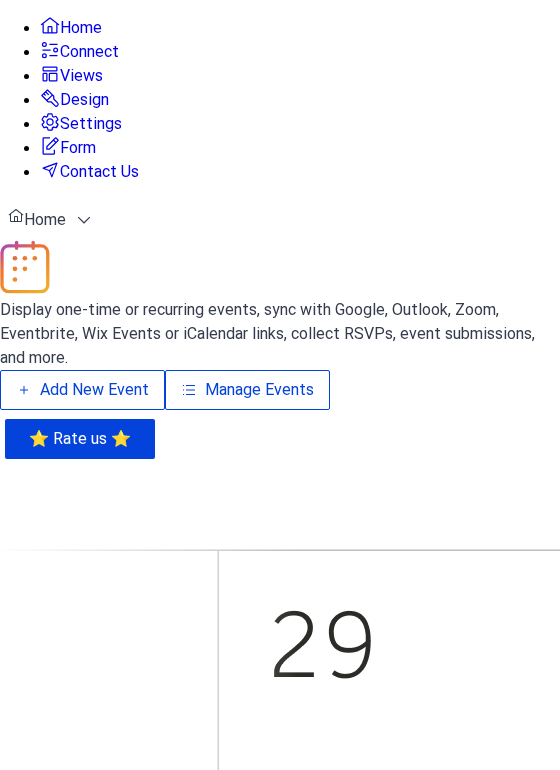 click on "Manage Events" at bounding box center (259, 390) 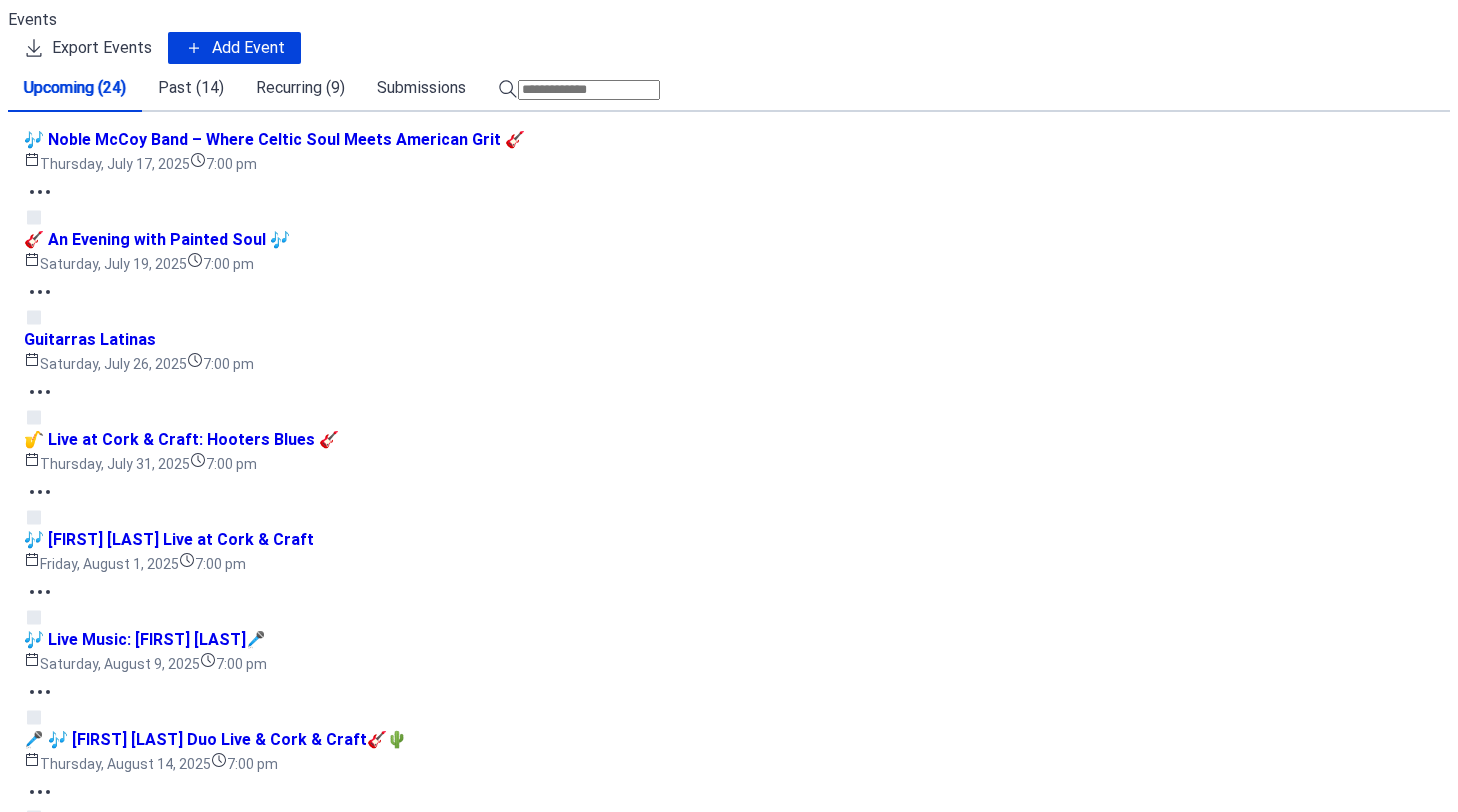scroll, scrollTop: 0, scrollLeft: 0, axis: both 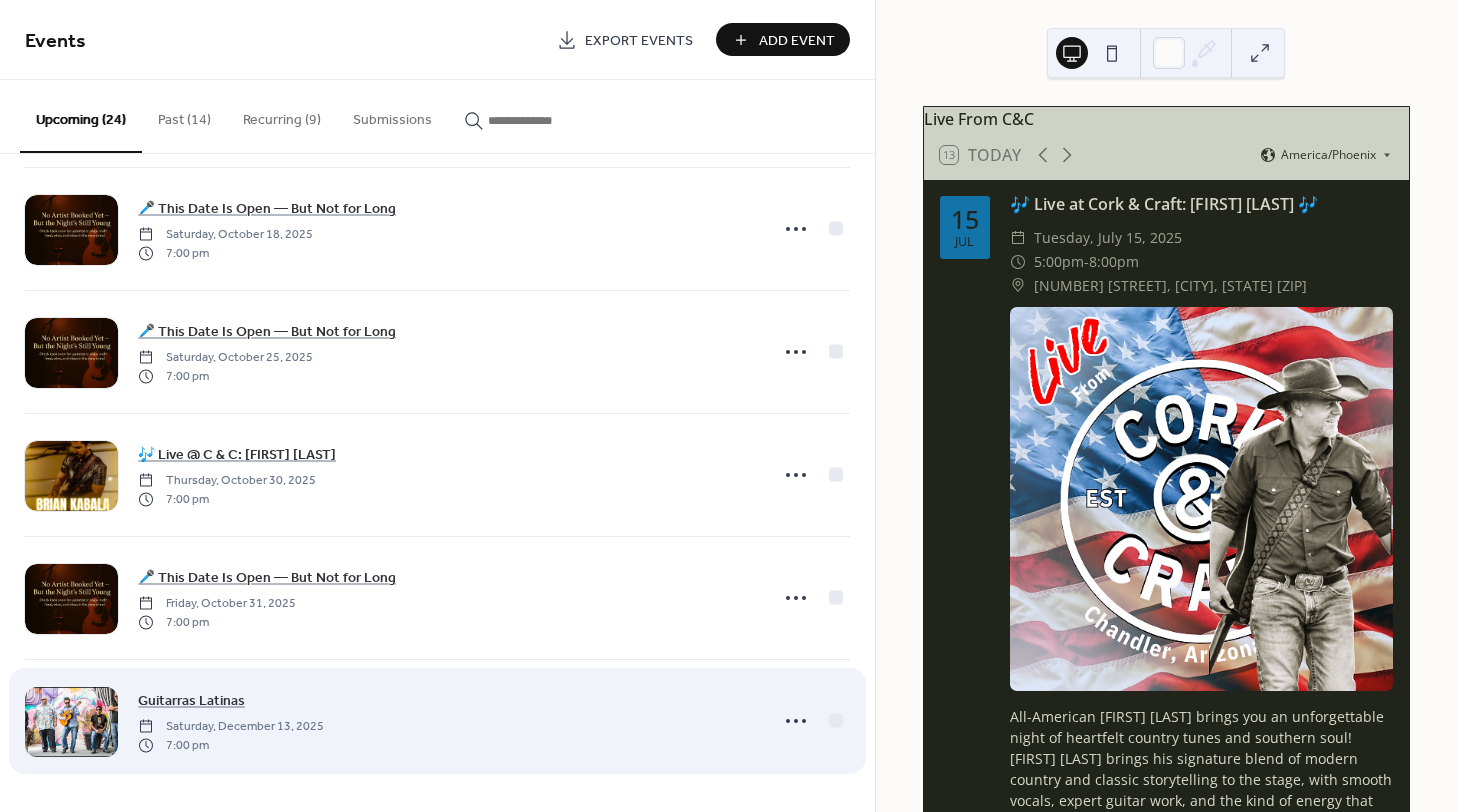 click at bounding box center (71, 722) 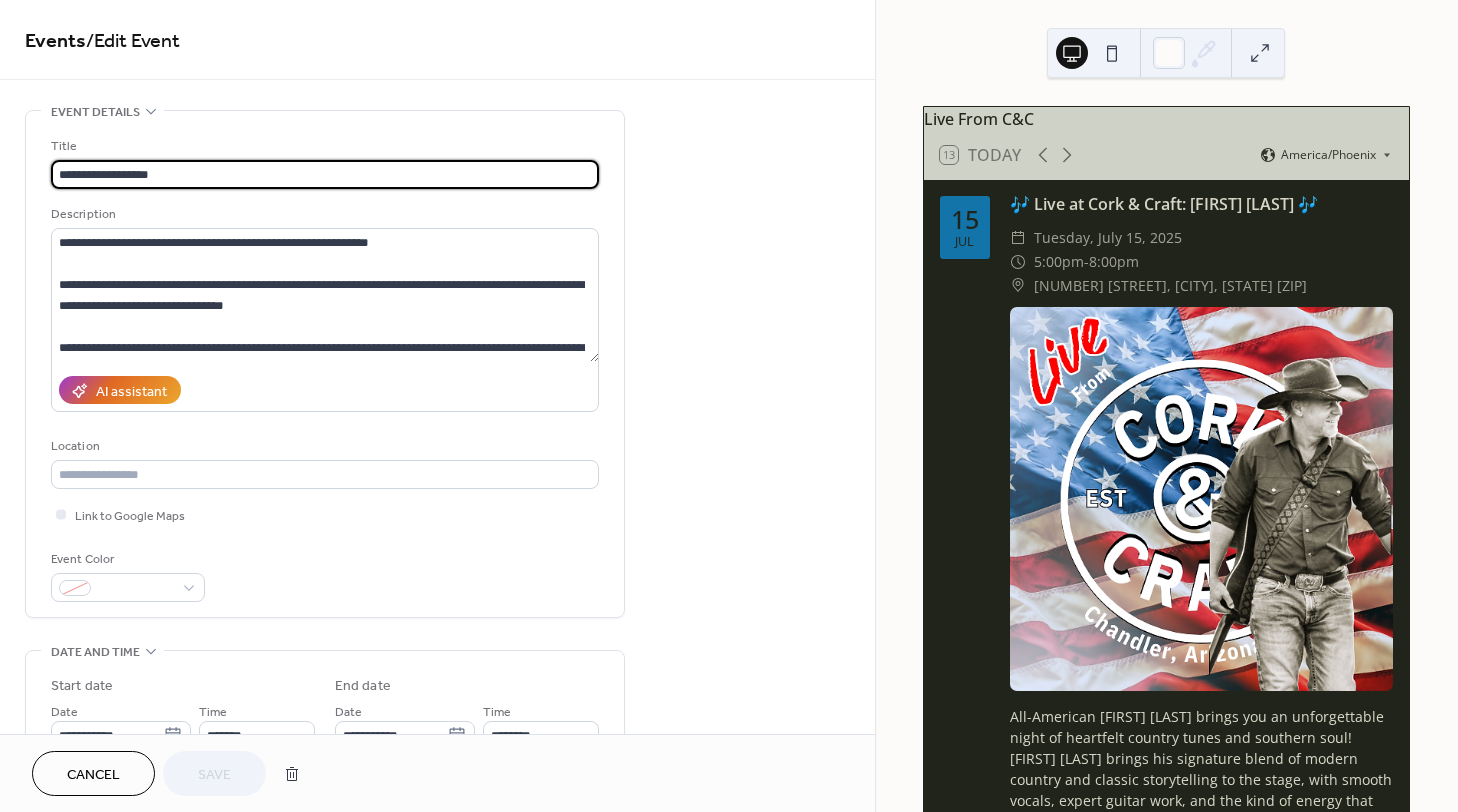 scroll, scrollTop: 661, scrollLeft: 0, axis: vertical 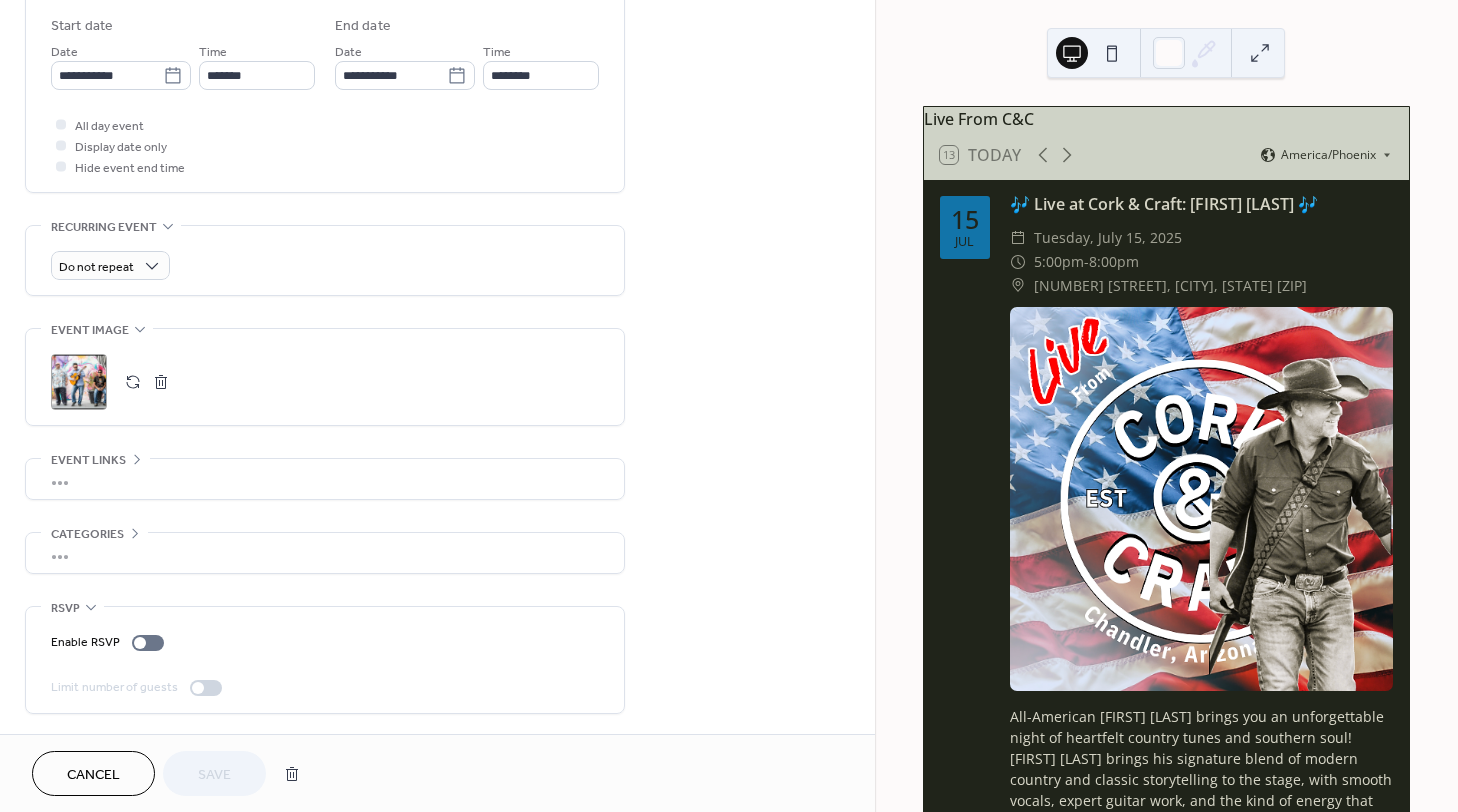 click on ";" at bounding box center [79, 382] 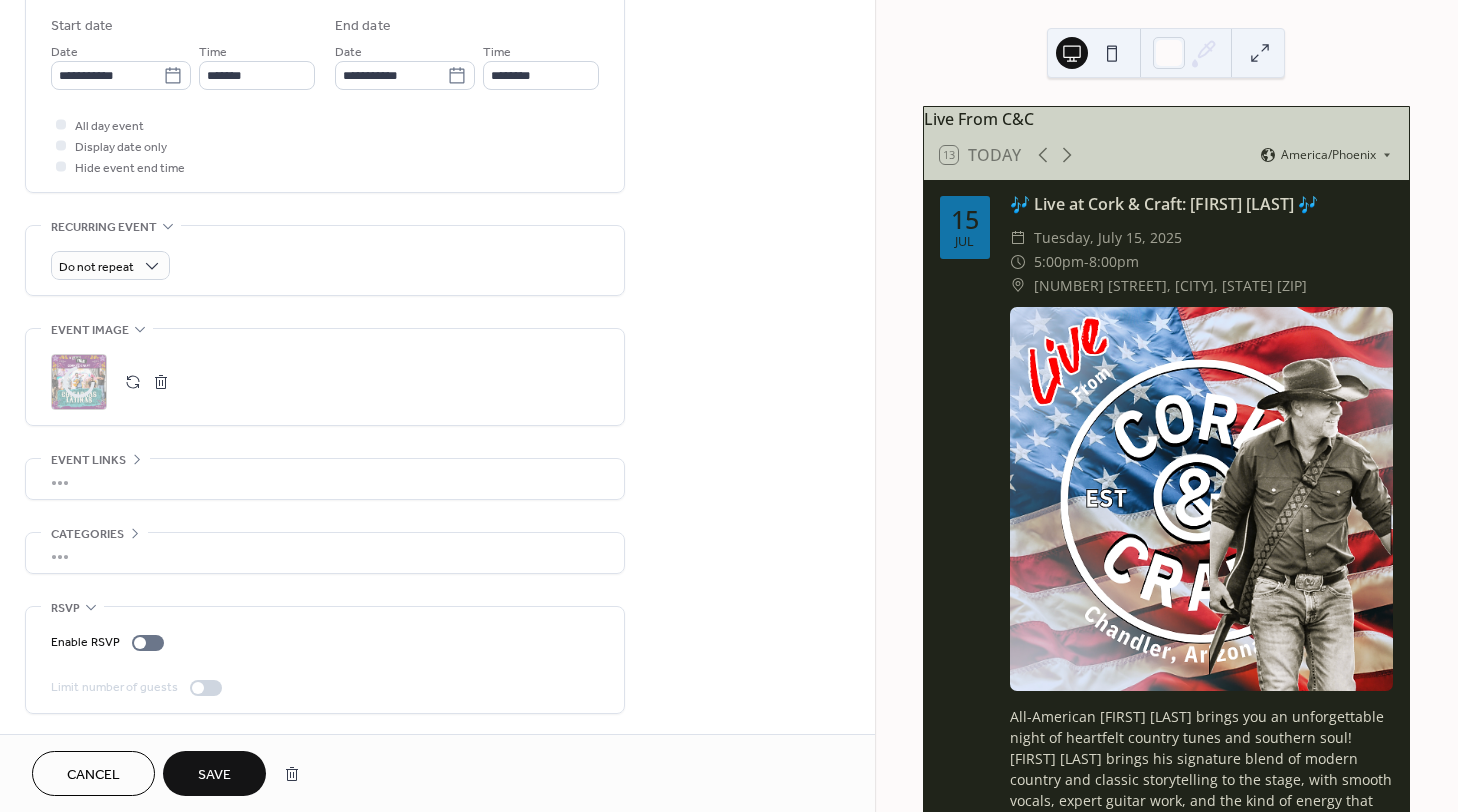 click on "Save" at bounding box center (214, 775) 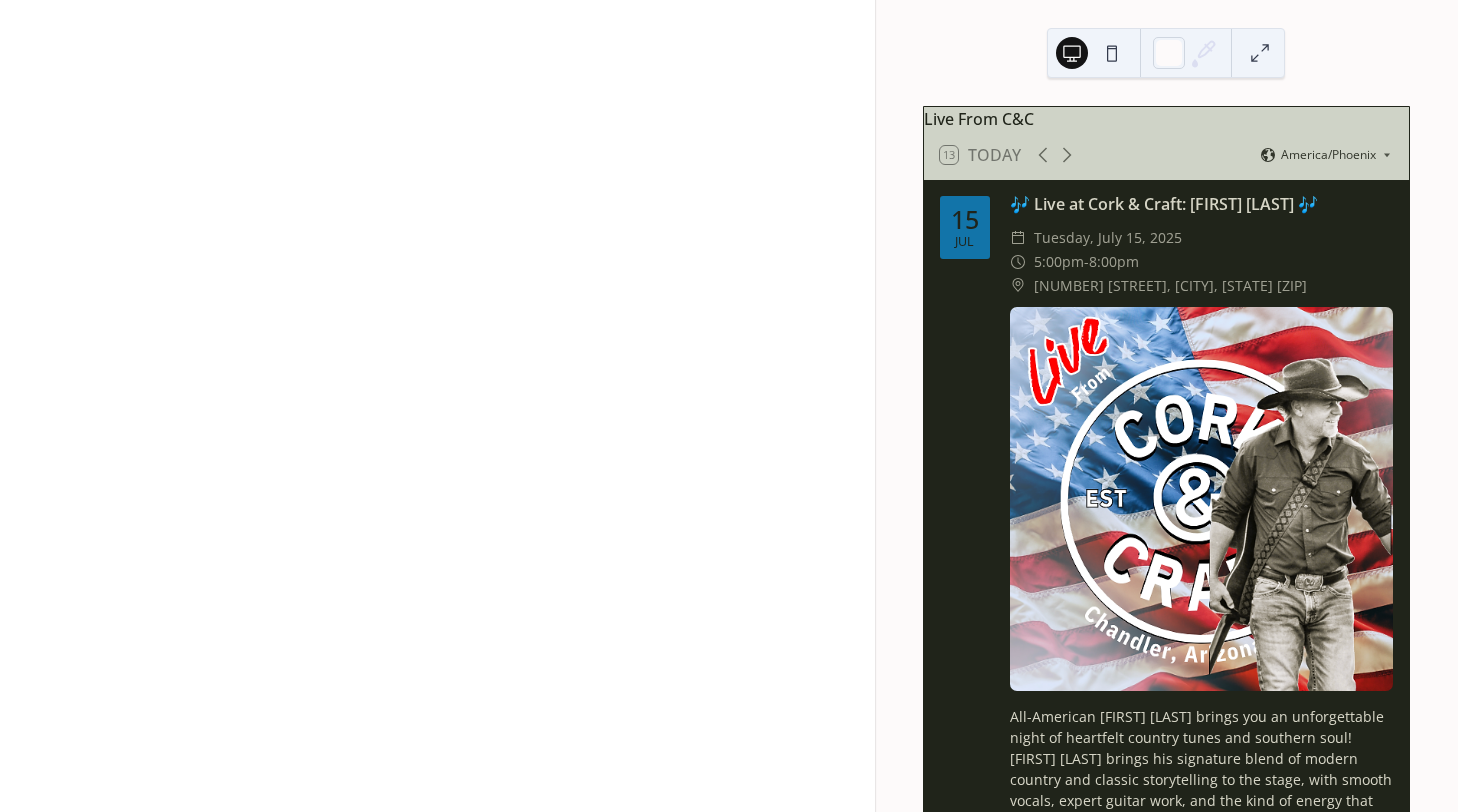 click at bounding box center (437, 406) 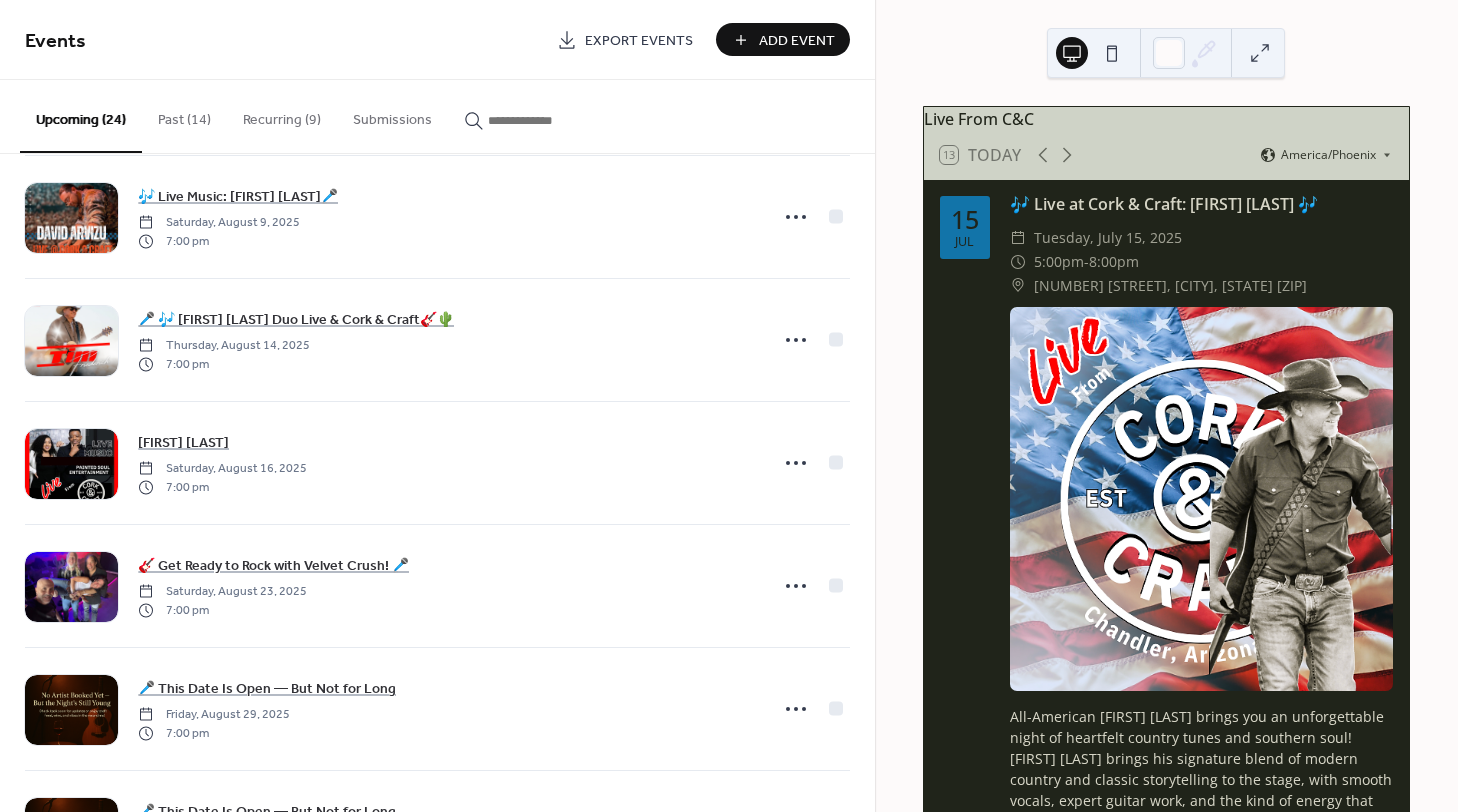 scroll, scrollTop: 0, scrollLeft: 0, axis: both 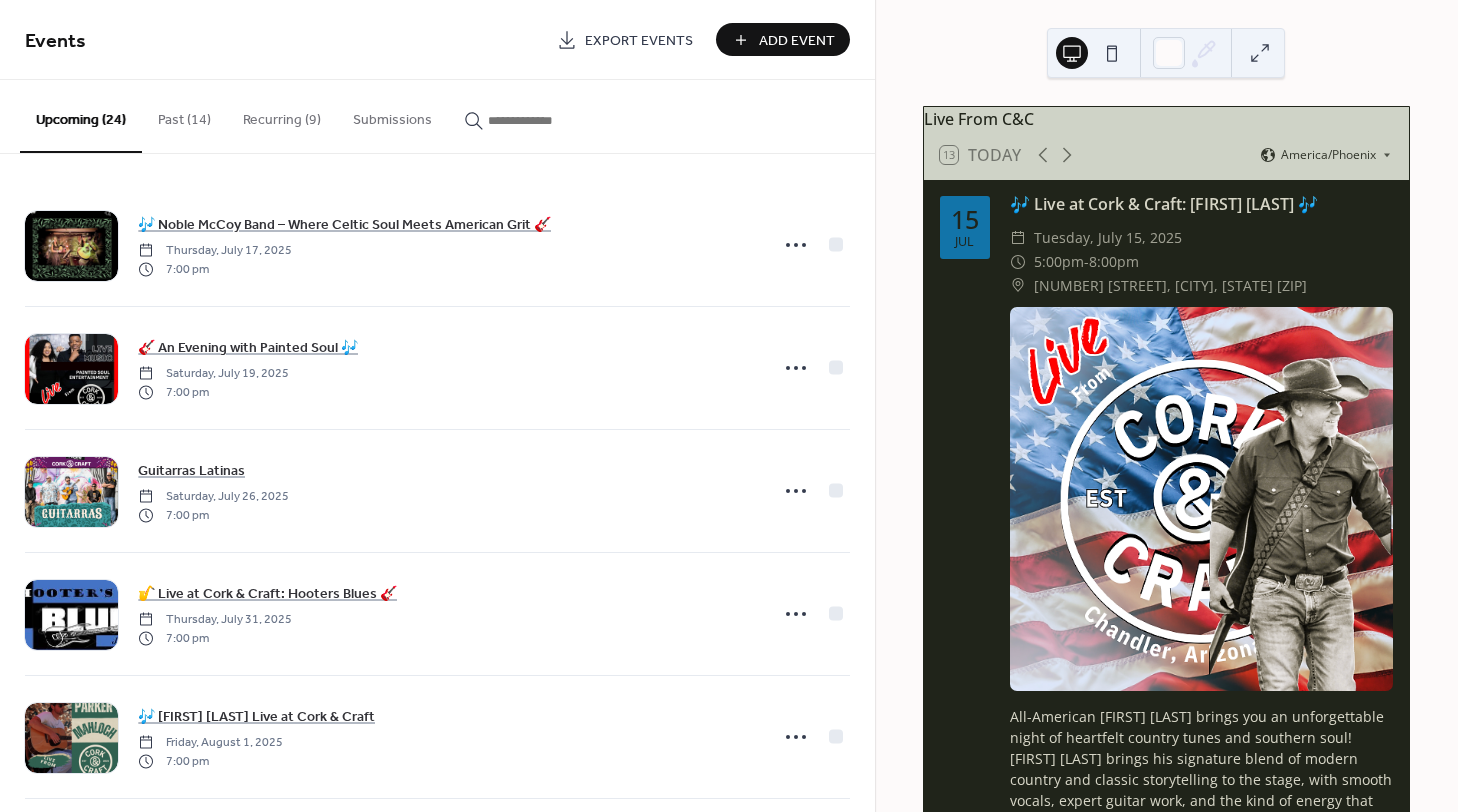 click on "Recurring  (9)" at bounding box center [282, 115] 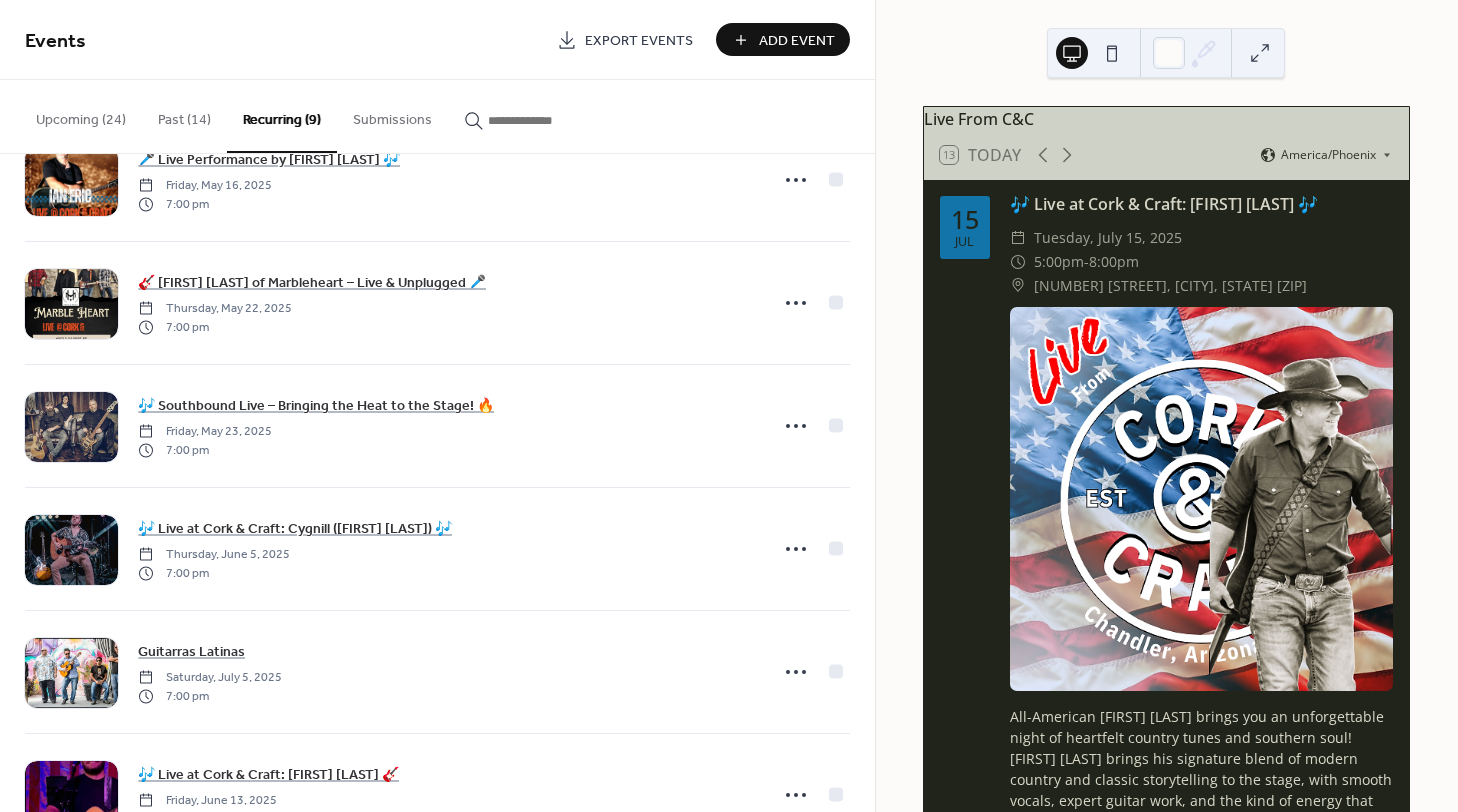 scroll, scrollTop: 389, scrollLeft: 0, axis: vertical 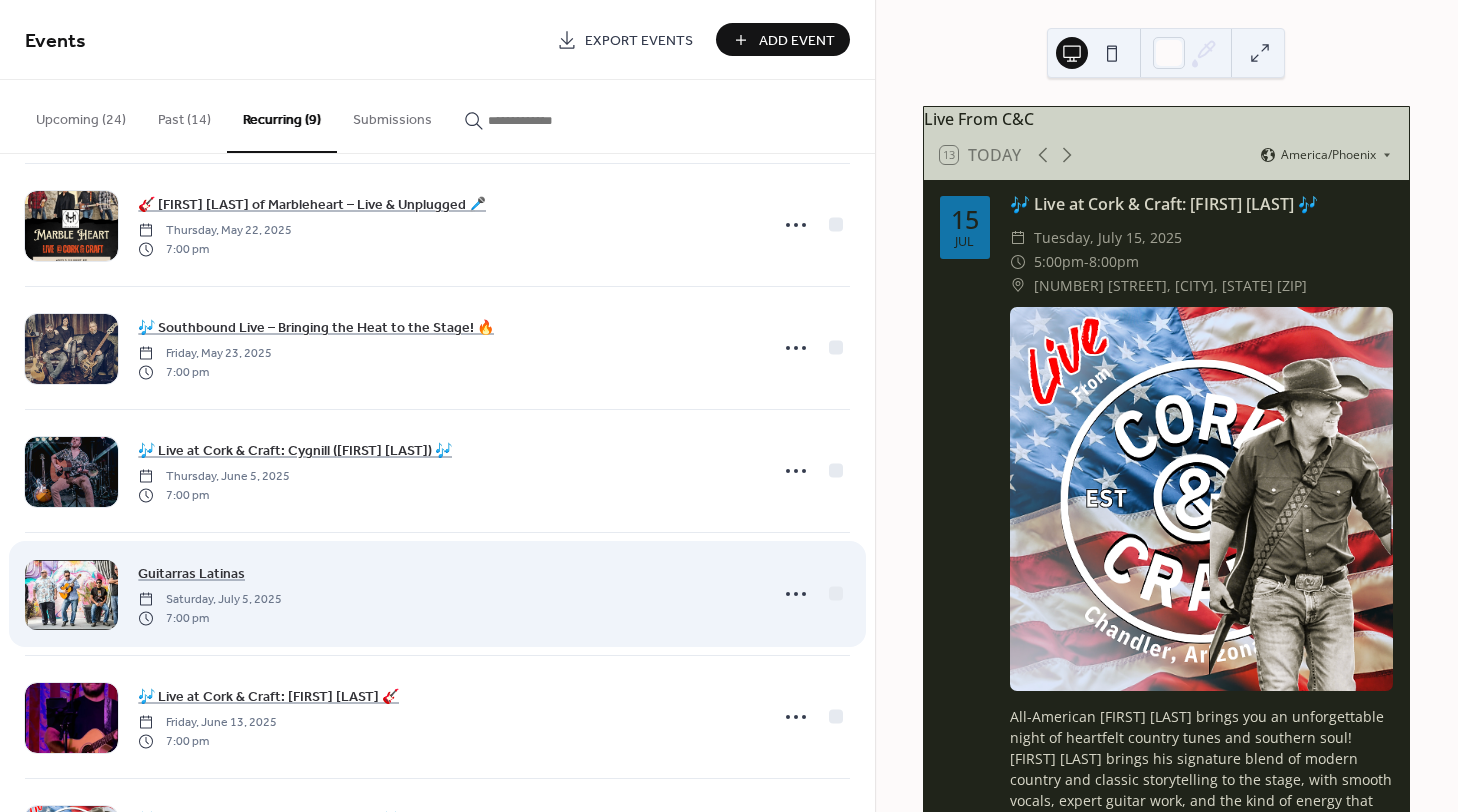 click at bounding box center [71, 595] 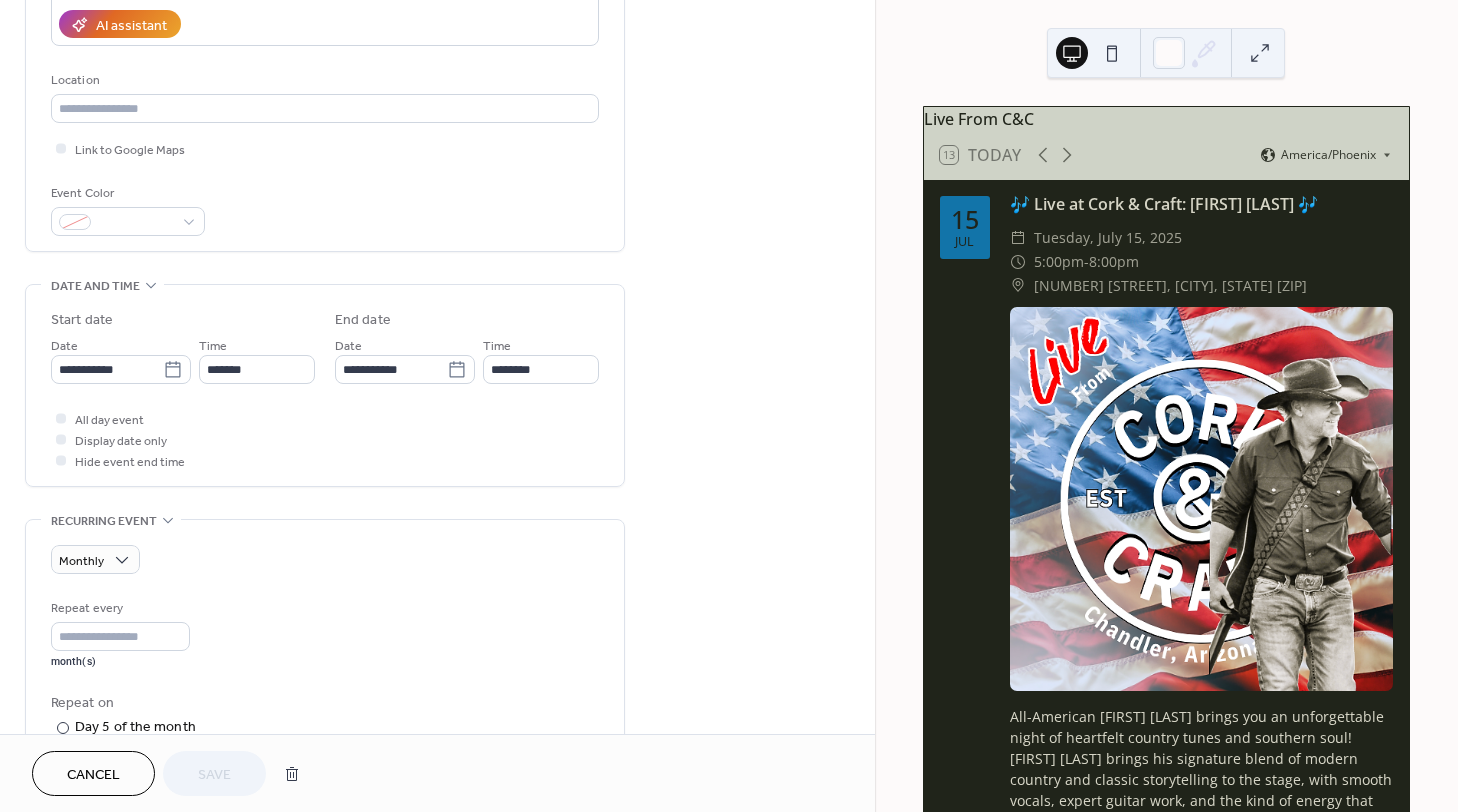 scroll, scrollTop: 733, scrollLeft: 0, axis: vertical 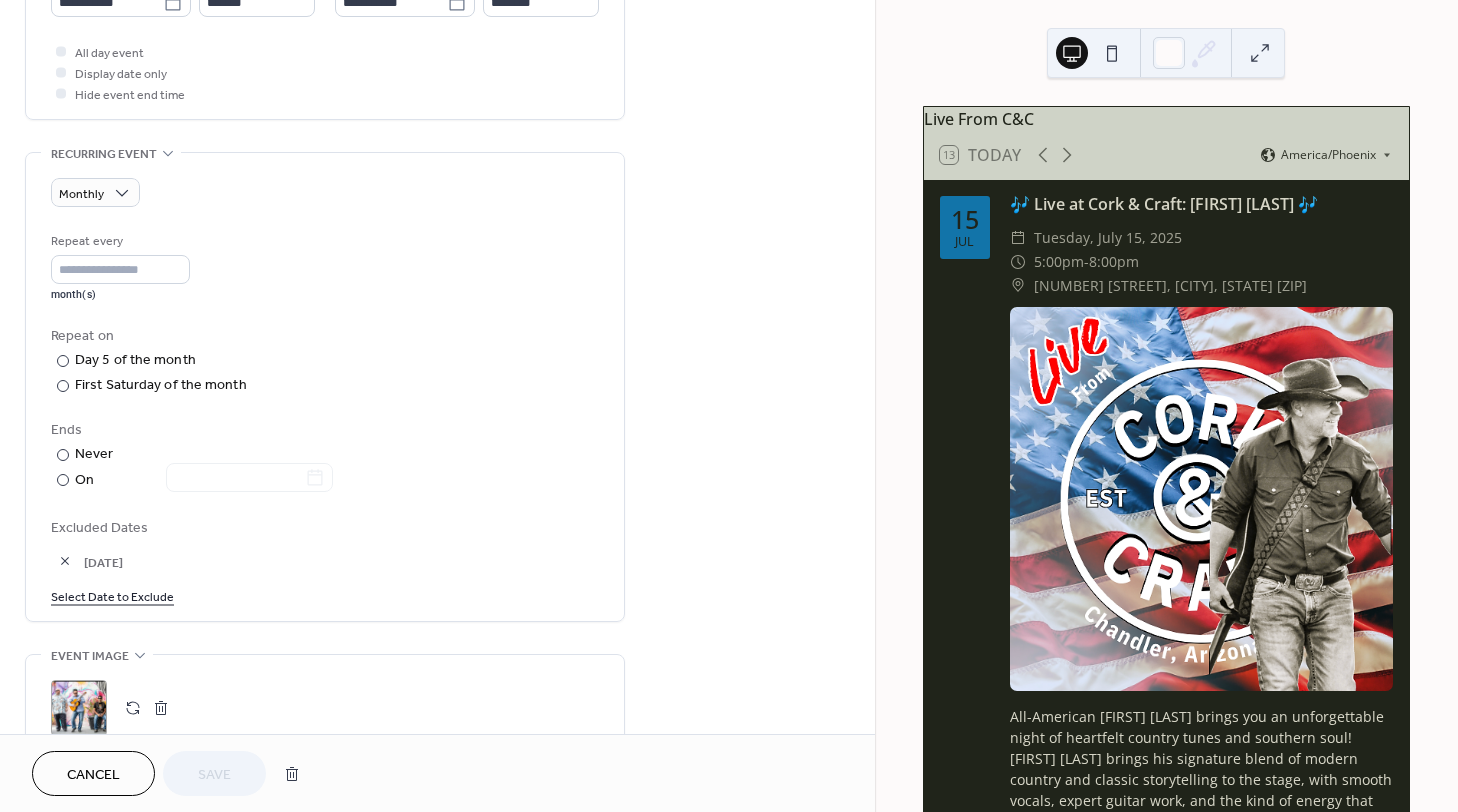 click on ";" at bounding box center [79, 708] 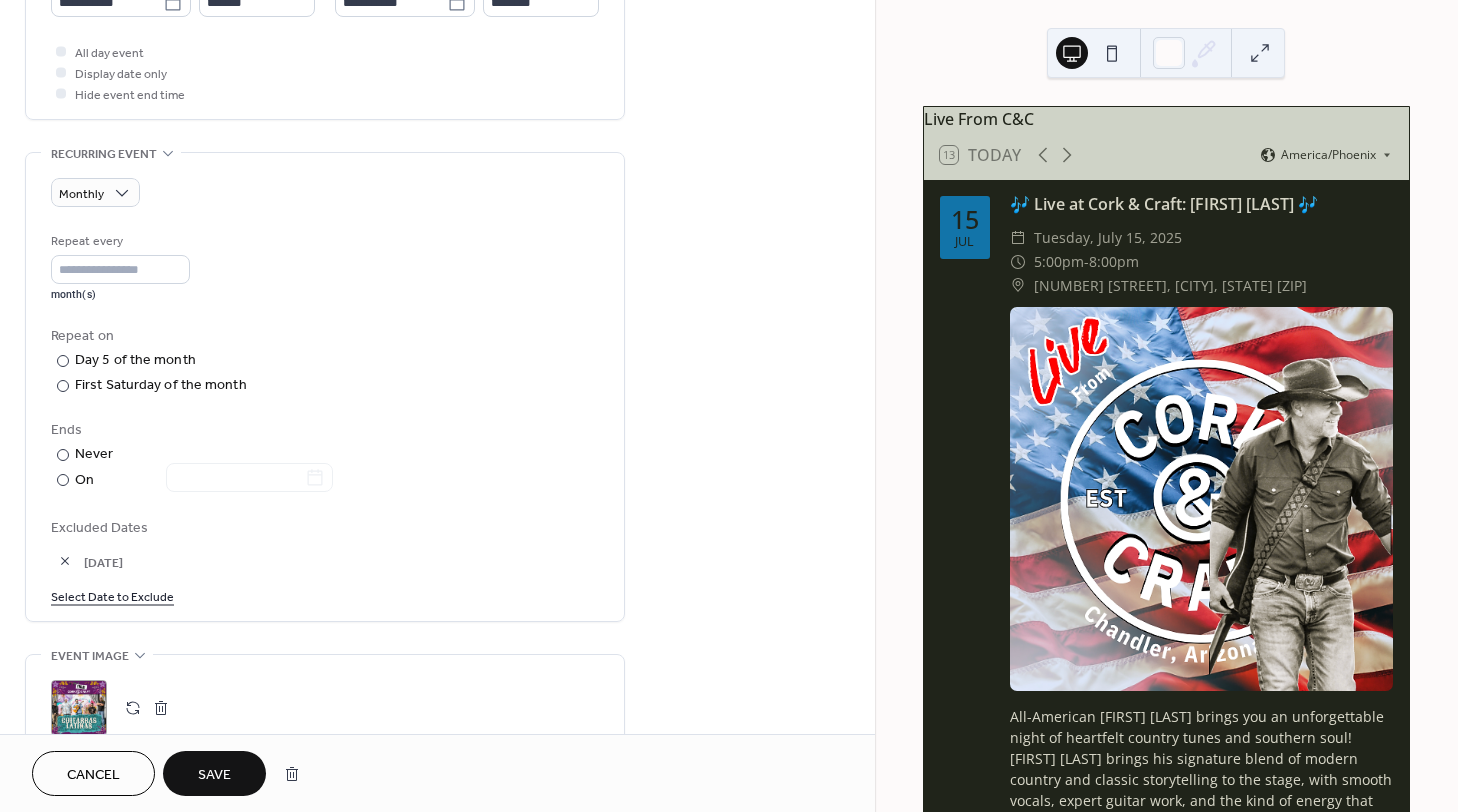click on "Save" at bounding box center [214, 775] 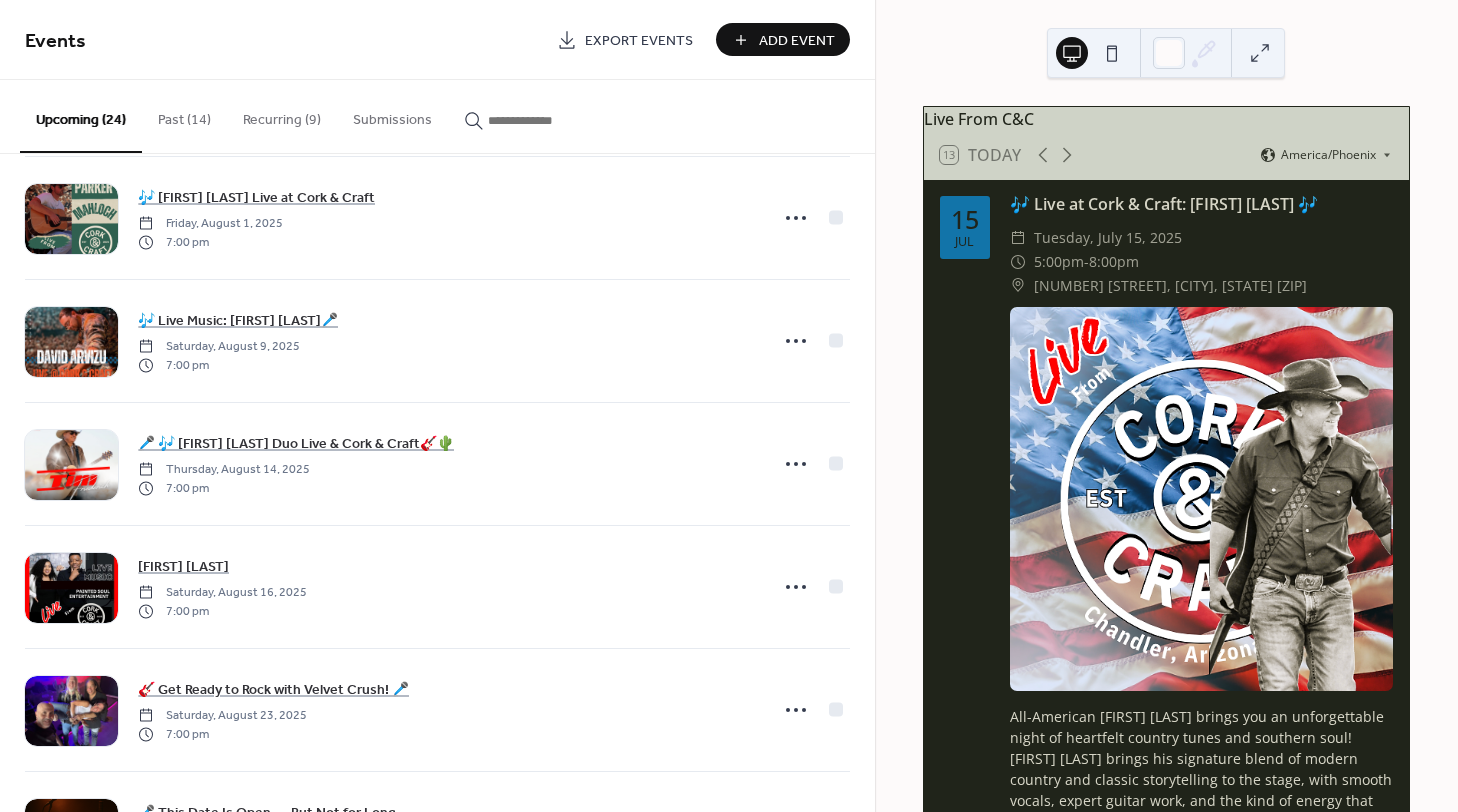 scroll, scrollTop: 0, scrollLeft: 0, axis: both 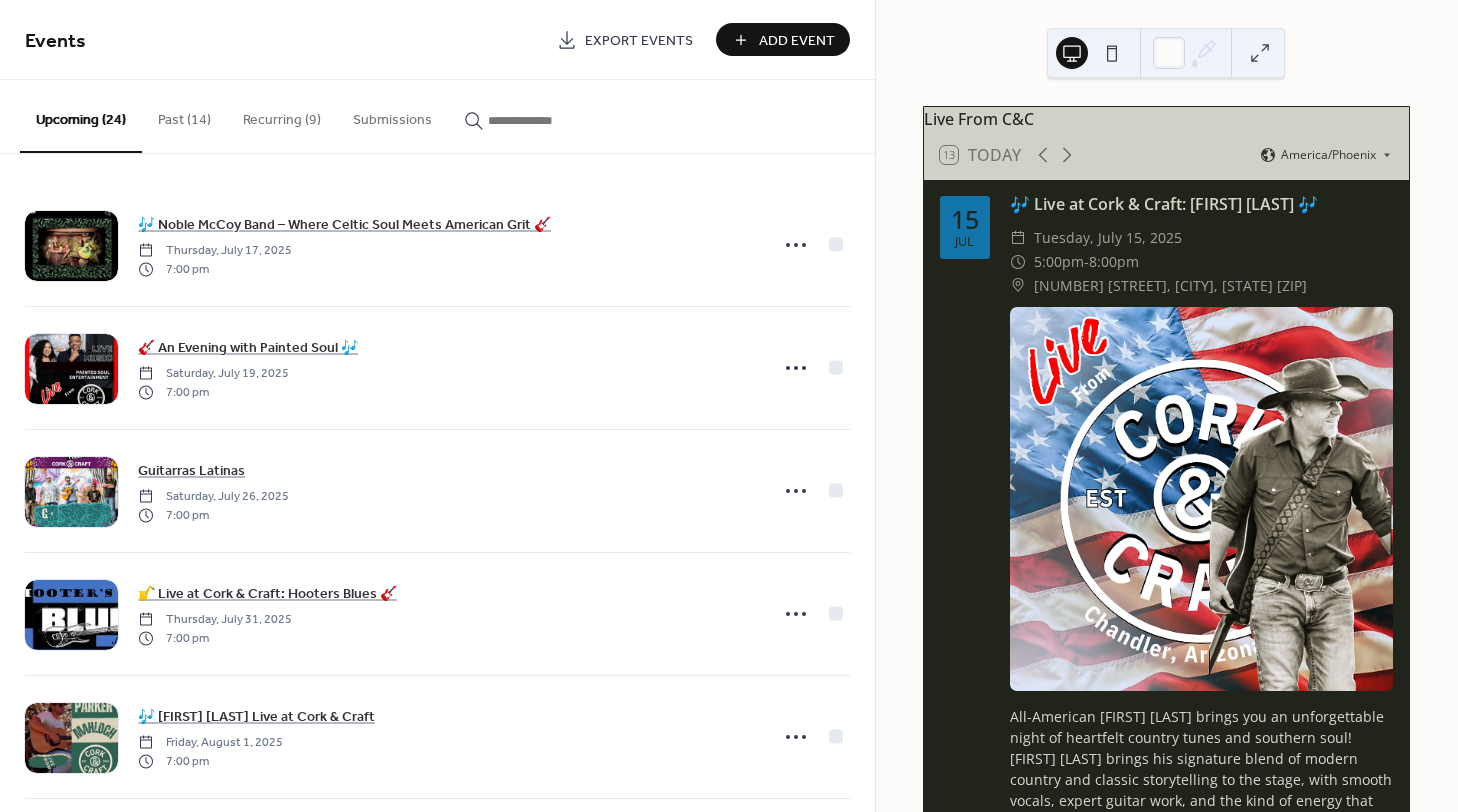 click on "🎶 [FIRST] [LAST] Band – Where Celtic Soul Meets American Grit 🎸 [DATE] [TIME] 🎸 An Evening with Painted Soul 🎶 [DATE] [TIME] Guitarras Latinas Saturday, [DATE] [TIME] 🎷 Live at Cork & Craft: Hooters Blues 🎸 [DATE] [TIME] 🎶 [FIRST] [LAST] Live at Cork & Craft [DATE] [TIME] 🎶 Live Music: [FIRST] [LAST]🎤 [DATE] [TIME] 🎤 🎶 [FIRST] [LAST] Duo Live & Cork & Craft🎸🌵 [DATE] [TIME] [FIRST] [LAST] [DATE] [TIME] 🎸 Get Ready to Rock with Velvet Crush! 🎤 [DATE] [TIME] 🎤 This Date Is Open — But Not for Long [DATE] [TIME] 🎤 This Date Is Open — But Not for Long [DATE] [TIME] 🎤 This Date Is Open — But Not for Long [DATE] [TIME] 🎤 This Date Is Open — But Not for Long [DATE] [TIME] 🎤 This Date Is Open — But Not for Long" at bounding box center [437, 483] 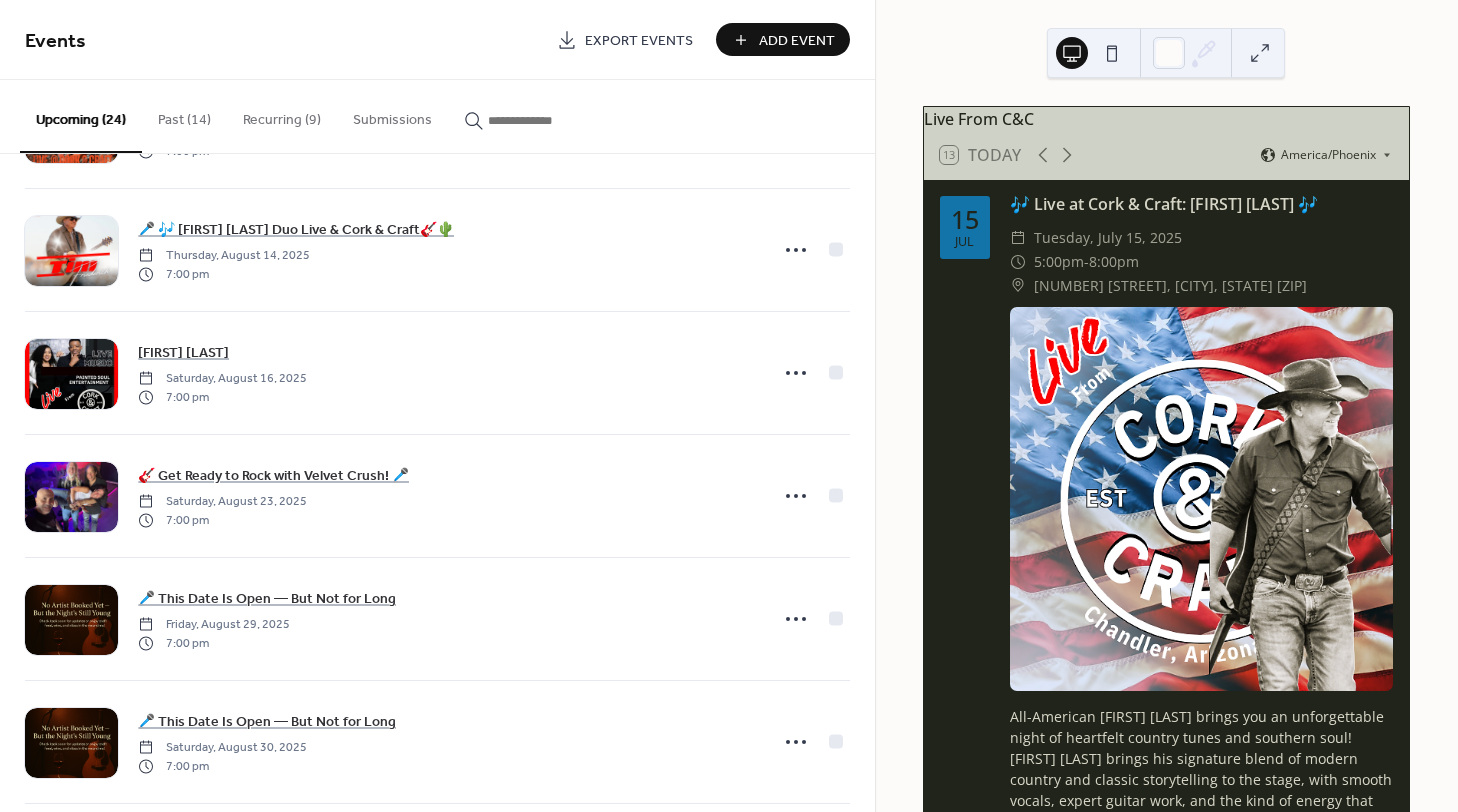 scroll, scrollTop: 0, scrollLeft: 0, axis: both 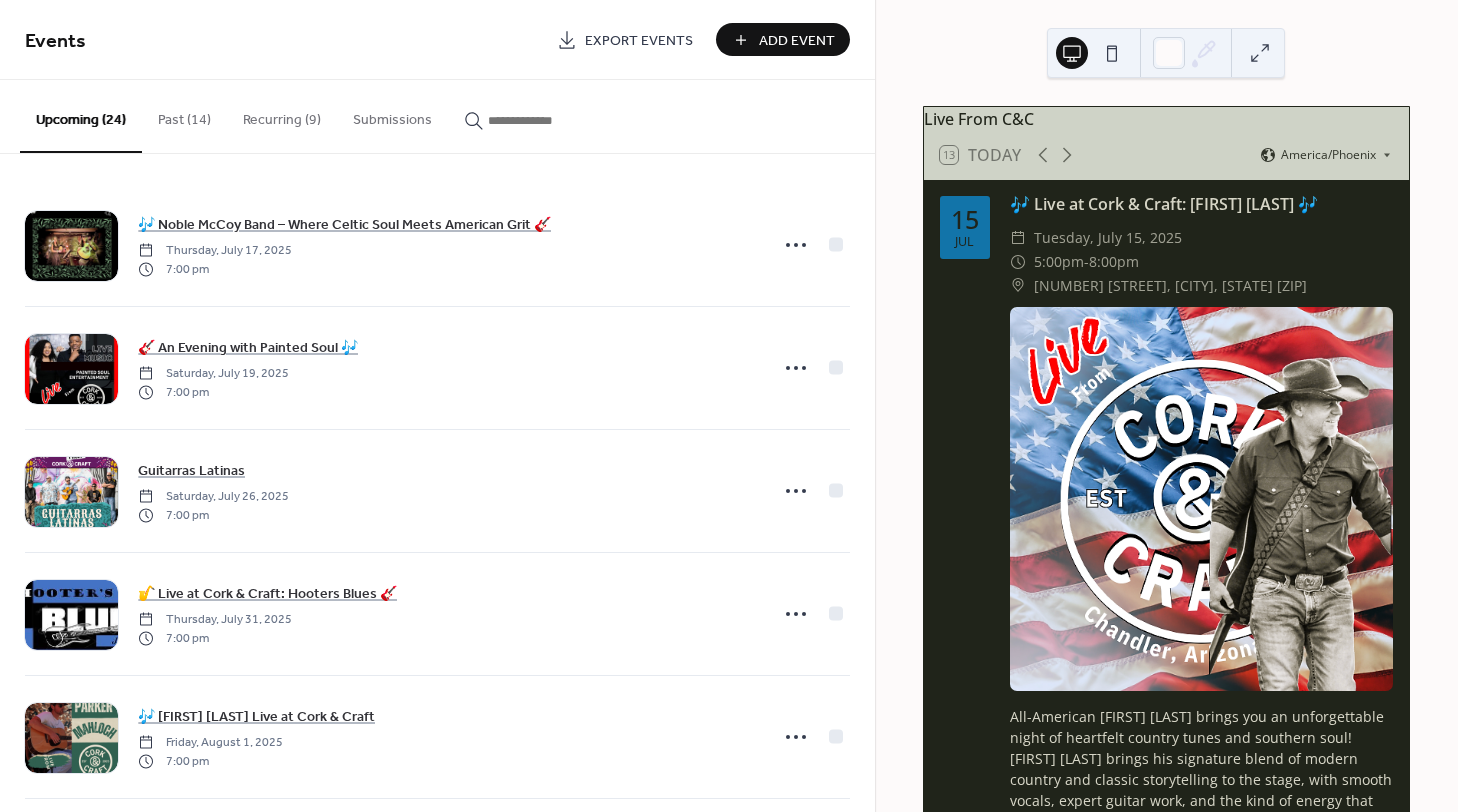 click on "Recurring  (9)" at bounding box center (282, 115) 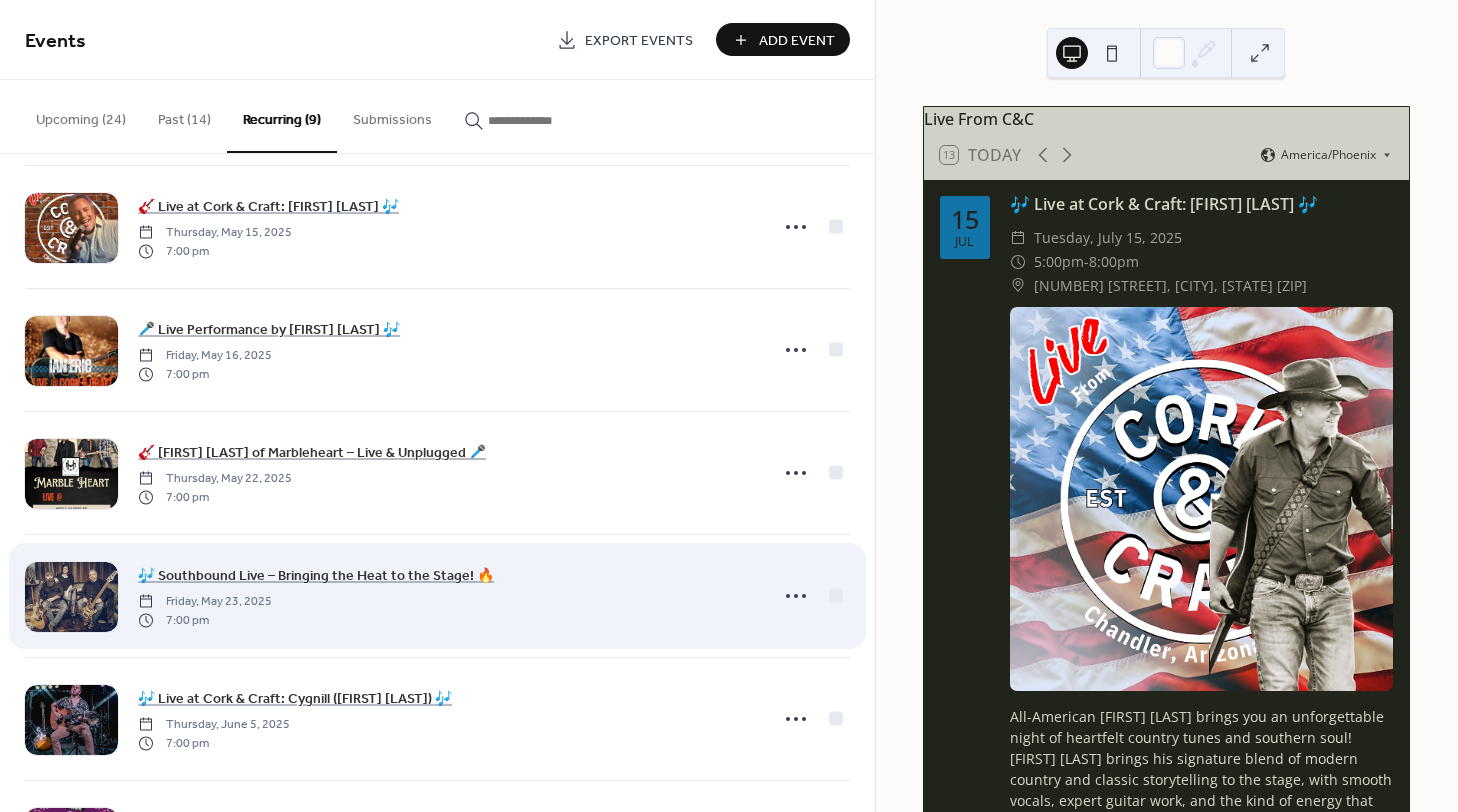 scroll, scrollTop: 0, scrollLeft: 0, axis: both 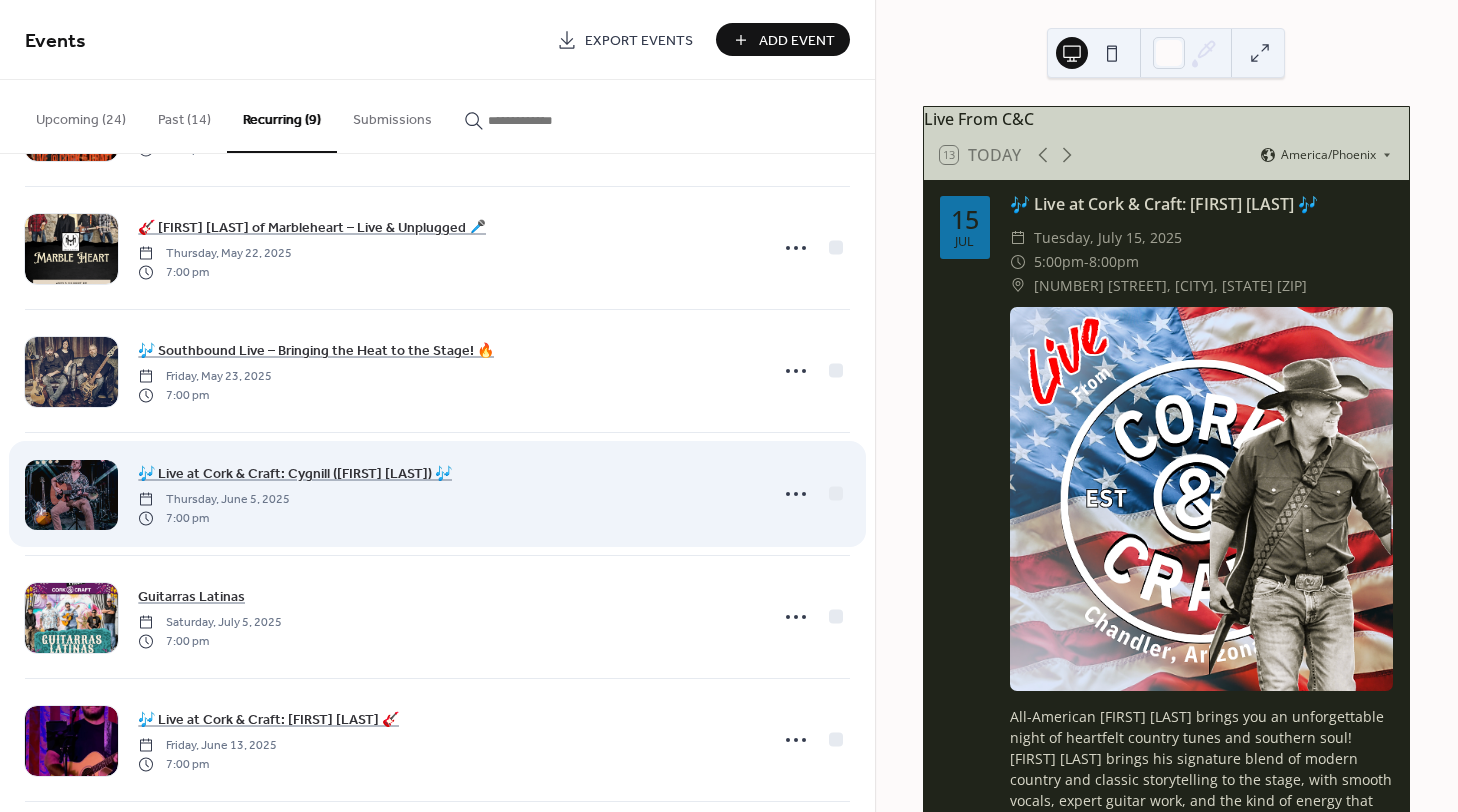 click at bounding box center [71, 495] 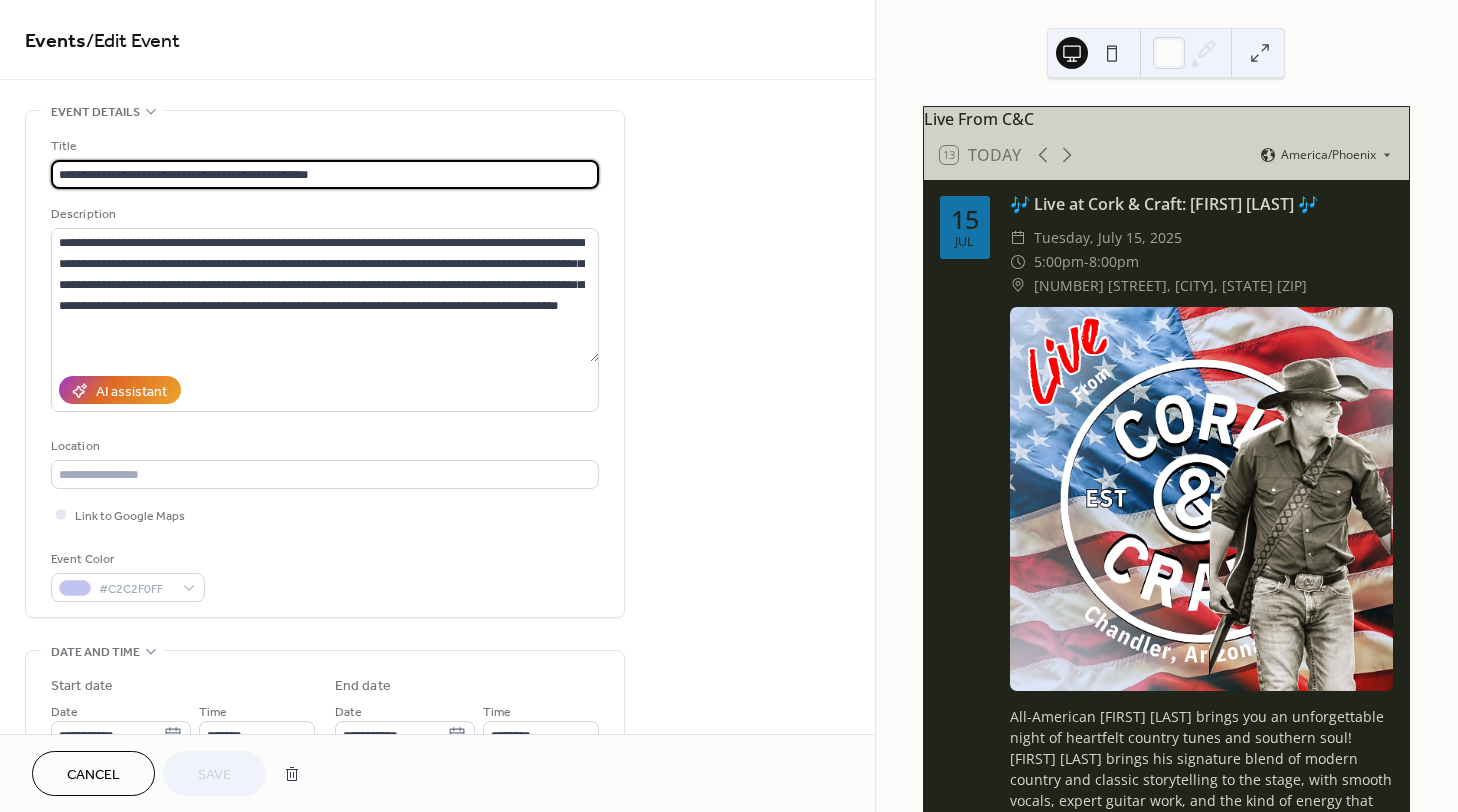 click on "Cancel" at bounding box center [93, 775] 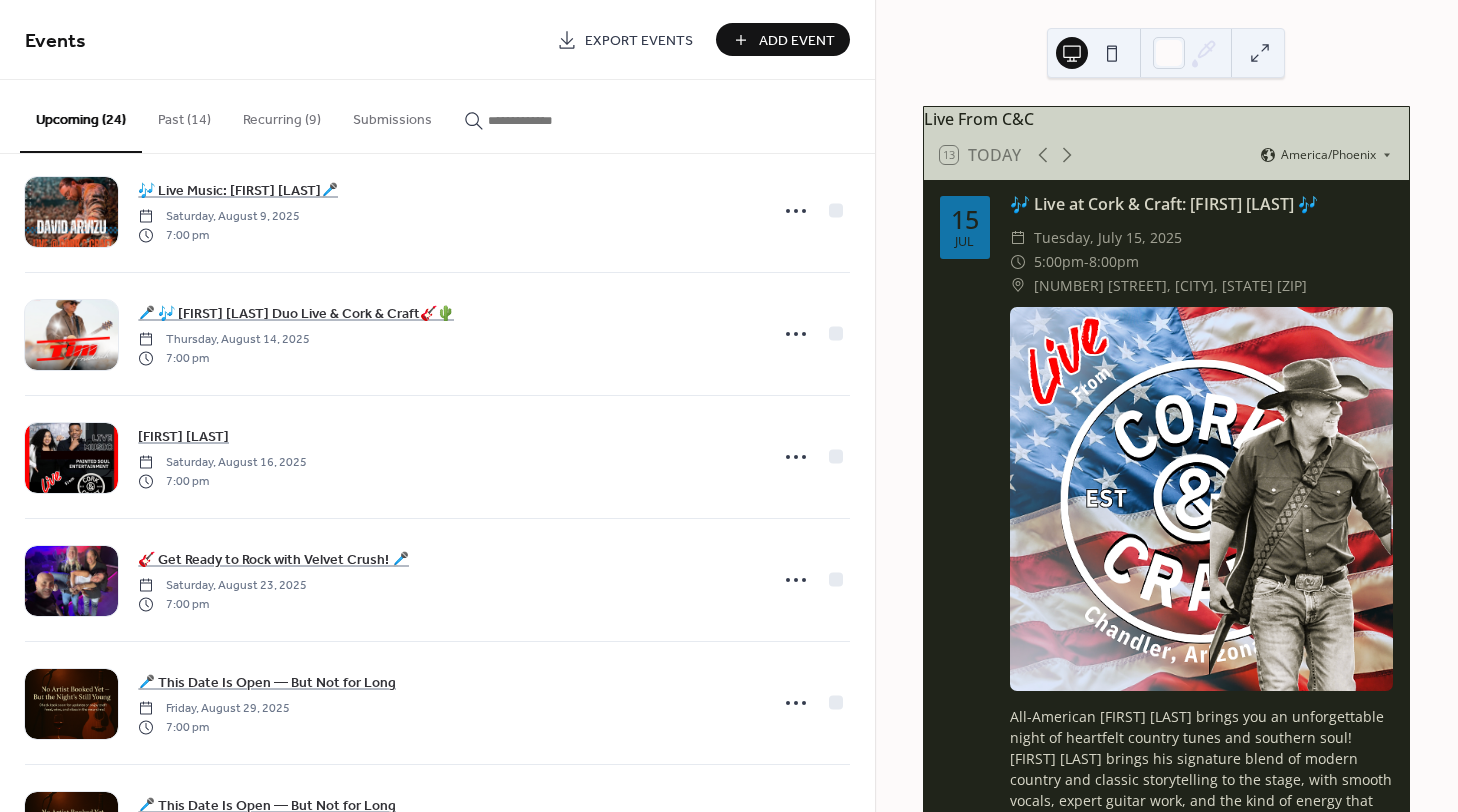 scroll, scrollTop: 366, scrollLeft: 0, axis: vertical 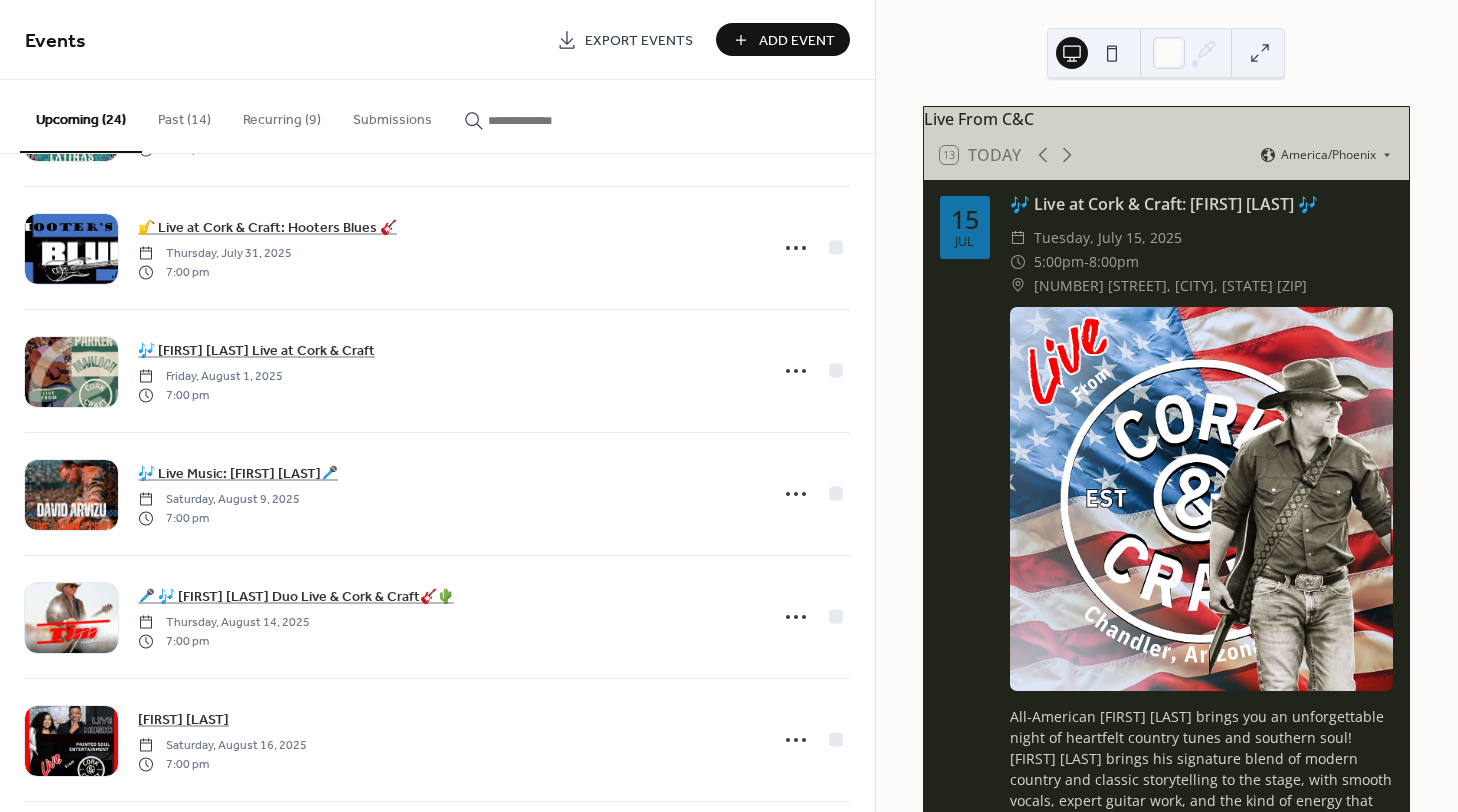 click on "Recurring  (9)" at bounding box center (282, 115) 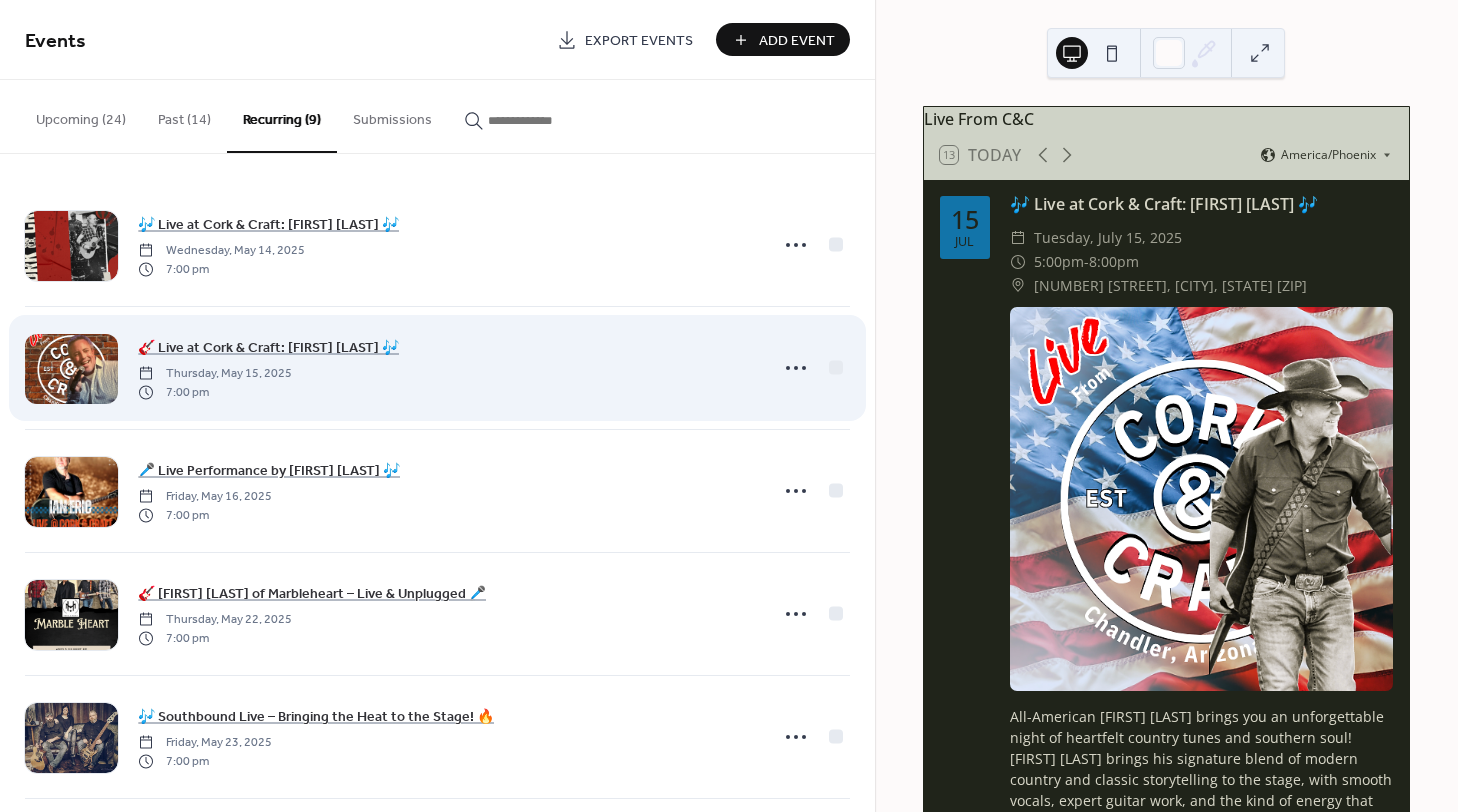 click at bounding box center (71, 369) 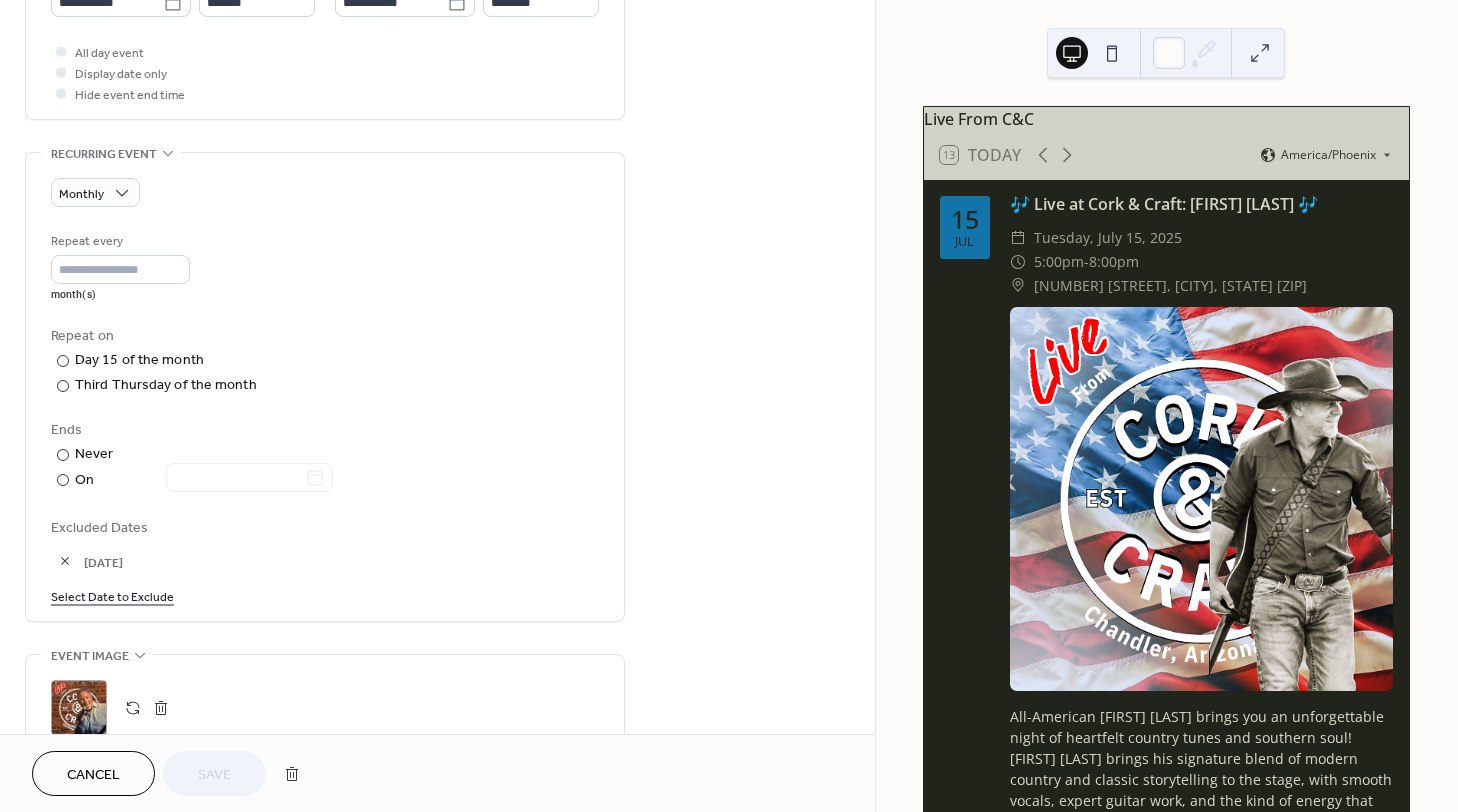 scroll, scrollTop: 1060, scrollLeft: 0, axis: vertical 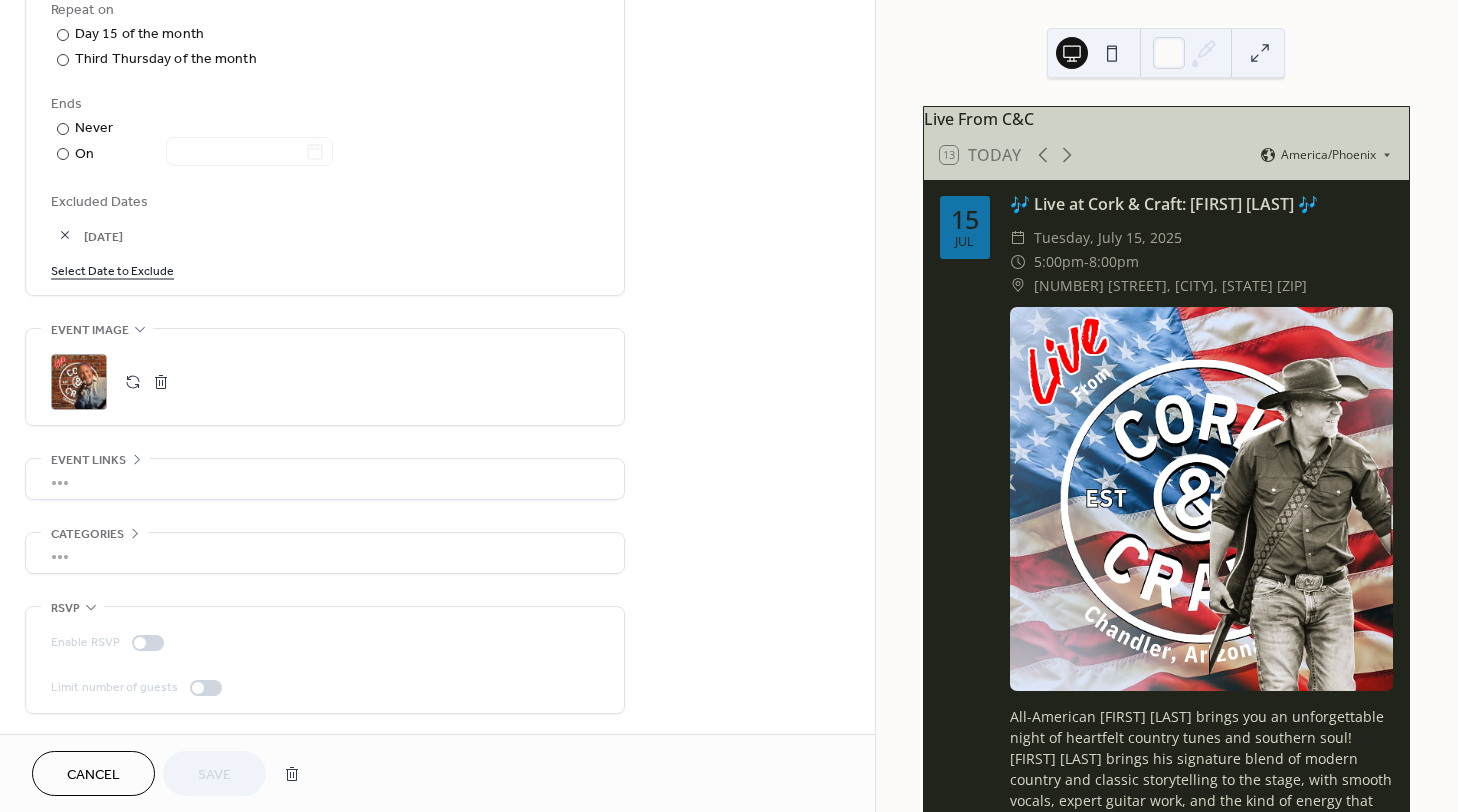 click on ";" at bounding box center [79, 382] 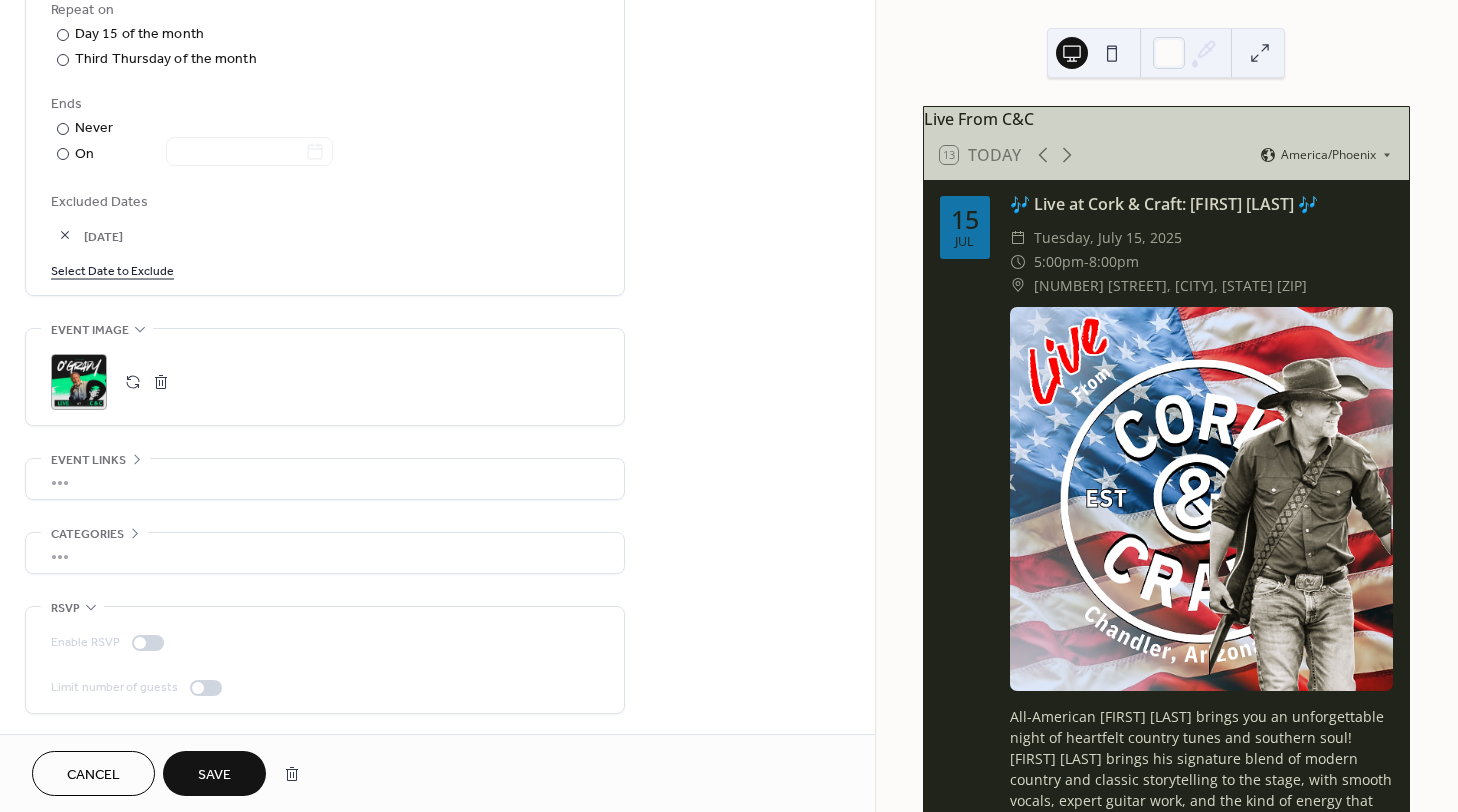 click on "Save" at bounding box center (214, 775) 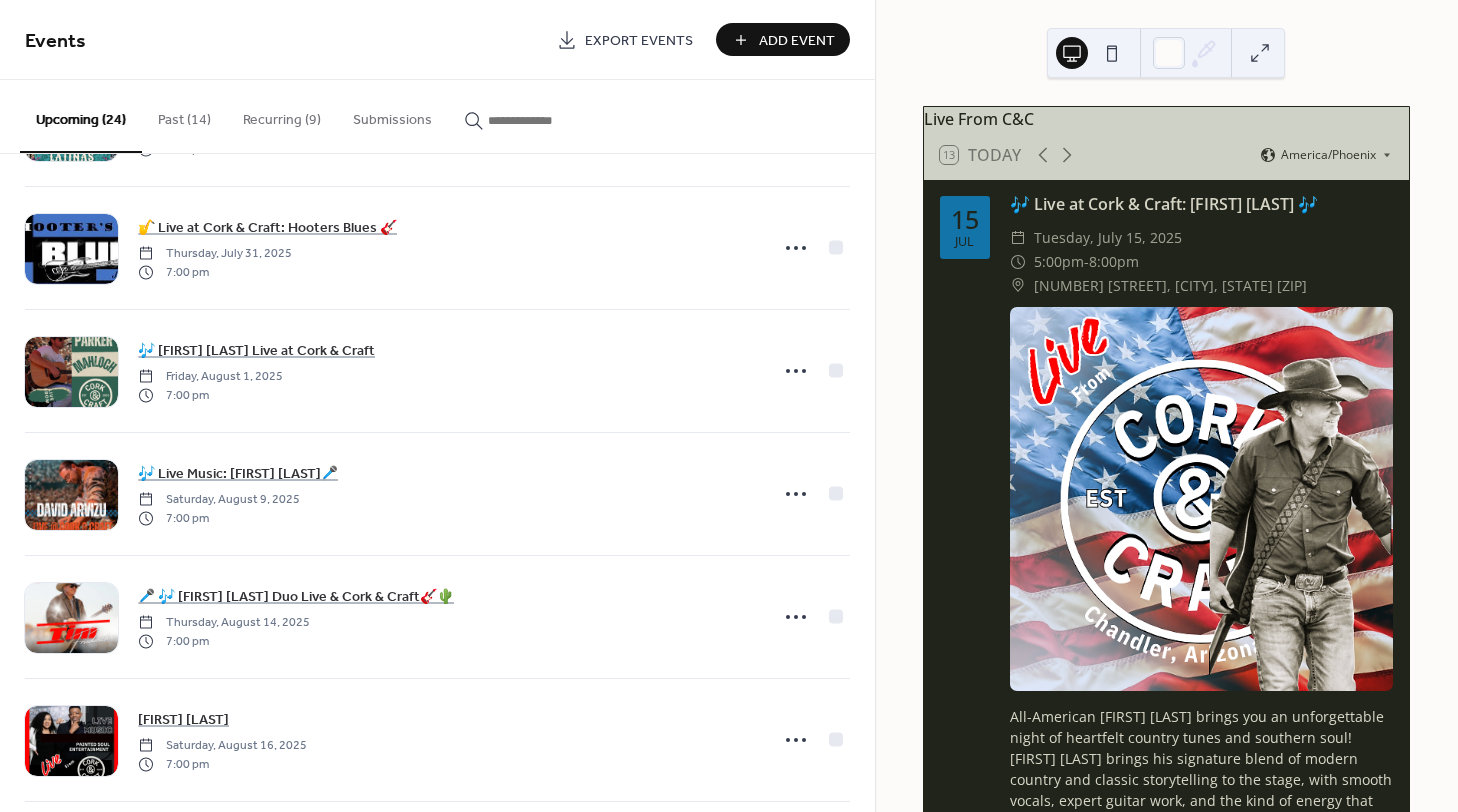 scroll, scrollTop: 0, scrollLeft: 0, axis: both 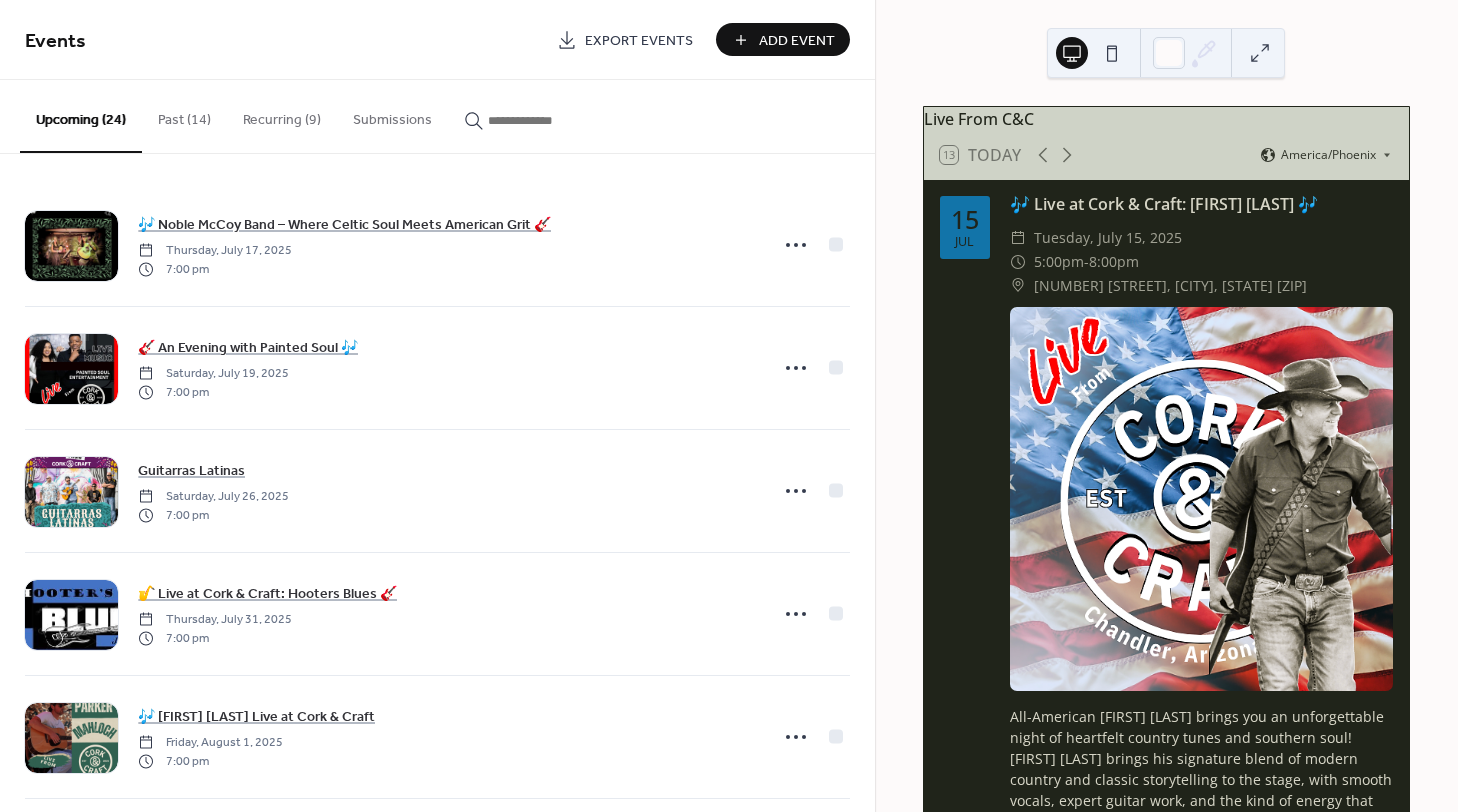 click on "Recurring  (9)" at bounding box center (282, 115) 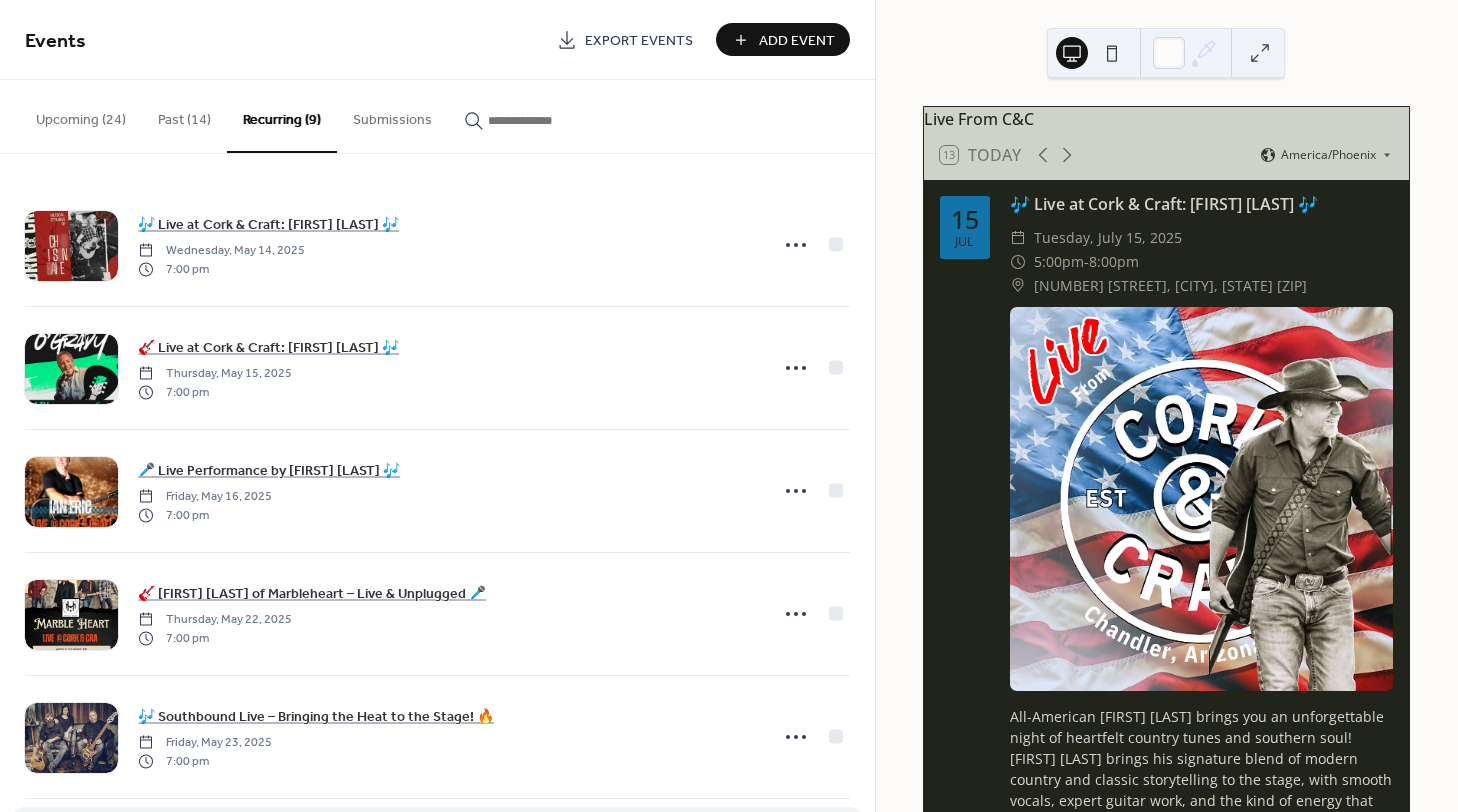 scroll, scrollTop: 366, scrollLeft: 0, axis: vertical 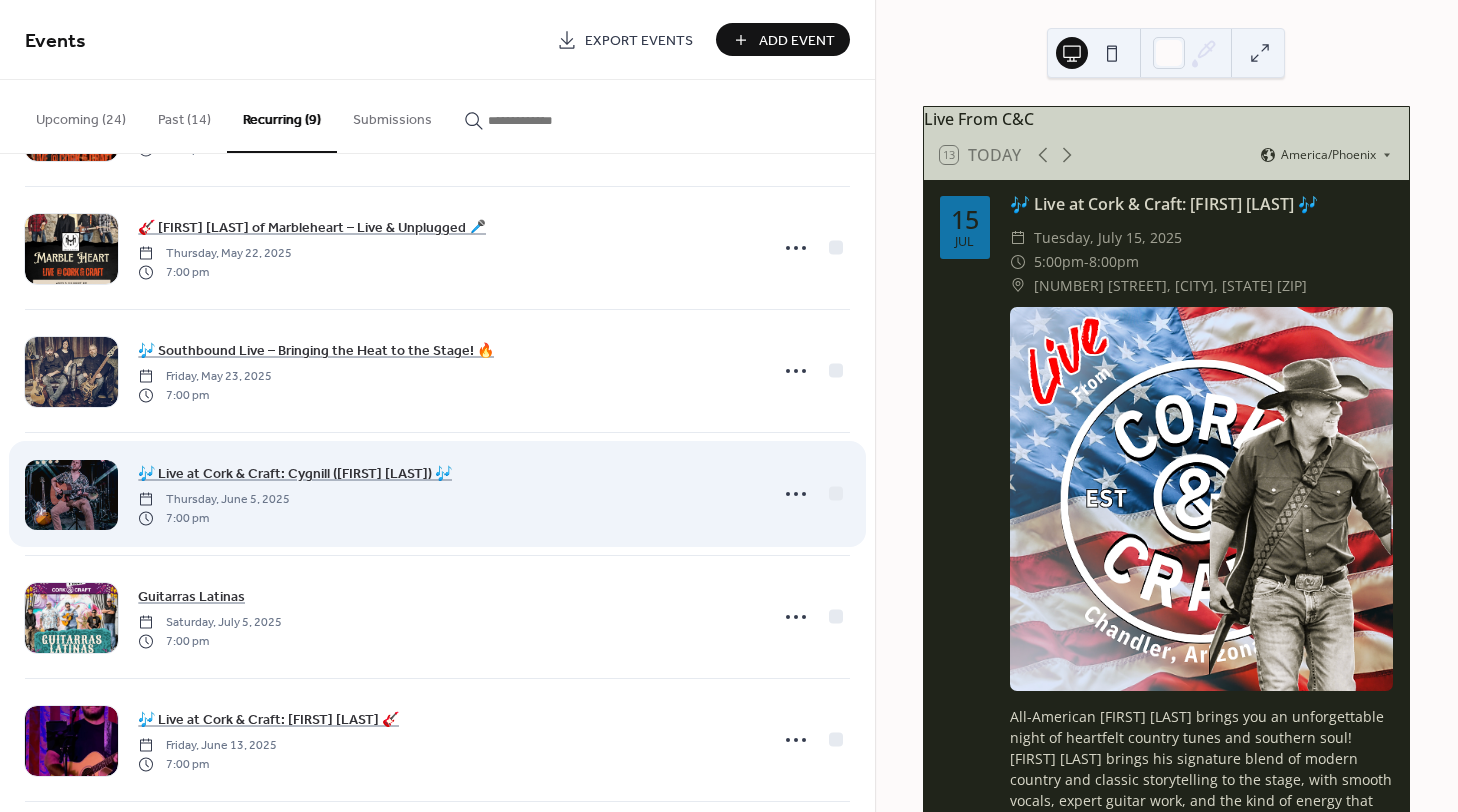 click at bounding box center [71, 495] 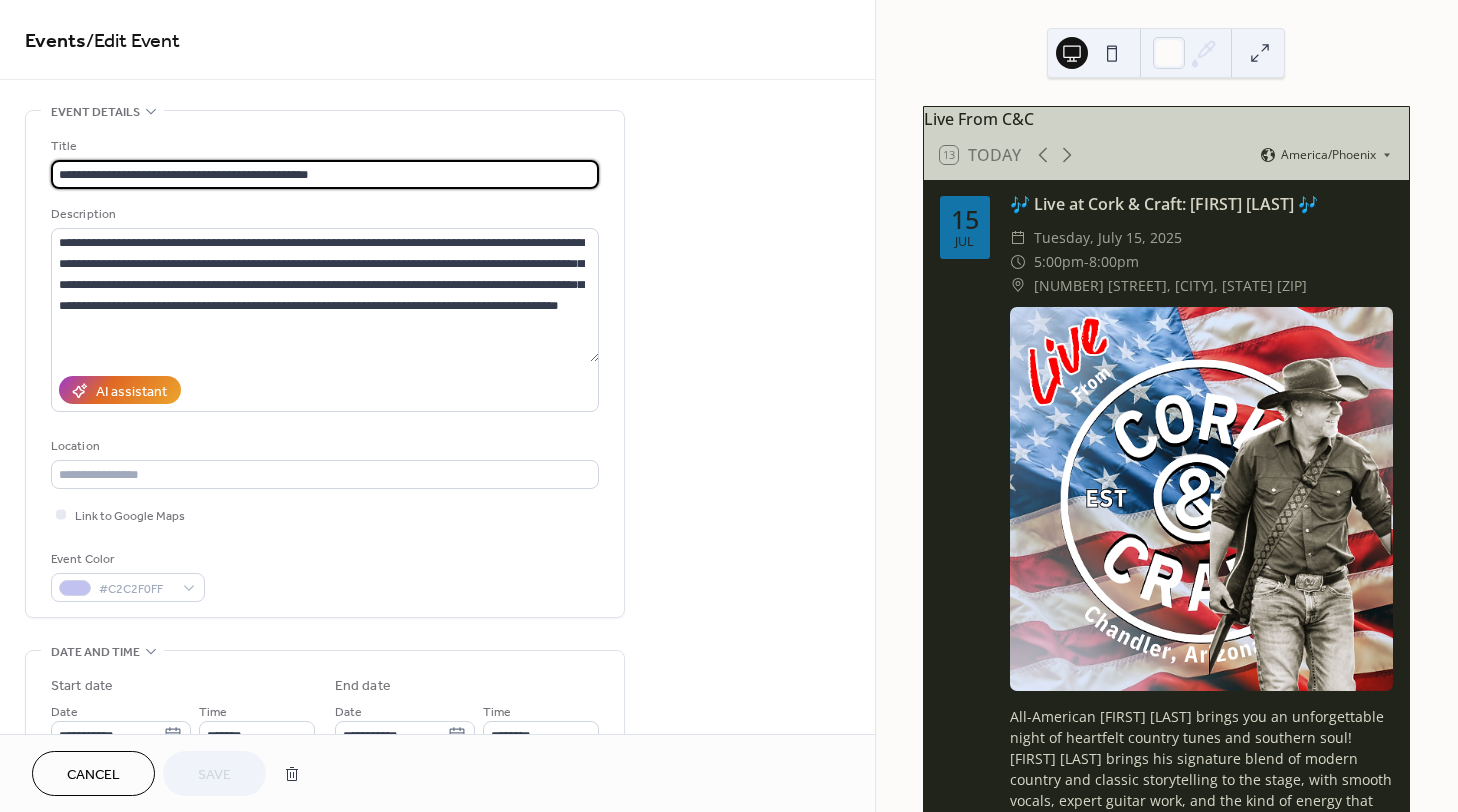drag, startPoint x: 211, startPoint y: 170, endPoint x: 223, endPoint y: 171, distance: 12.0415945 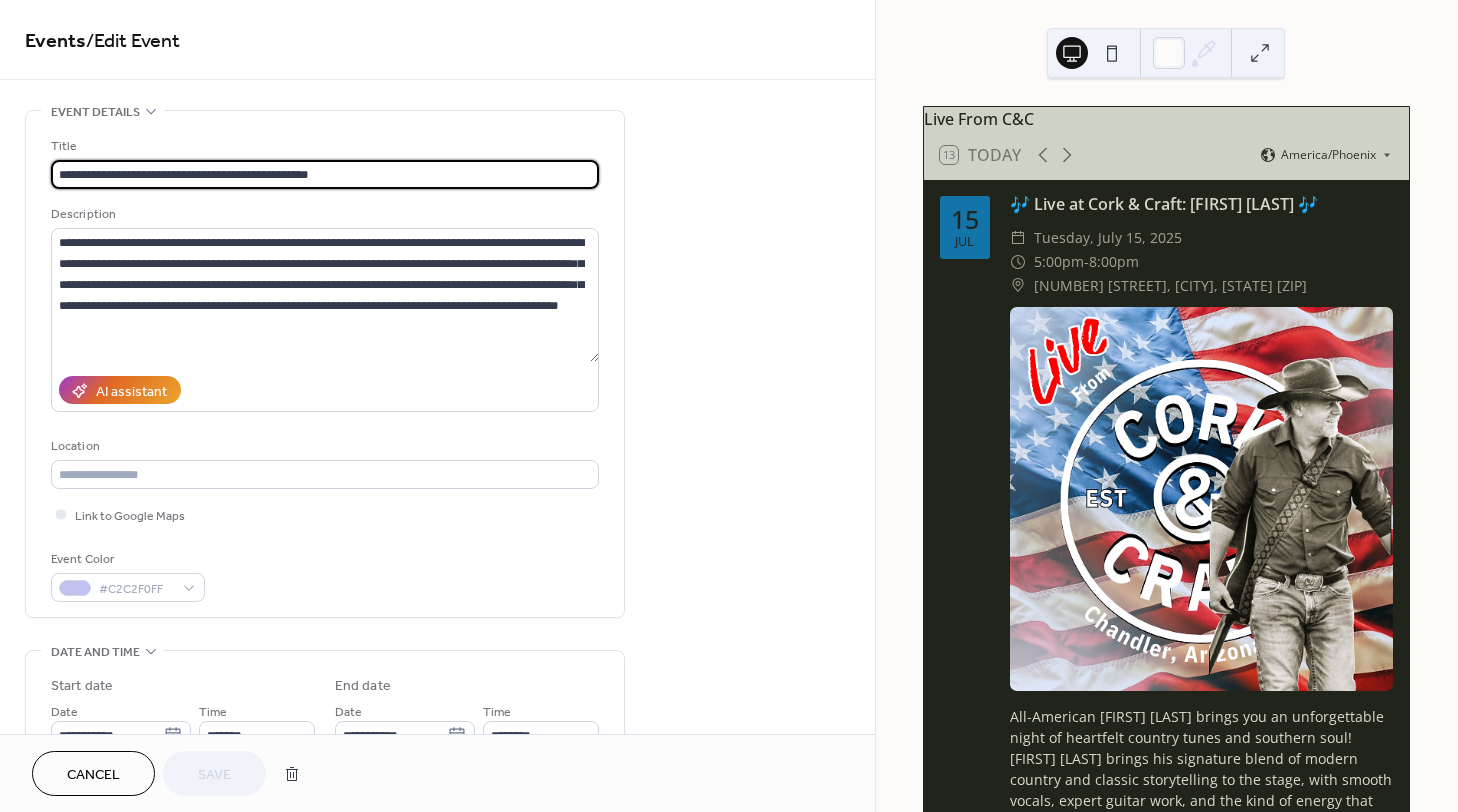 click on "**********" at bounding box center (325, 174) 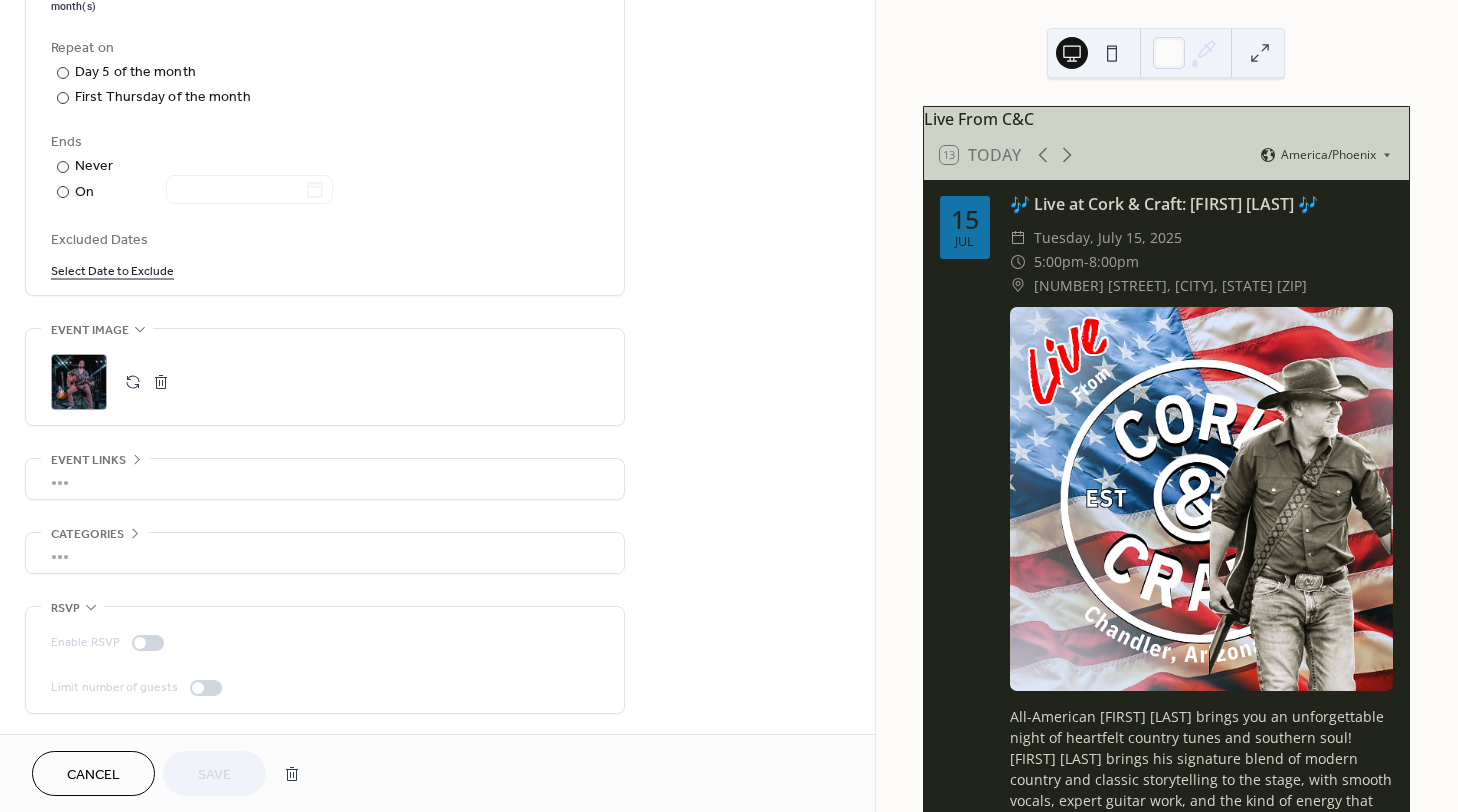scroll, scrollTop: 1022, scrollLeft: 0, axis: vertical 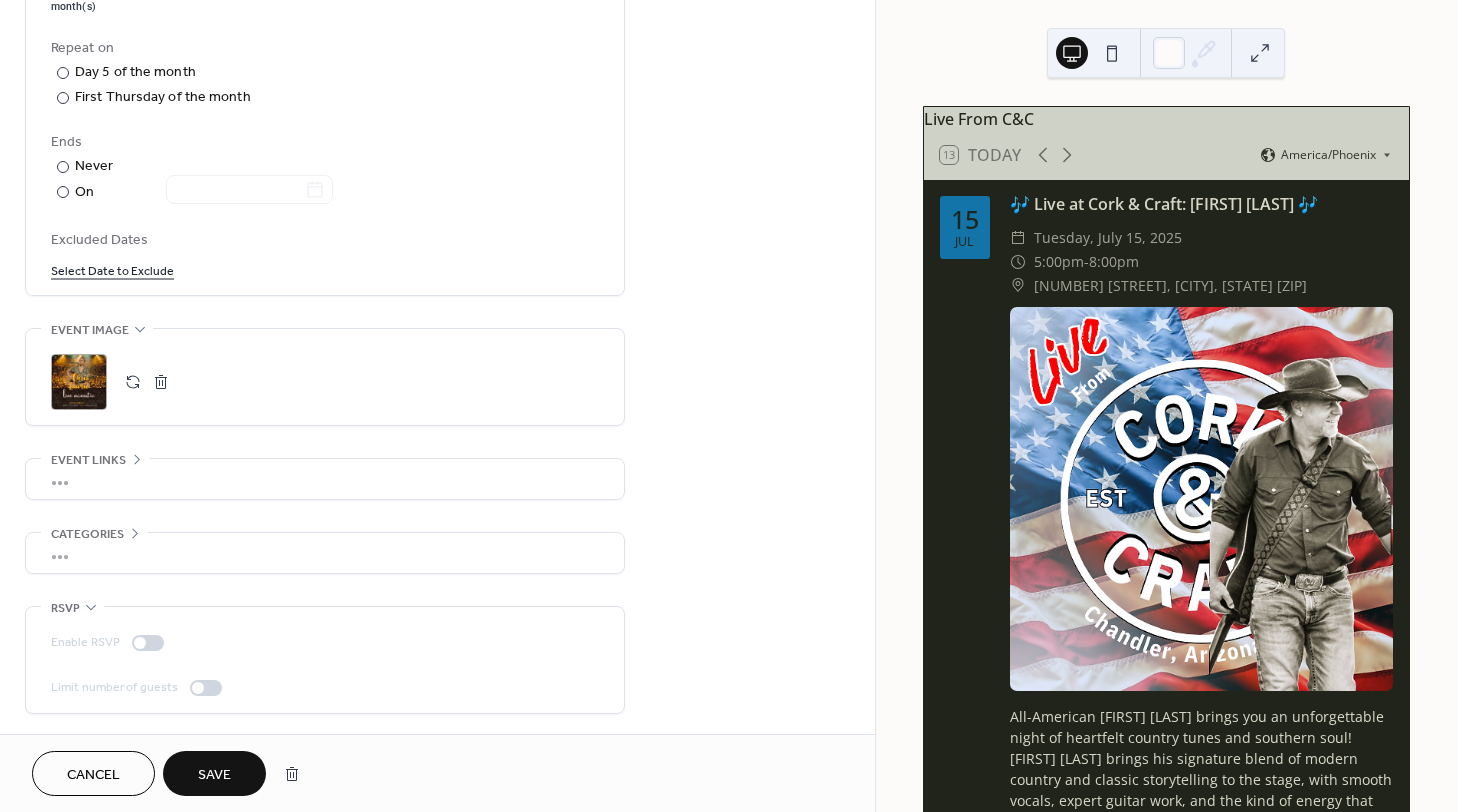 click on "Save" at bounding box center [214, 775] 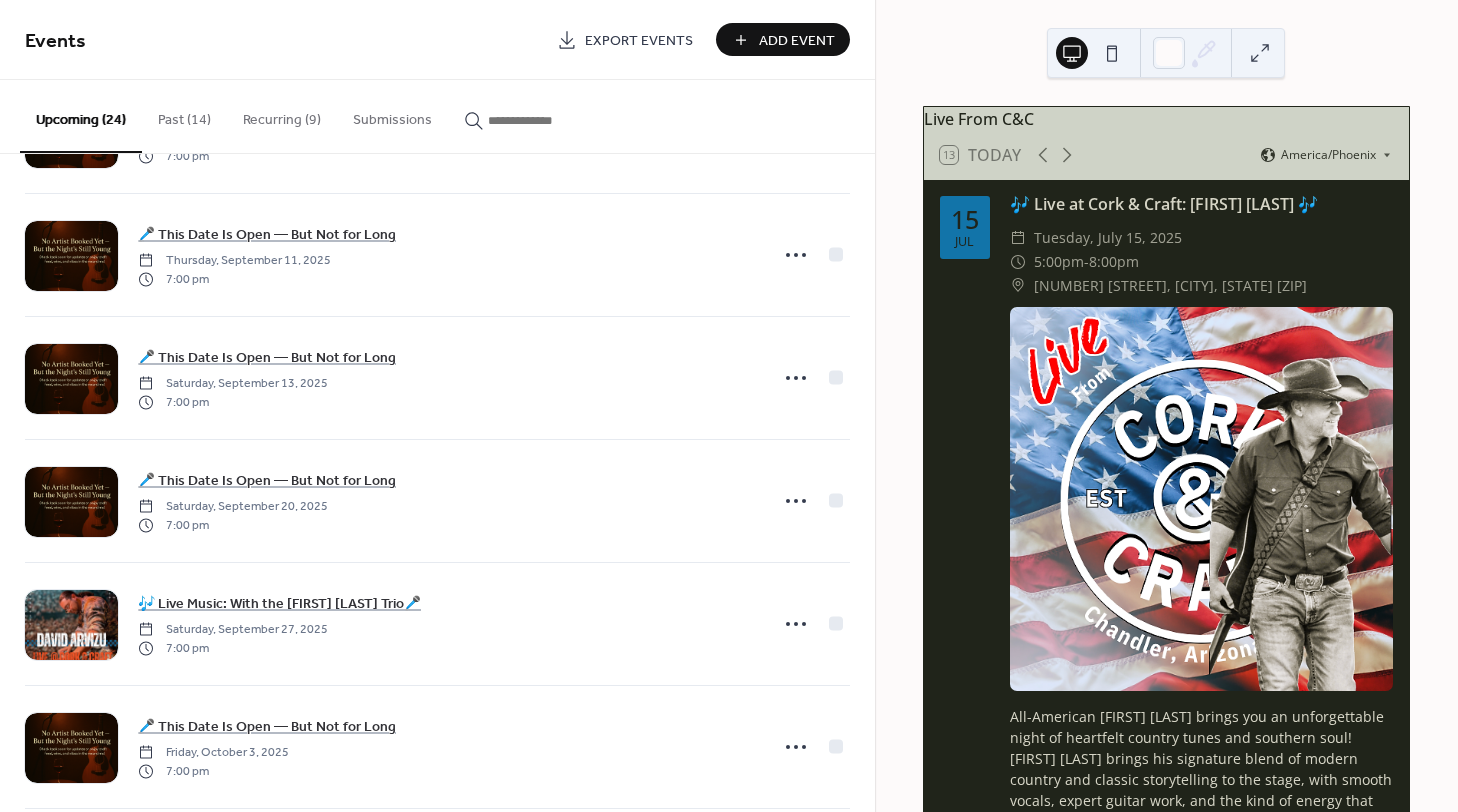 scroll, scrollTop: 1833, scrollLeft: 0, axis: vertical 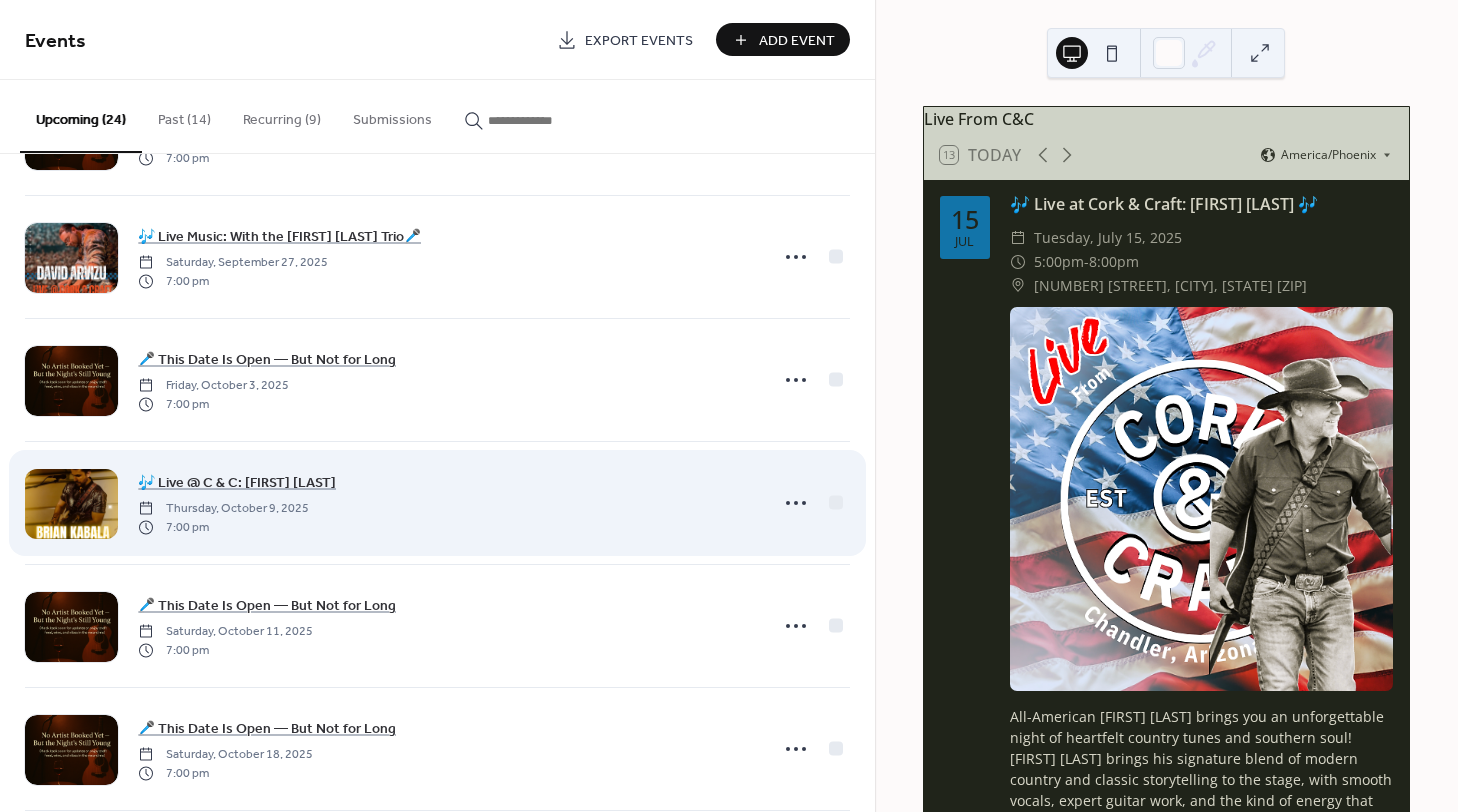 click at bounding box center (71, 504) 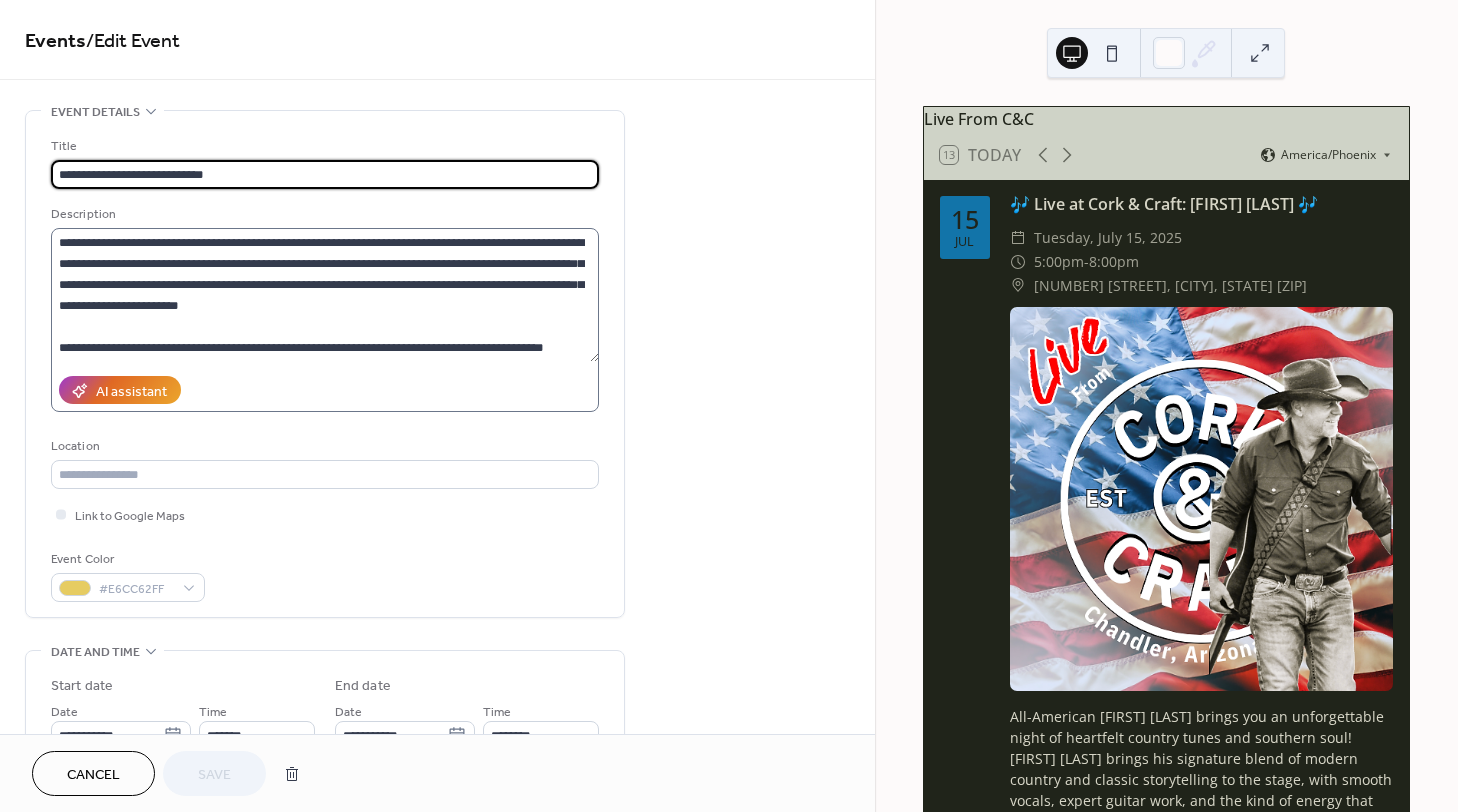 scroll, scrollTop: 126, scrollLeft: 0, axis: vertical 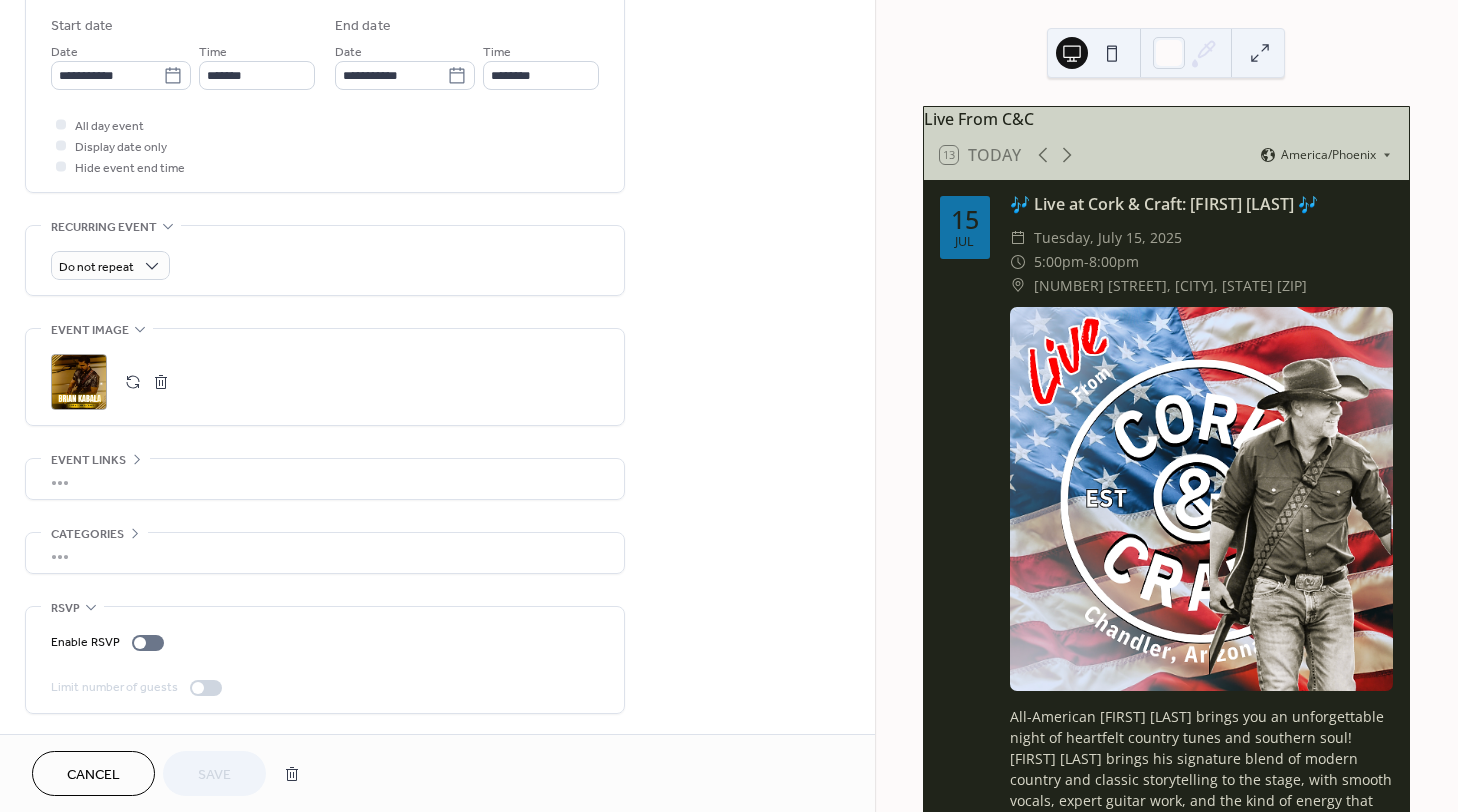 click on ";" at bounding box center (79, 382) 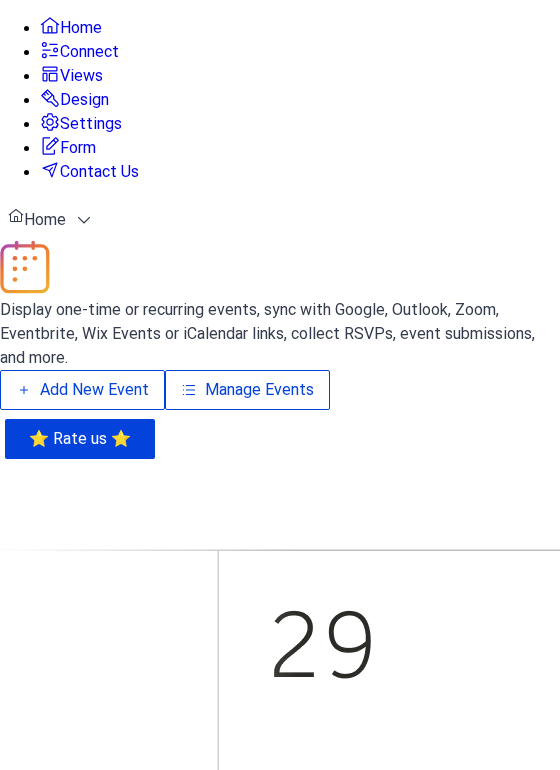 scroll, scrollTop: 0, scrollLeft: 0, axis: both 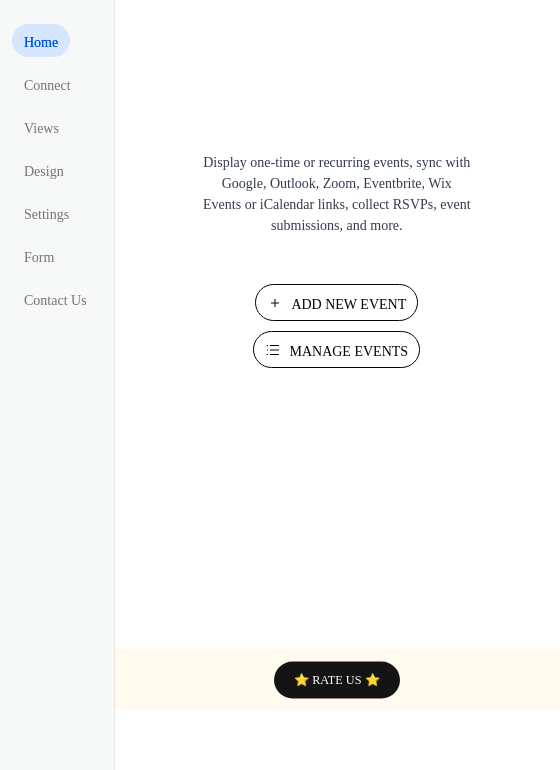 click on "Manage Events" at bounding box center (348, 351) 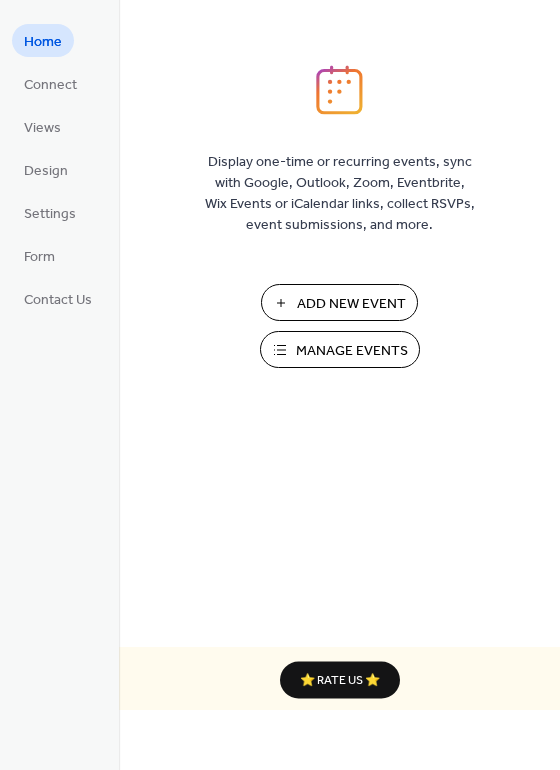 click on "Manage Events" at bounding box center [352, 351] 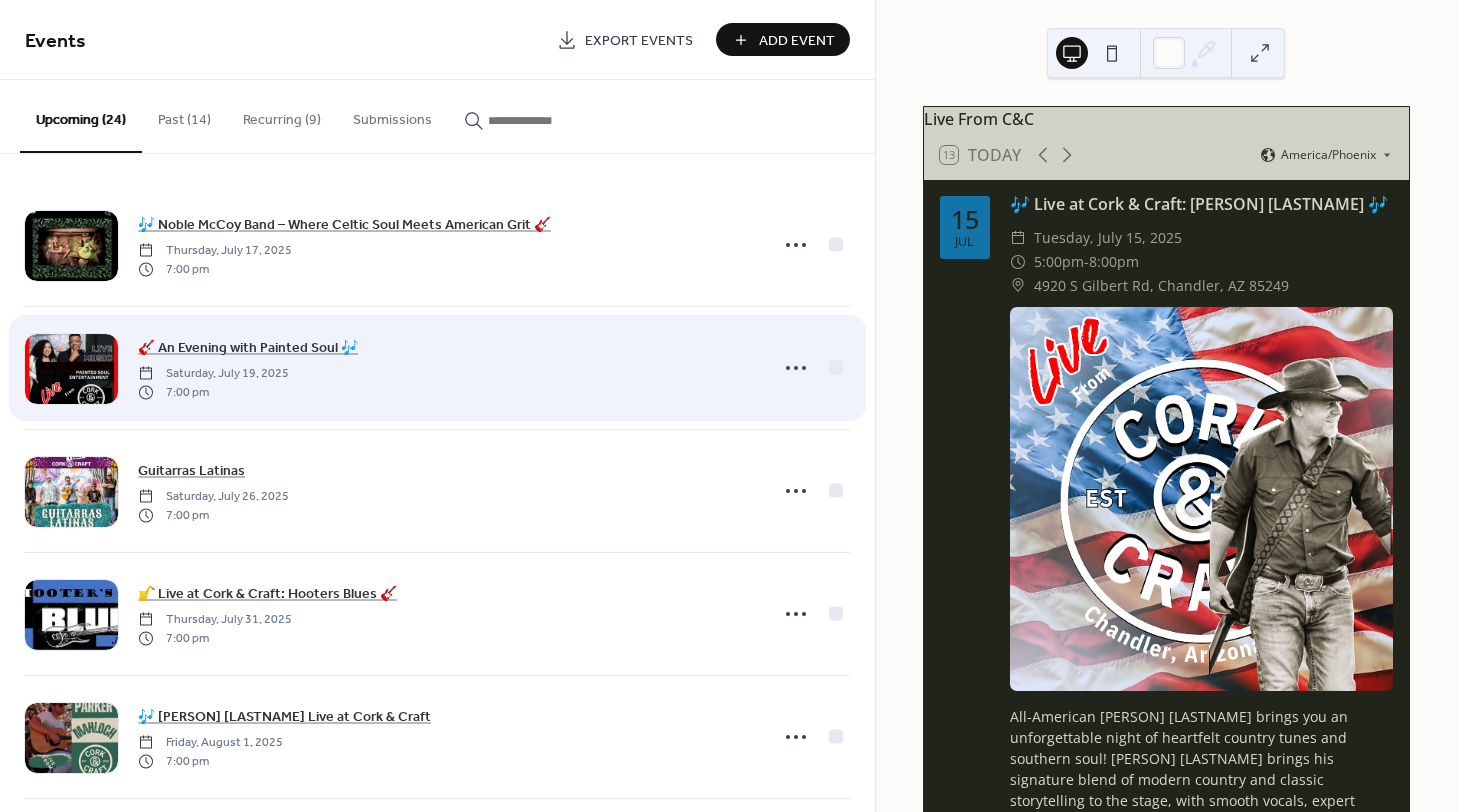 scroll, scrollTop: 0, scrollLeft: 0, axis: both 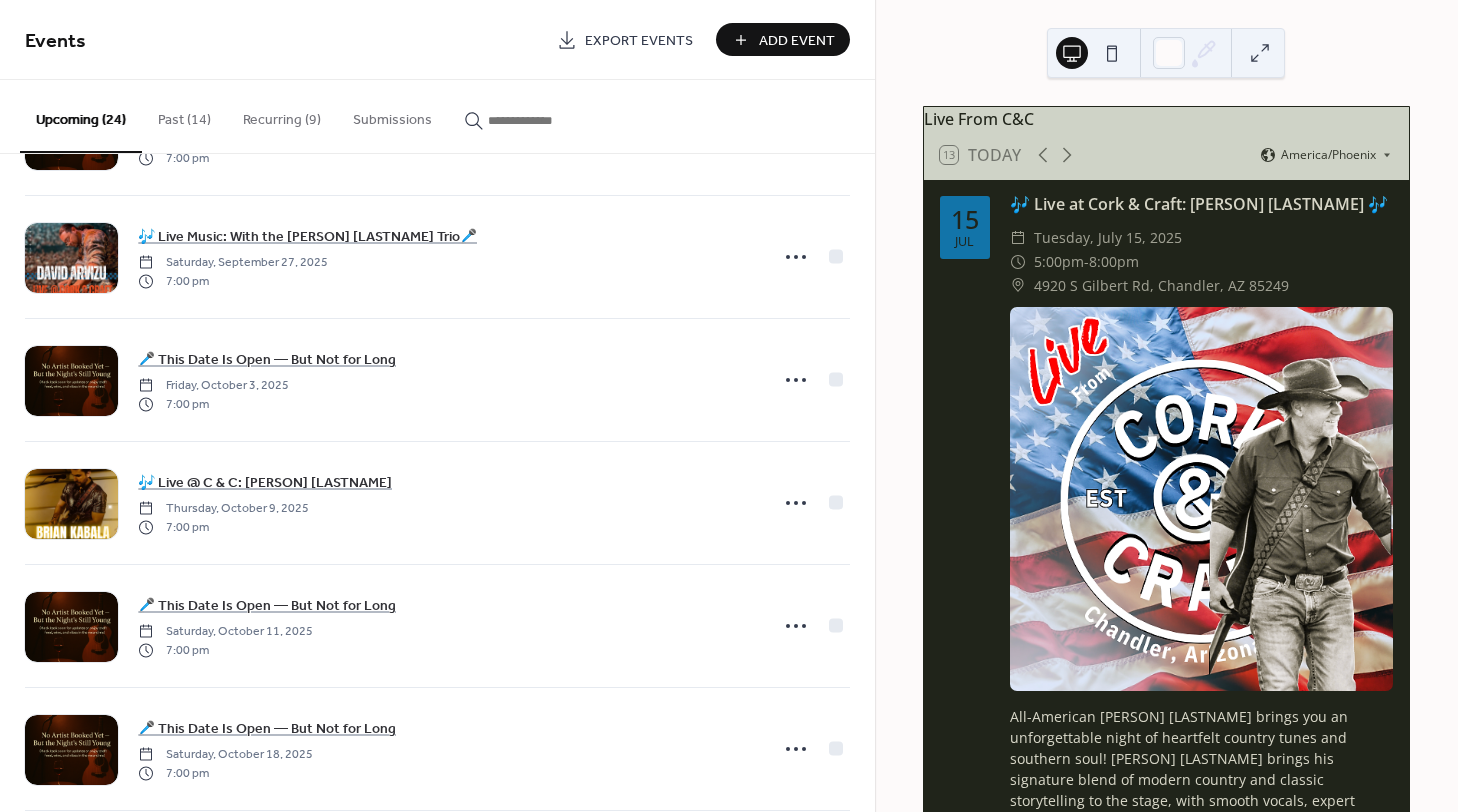 drag, startPoint x: 874, startPoint y: 582, endPoint x: 874, endPoint y: 529, distance: 53 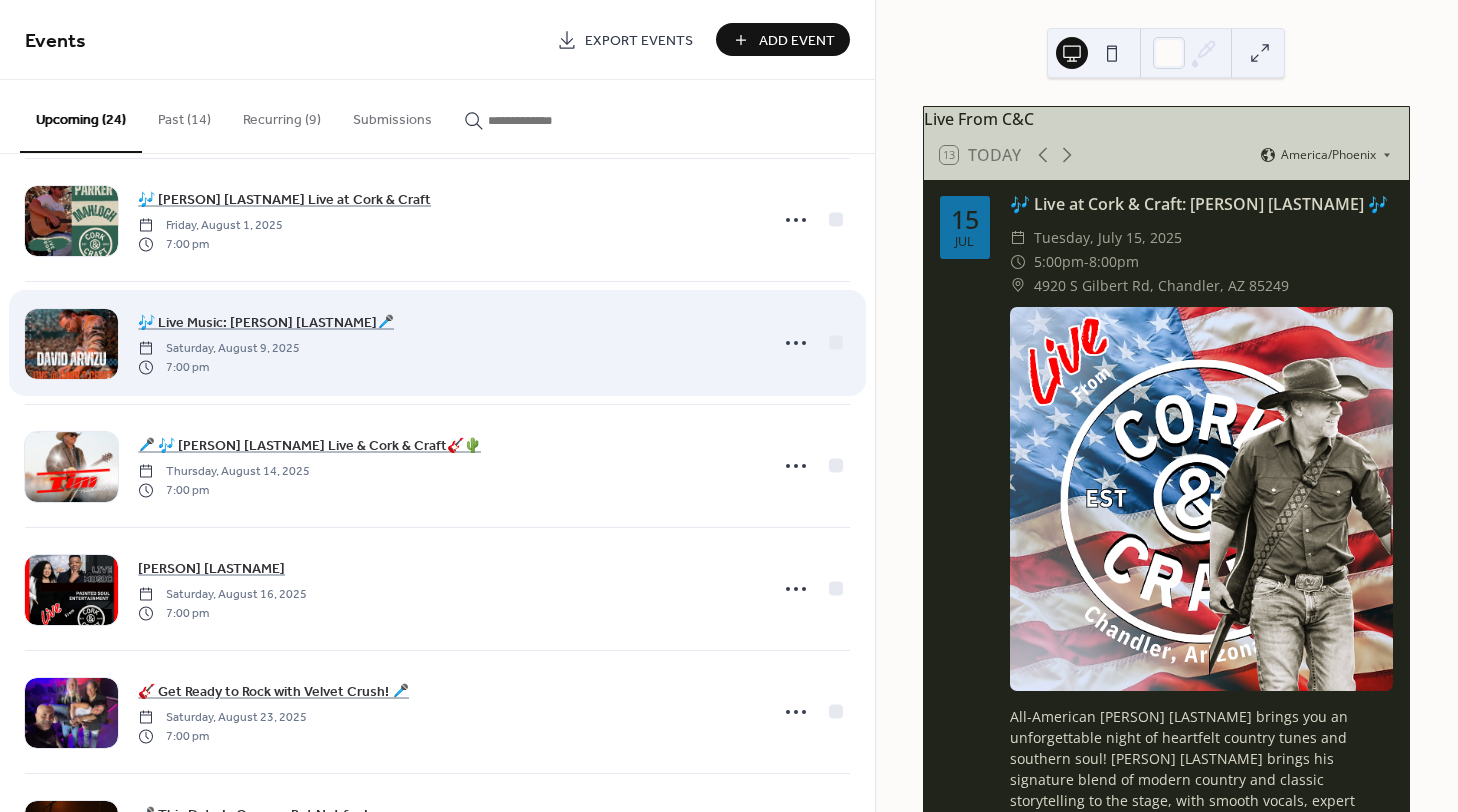 scroll, scrollTop: 508, scrollLeft: 0, axis: vertical 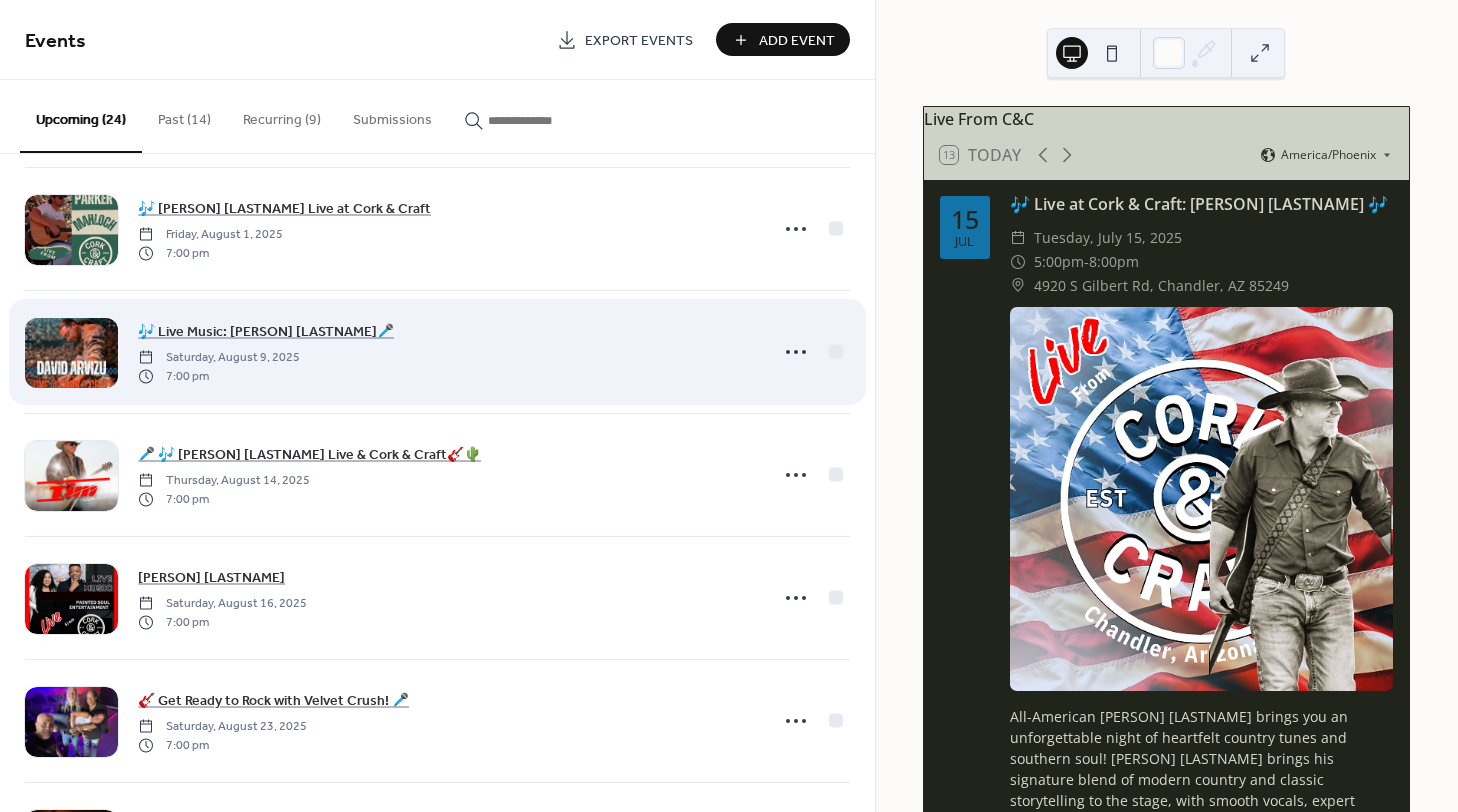 click at bounding box center [71, 353] 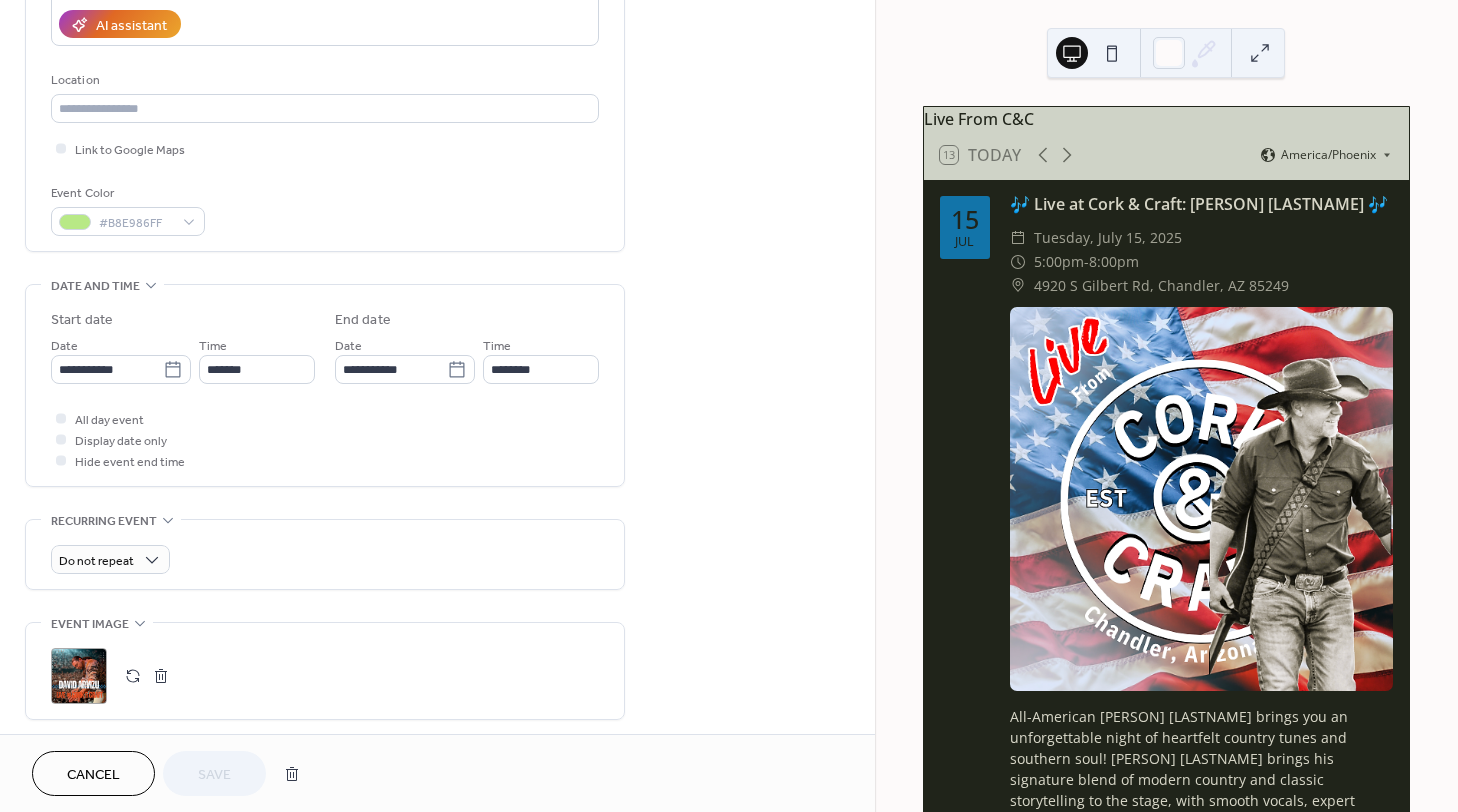 scroll, scrollTop: 661, scrollLeft: 0, axis: vertical 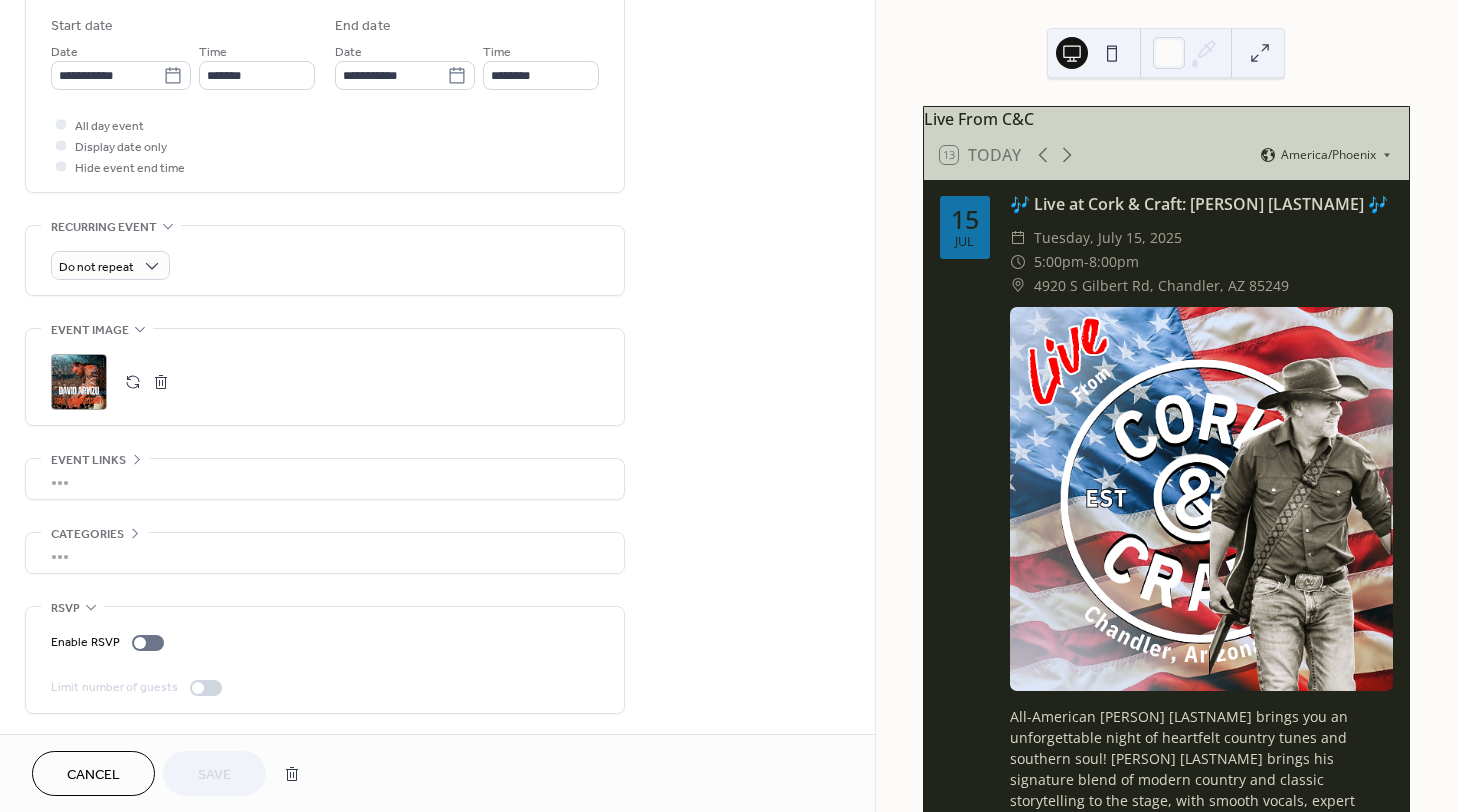 click on ";" at bounding box center [79, 382] 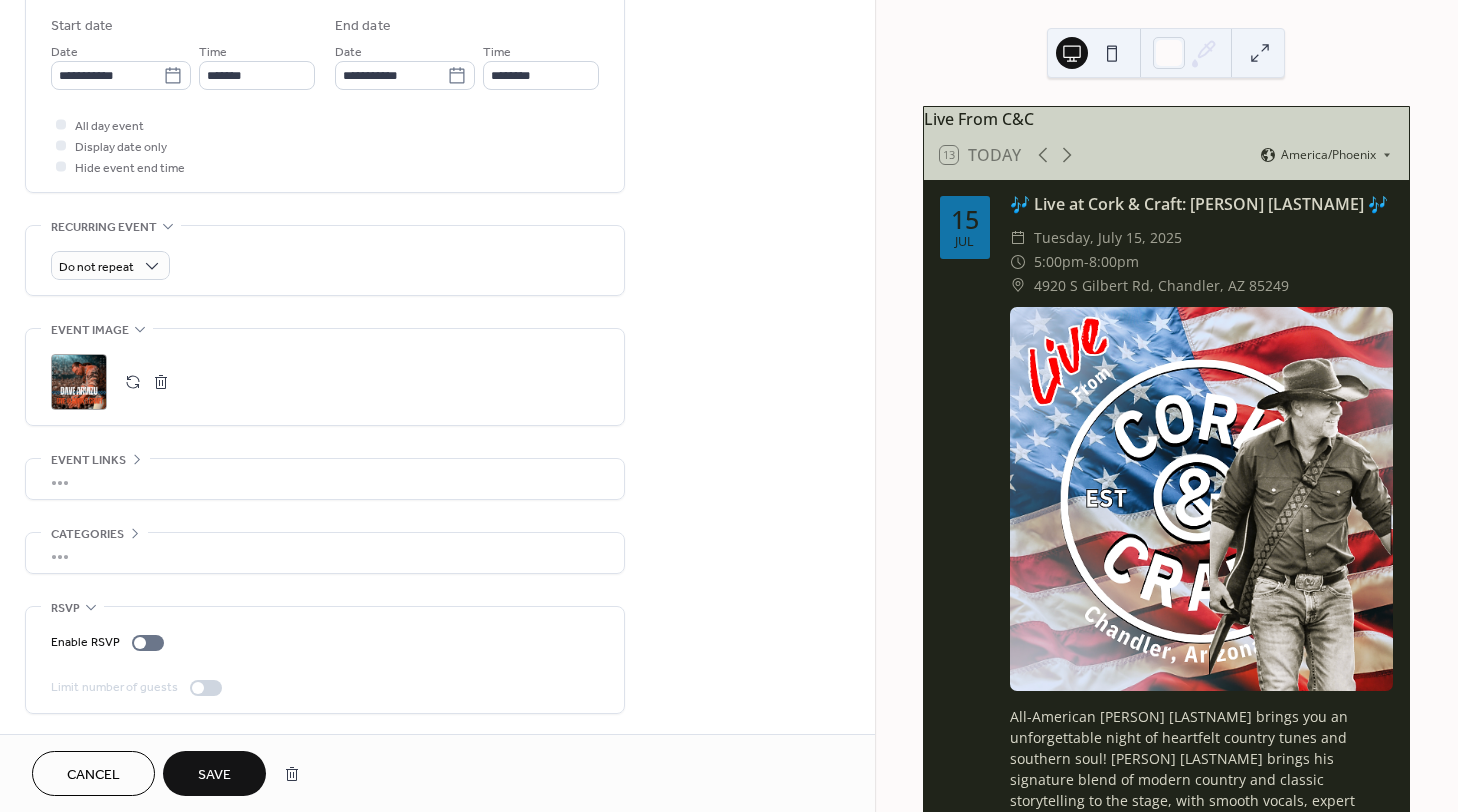 click on "Save" at bounding box center (214, 775) 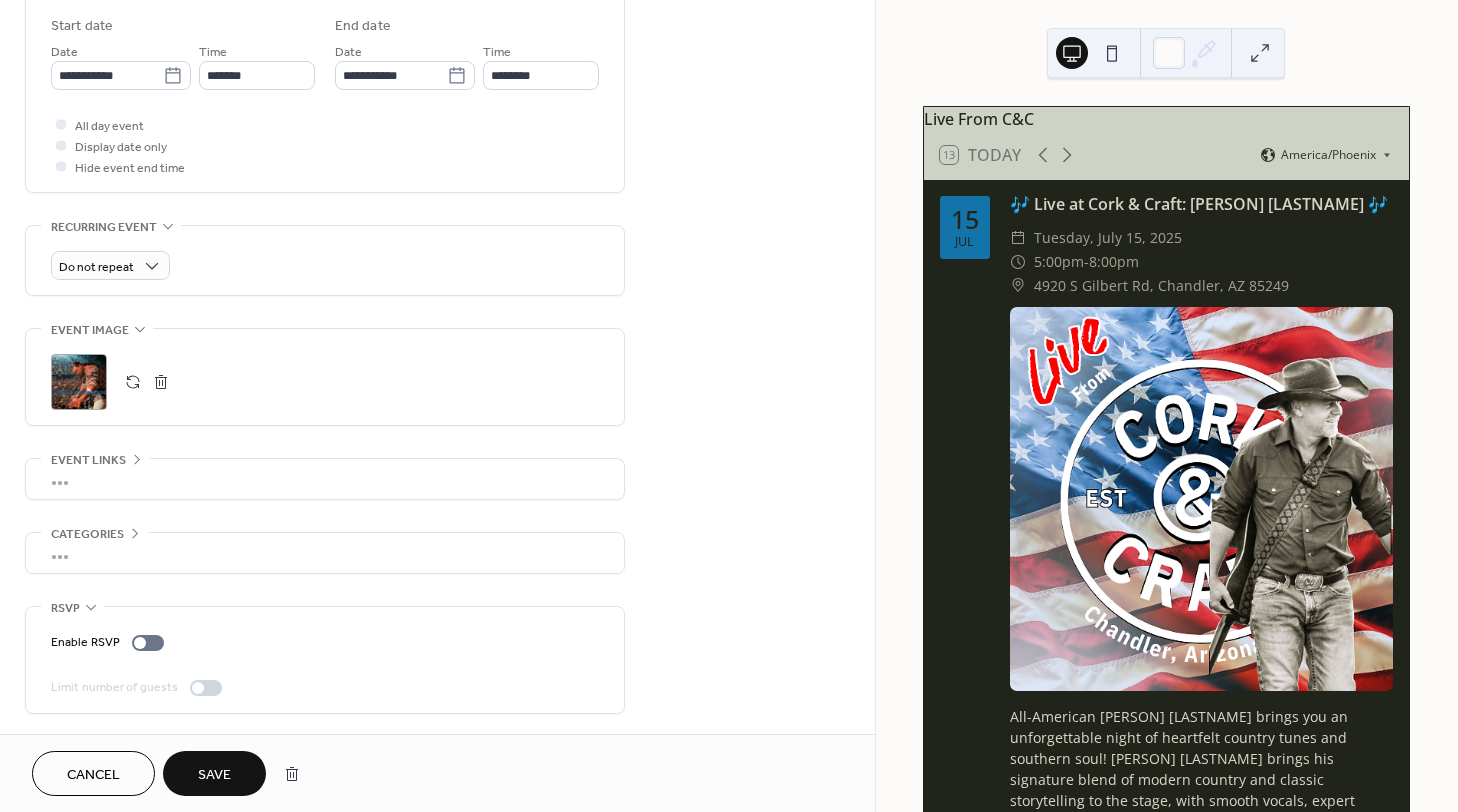 scroll, scrollTop: 294, scrollLeft: 0, axis: vertical 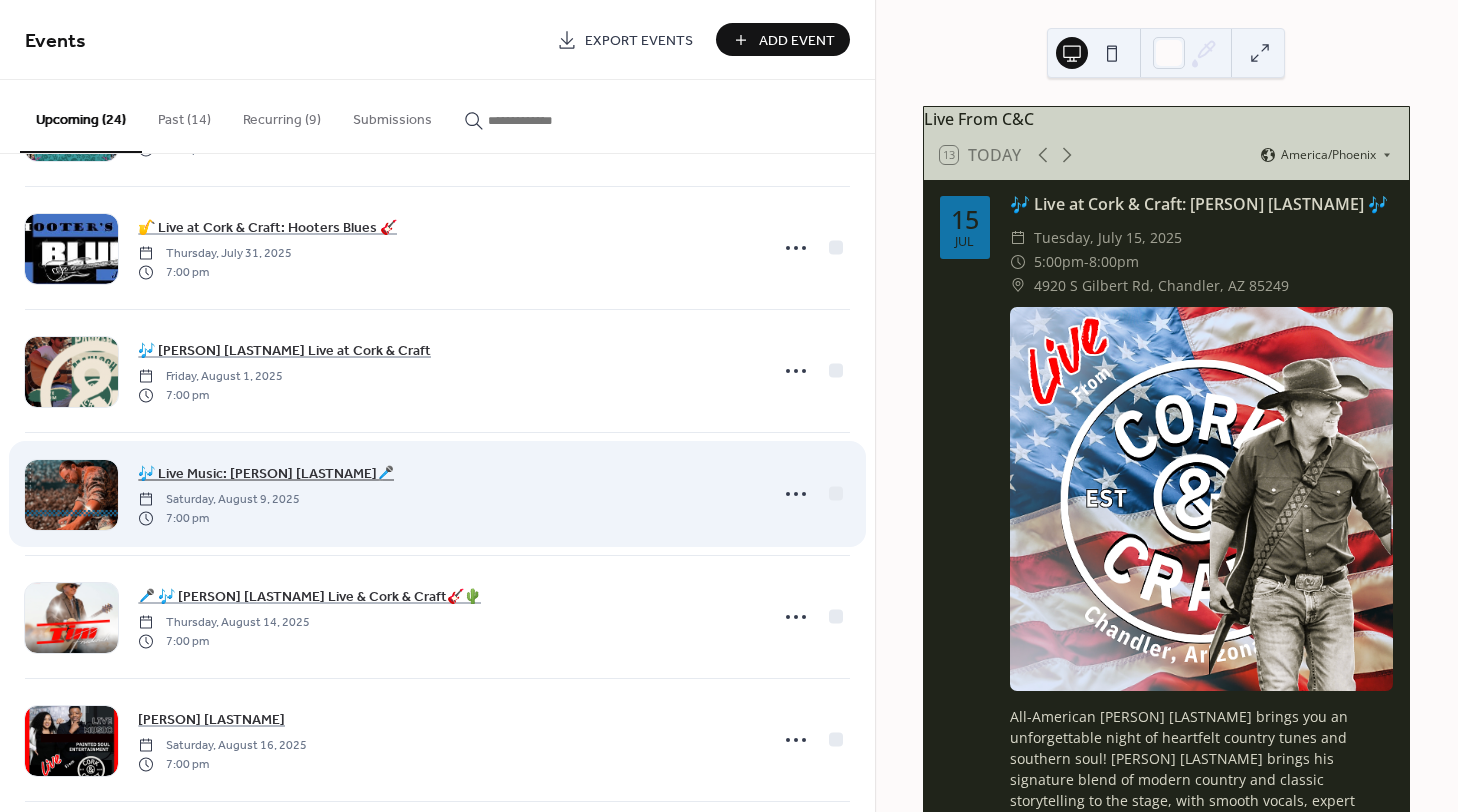 click on "🎶 Live Music: [PERSON] [LASTNAME]🎤" at bounding box center (266, 474) 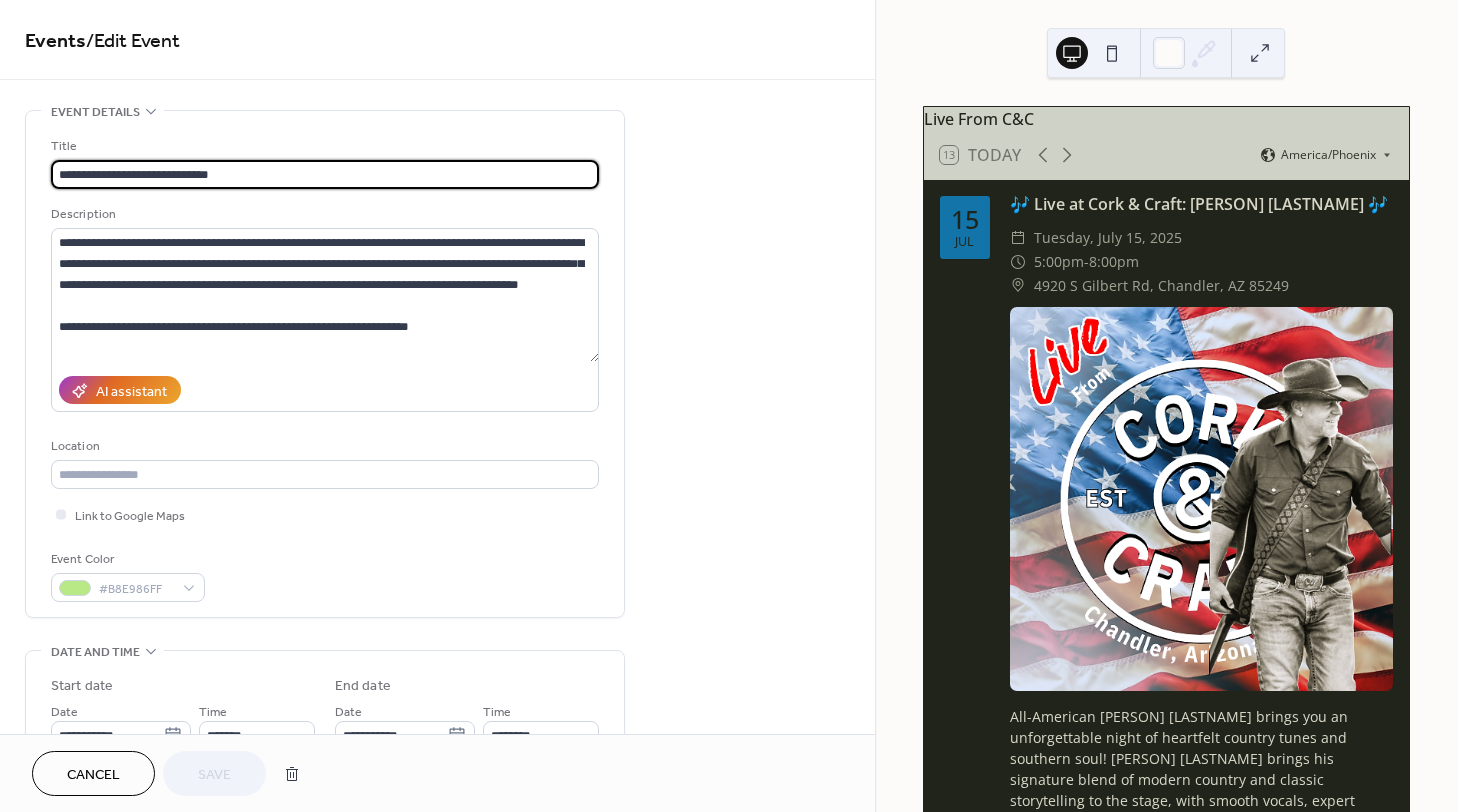 drag, startPoint x: 169, startPoint y: 175, endPoint x: 157, endPoint y: 172, distance: 12.369317 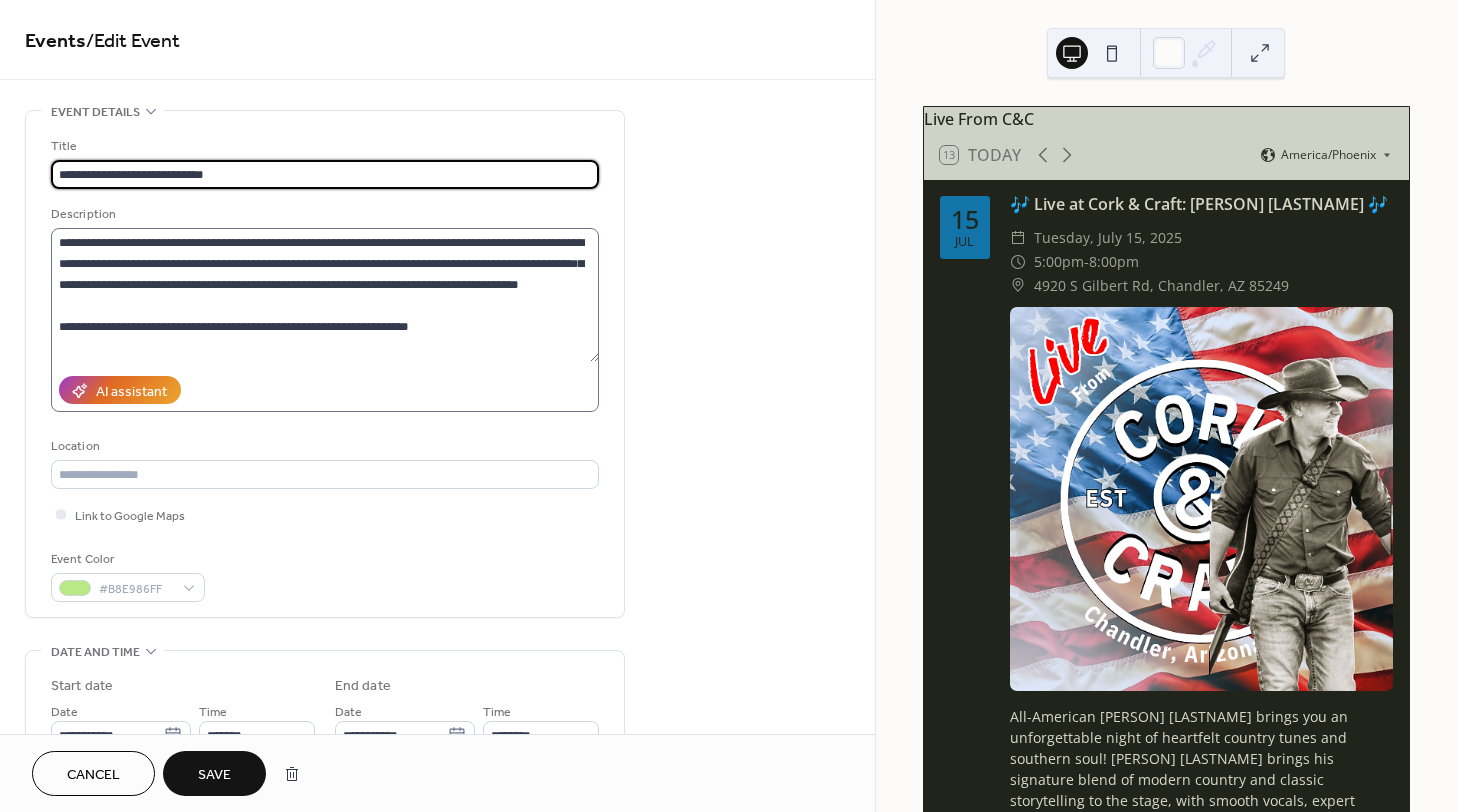 type on "**********" 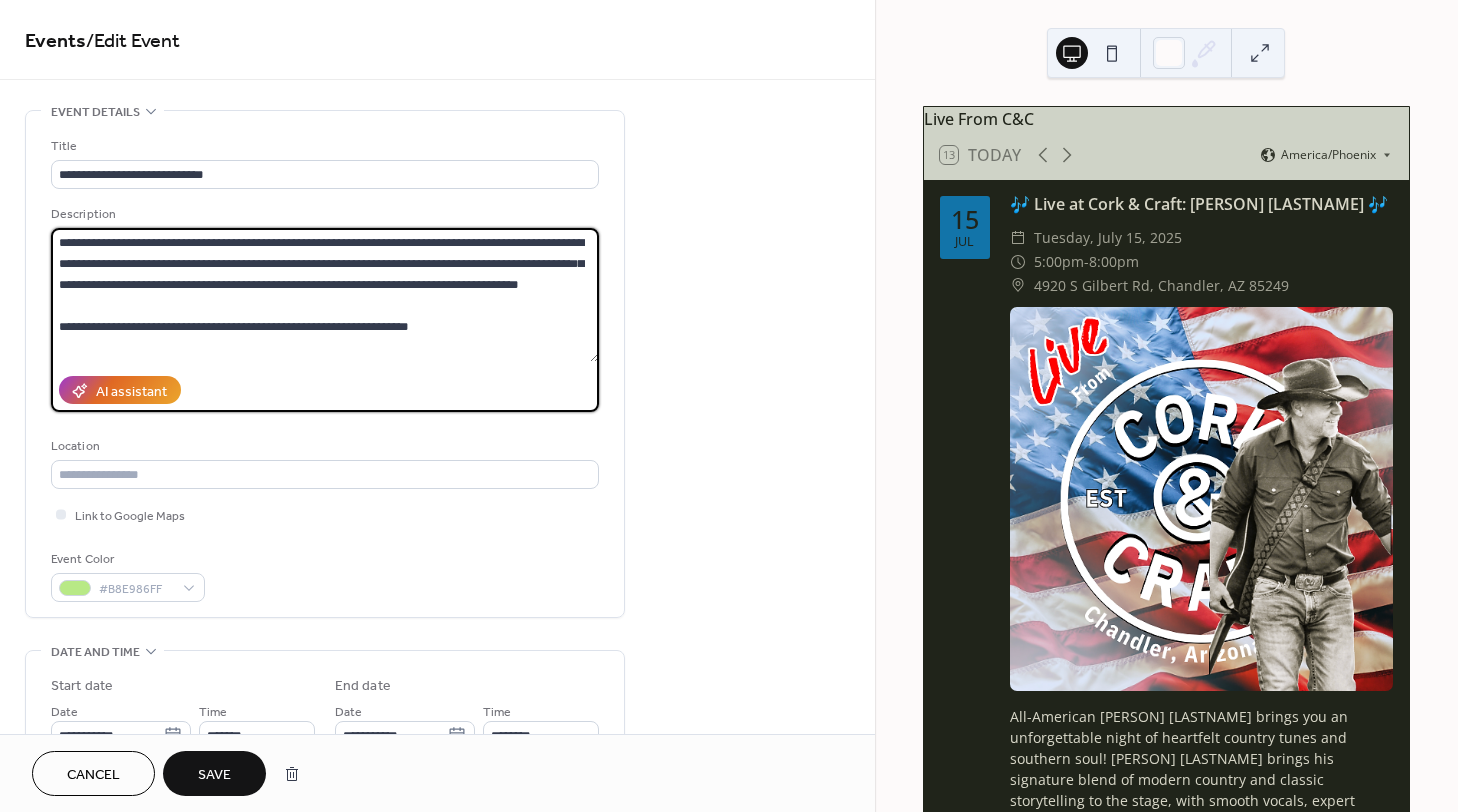 drag, startPoint x: 174, startPoint y: 262, endPoint x: 243, endPoint y: 258, distance: 69.115845 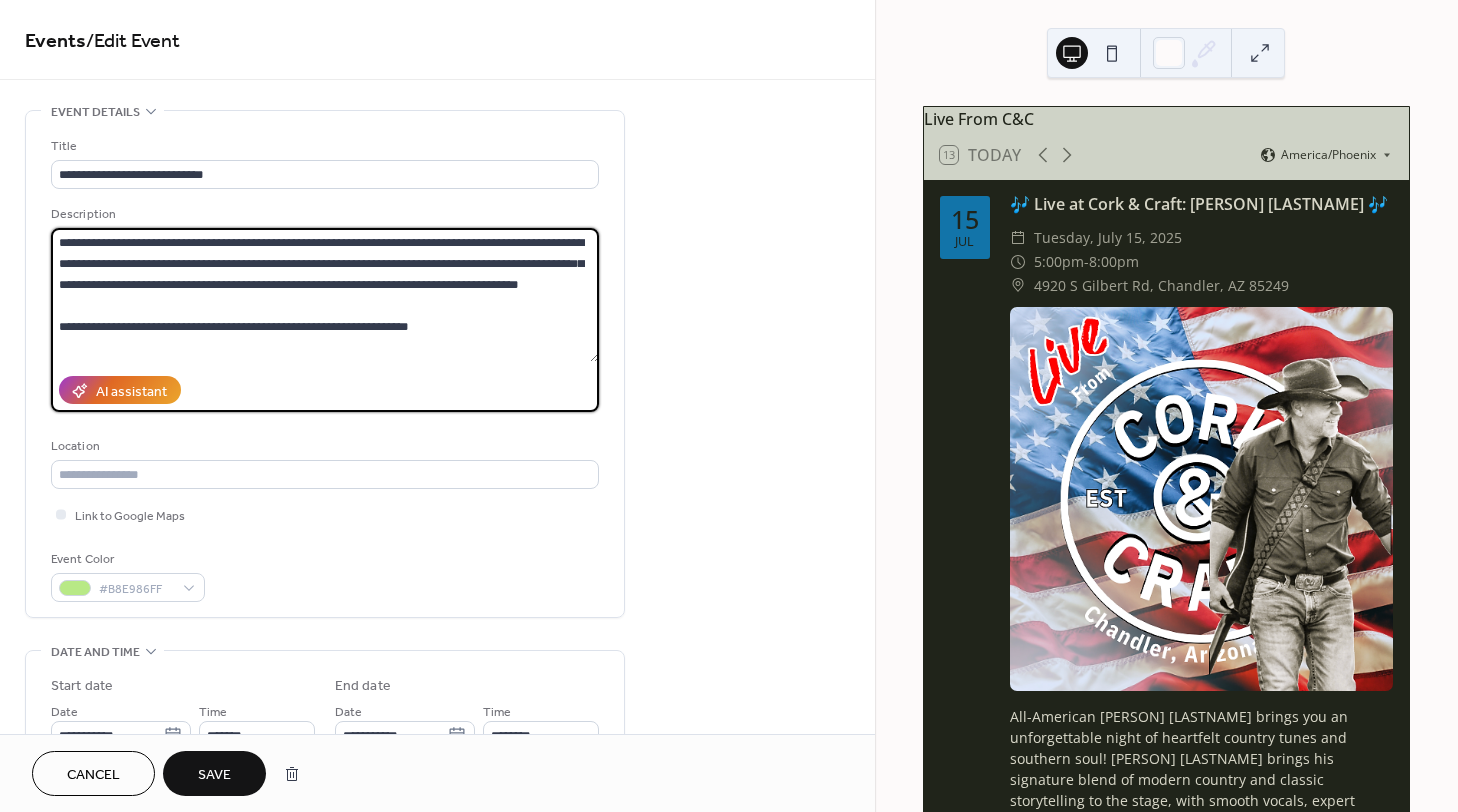 click on "**********" at bounding box center (325, 295) 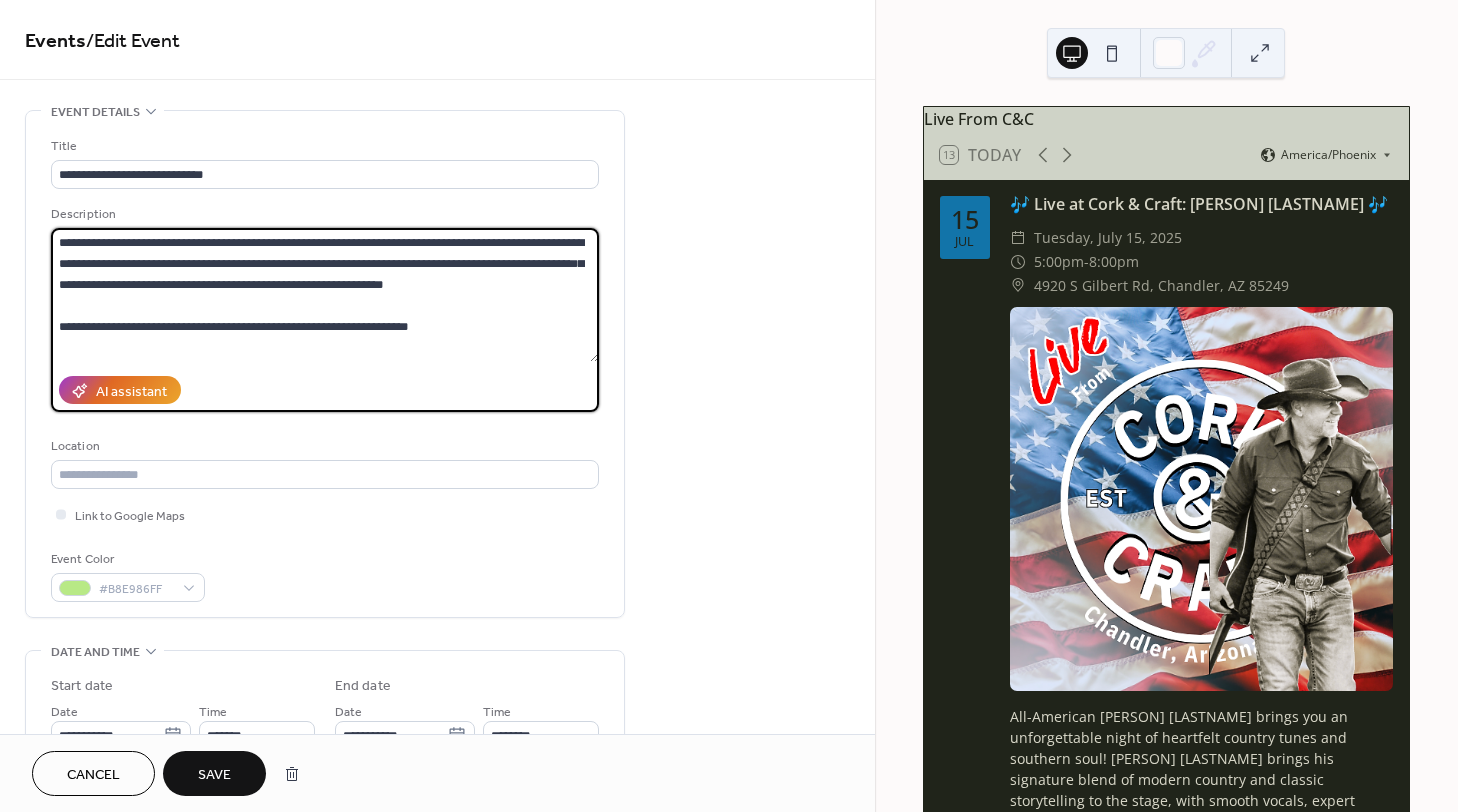 drag, startPoint x: 294, startPoint y: 239, endPoint x: 282, endPoint y: 238, distance: 12.0415945 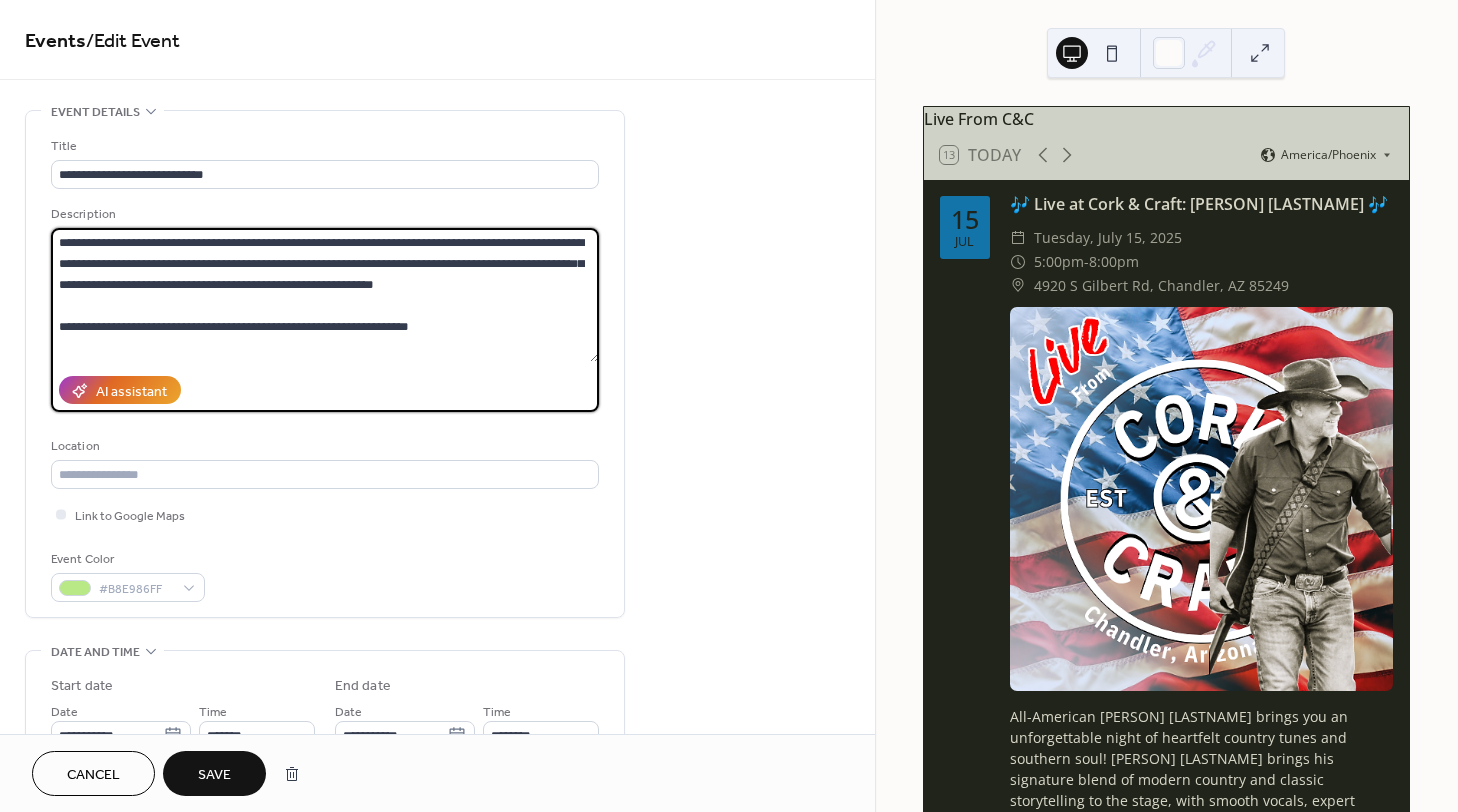 click on "**********" at bounding box center [325, 295] 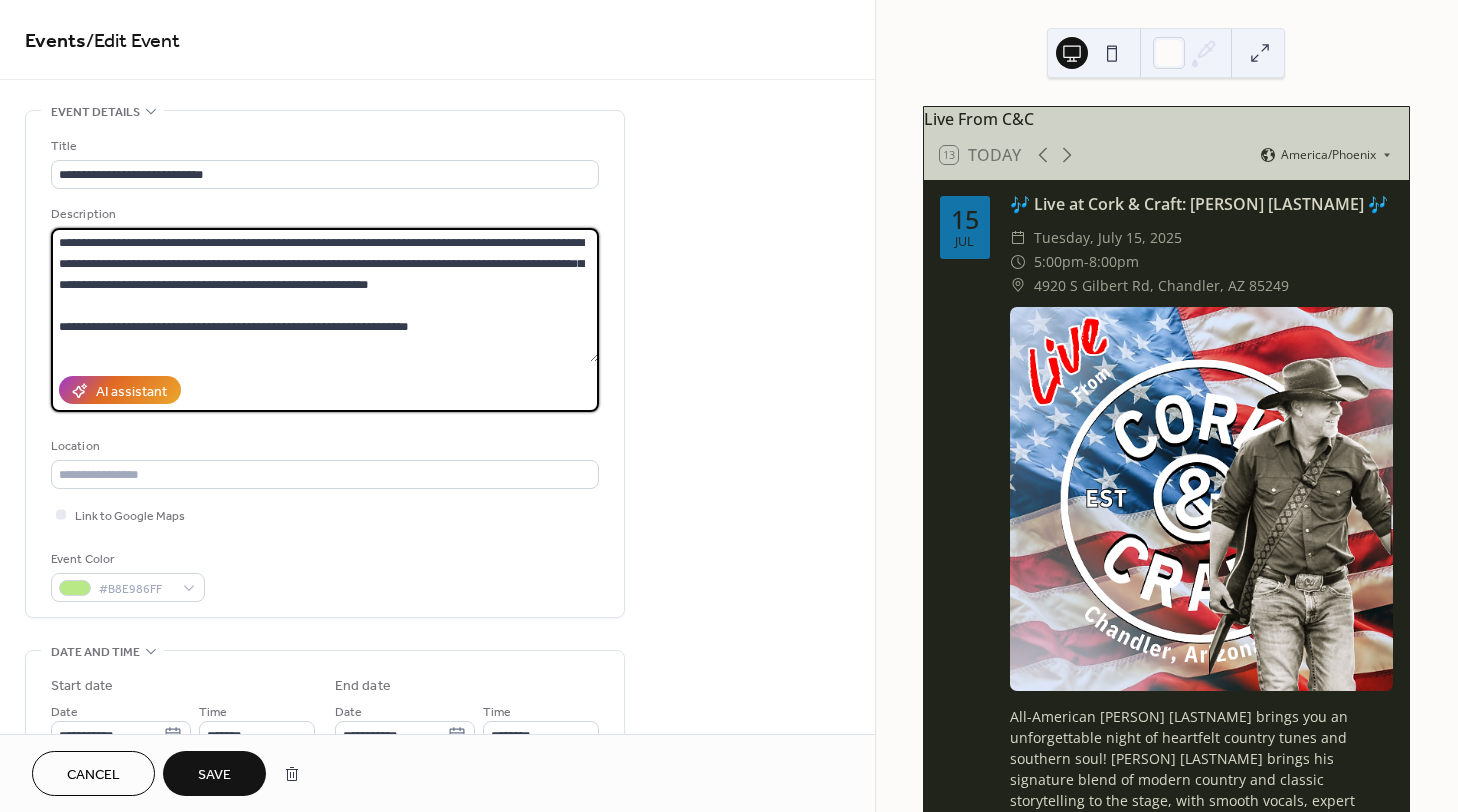 click on "**********" at bounding box center [325, 295] 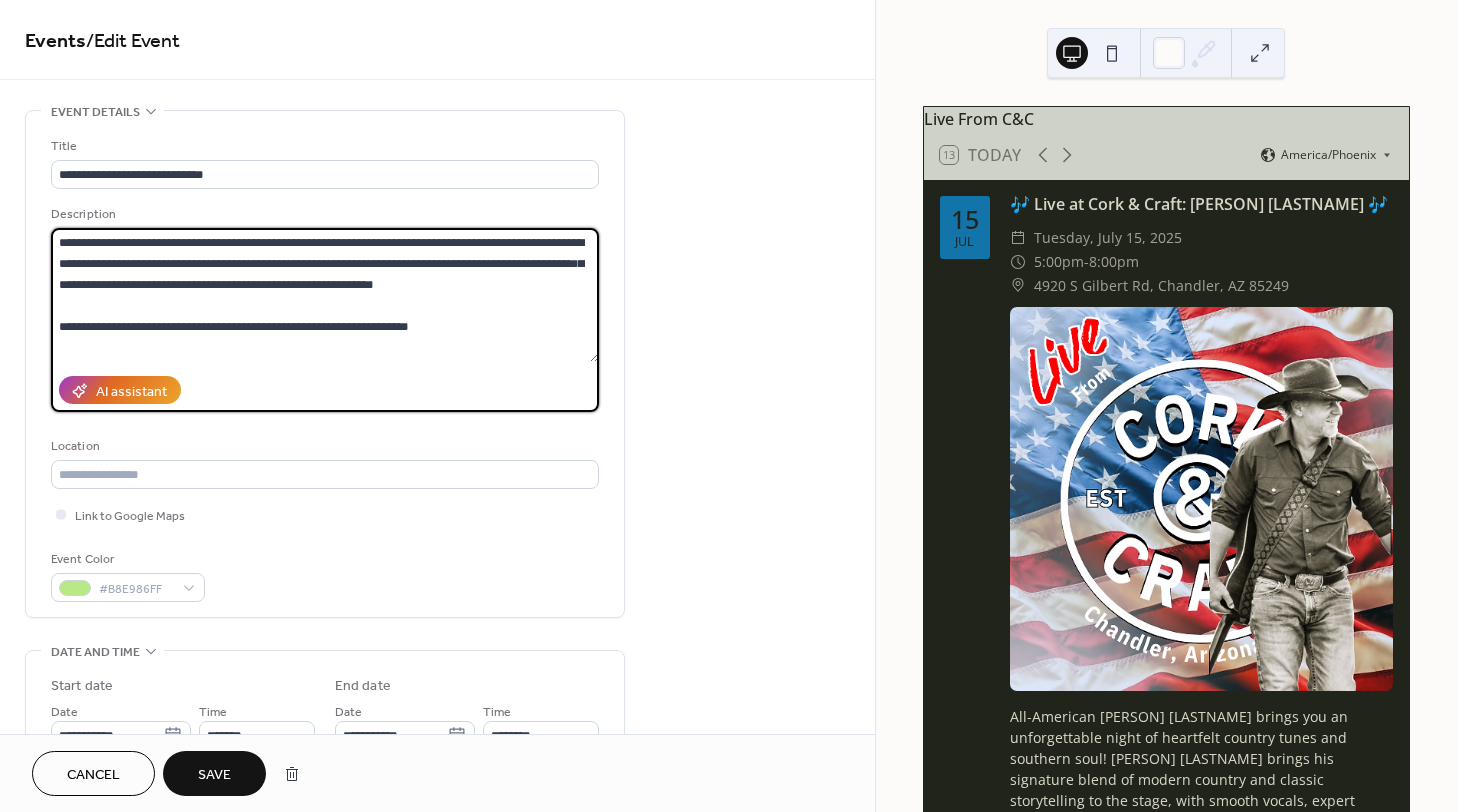 drag, startPoint x: 281, startPoint y: 330, endPoint x: 49, endPoint y: 335, distance: 232.05388 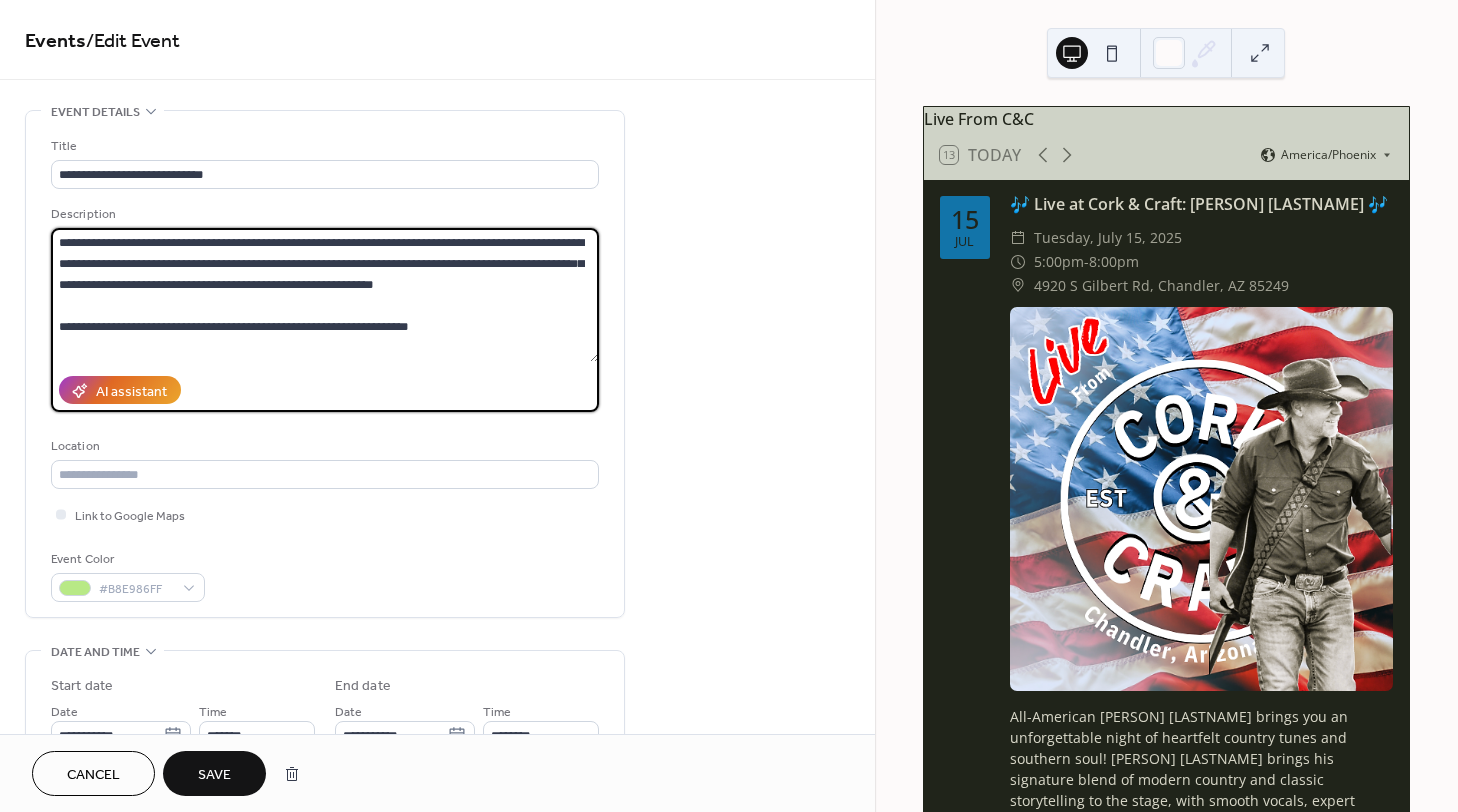 click on "**********" at bounding box center [325, 364] 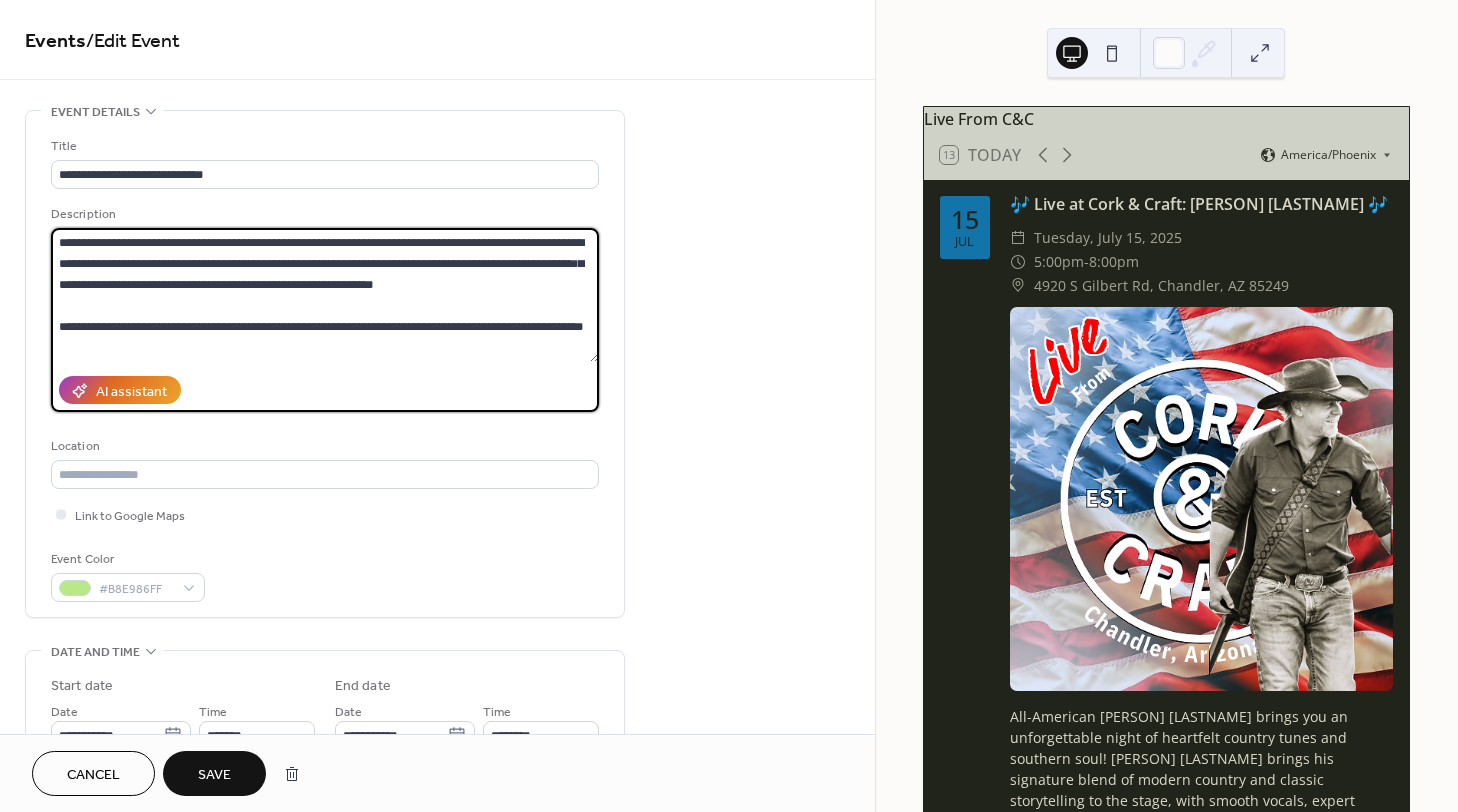 drag, startPoint x: 483, startPoint y: 242, endPoint x: 530, endPoint y: 238, distance: 47.169907 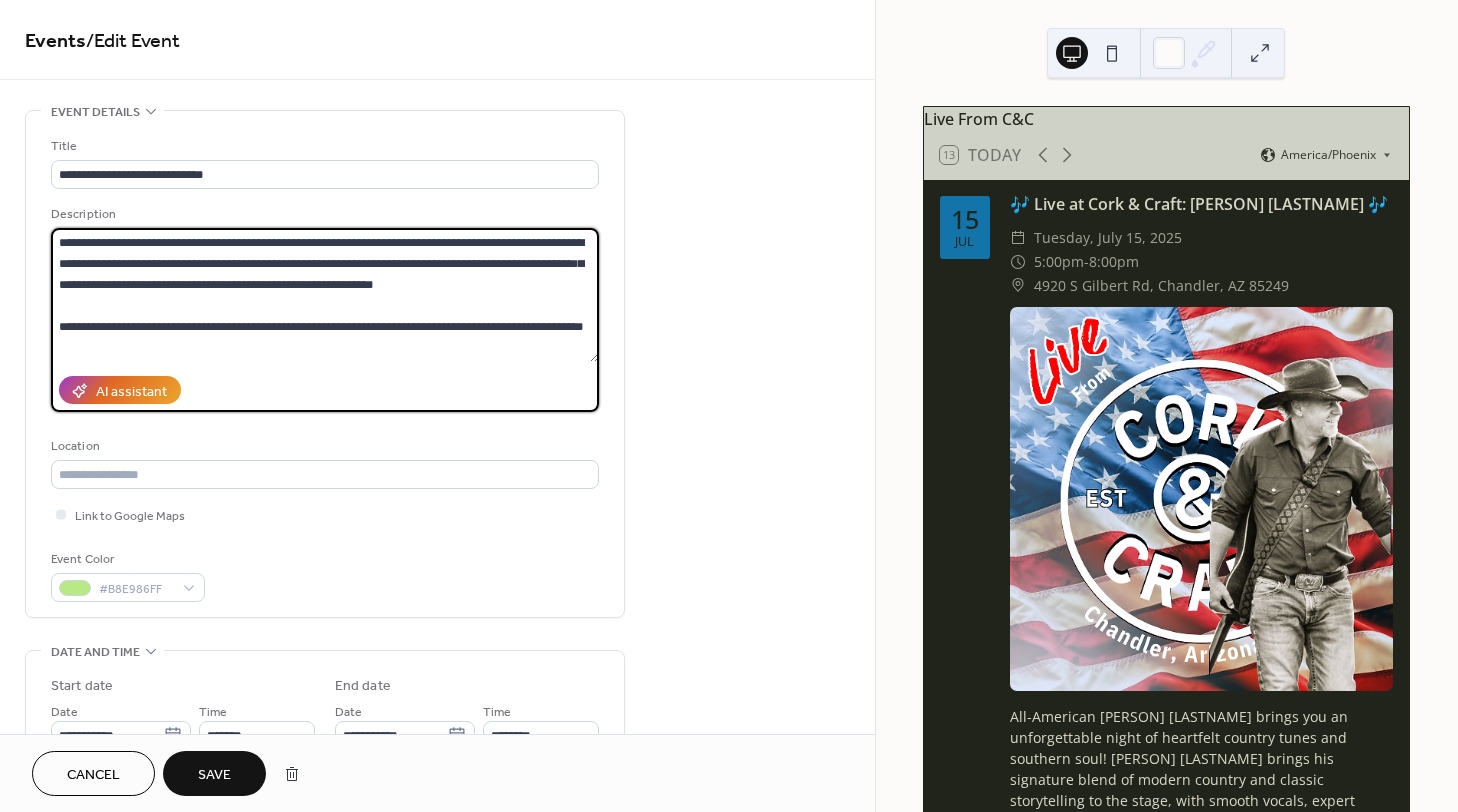 click on "**********" at bounding box center [325, 295] 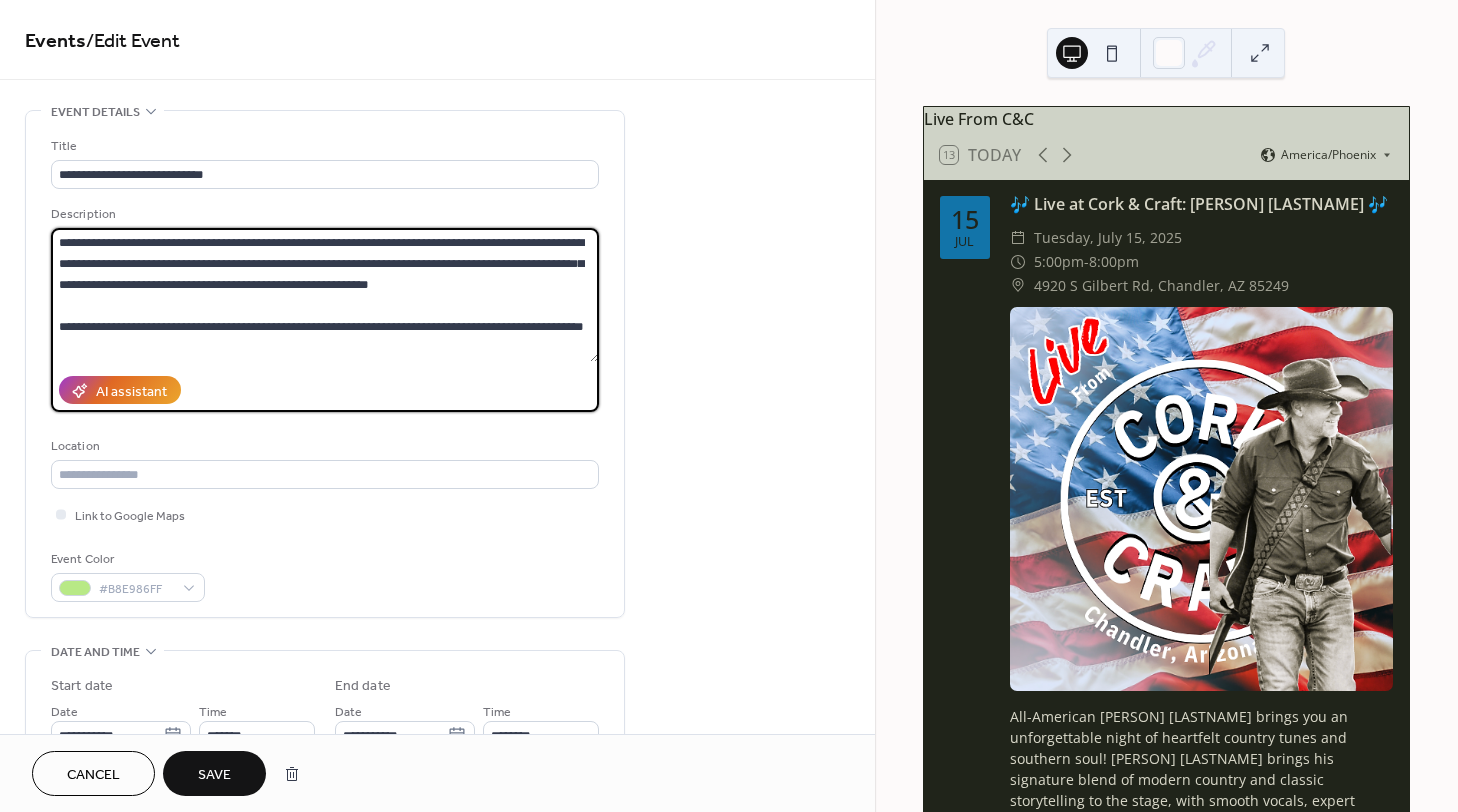 scroll, scrollTop: 661, scrollLeft: 0, axis: vertical 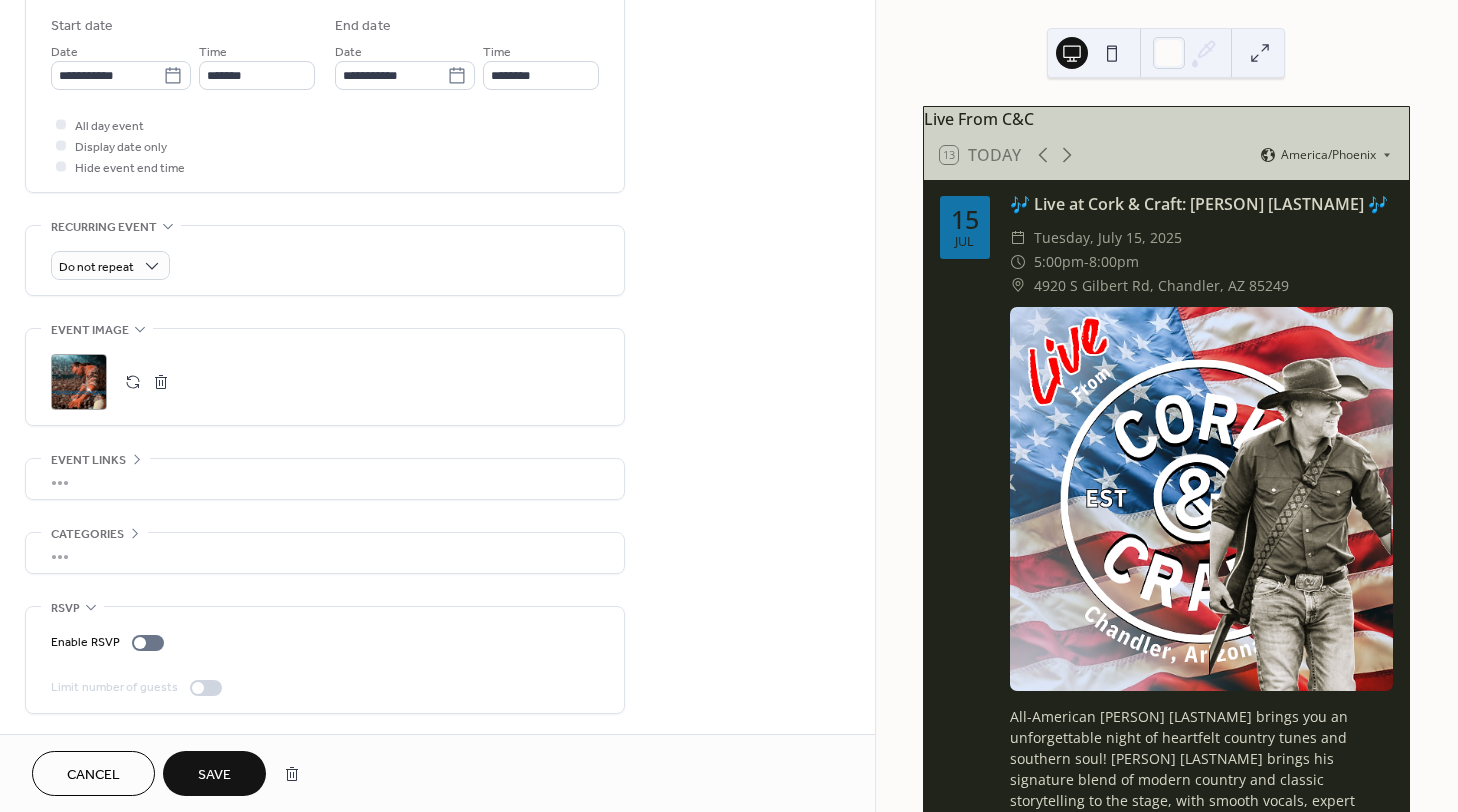 type on "**********" 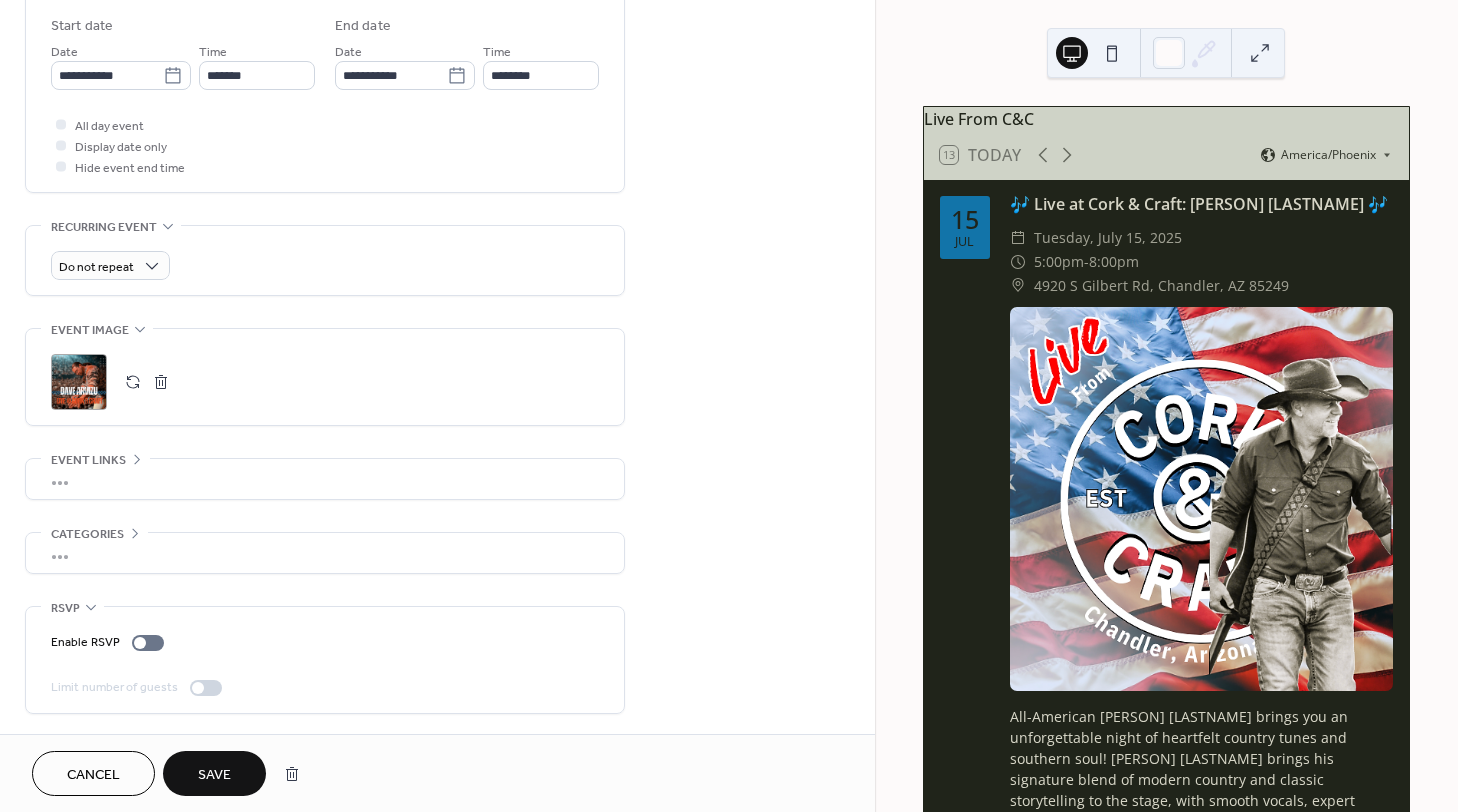 click on "Save" at bounding box center (214, 773) 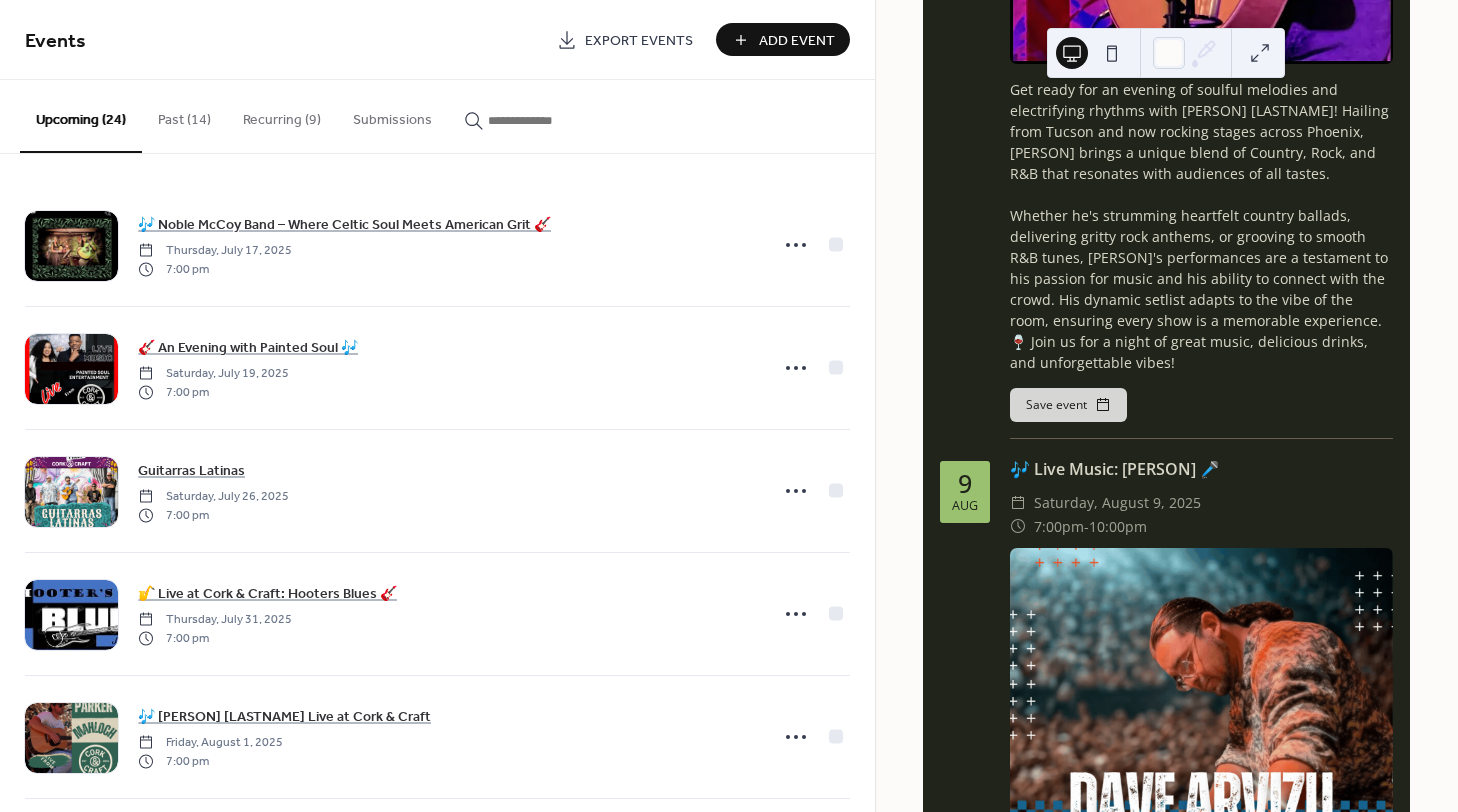 scroll, scrollTop: 16133, scrollLeft: 0, axis: vertical 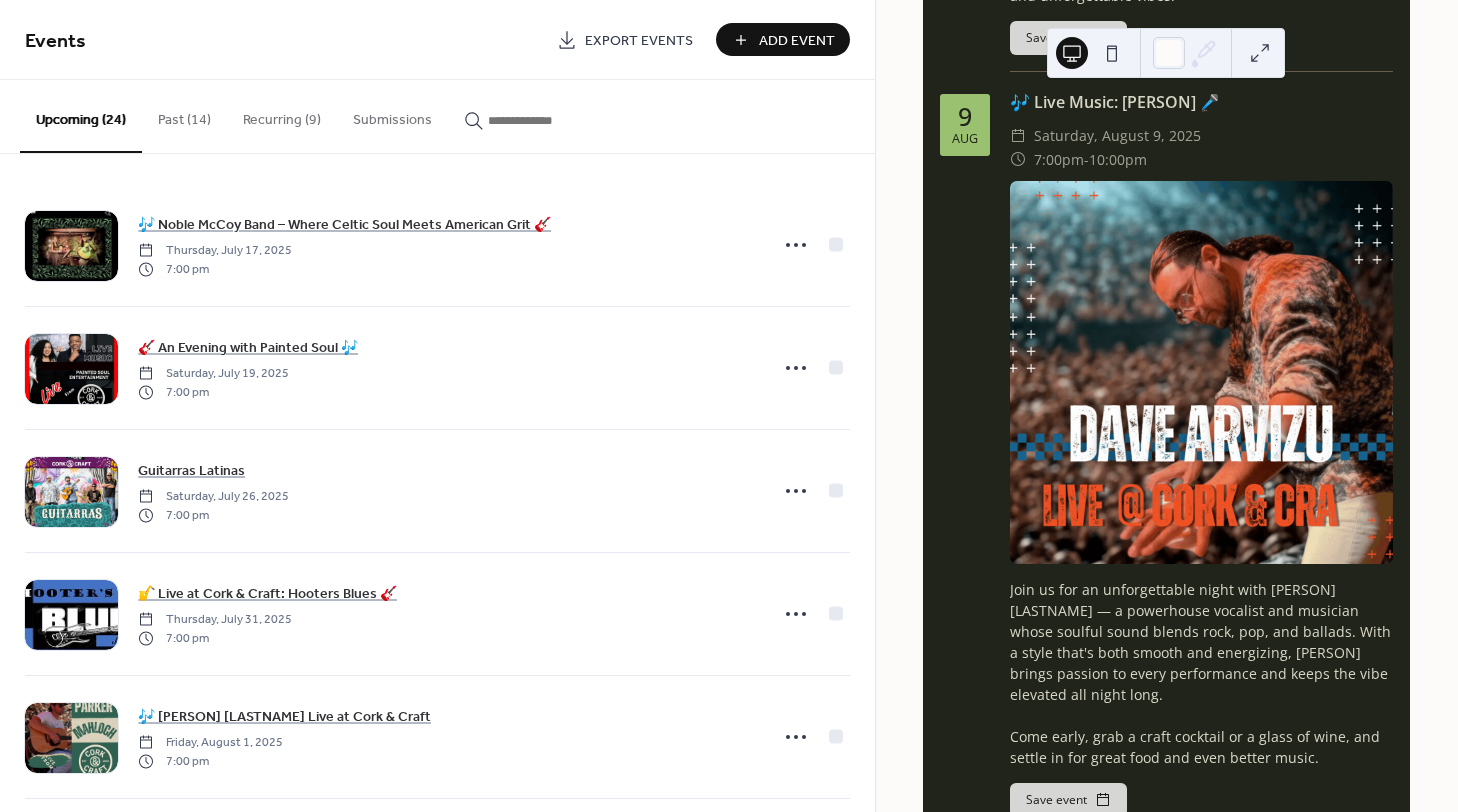 click on "9 Aug 🎶 Live Music: [PERSON] [LASTNAME]🎤 ​ Saturday, August 9, 2025 ​ 7:00pm - 10:00pm Join us for an unforgettable night with [PERSON] [LASTNAME] — a powerhouse vocalist and musician whose soulful sound blends rock, pop, and ballads. With a style that's both smooth and energizing, [PERSON] brings passion to every performance and keeps the vibe elevated all night long. Come early, grab a craft cocktail or a glass of wine, and settle in for great food and even better music. Save event" at bounding box center (1166, 462) 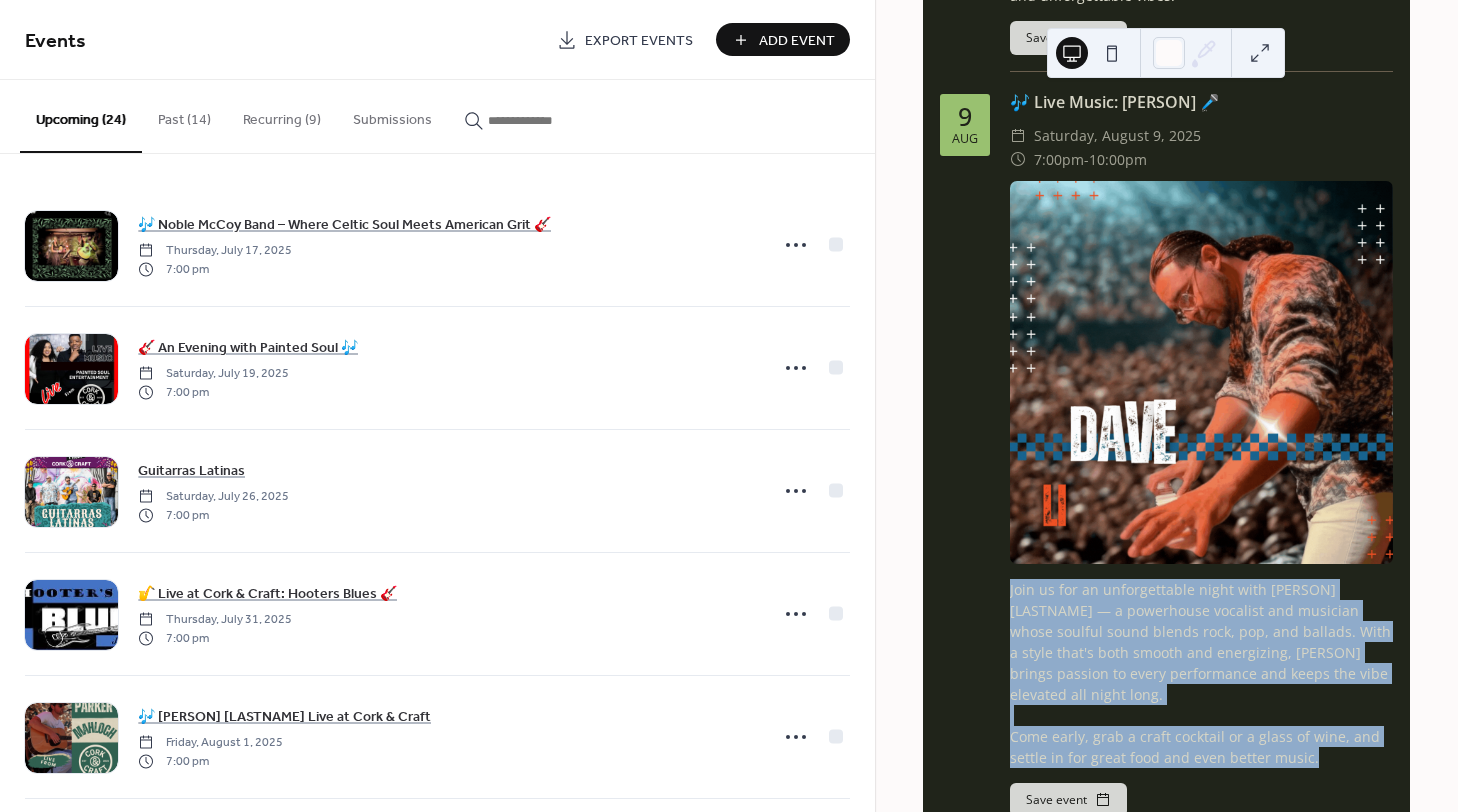 drag, startPoint x: 1010, startPoint y: 268, endPoint x: 1334, endPoint y: 419, distance: 357.45908 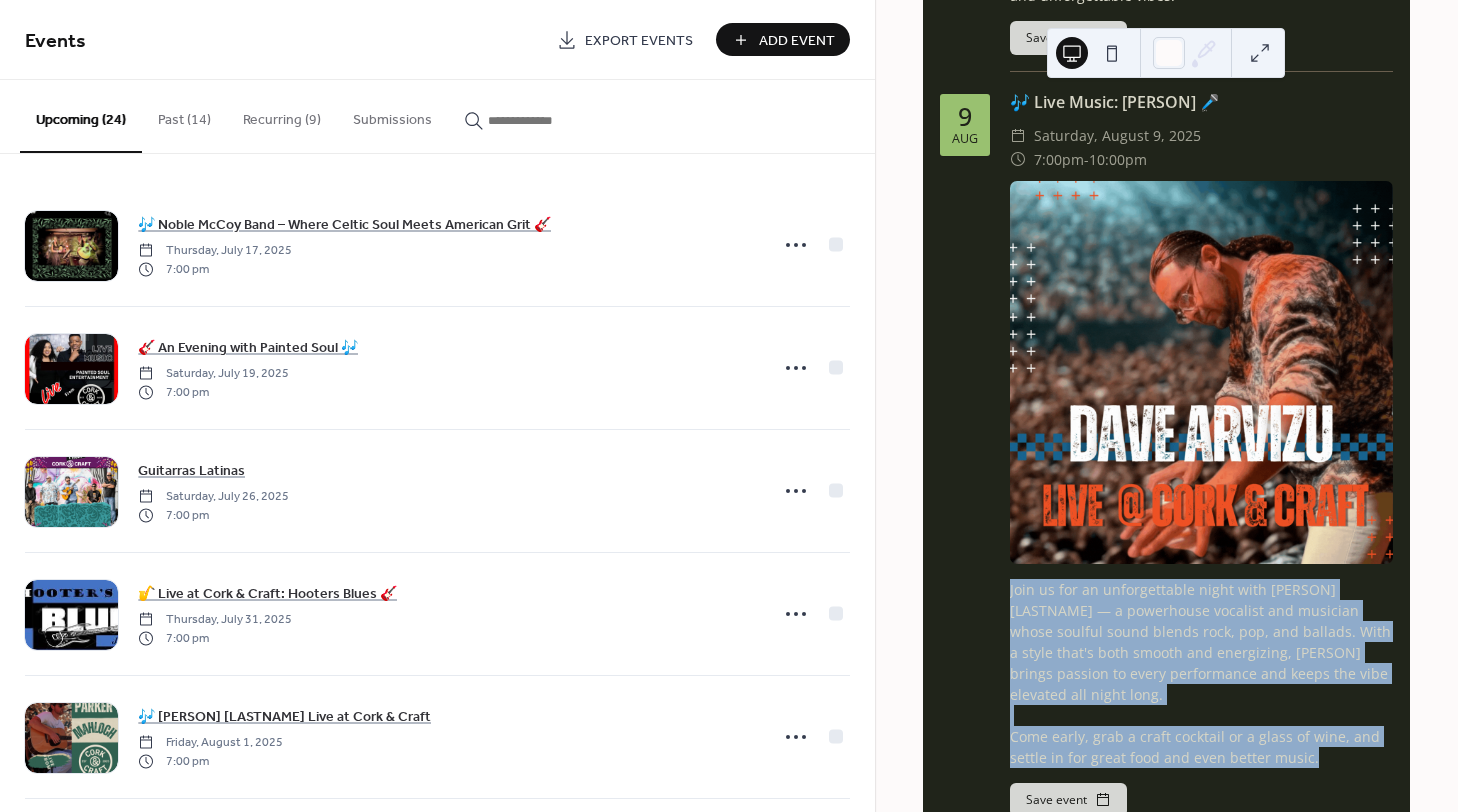 click on "Join us for an unforgettable night with Dave Arvizu — a powerhouse vocalist and musician whose soulful sound blends rock, pop, and ballads. With a style that's both smooth and energizing, Dave brings passion to every performance and keeps the vibe elevated all night long. Come early, grab a craft cocktail or a glass of wine, and settle in for great food and even better music." at bounding box center [1201, 673] 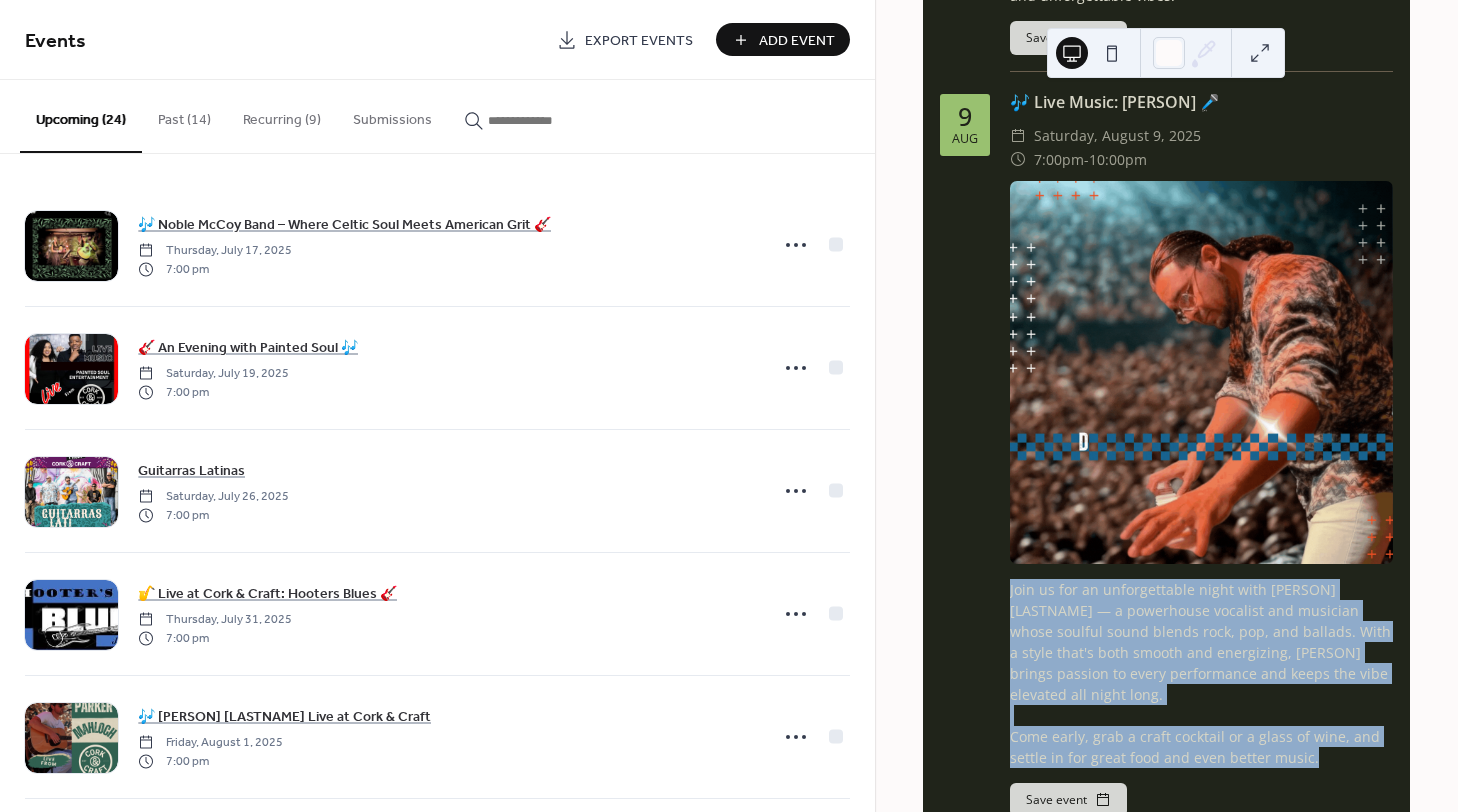 copy on "Join us for an unforgettable night with Dave Arvizu — a powerhouse vocalist and musician whose soulful sound blends rock, pop, and ballads. With a style that's both smooth and energizing, Dave brings passion to every performance and keeps the vibe elevated all night long. Come early, grab a craft cocktail or a glass of wine, and settle in for great food and even better music." 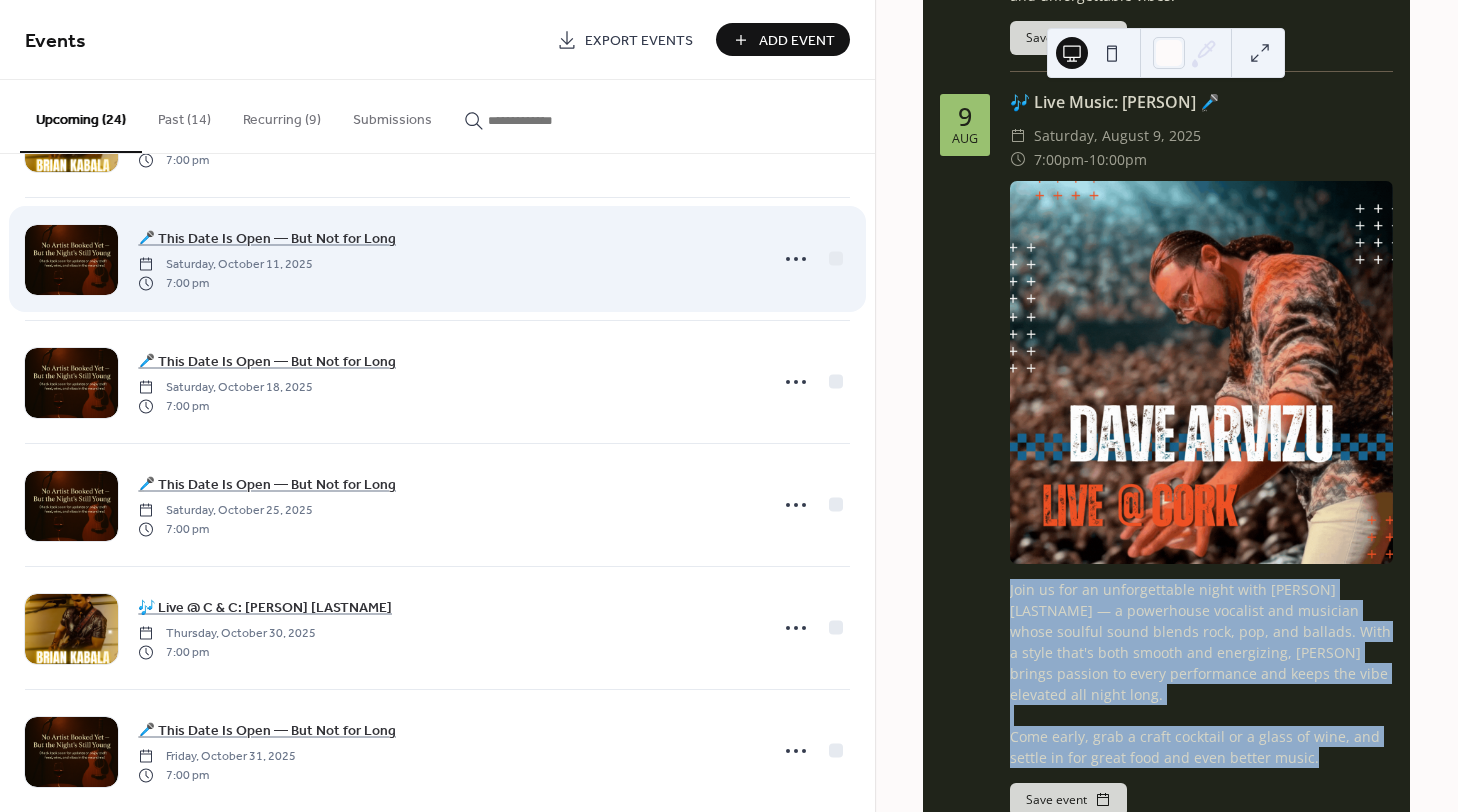 scroll, scrollTop: 1833, scrollLeft: 0, axis: vertical 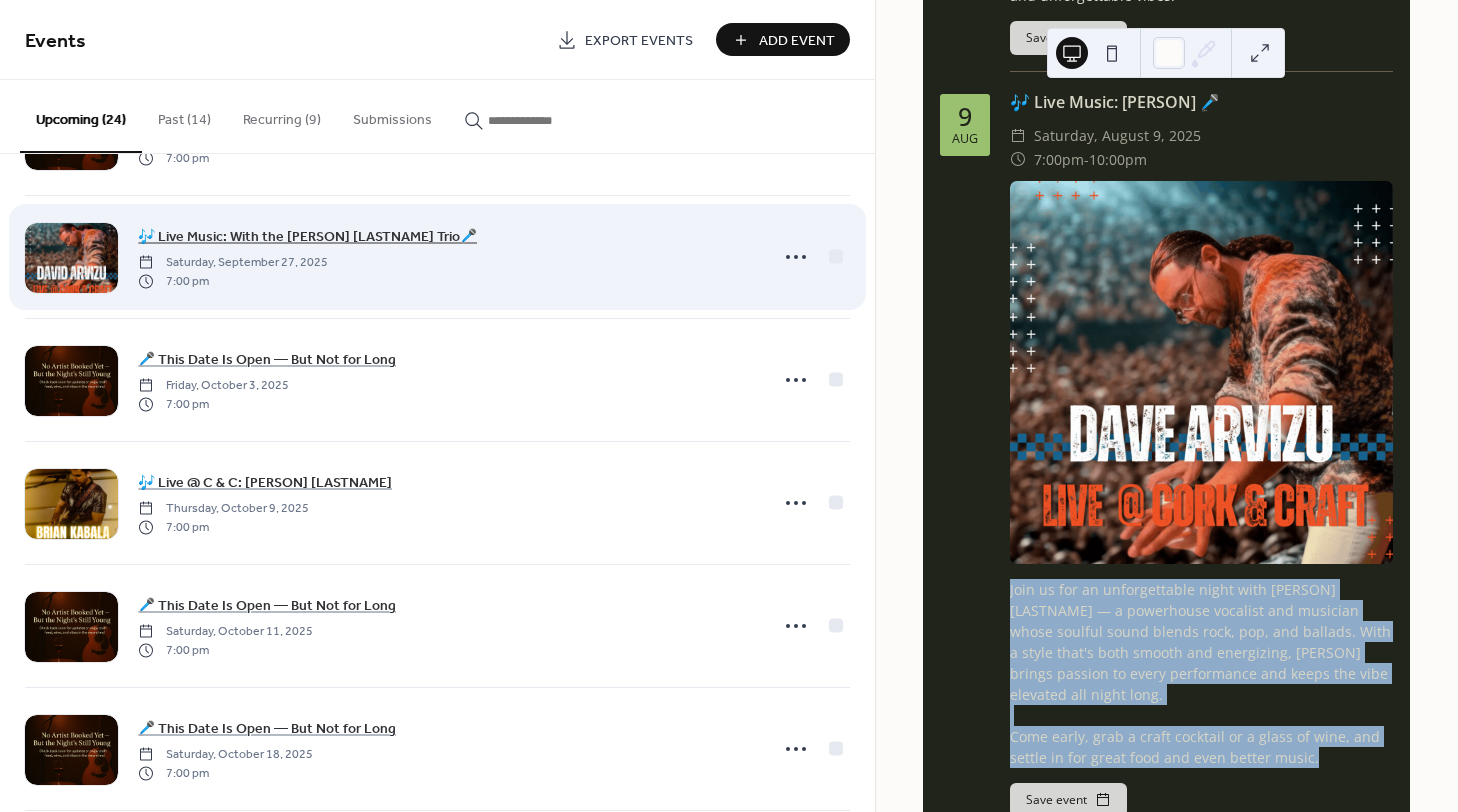 click on "🎶 Live Music: With the David Arvizu Trio🎤" at bounding box center [307, 237] 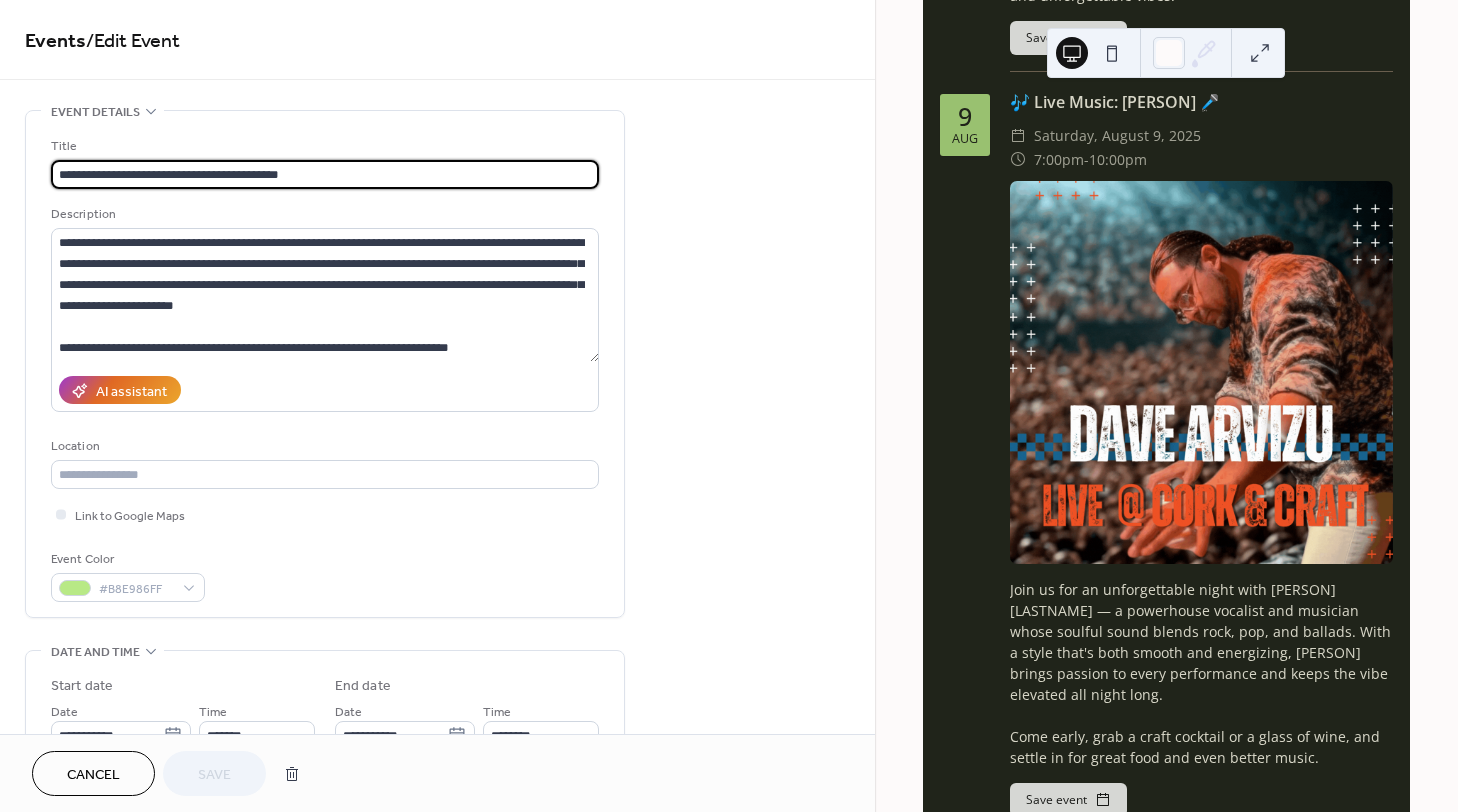click on "**********" at bounding box center (325, 174) 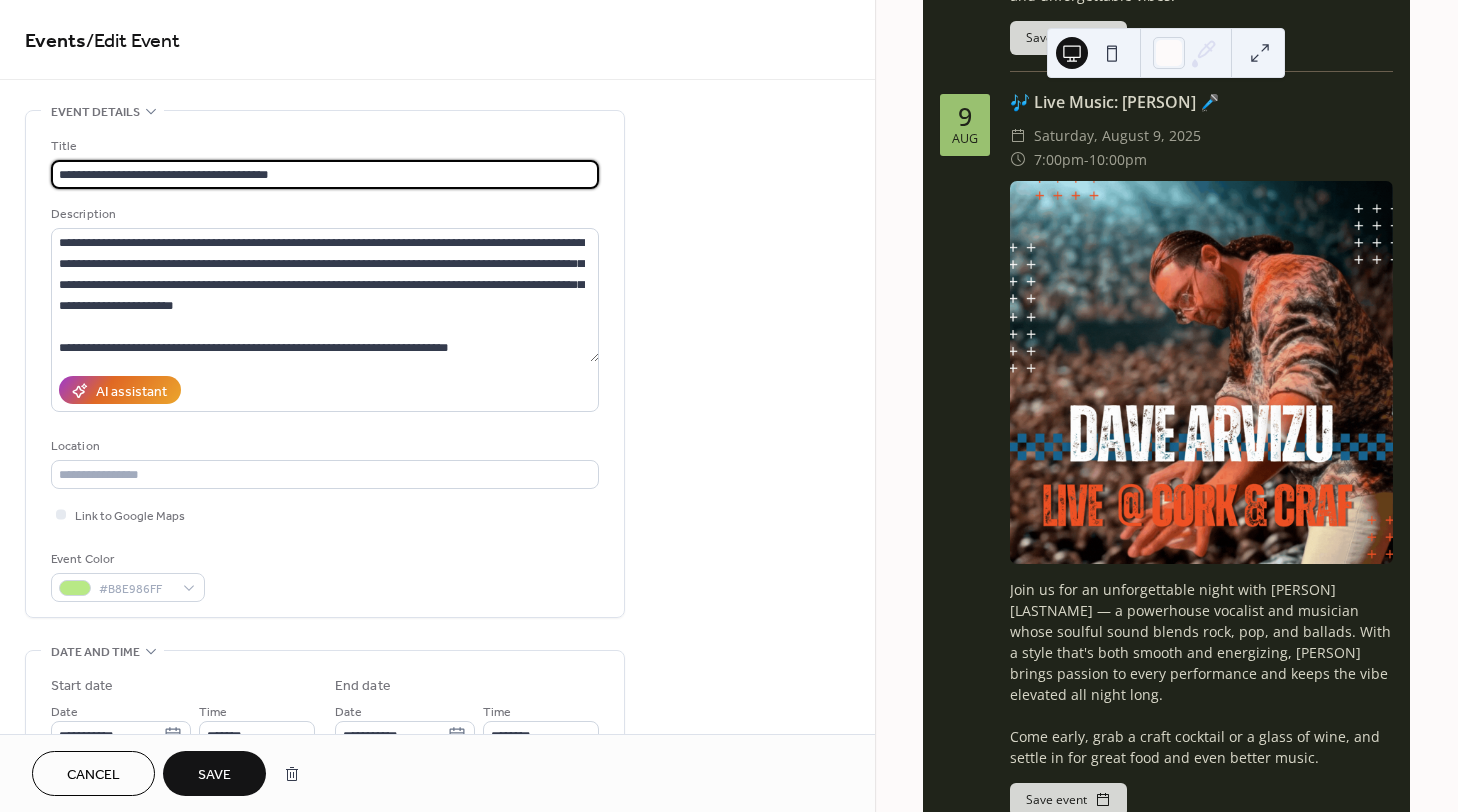 click on "**********" at bounding box center (325, 174) 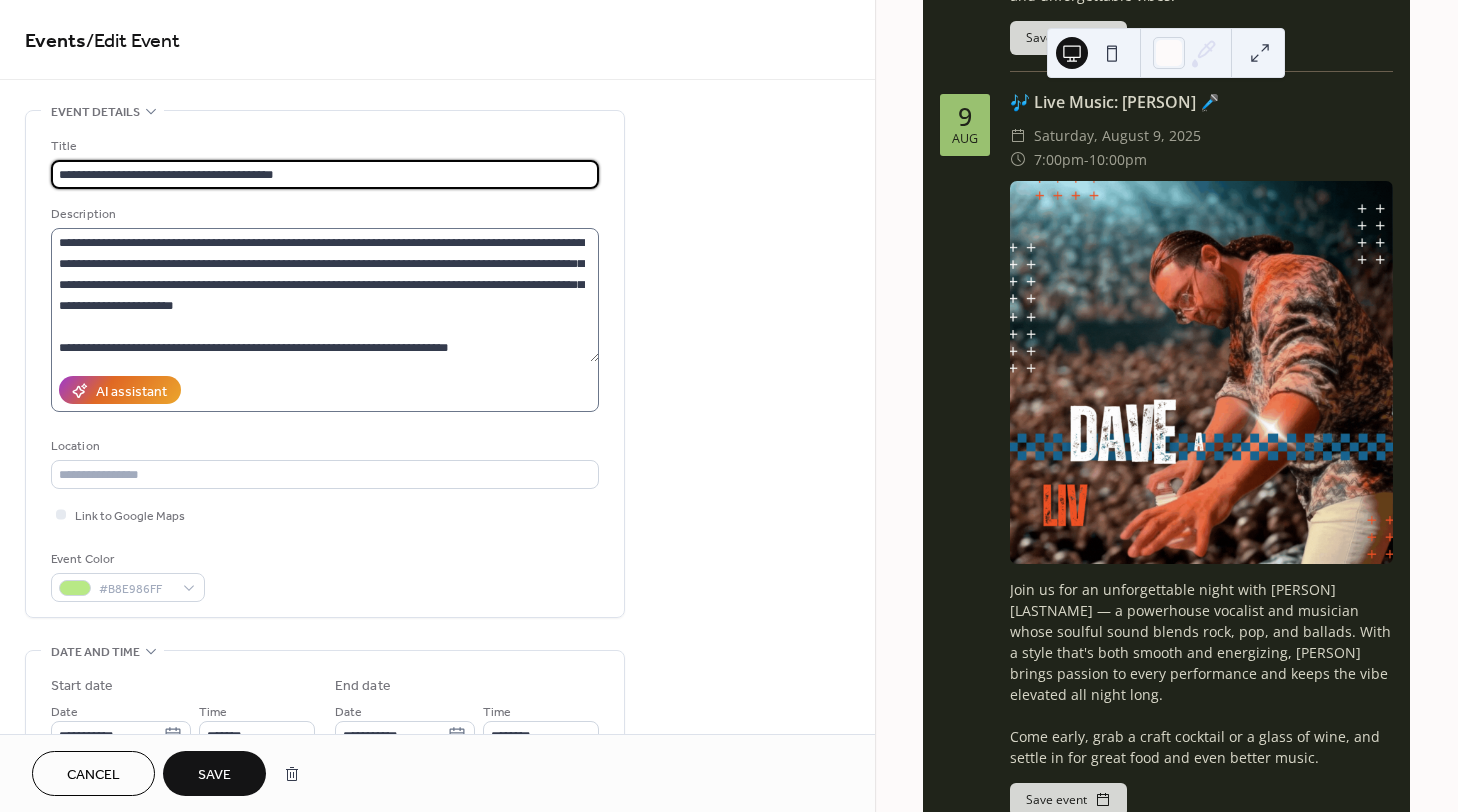 type on "**********" 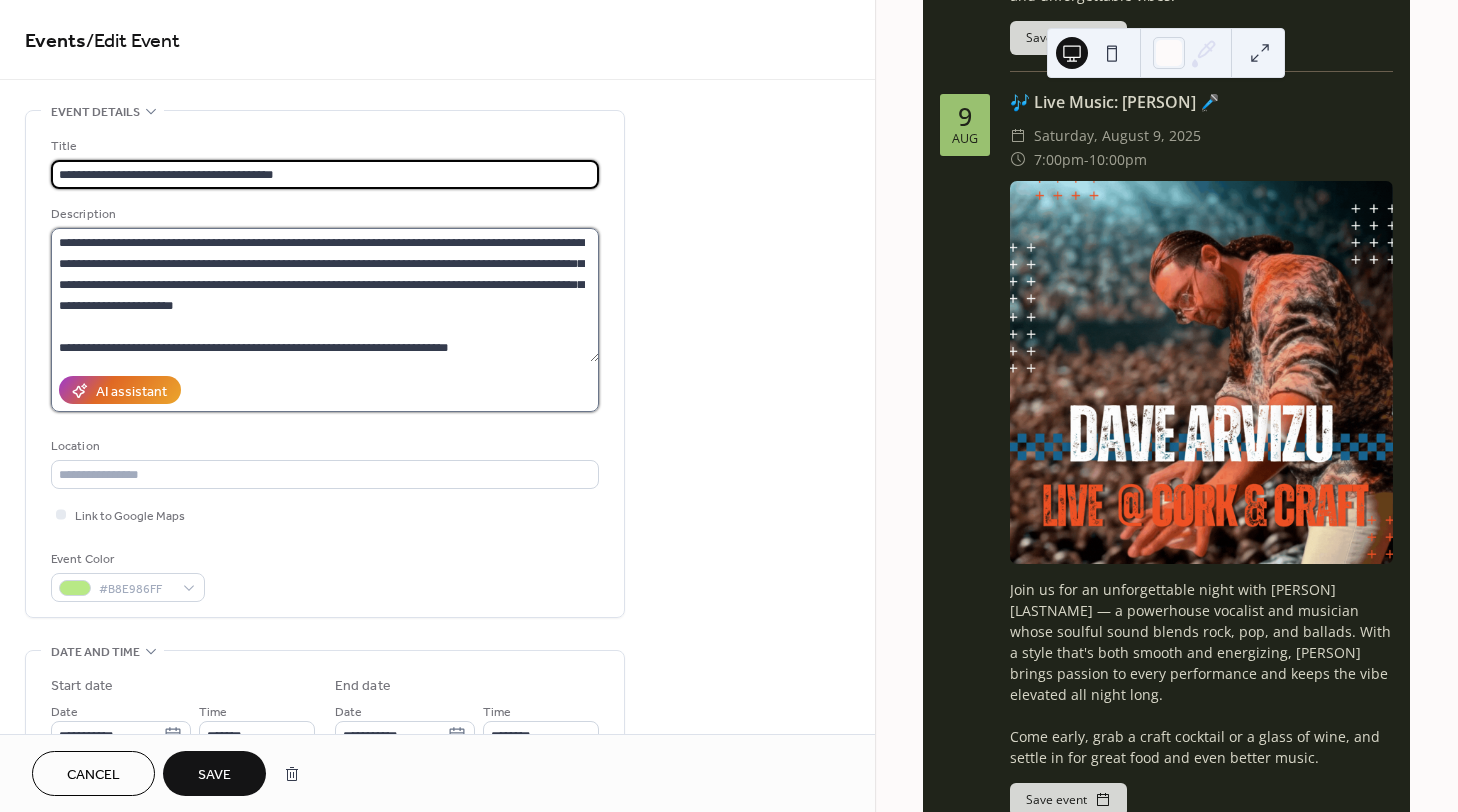 click on "**********" at bounding box center [325, 295] 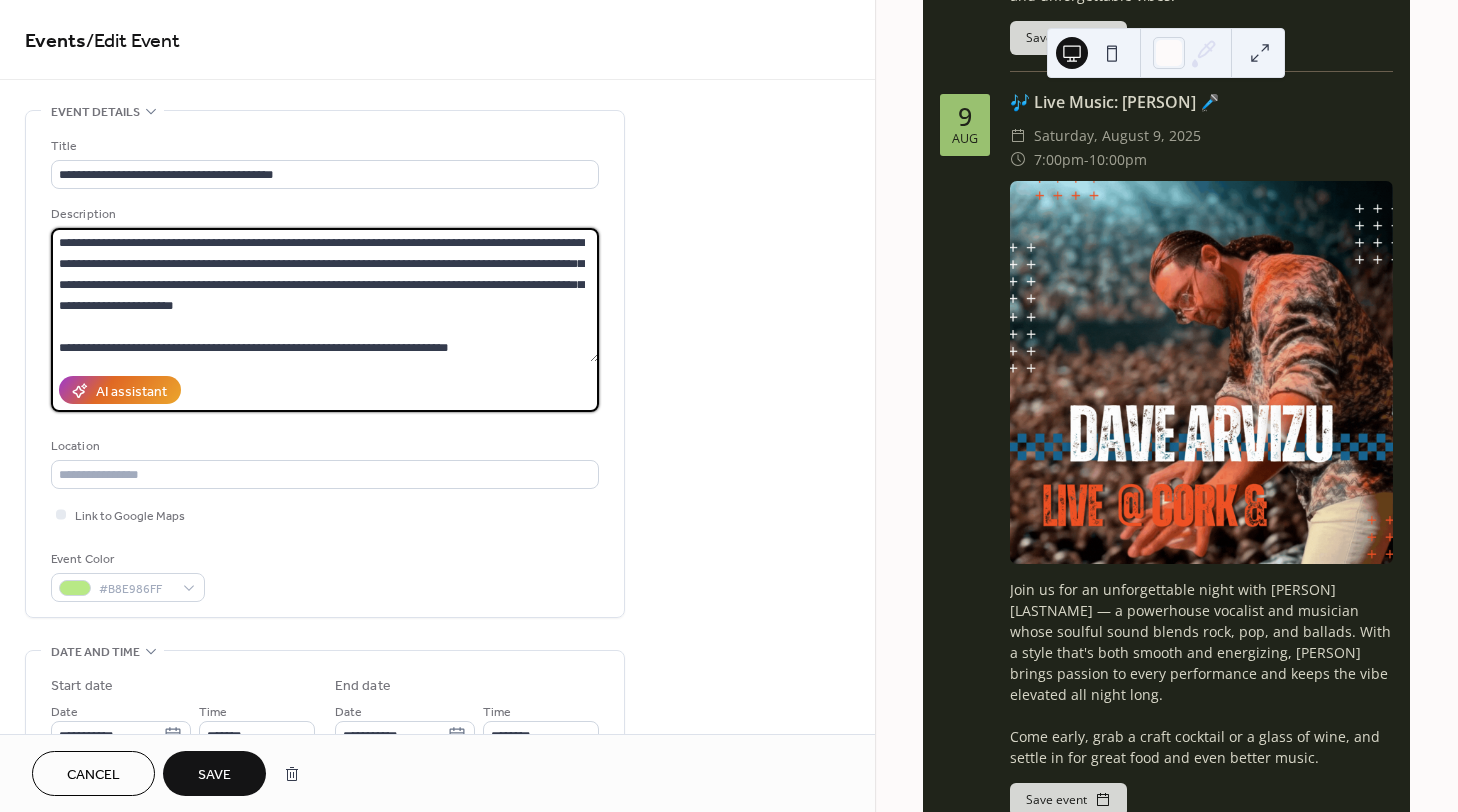 drag, startPoint x: 343, startPoint y: 349, endPoint x: 57, endPoint y: 338, distance: 286.21146 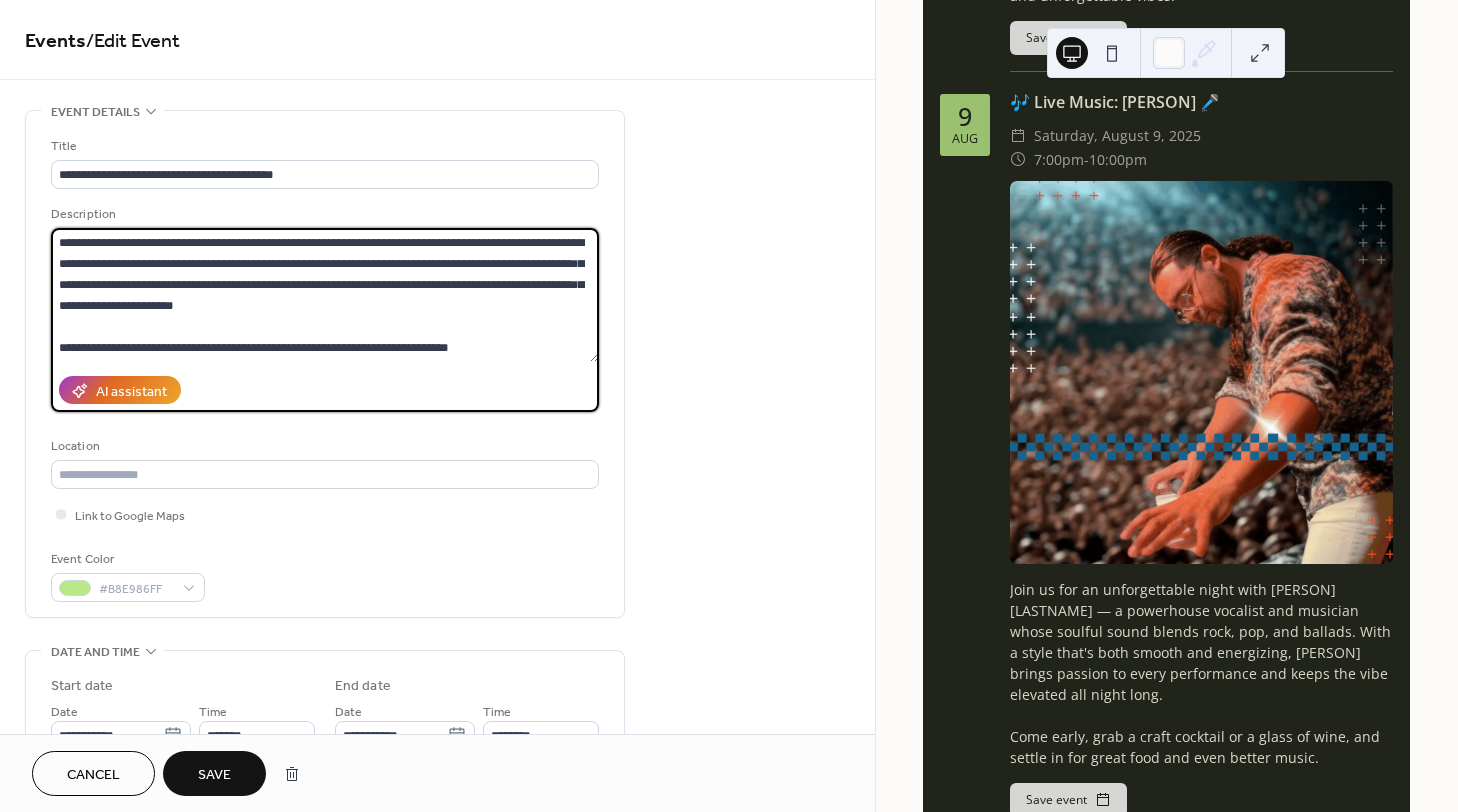 click on "**********" at bounding box center [325, 295] 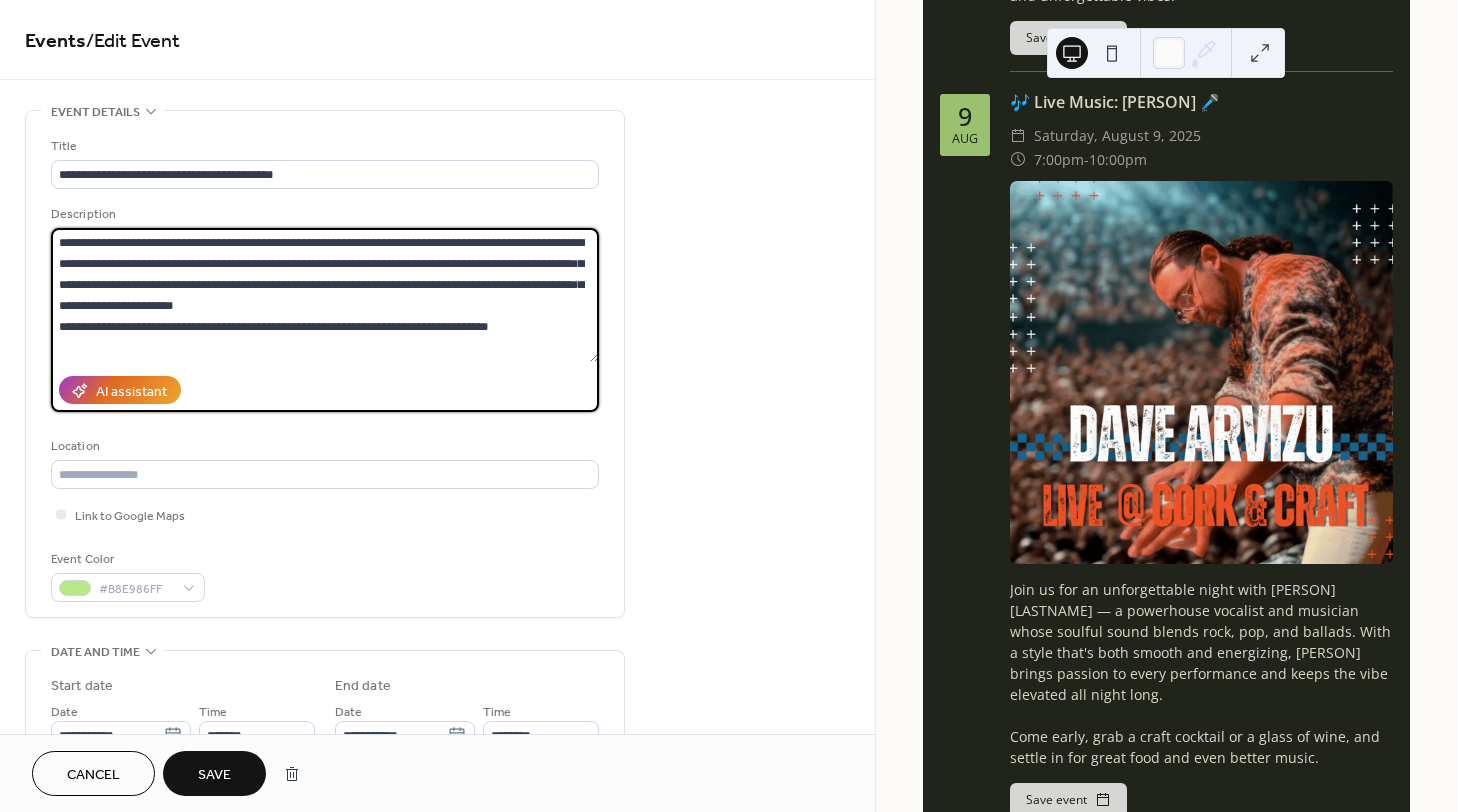click on "**********" at bounding box center (325, 295) 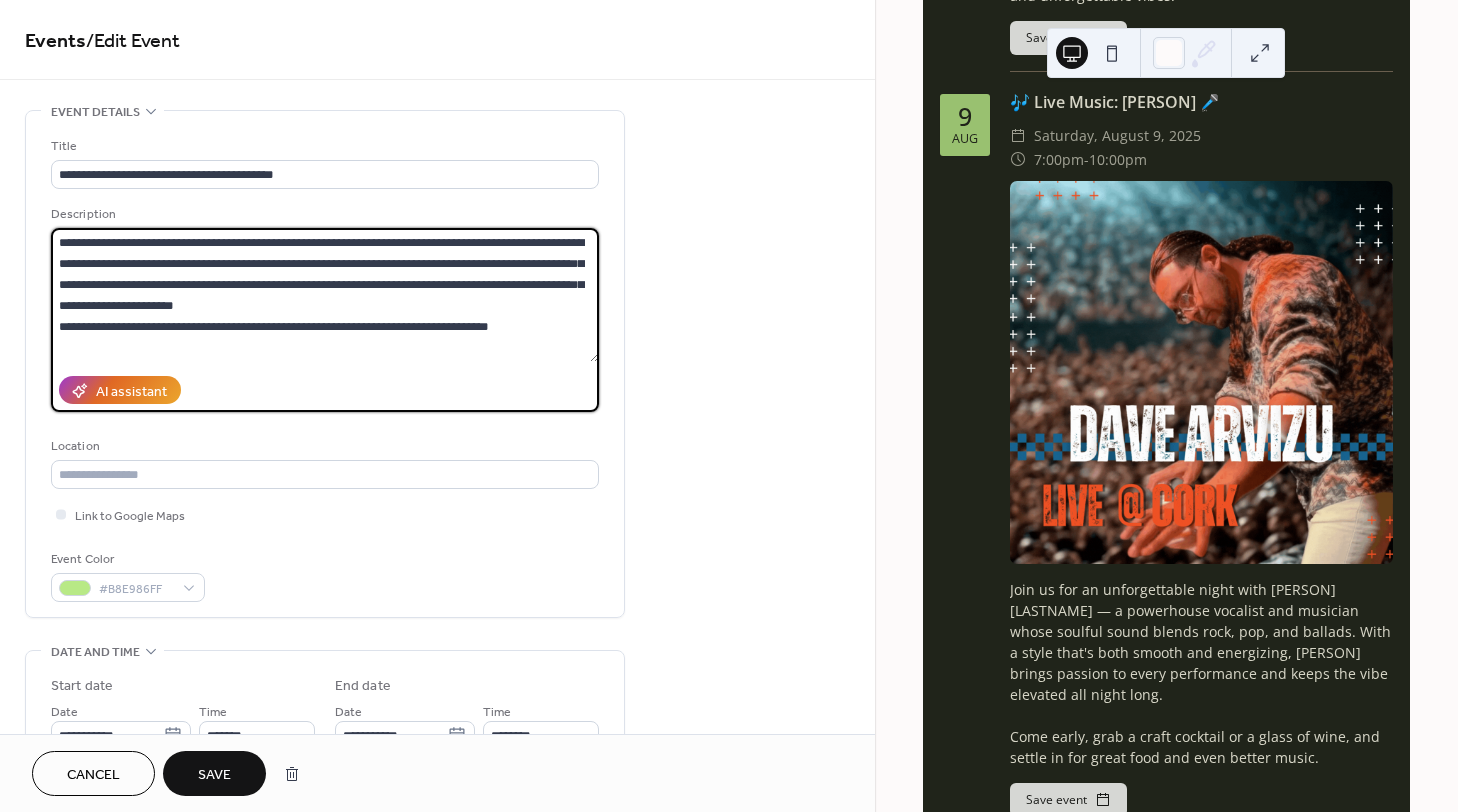 drag, startPoint x: 423, startPoint y: 262, endPoint x: 508, endPoint y: 259, distance: 85.052925 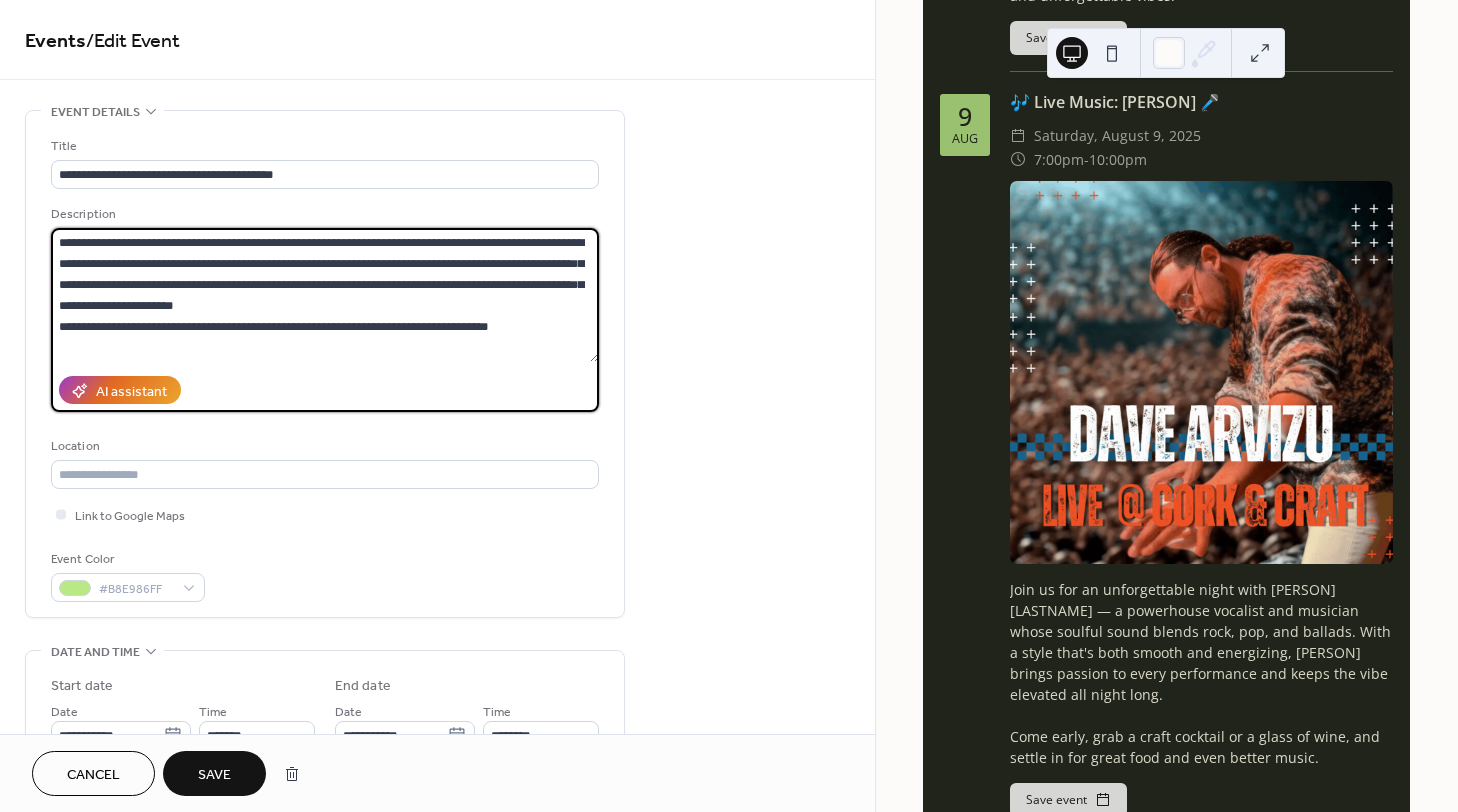 click on "**********" at bounding box center [325, 295] 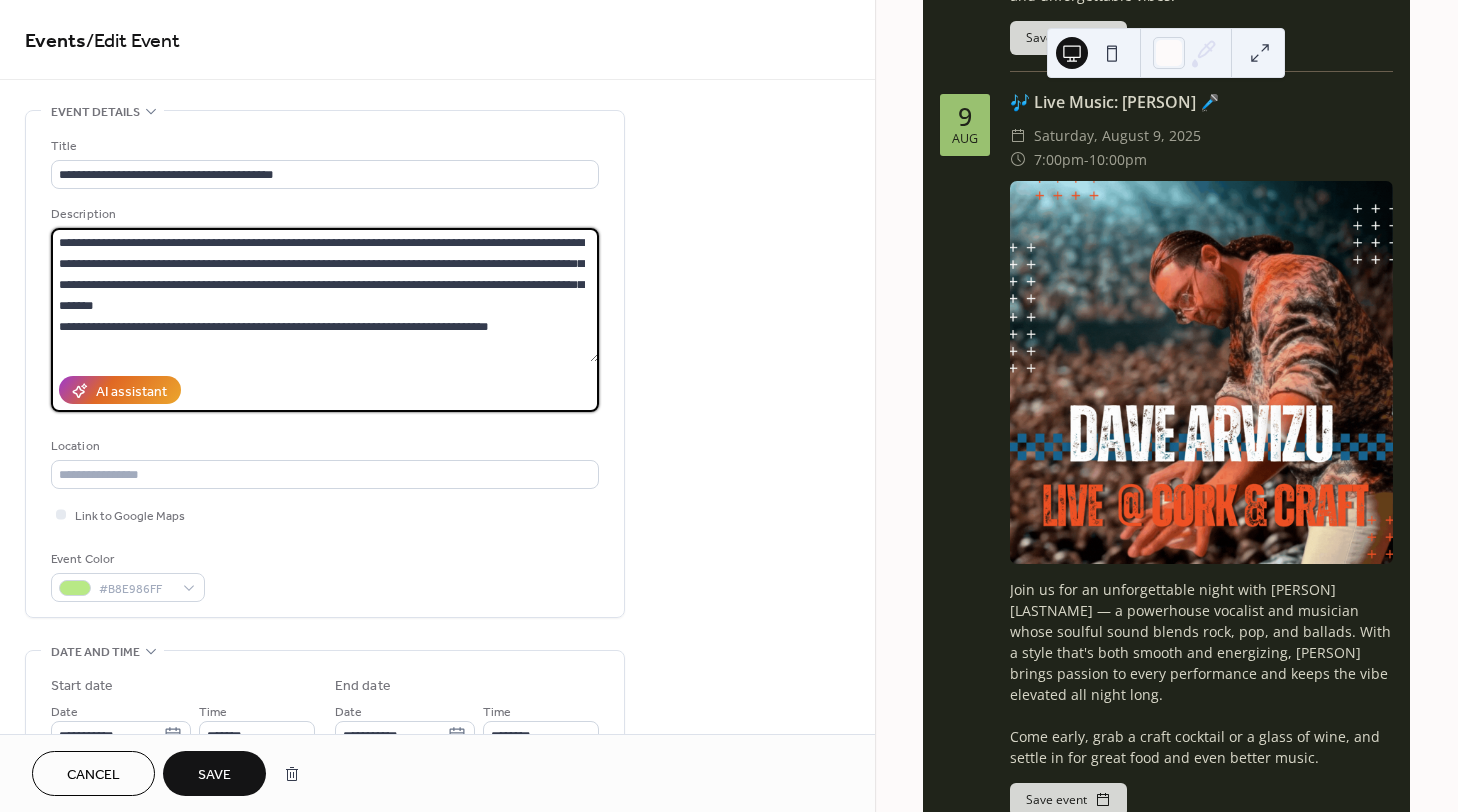 click on "**********" at bounding box center [325, 295] 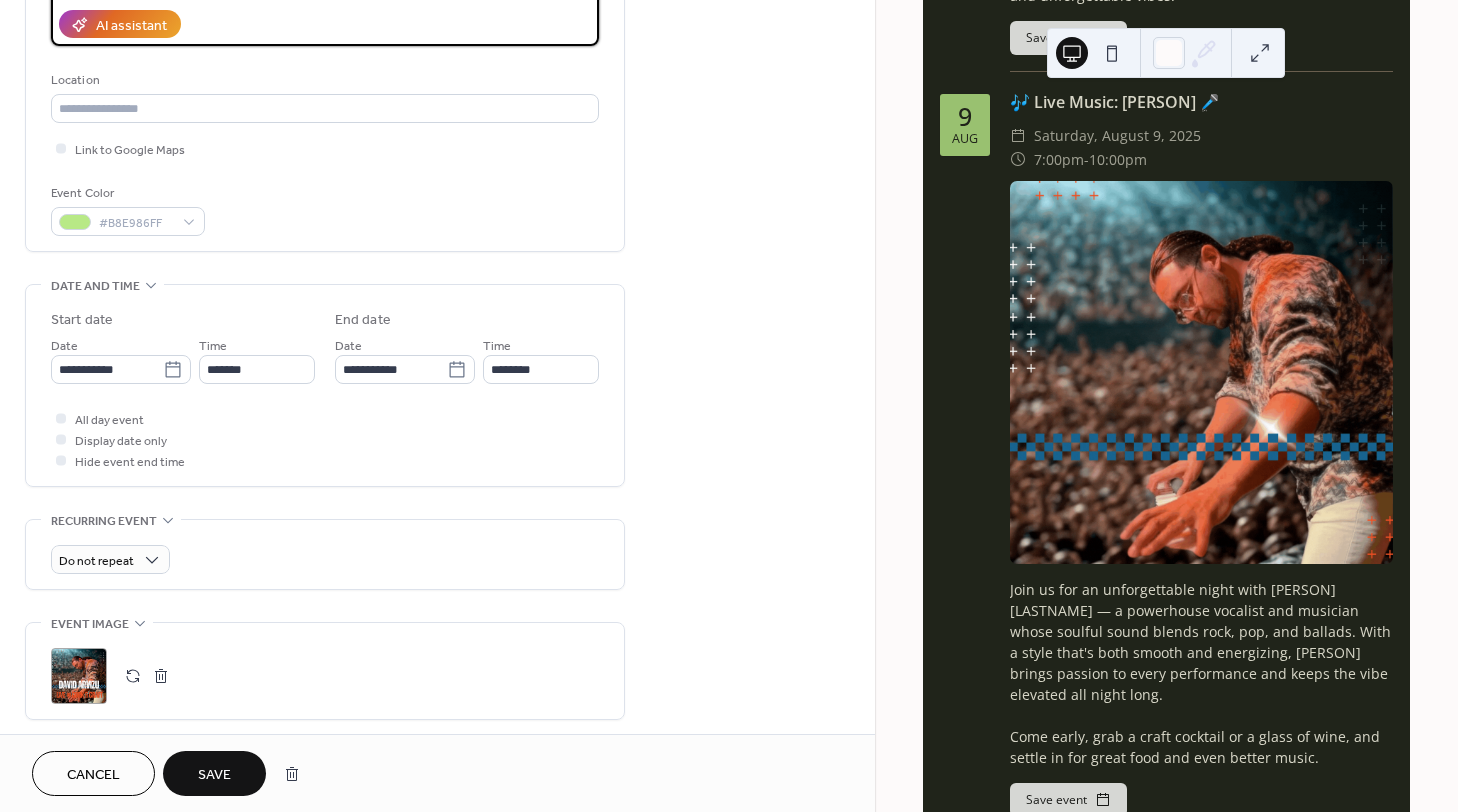 scroll, scrollTop: 661, scrollLeft: 0, axis: vertical 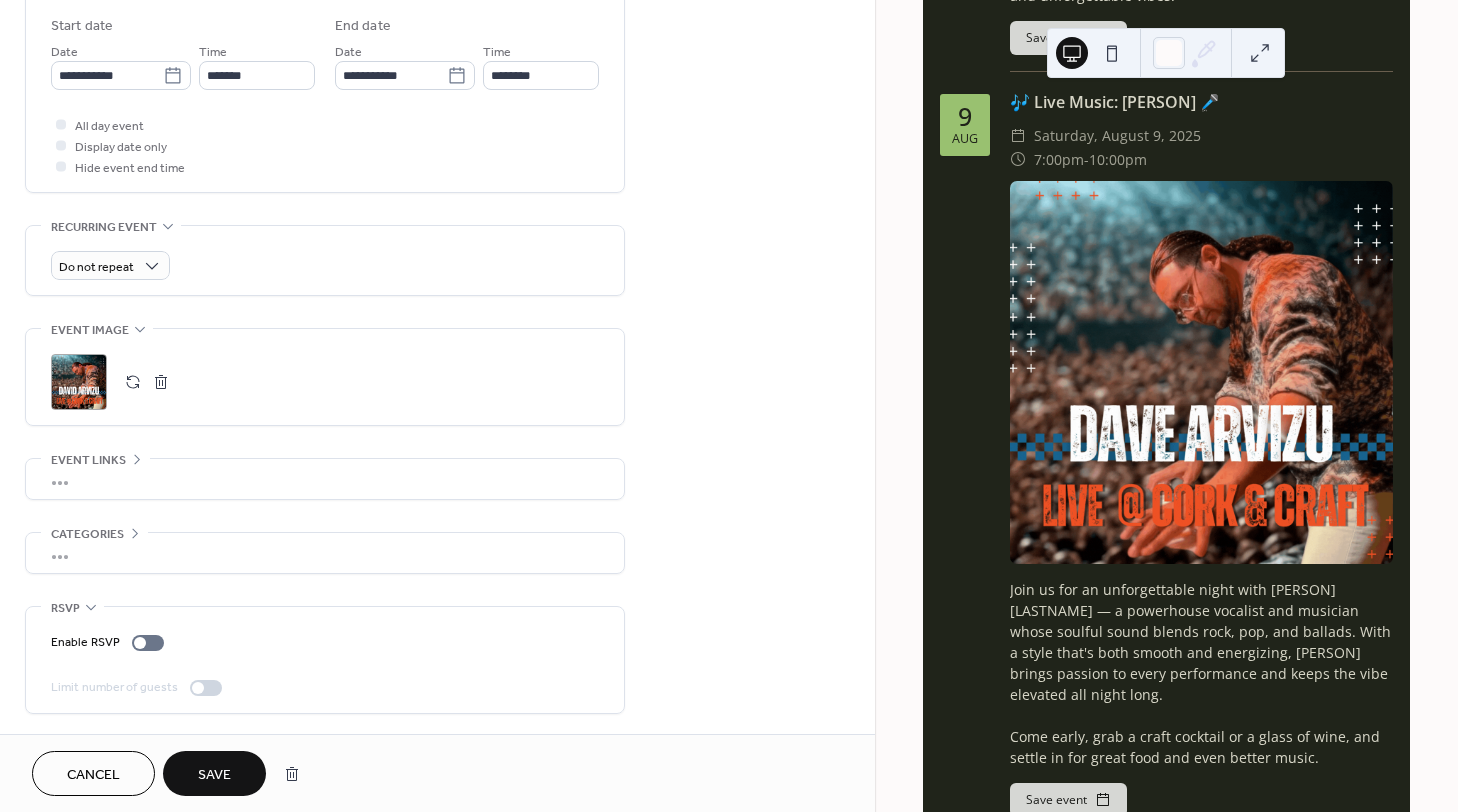 type on "**********" 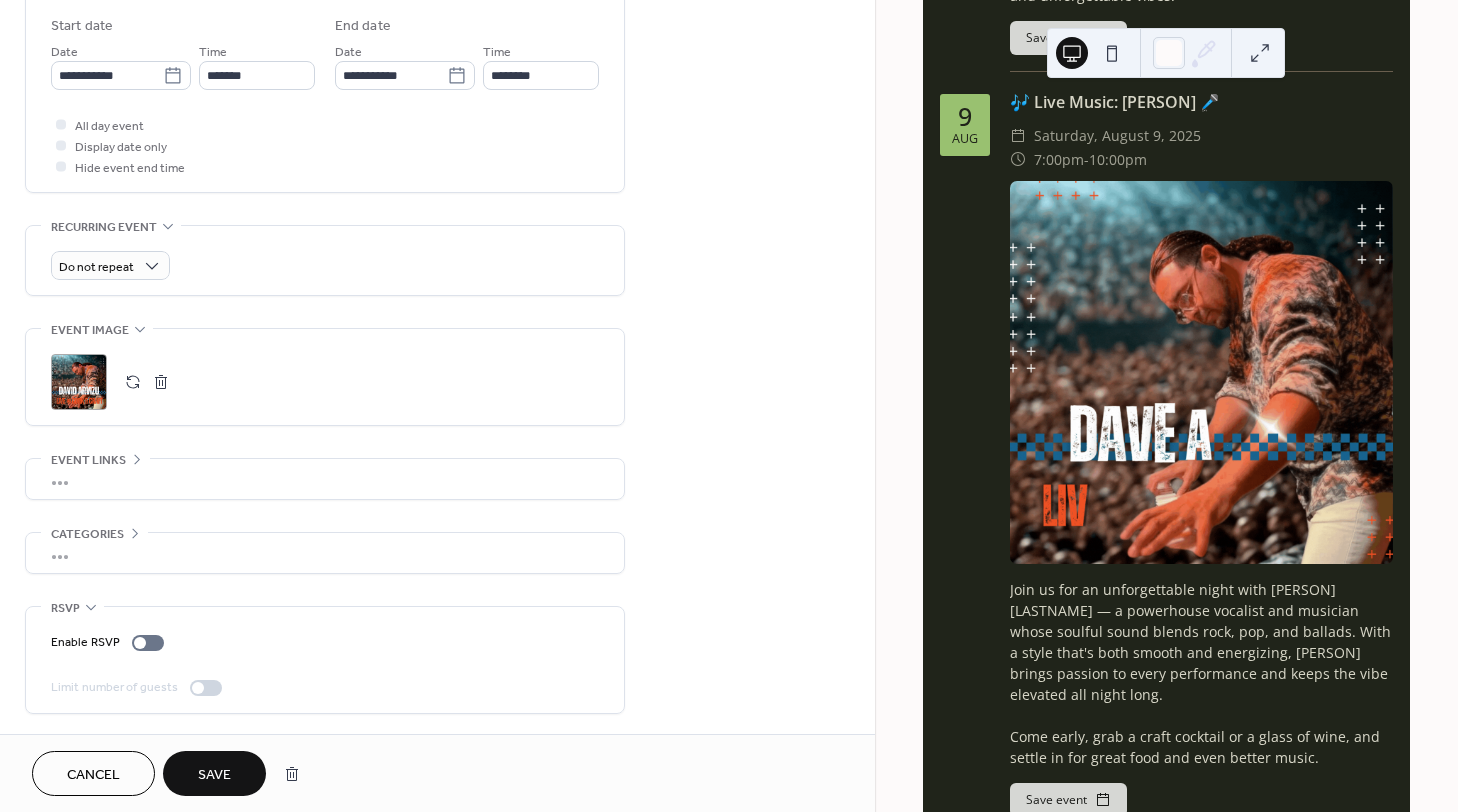 click on ";" at bounding box center (79, 382) 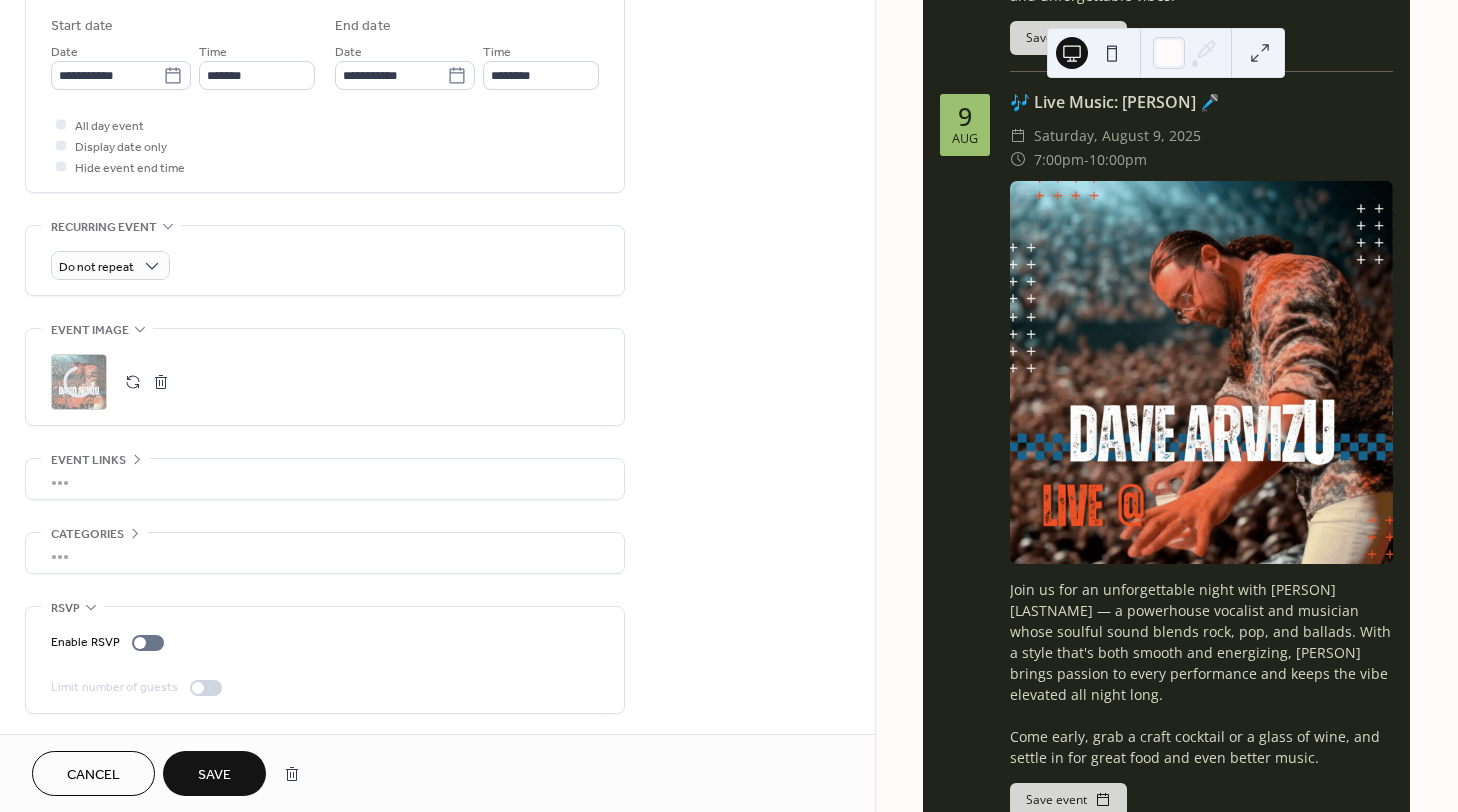 click on "Save" at bounding box center (214, 775) 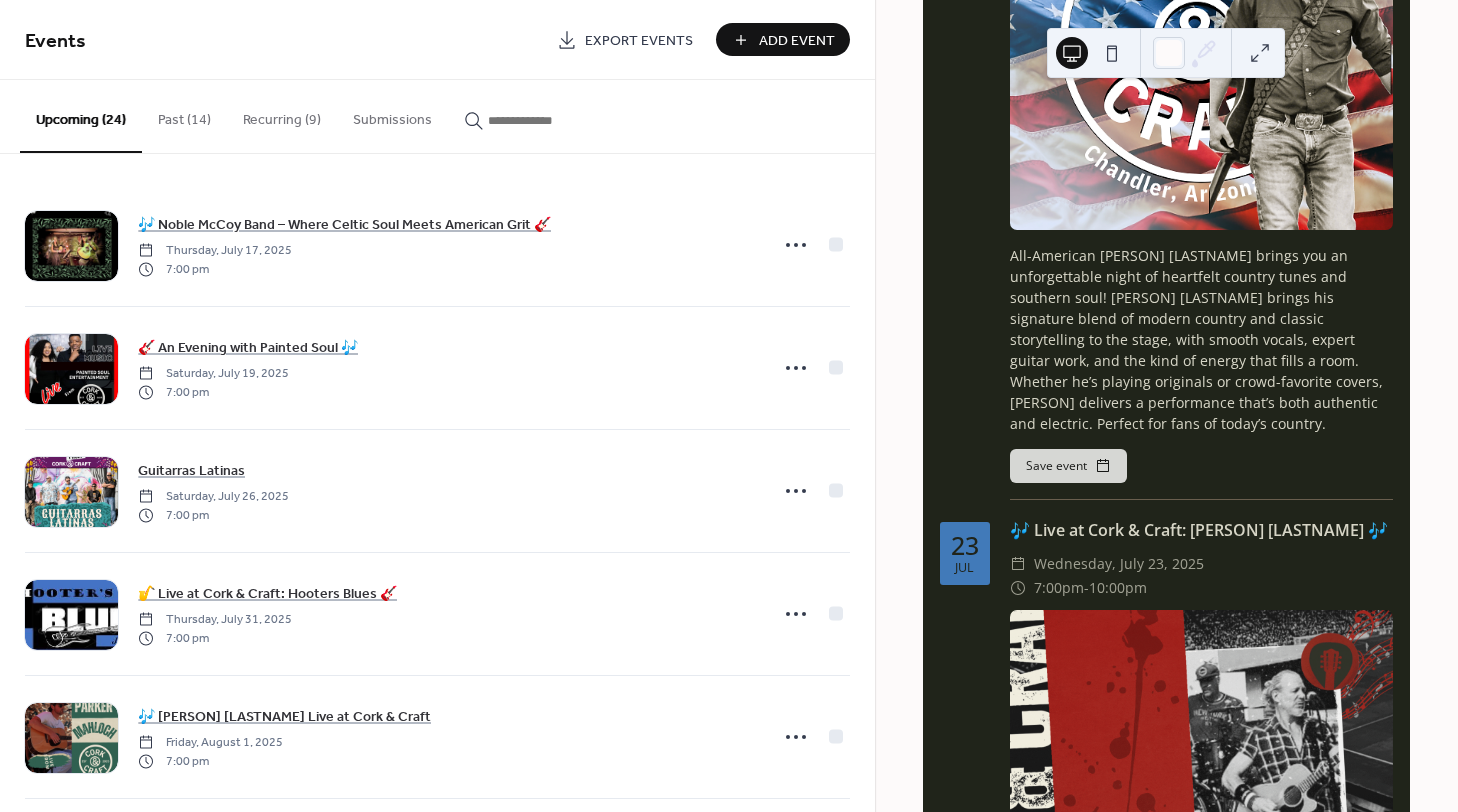 scroll, scrollTop: 3666, scrollLeft: 0, axis: vertical 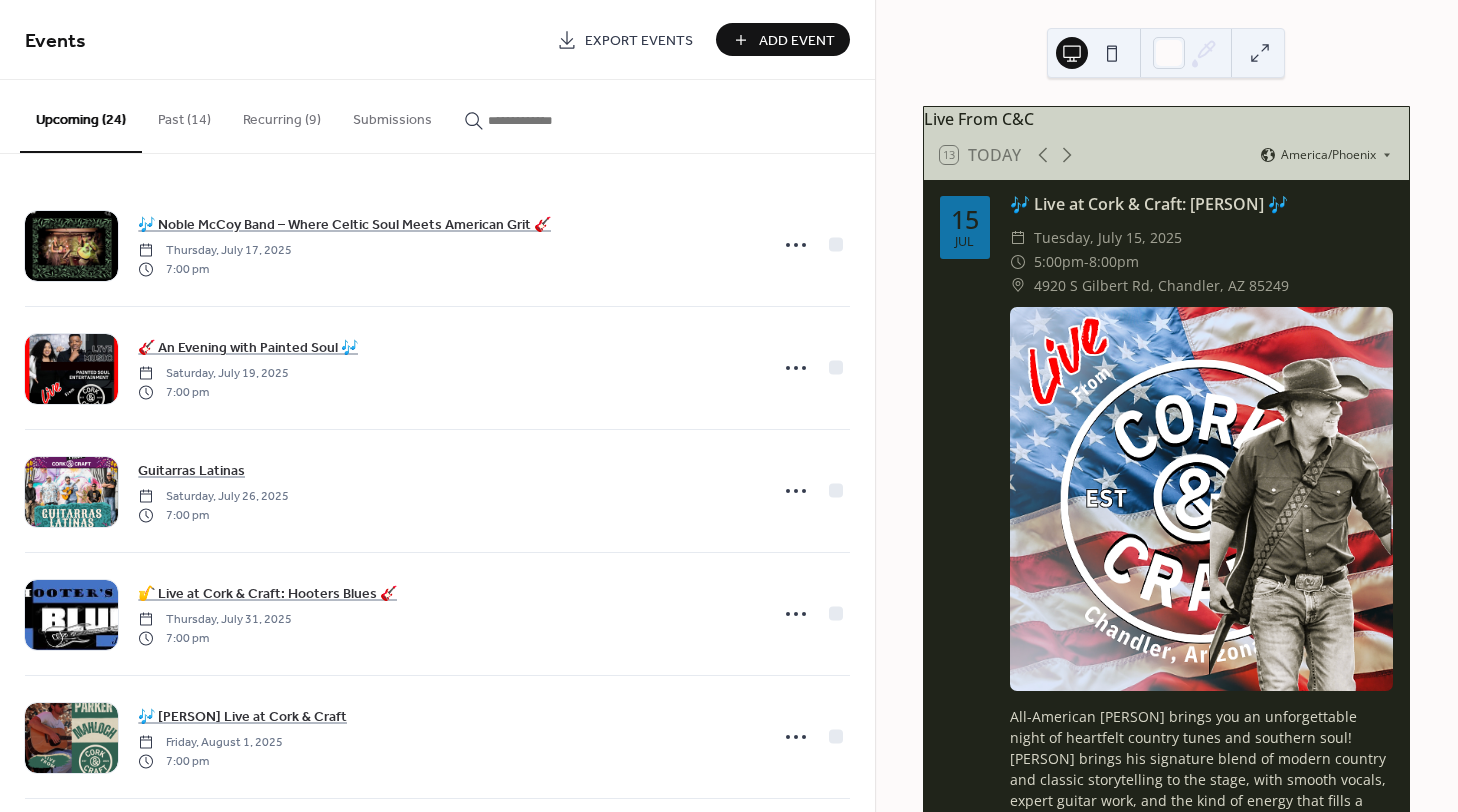 click on "Recurring  (9)" at bounding box center (282, 115) 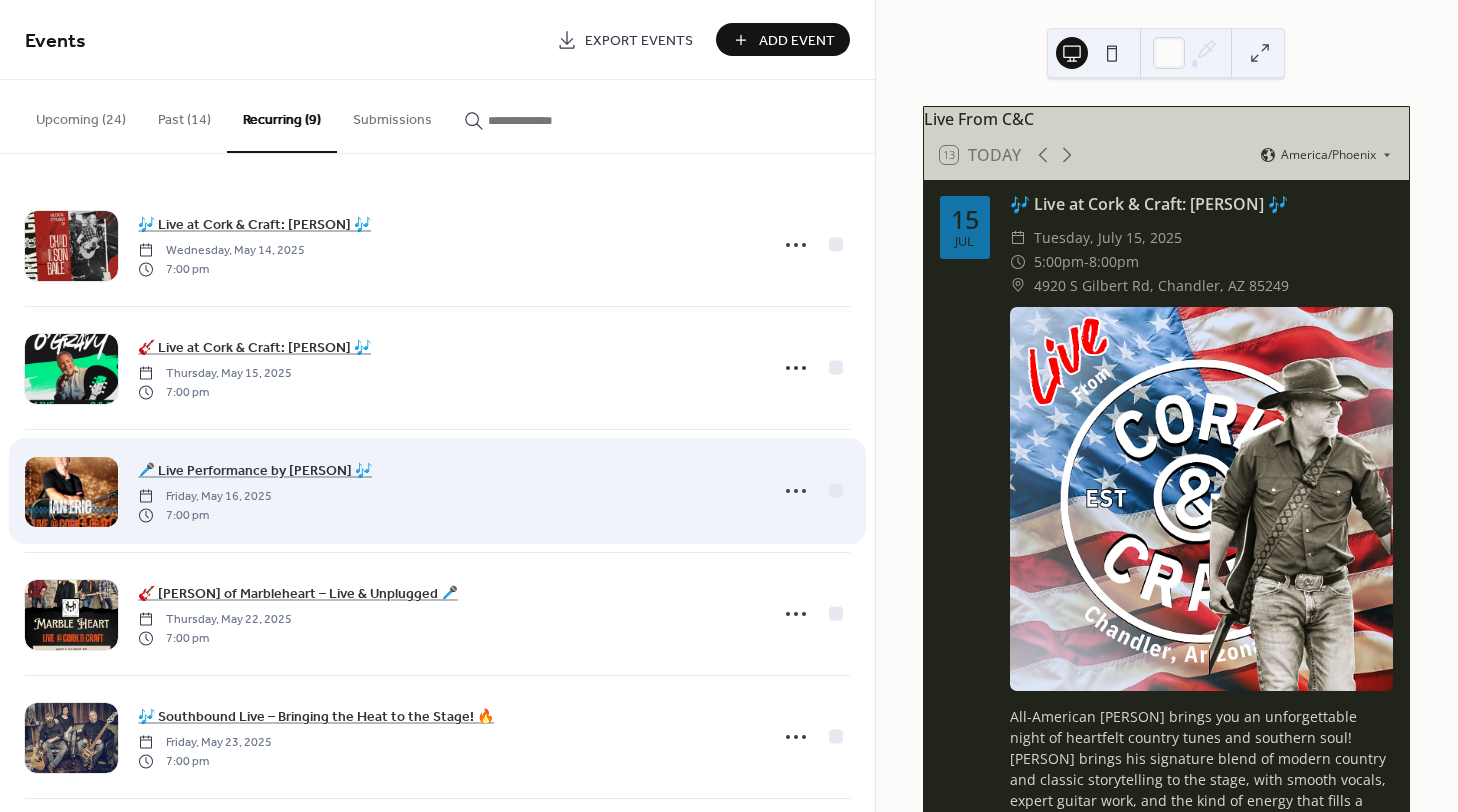 click at bounding box center (71, 492) 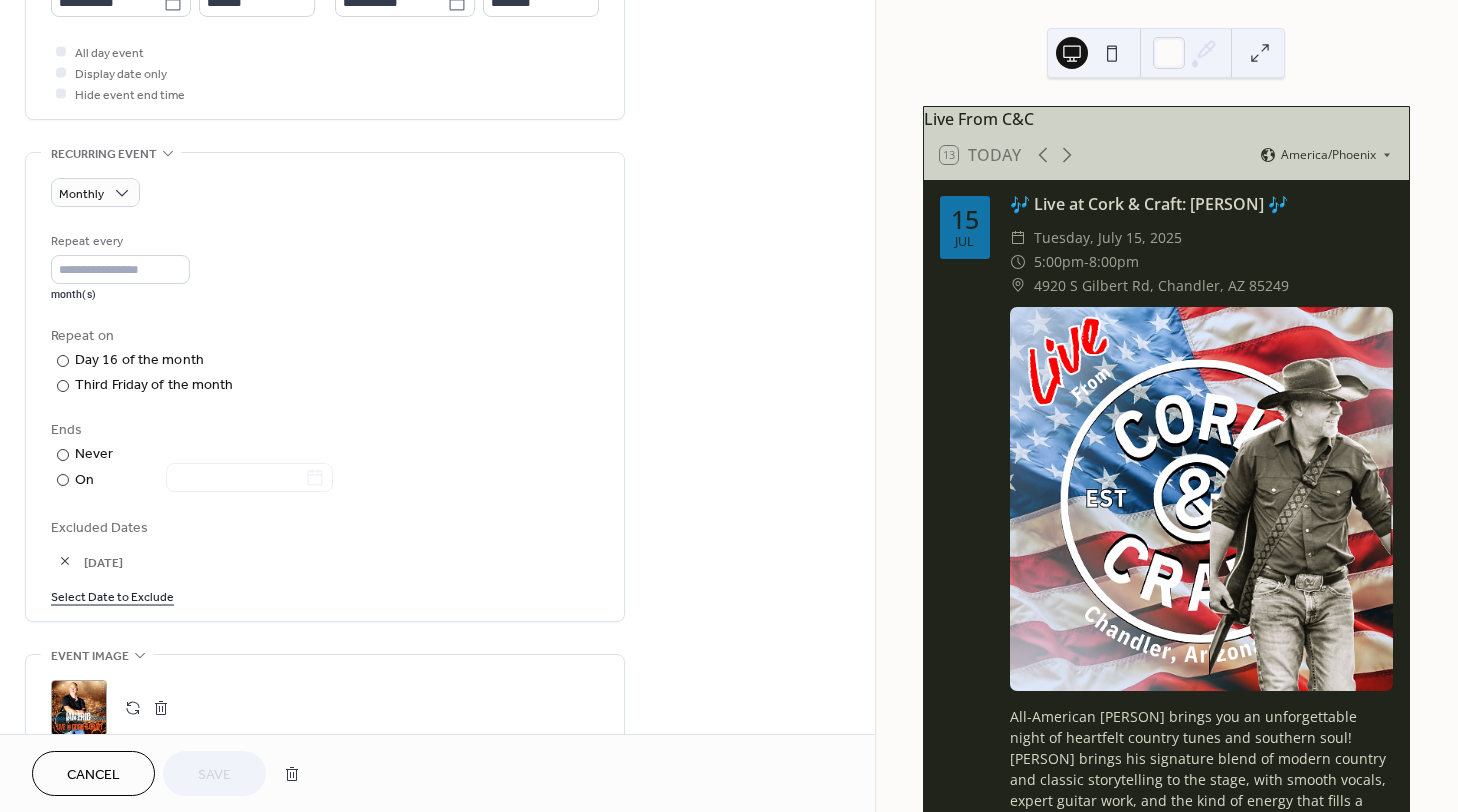 scroll, scrollTop: 1060, scrollLeft: 0, axis: vertical 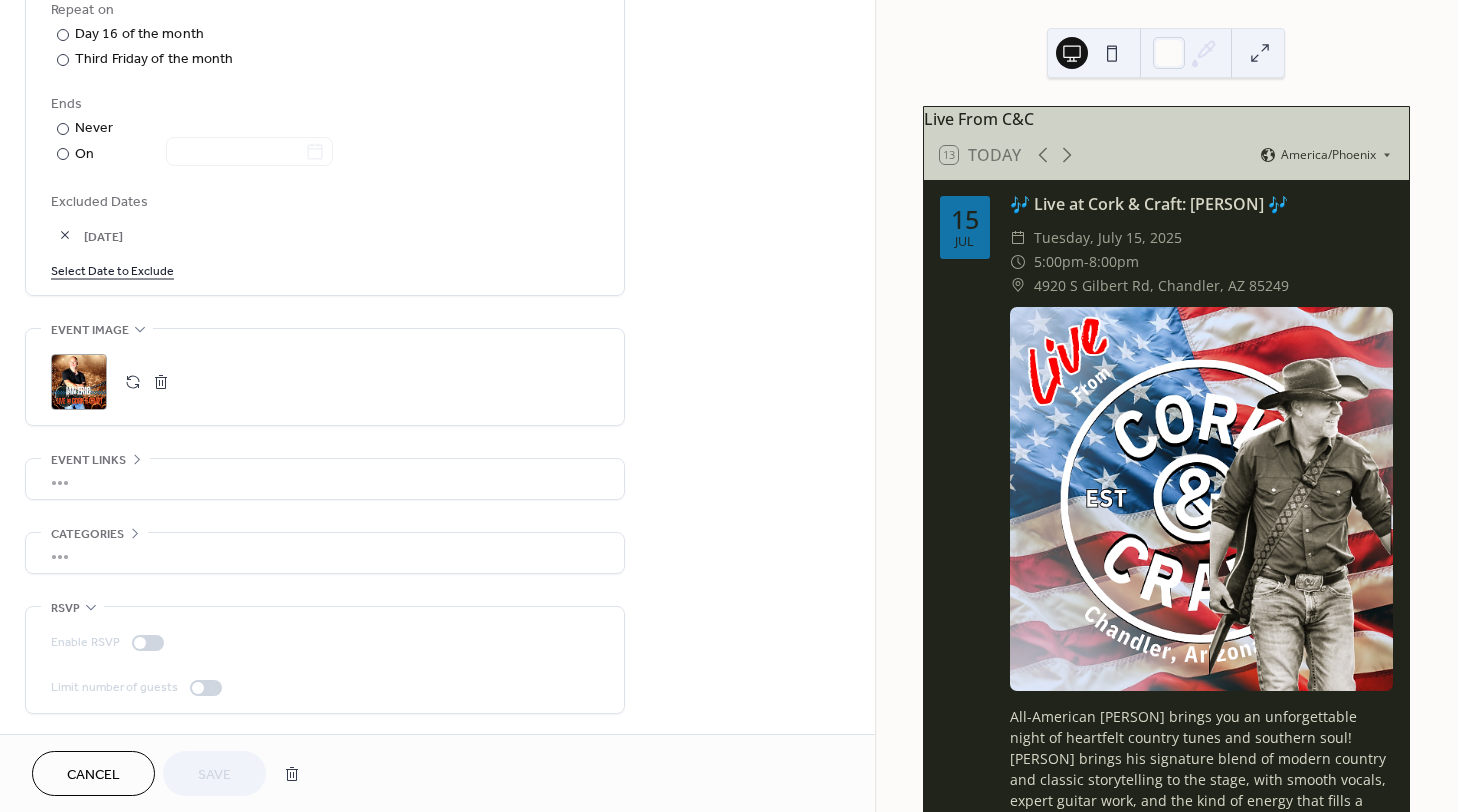 click on ";" at bounding box center [79, 382] 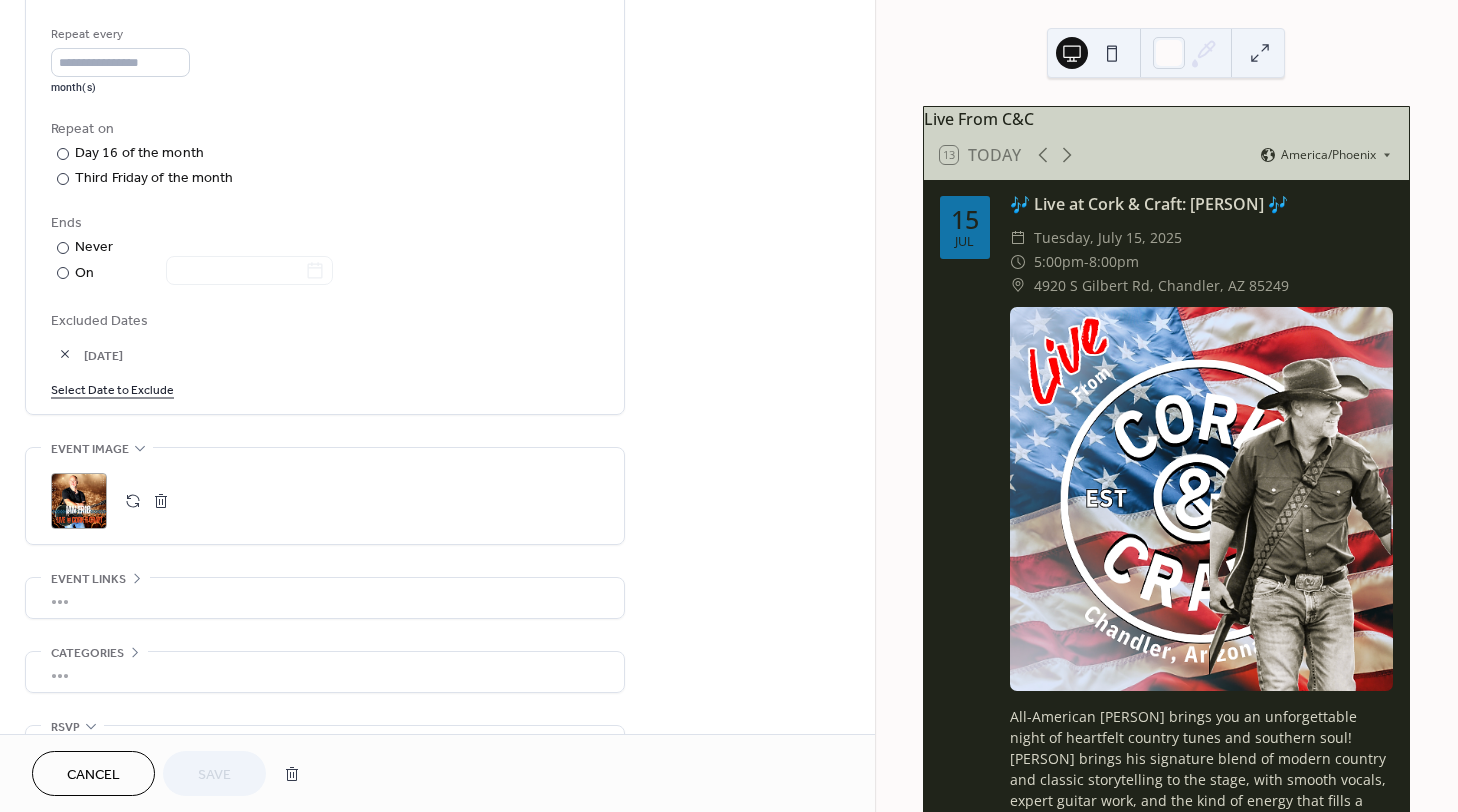 scroll, scrollTop: 1060, scrollLeft: 0, axis: vertical 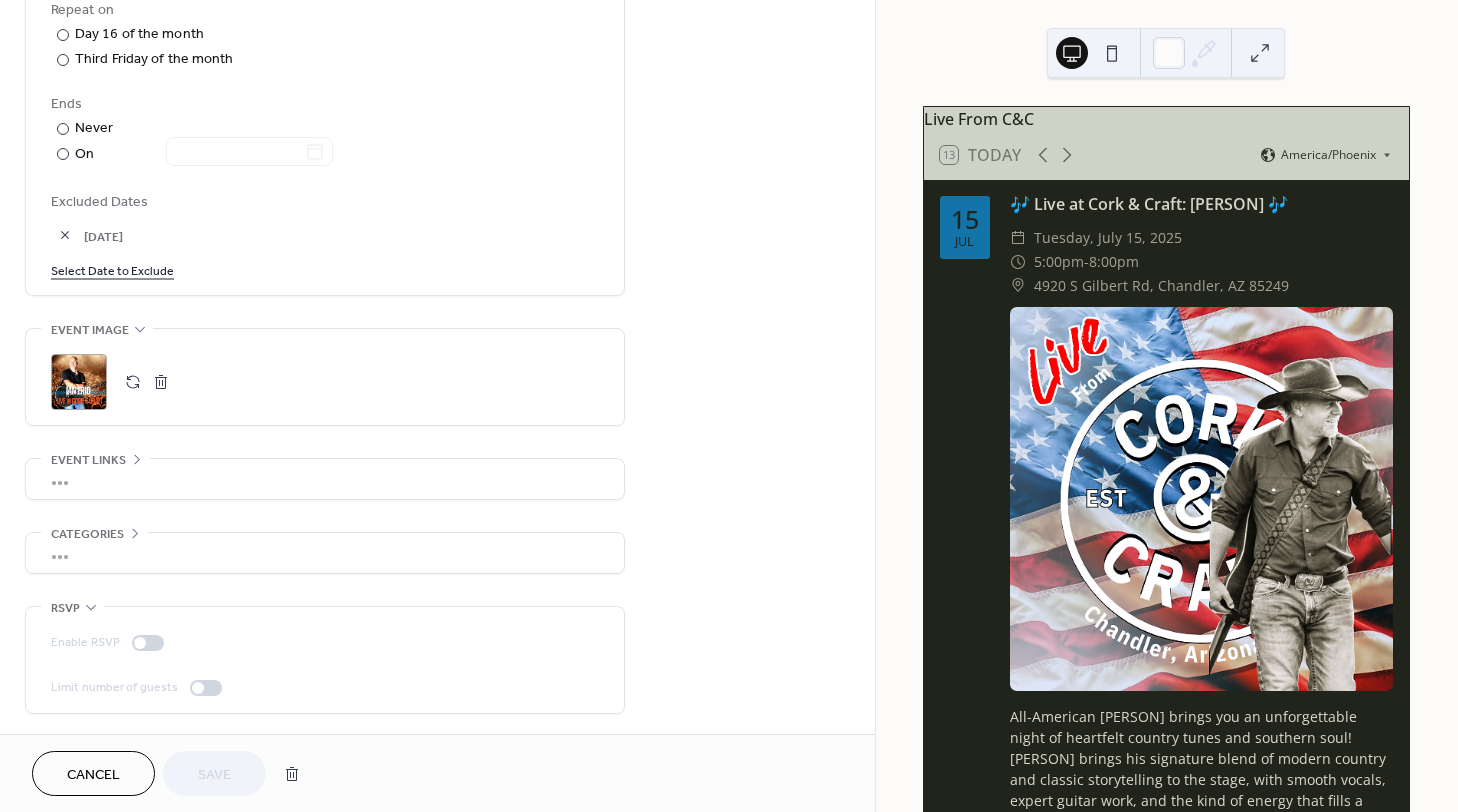 click on ";" at bounding box center [79, 382] 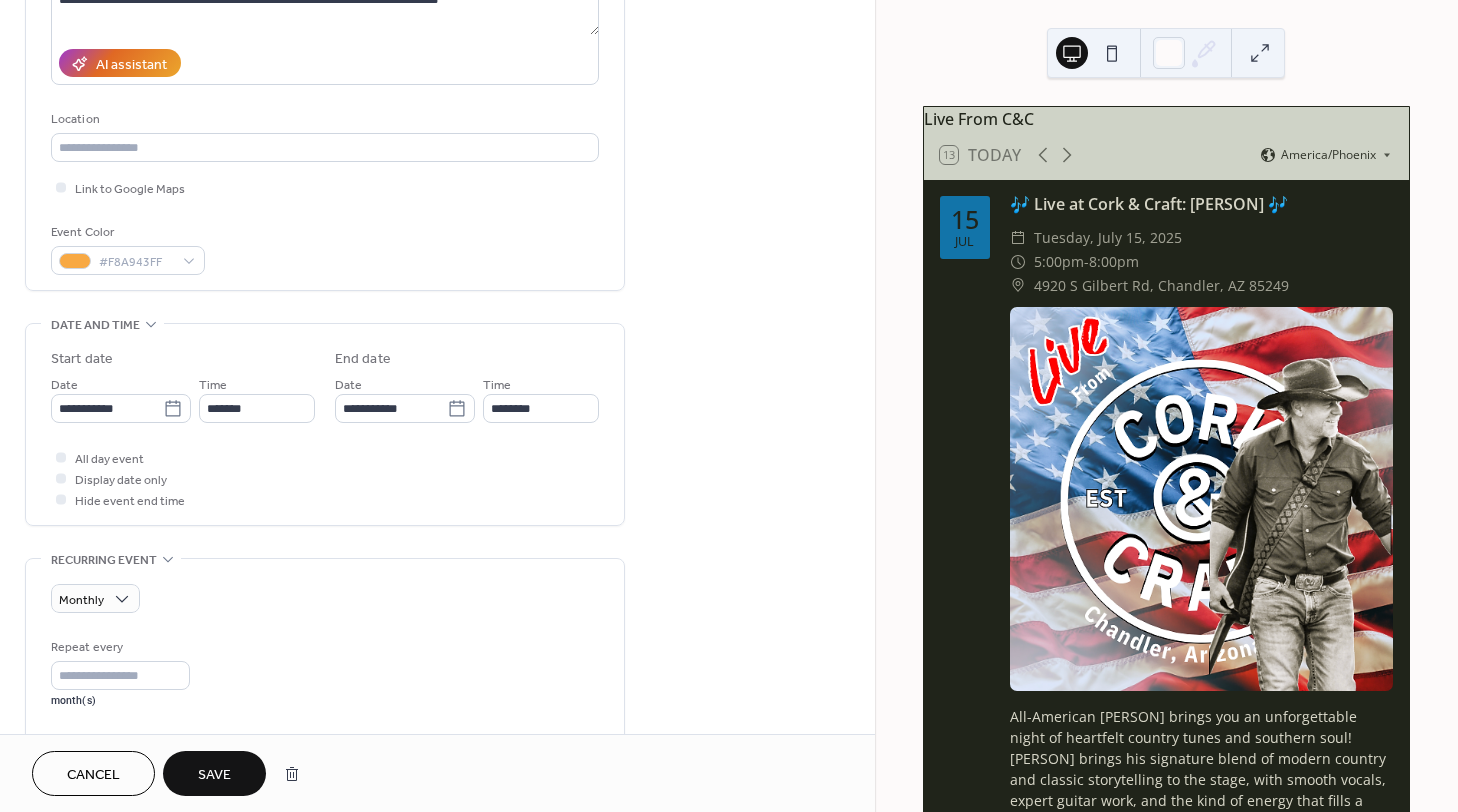scroll, scrollTop: 0, scrollLeft: 0, axis: both 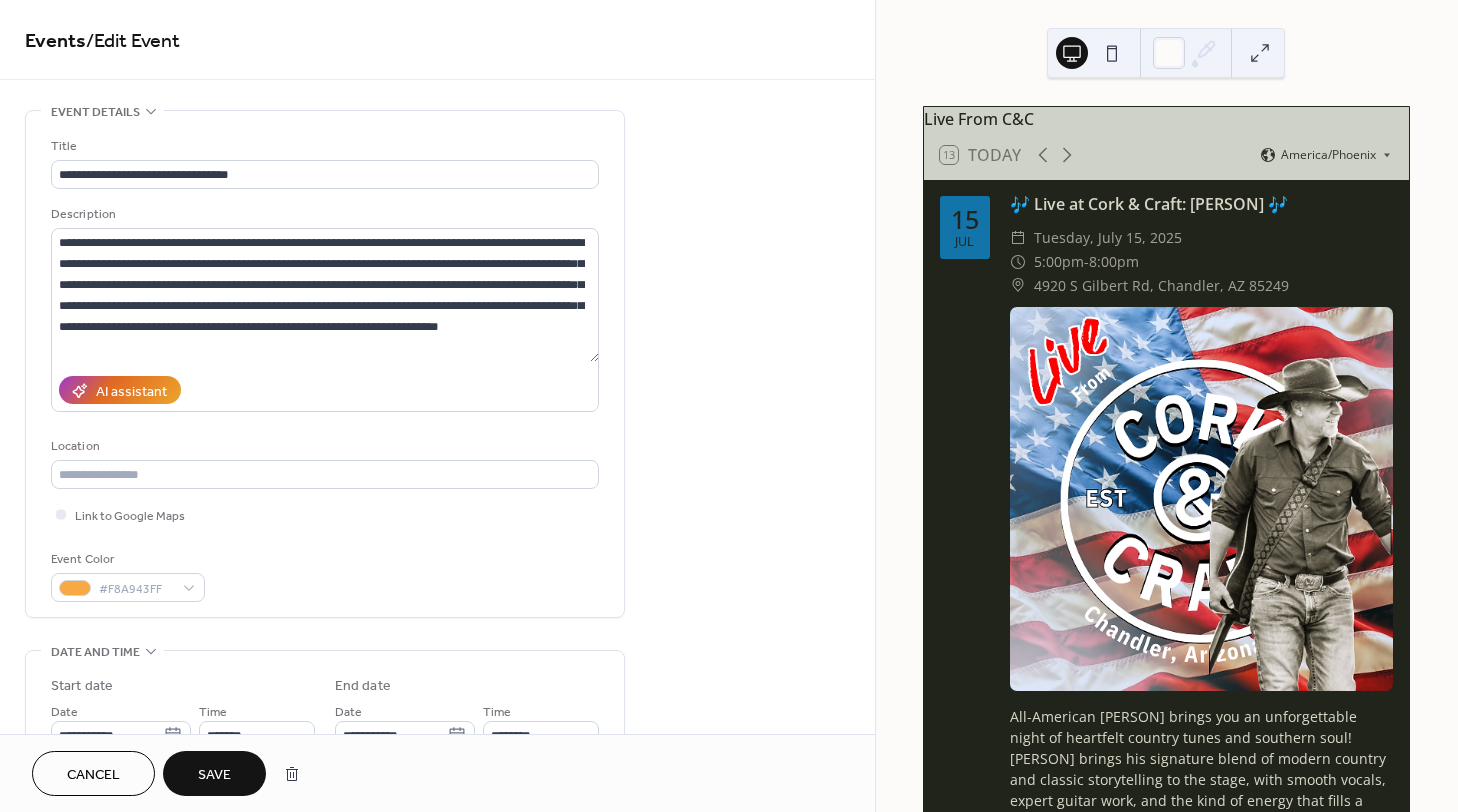 click on "Save" at bounding box center [214, 775] 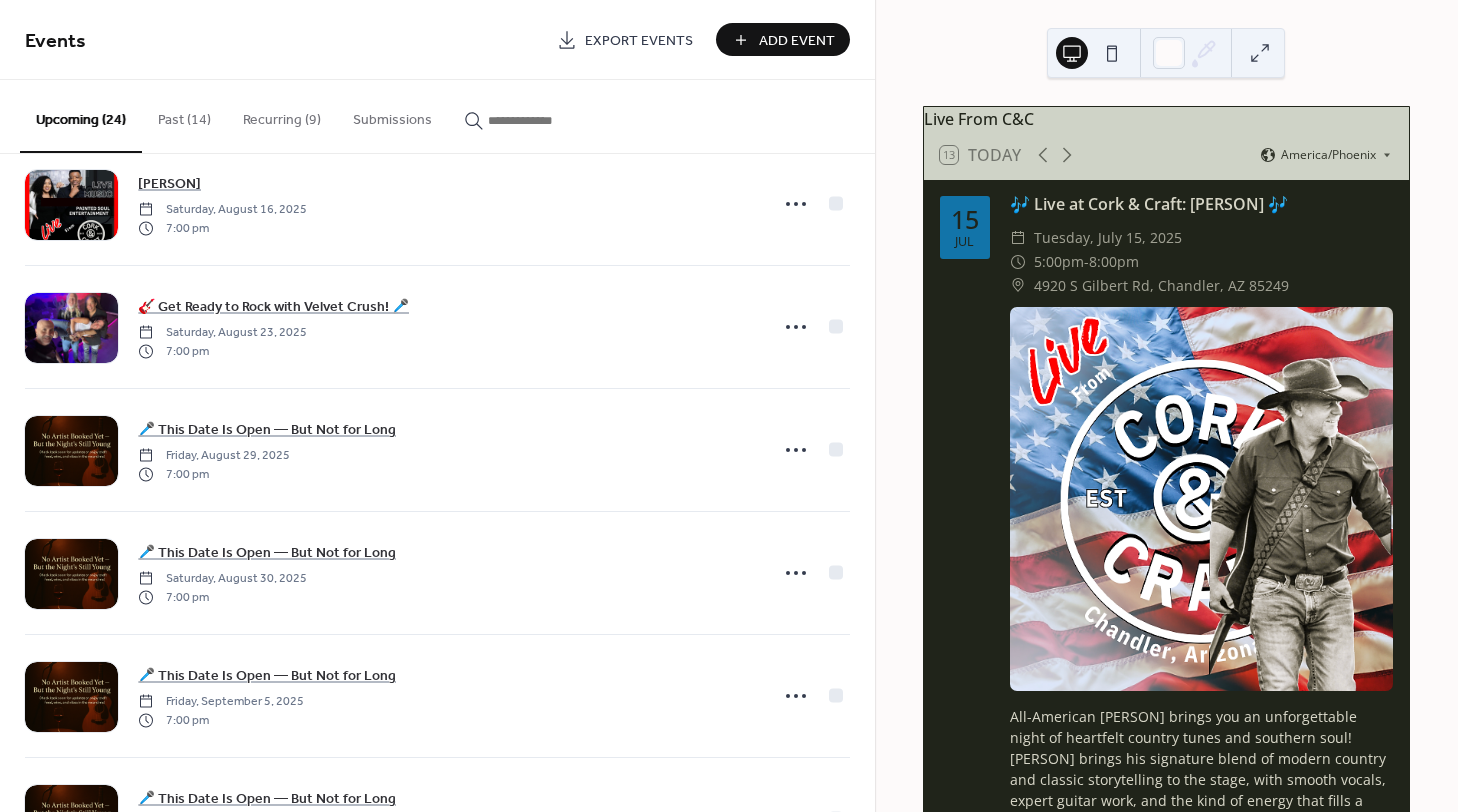 scroll, scrollTop: 0, scrollLeft: 0, axis: both 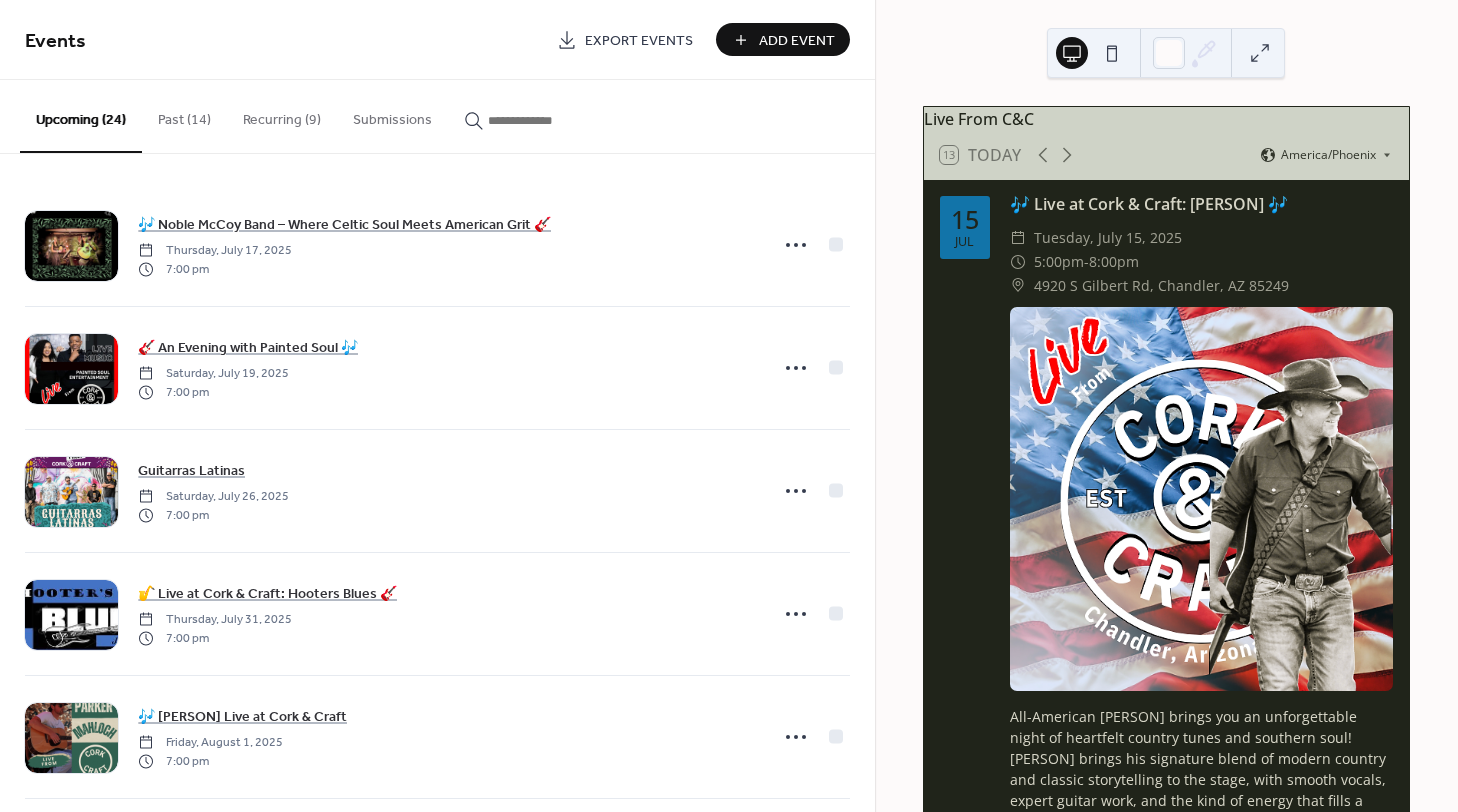 click on "Recurring  (9)" at bounding box center (282, 115) 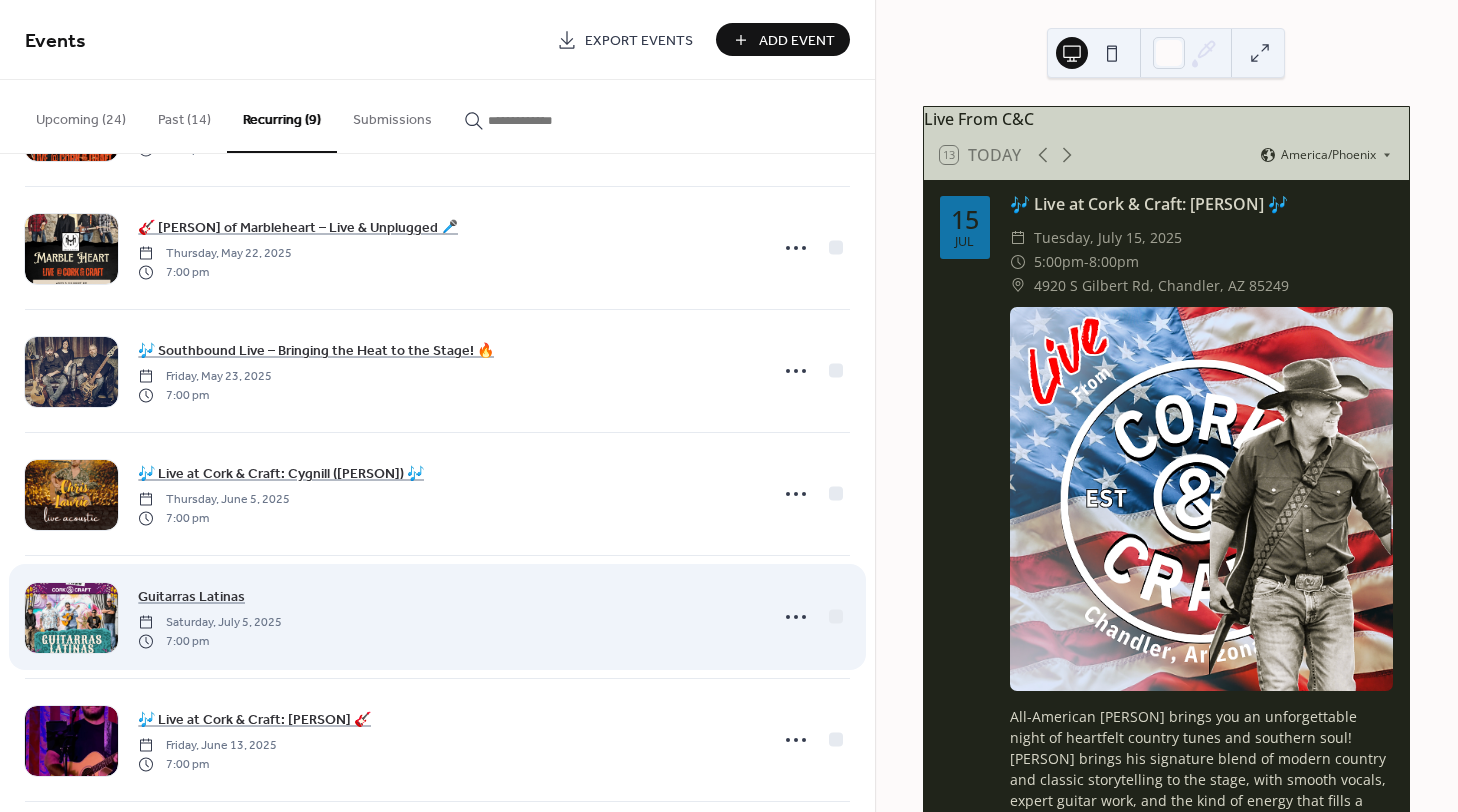 scroll, scrollTop: 508, scrollLeft: 0, axis: vertical 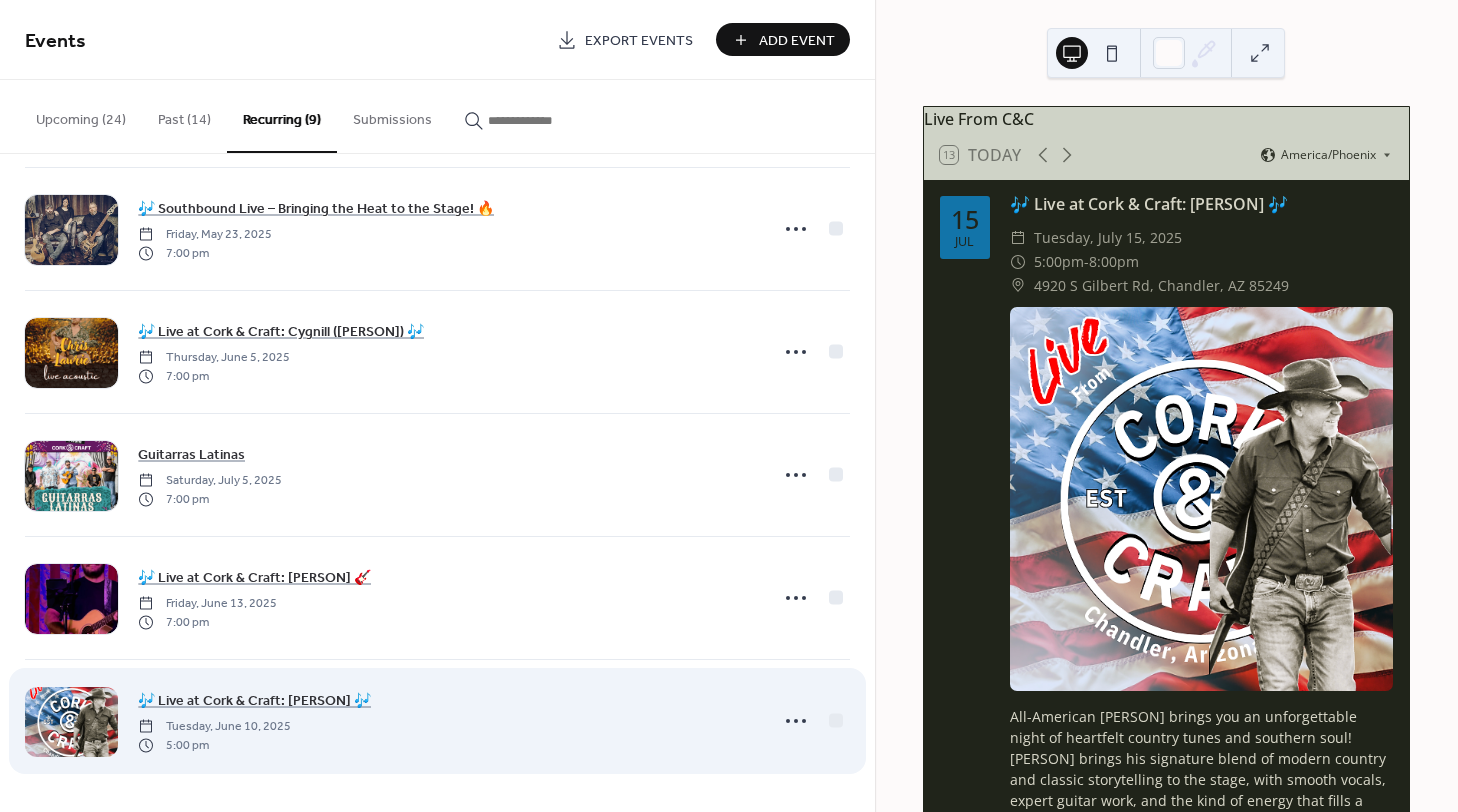 click at bounding box center [71, 722] 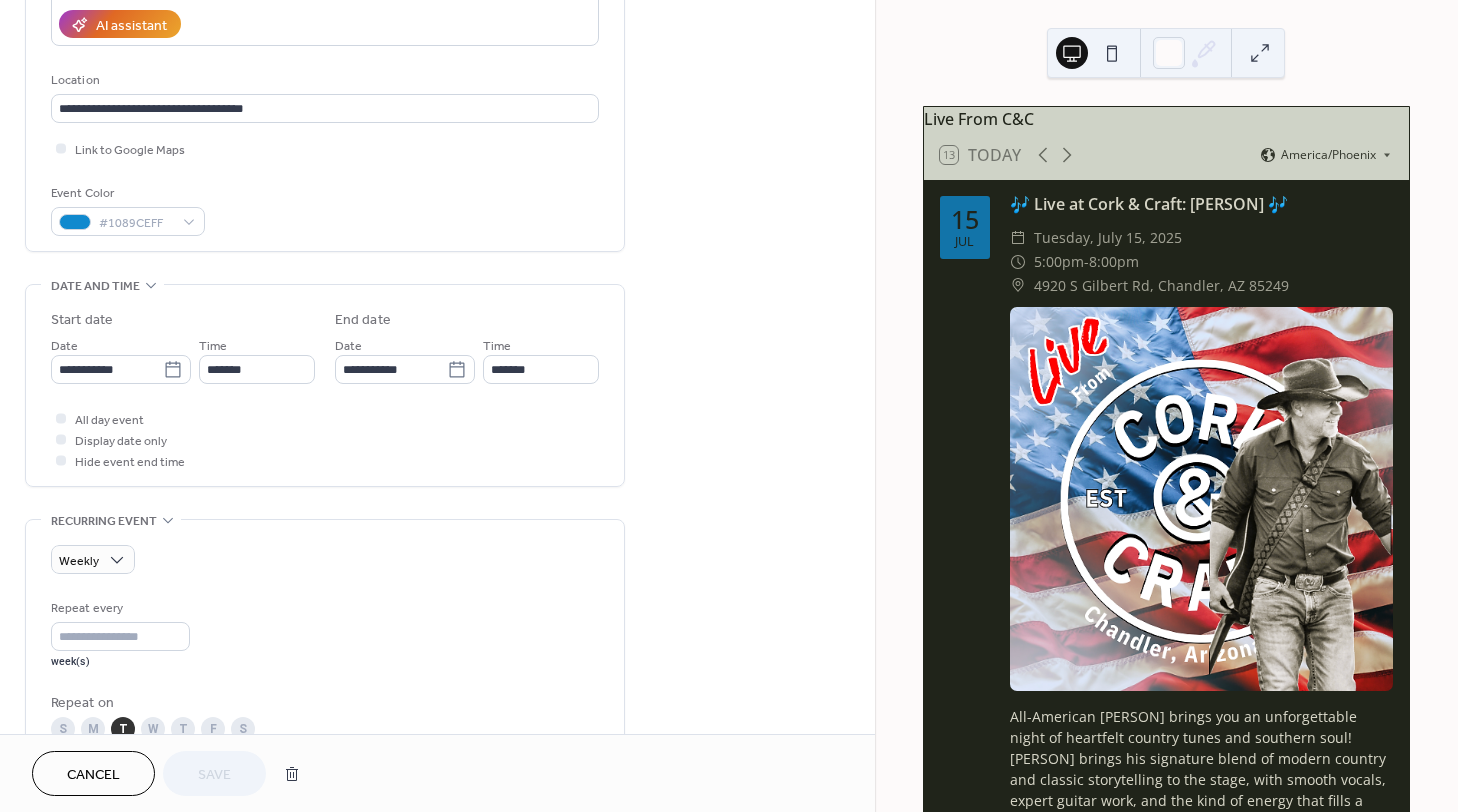 scroll, scrollTop: 733, scrollLeft: 0, axis: vertical 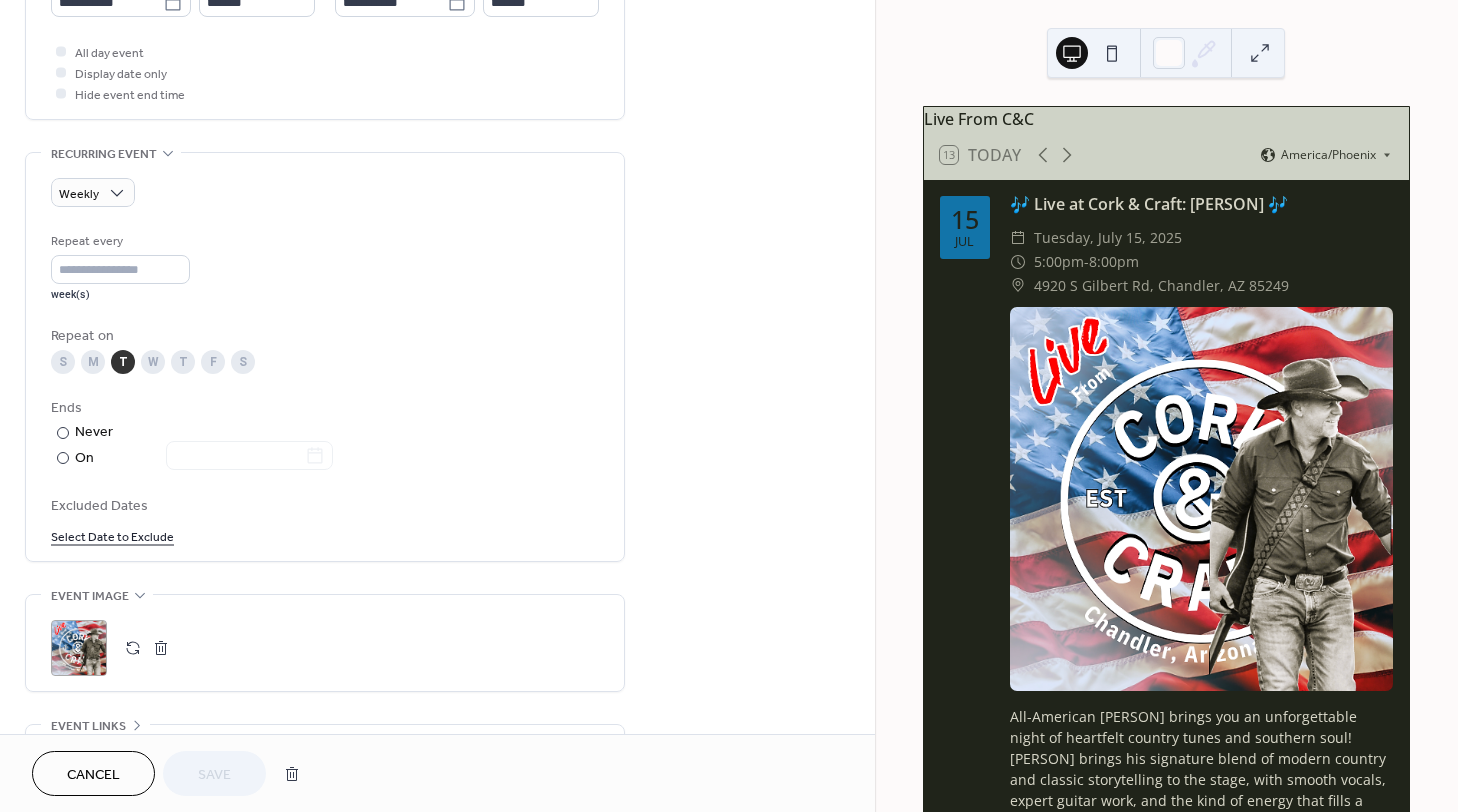 click on ";" at bounding box center (79, 648) 